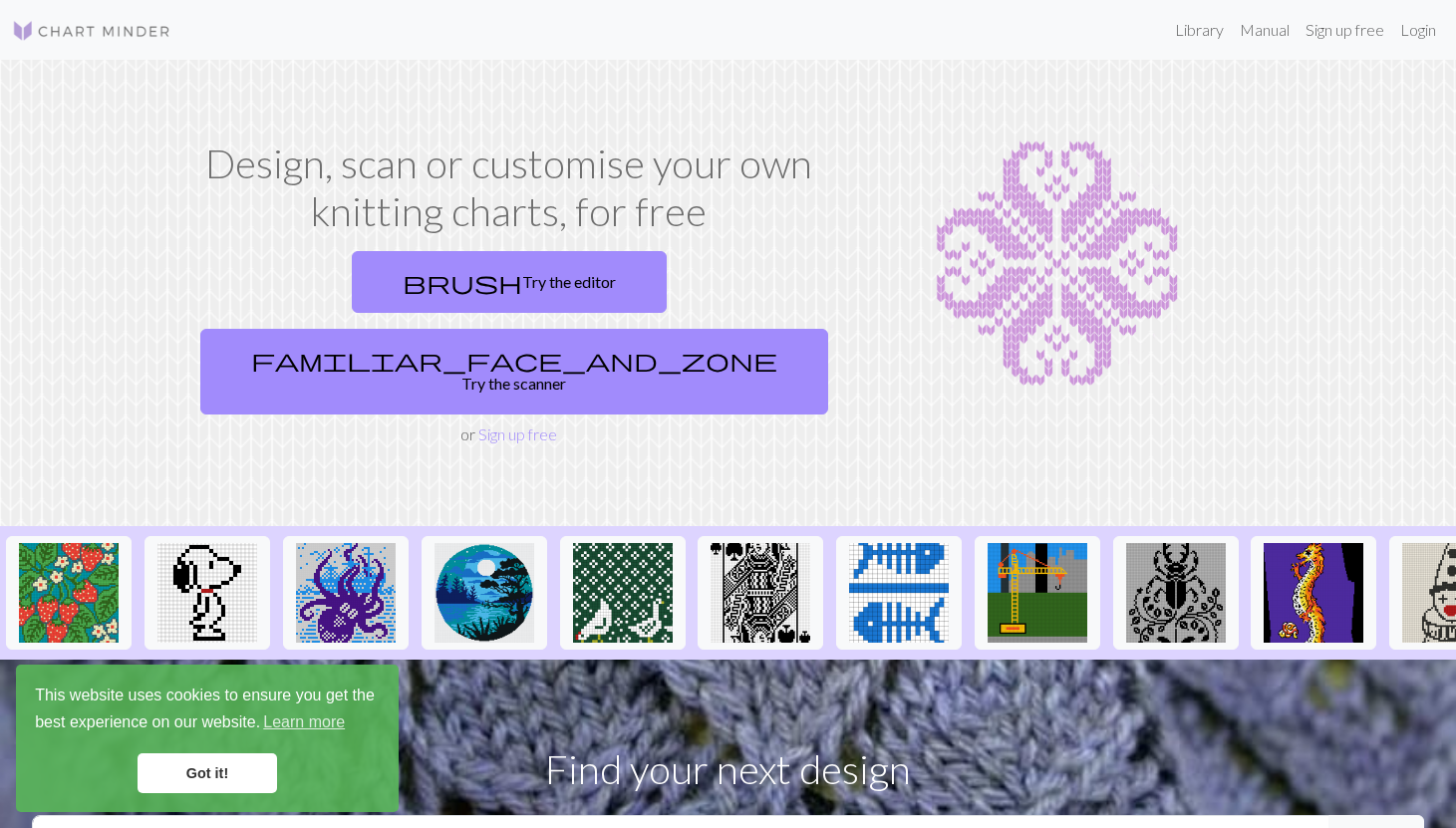 scroll, scrollTop: 0, scrollLeft: 0, axis: both 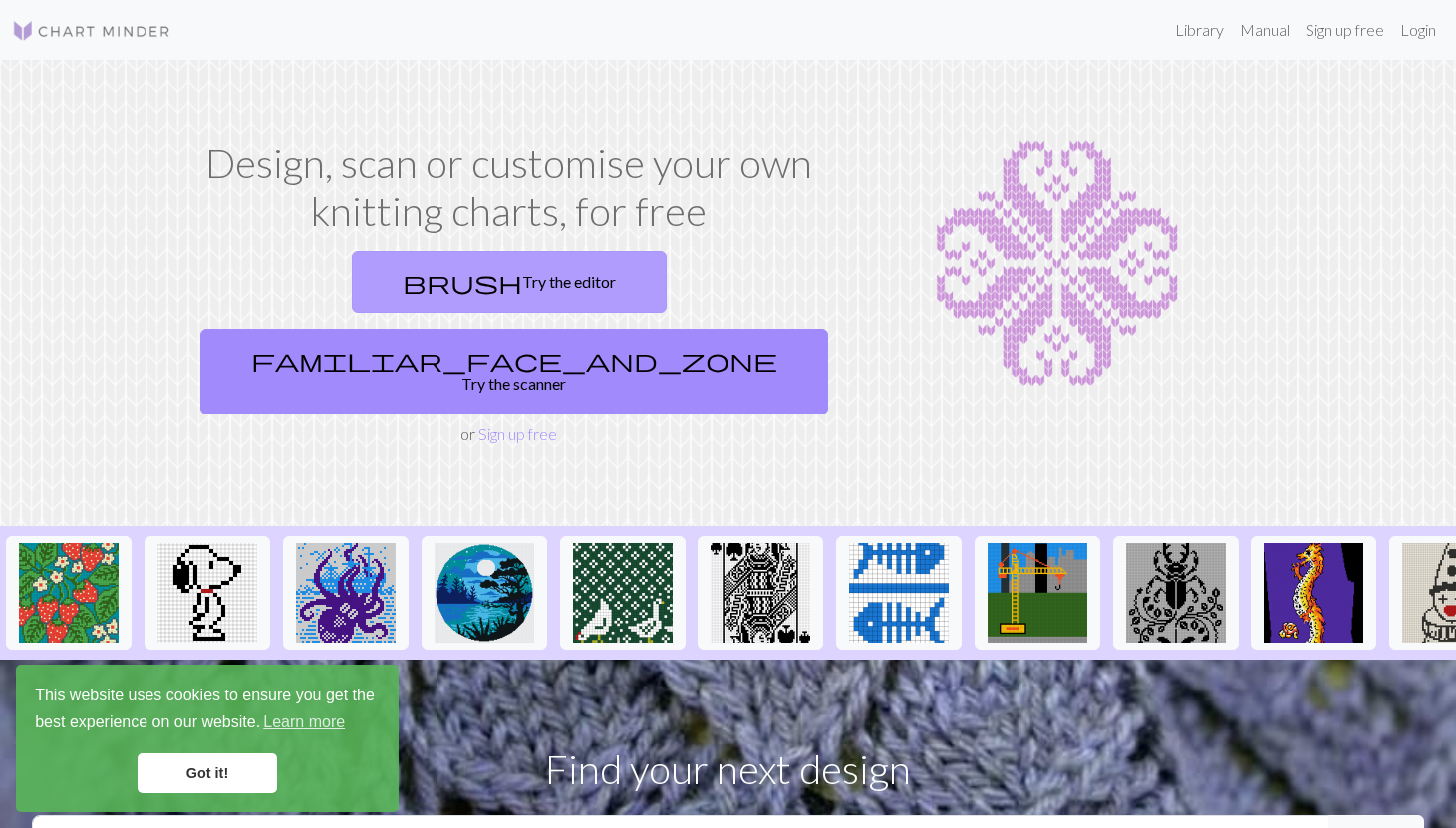click on "brush  Try the editor" at bounding box center (509, 282) 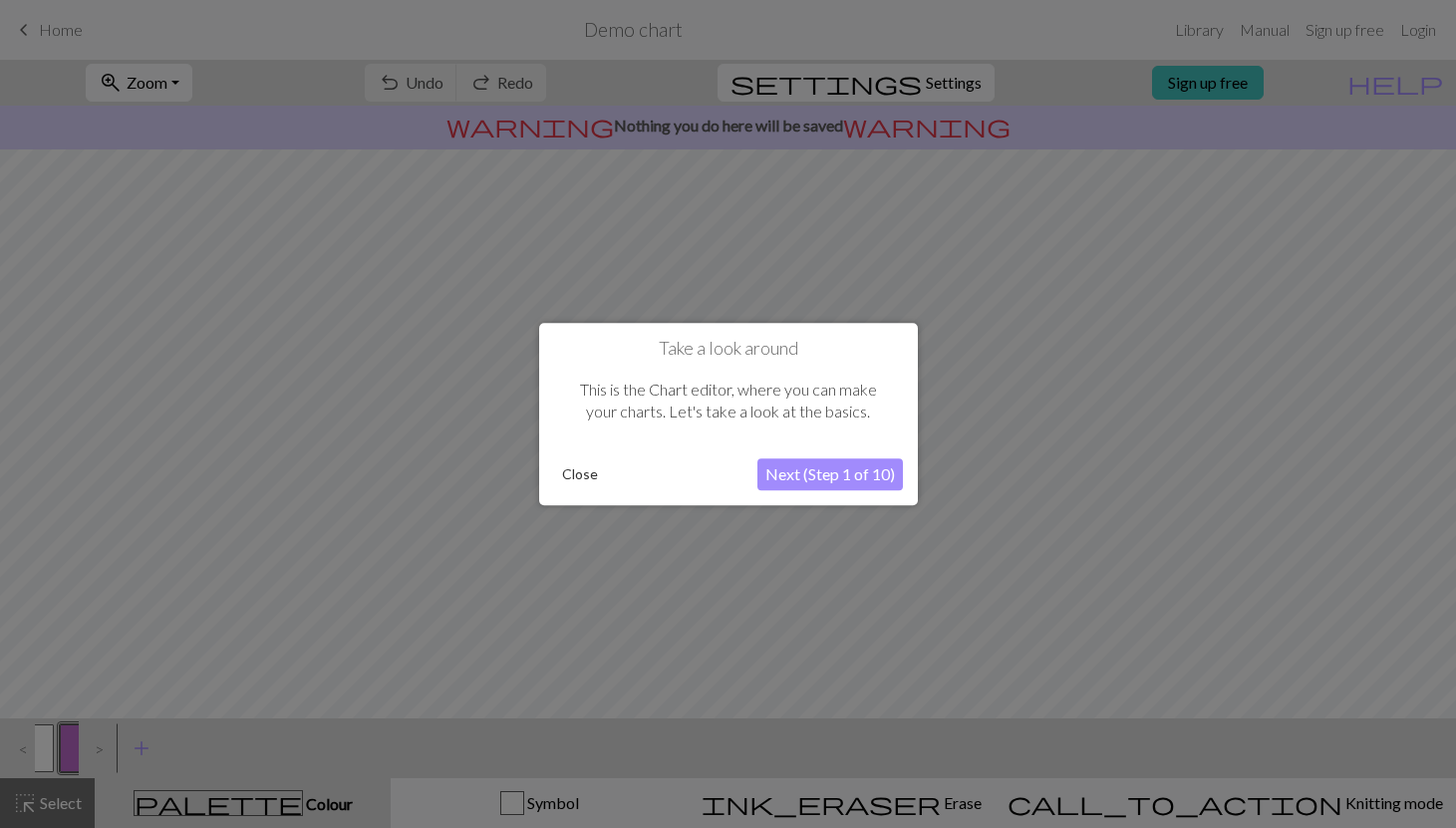 scroll, scrollTop: 0, scrollLeft: 0, axis: both 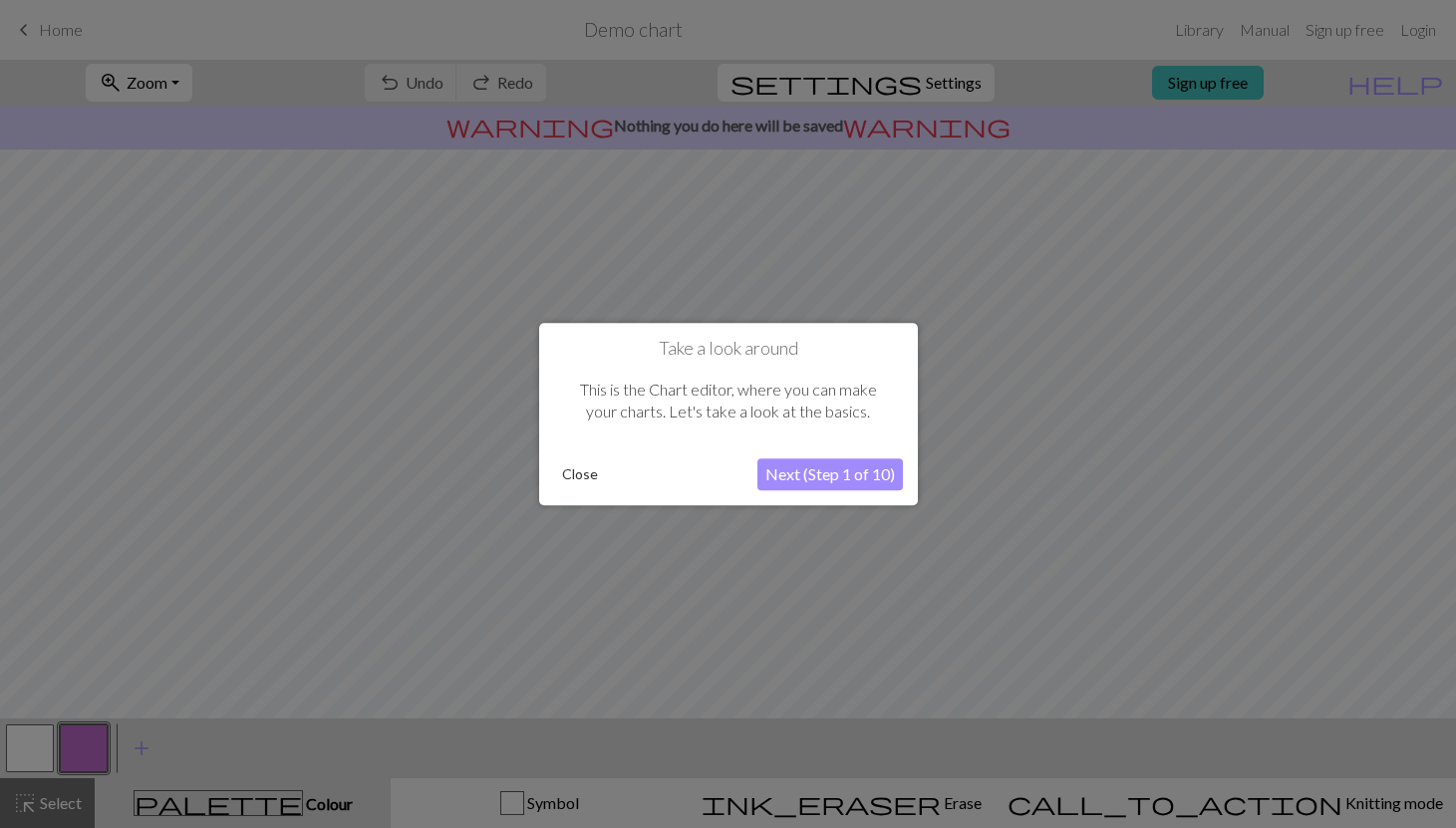 click on "Next (Step 1 of 10)" at bounding box center (830, 474) 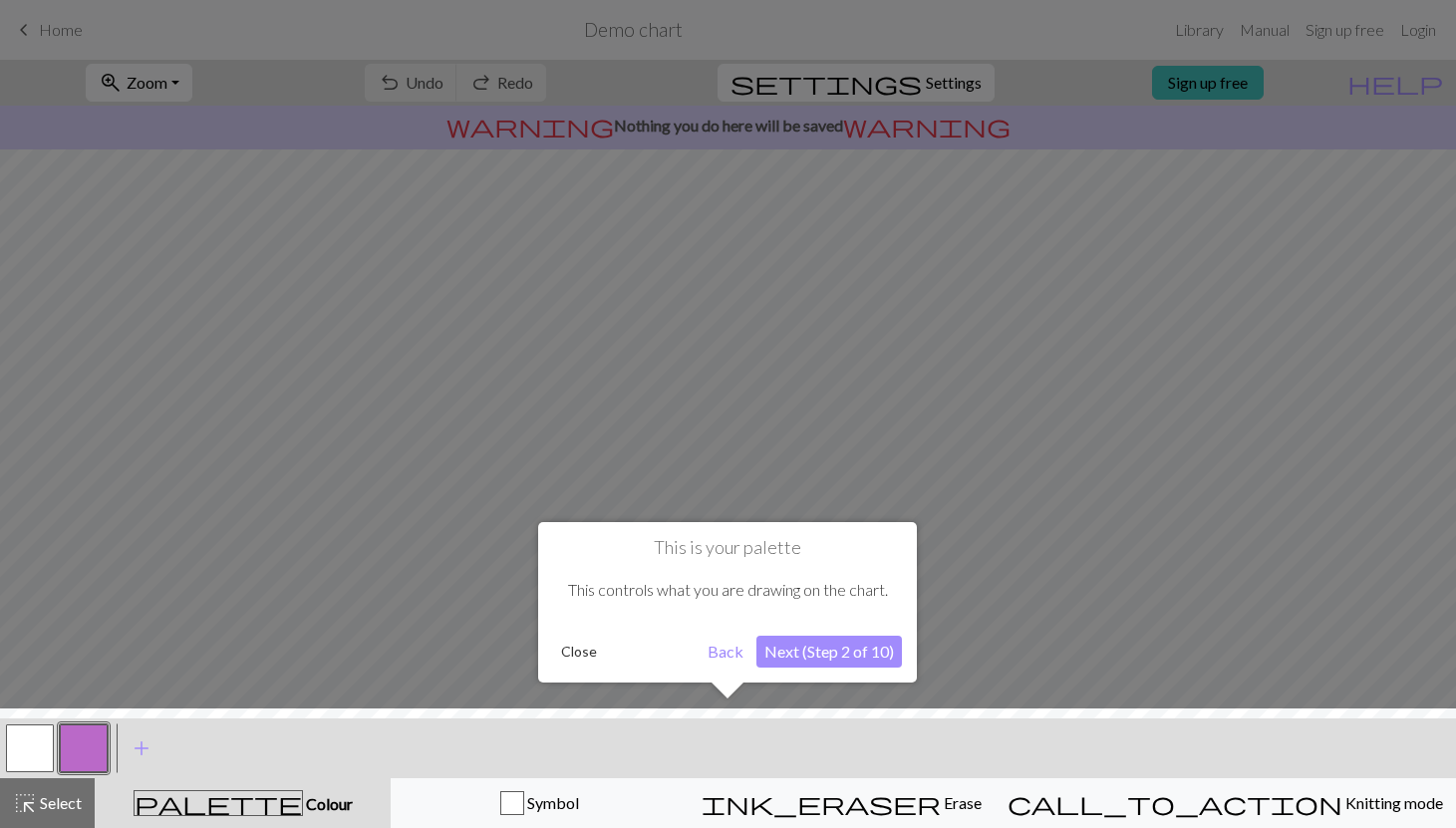 click on "Next (Step 2 of 10)" at bounding box center (829, 652) 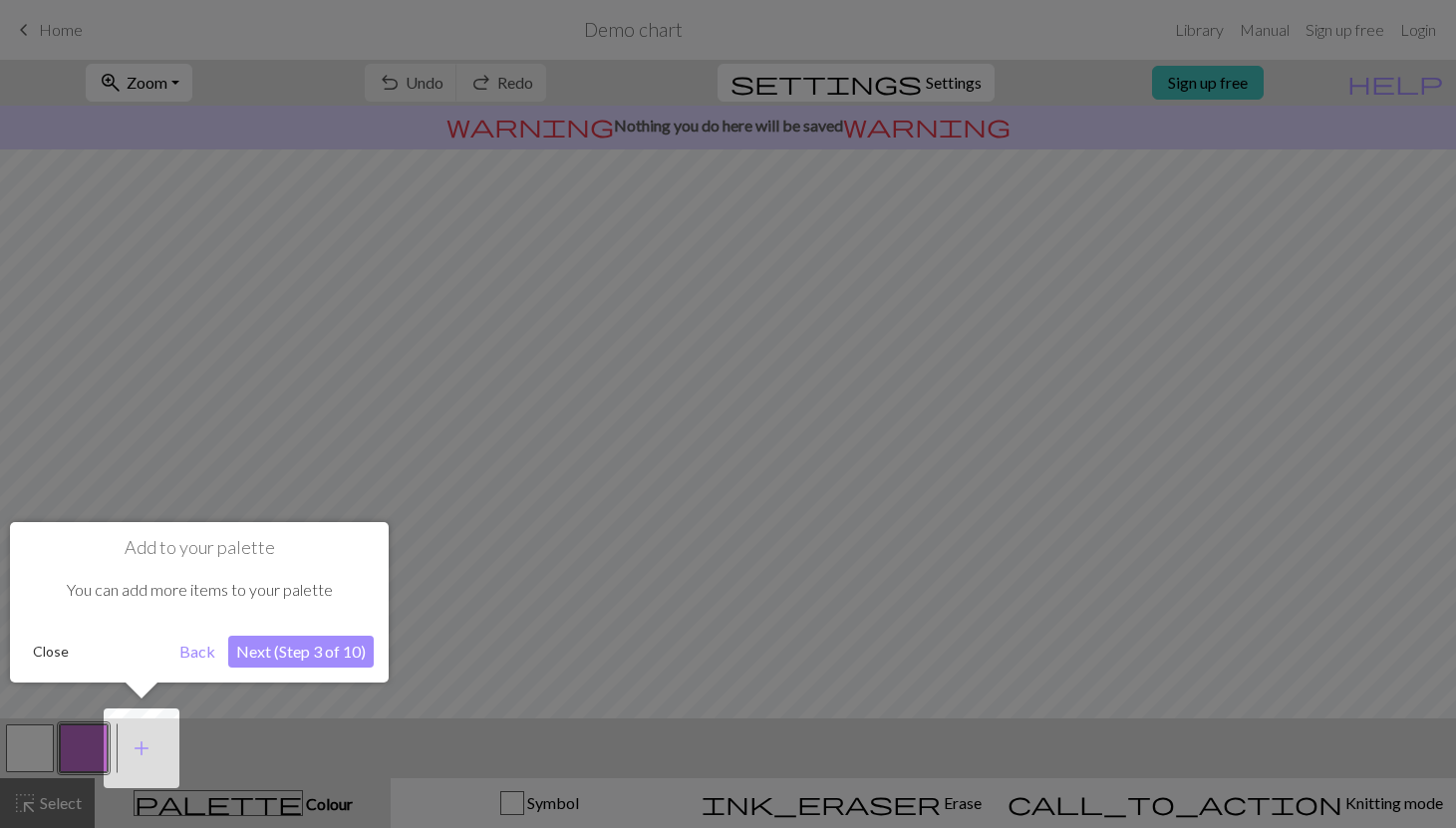 click on "Next (Step 3 of 10)" at bounding box center [301, 652] 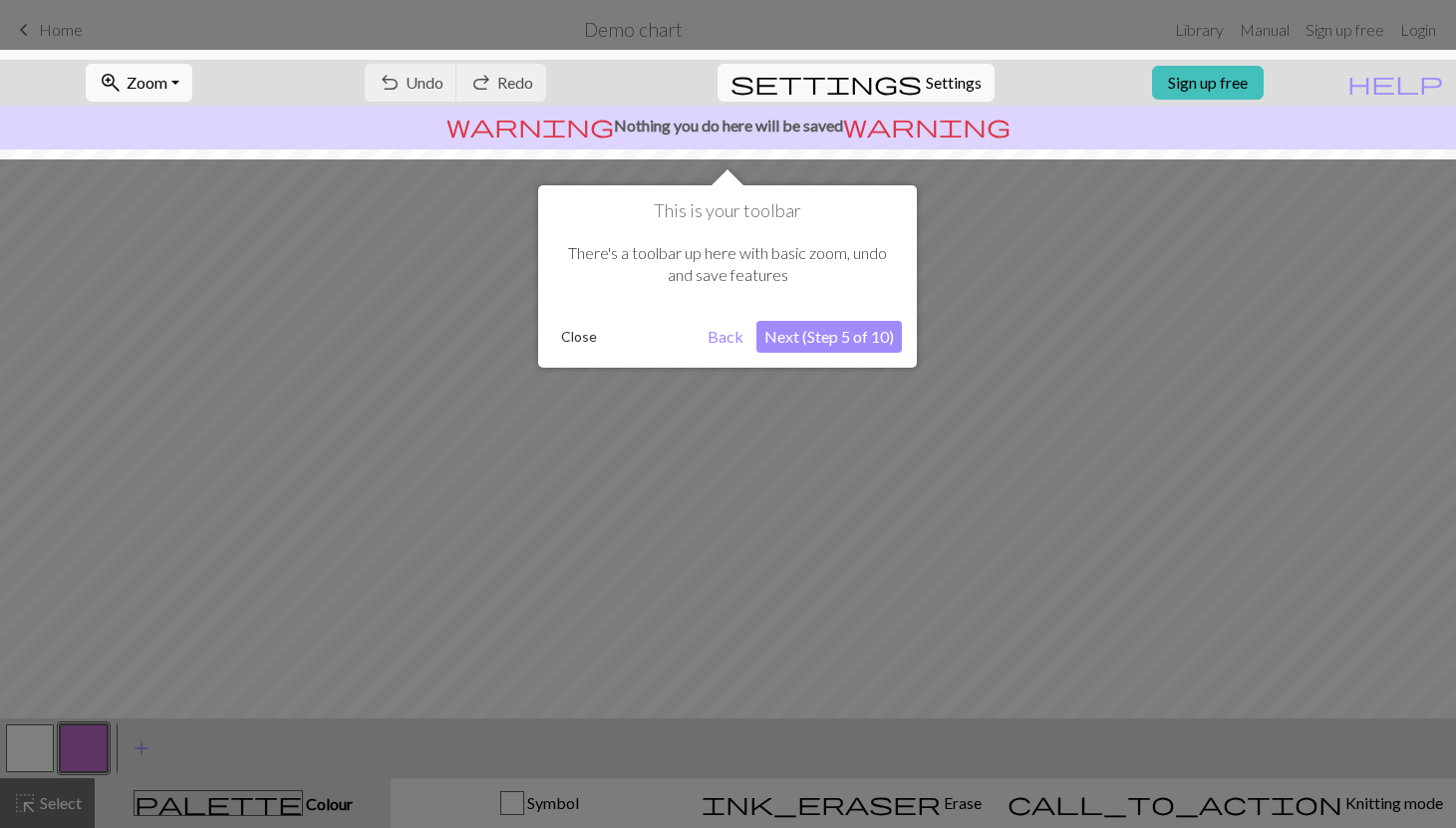 click on "Close" at bounding box center [579, 337] 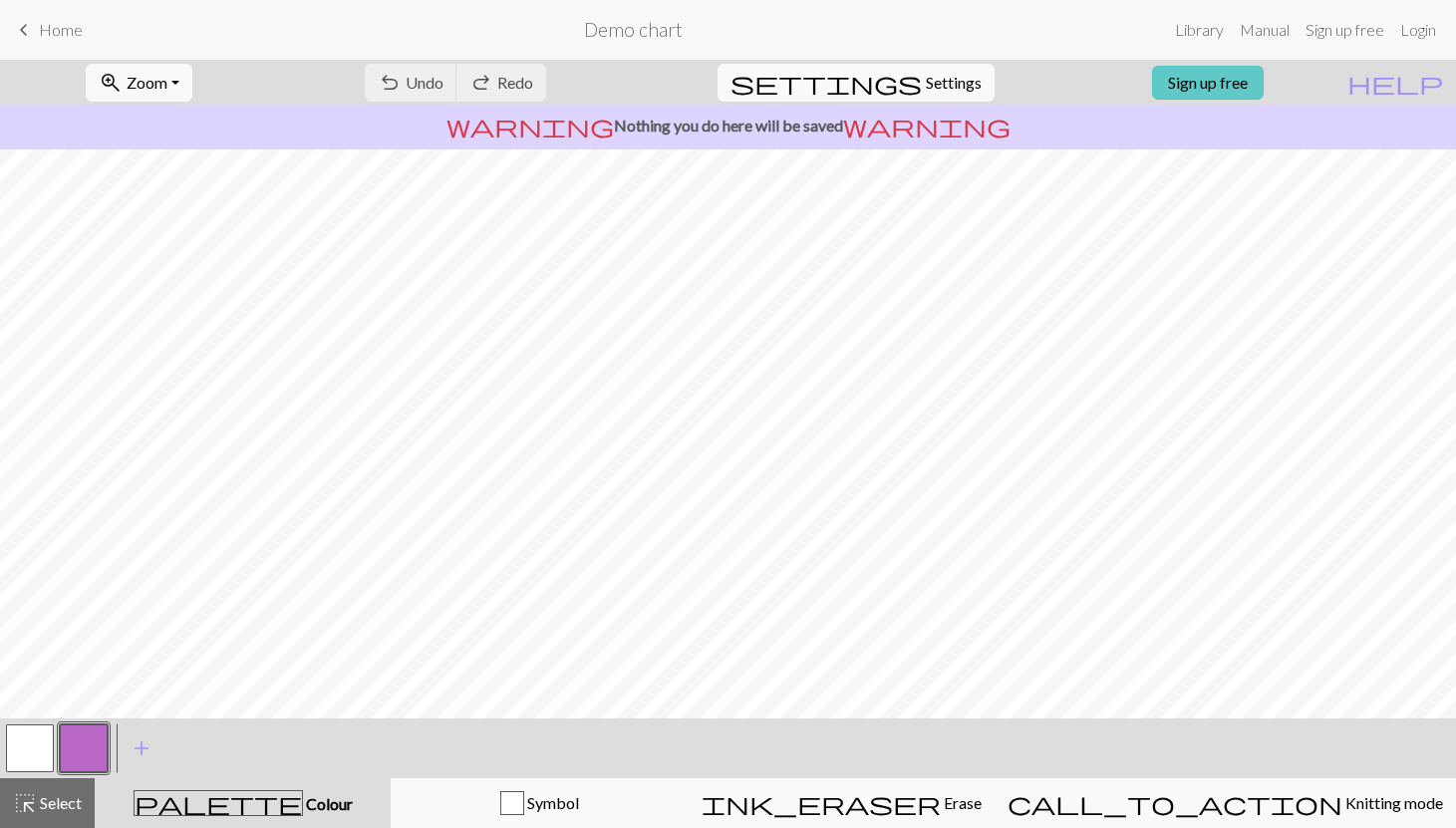 click on "Sign up free" at bounding box center [1208, 83] 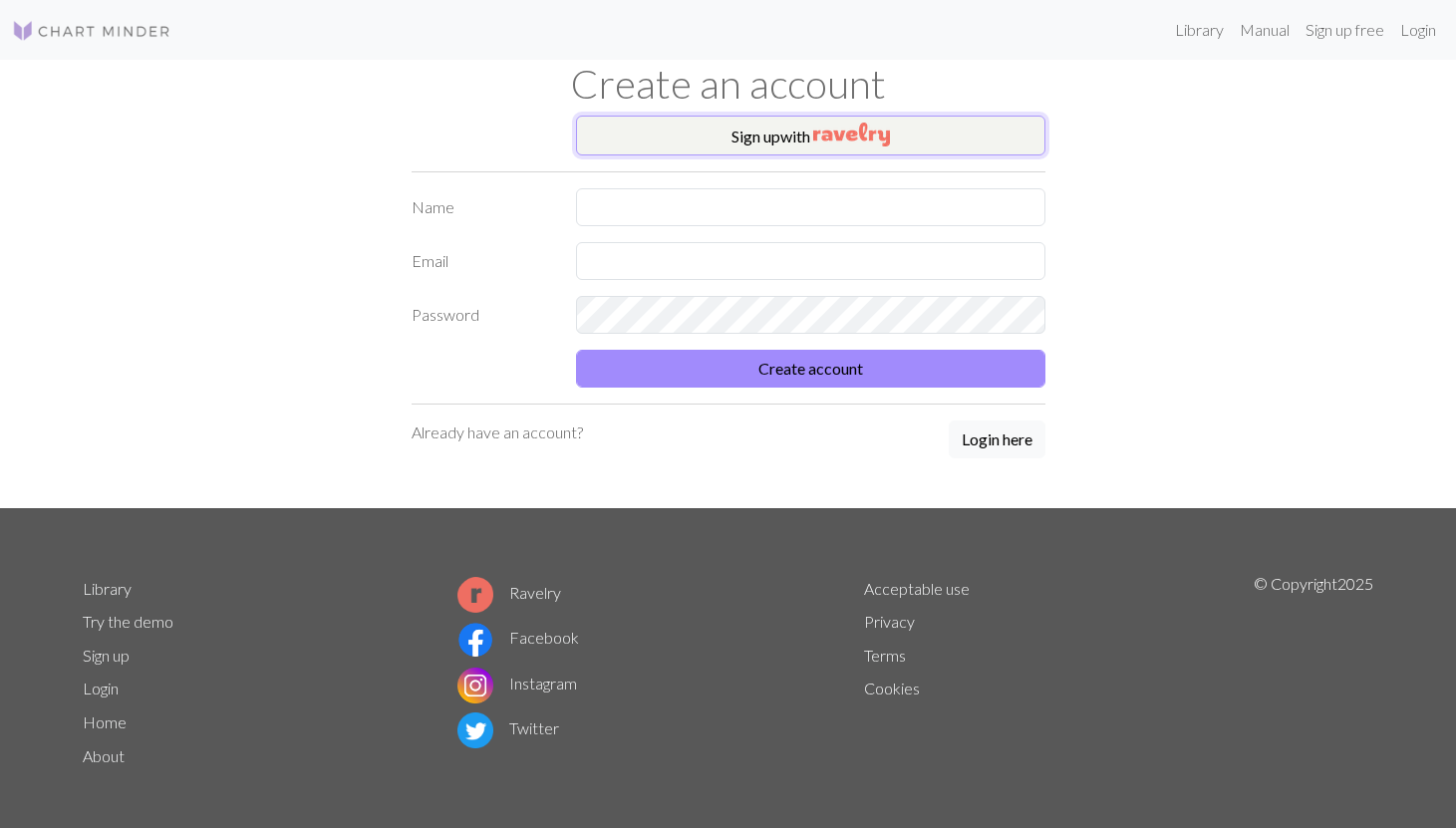 click at bounding box center [851, 135] 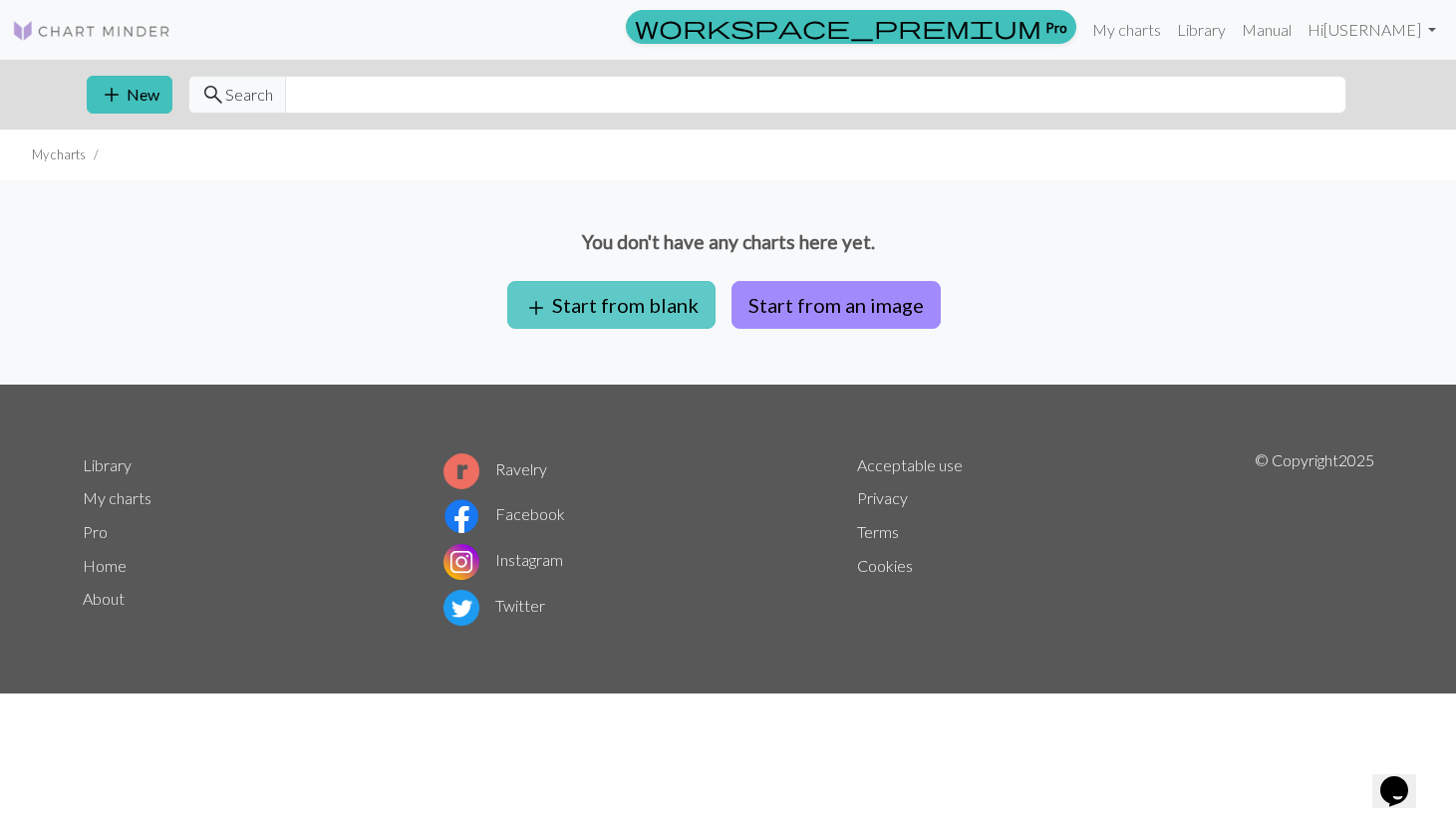 click on "add   Start from blank" at bounding box center (611, 305) 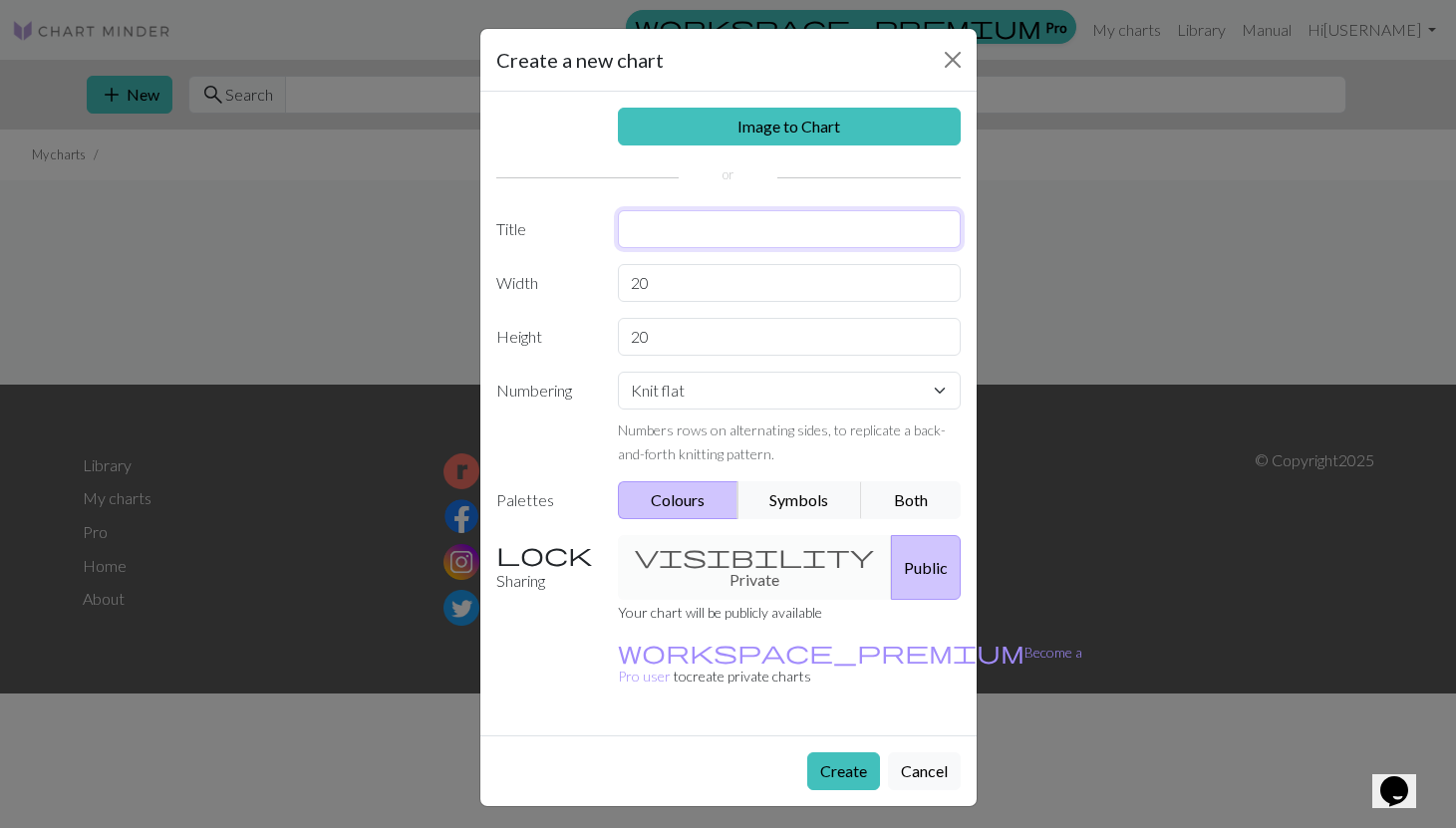 click at bounding box center (789, 229) 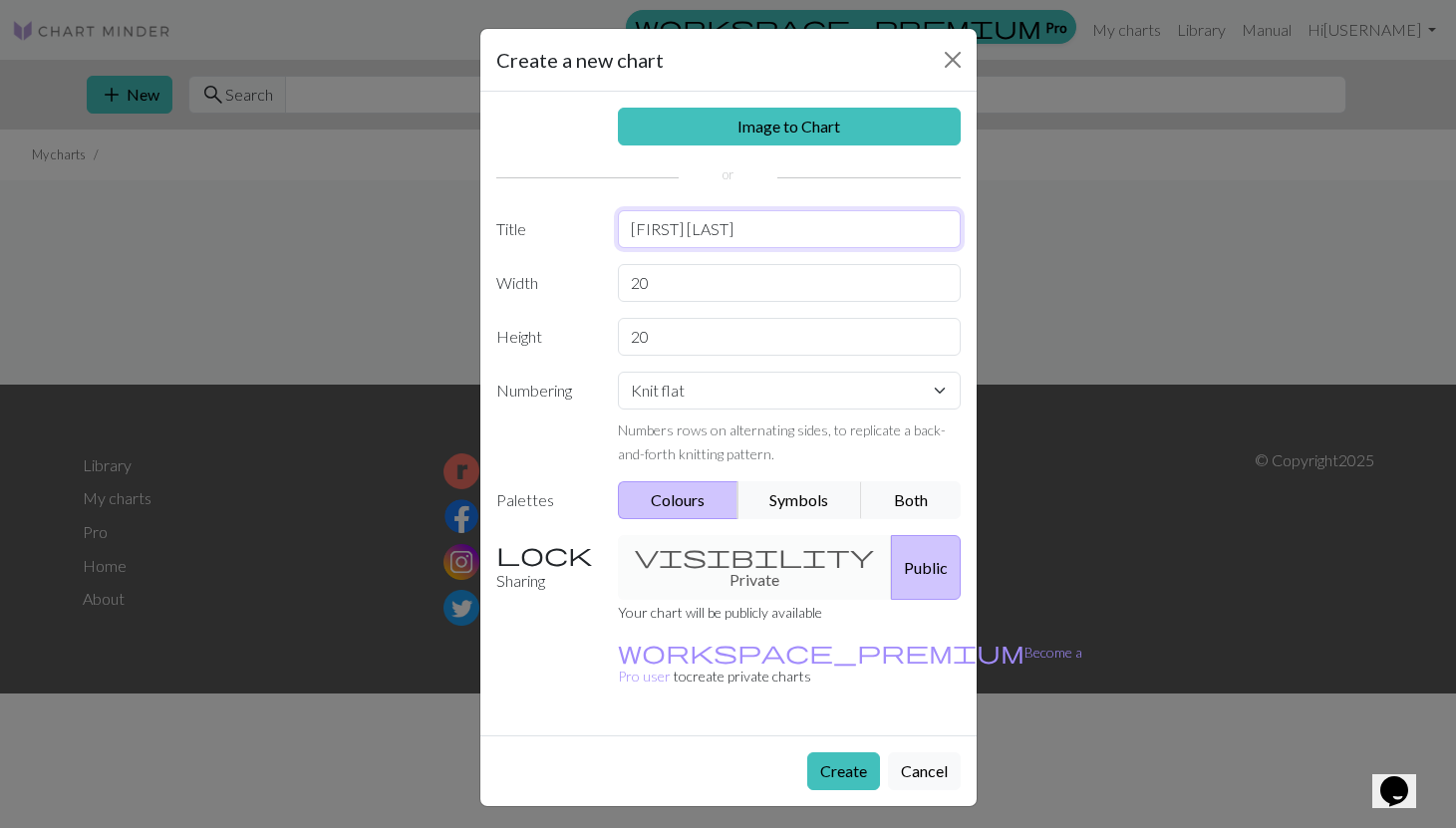 type on "Strawberry Doodle" 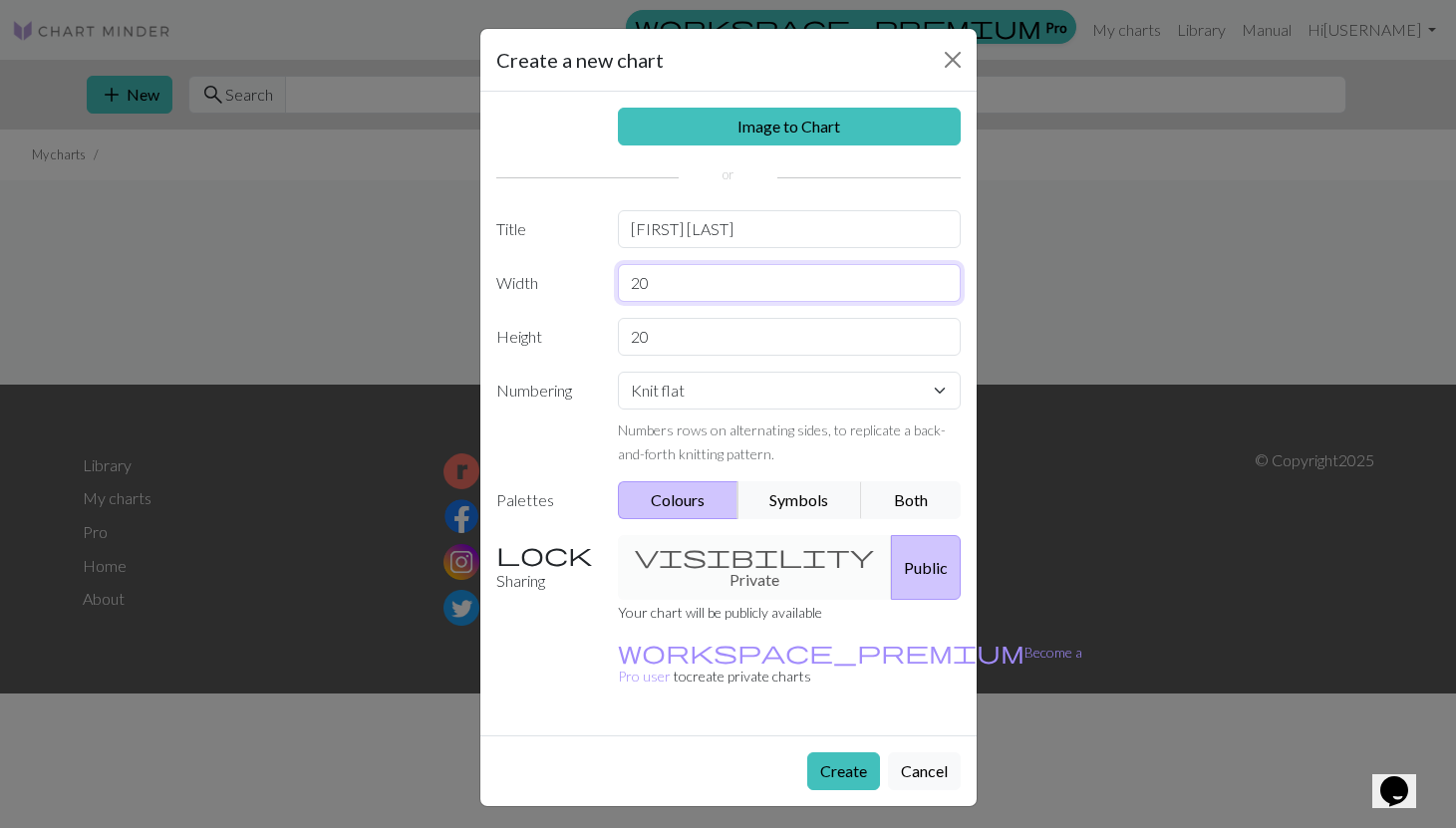 click on "20" at bounding box center [789, 283] 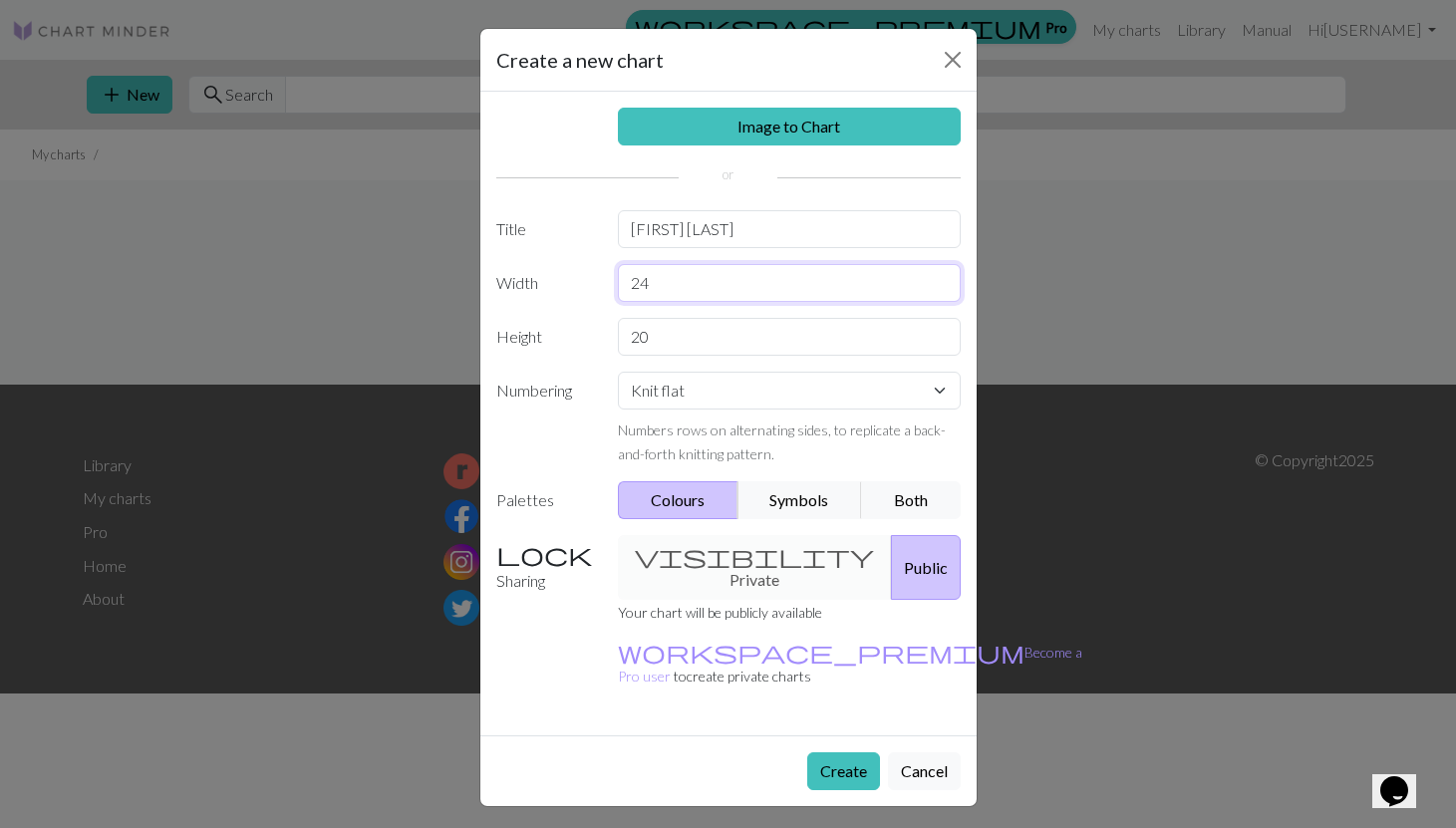 type on "24" 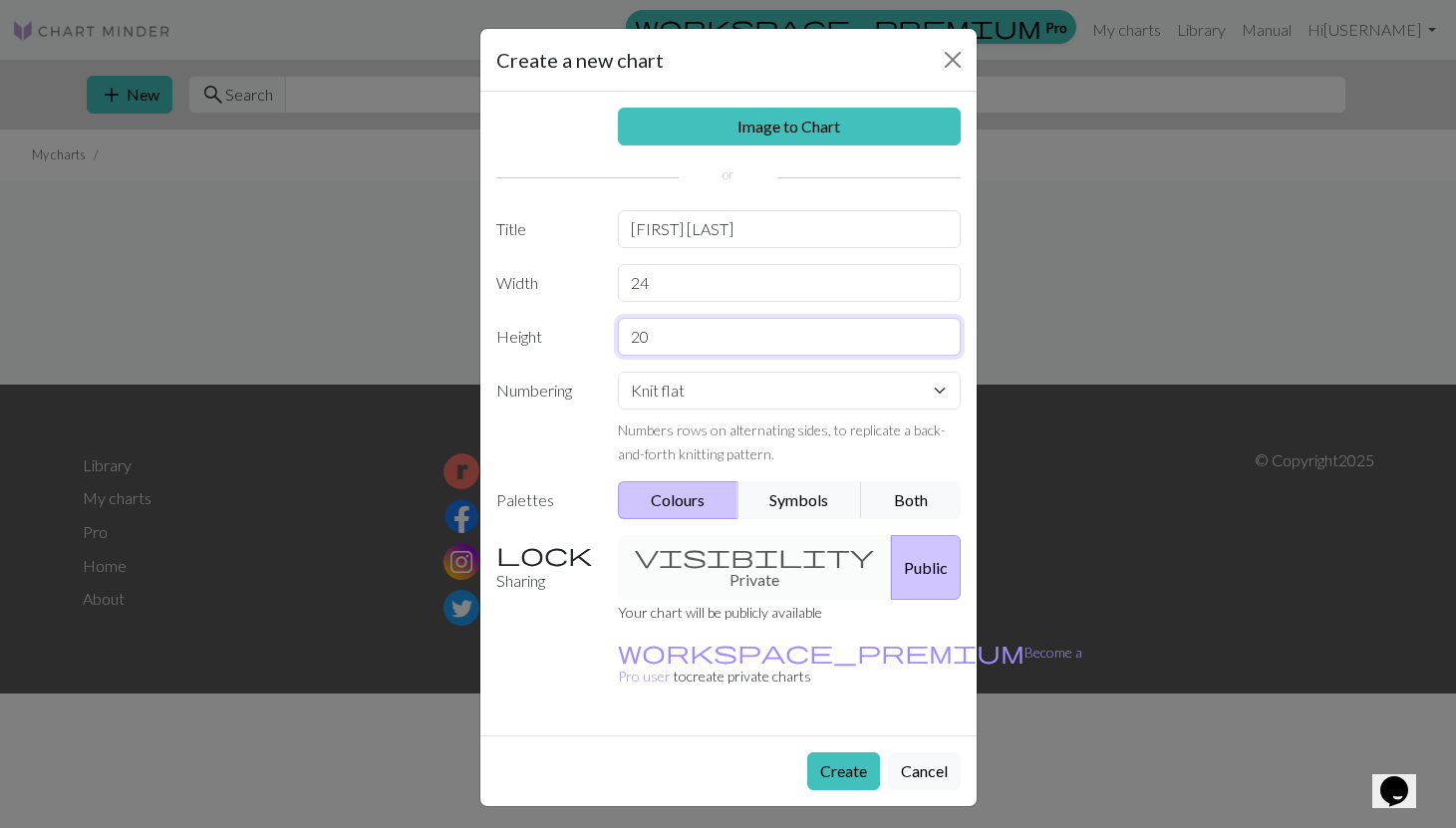 click on "20" at bounding box center [789, 337] 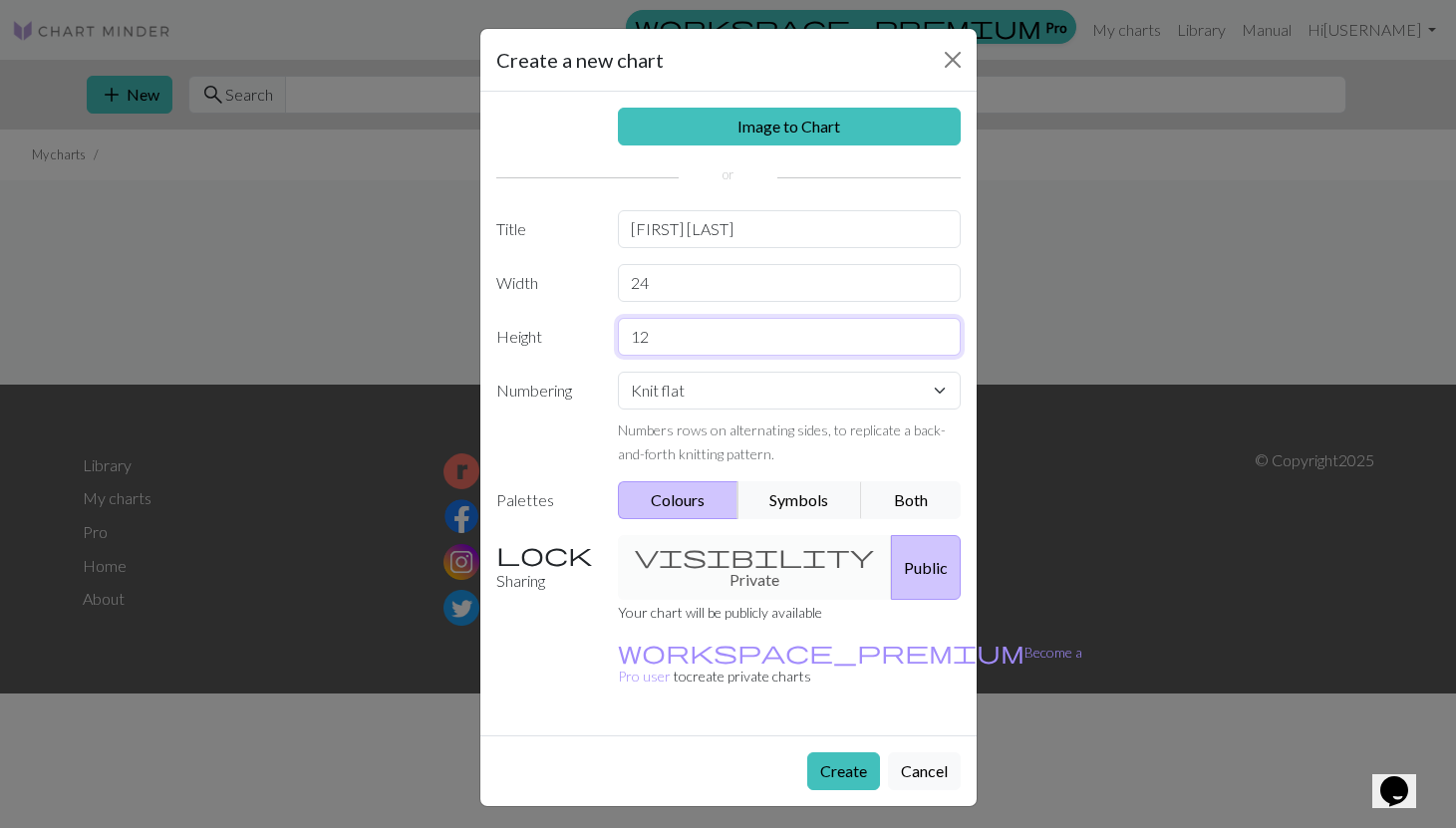 type on "12" 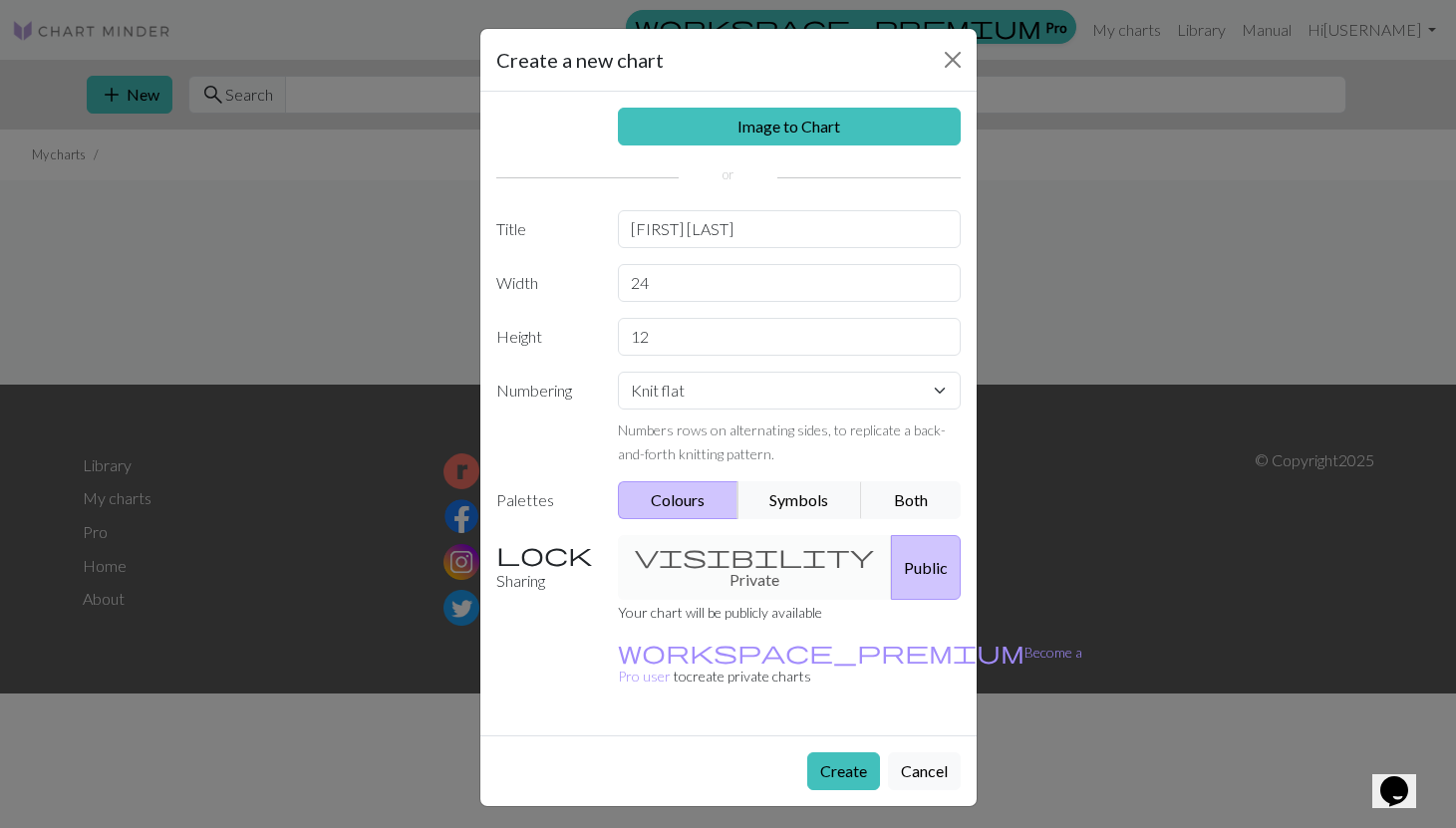 click on "visibility  Private Public" at bounding box center [789, 567] 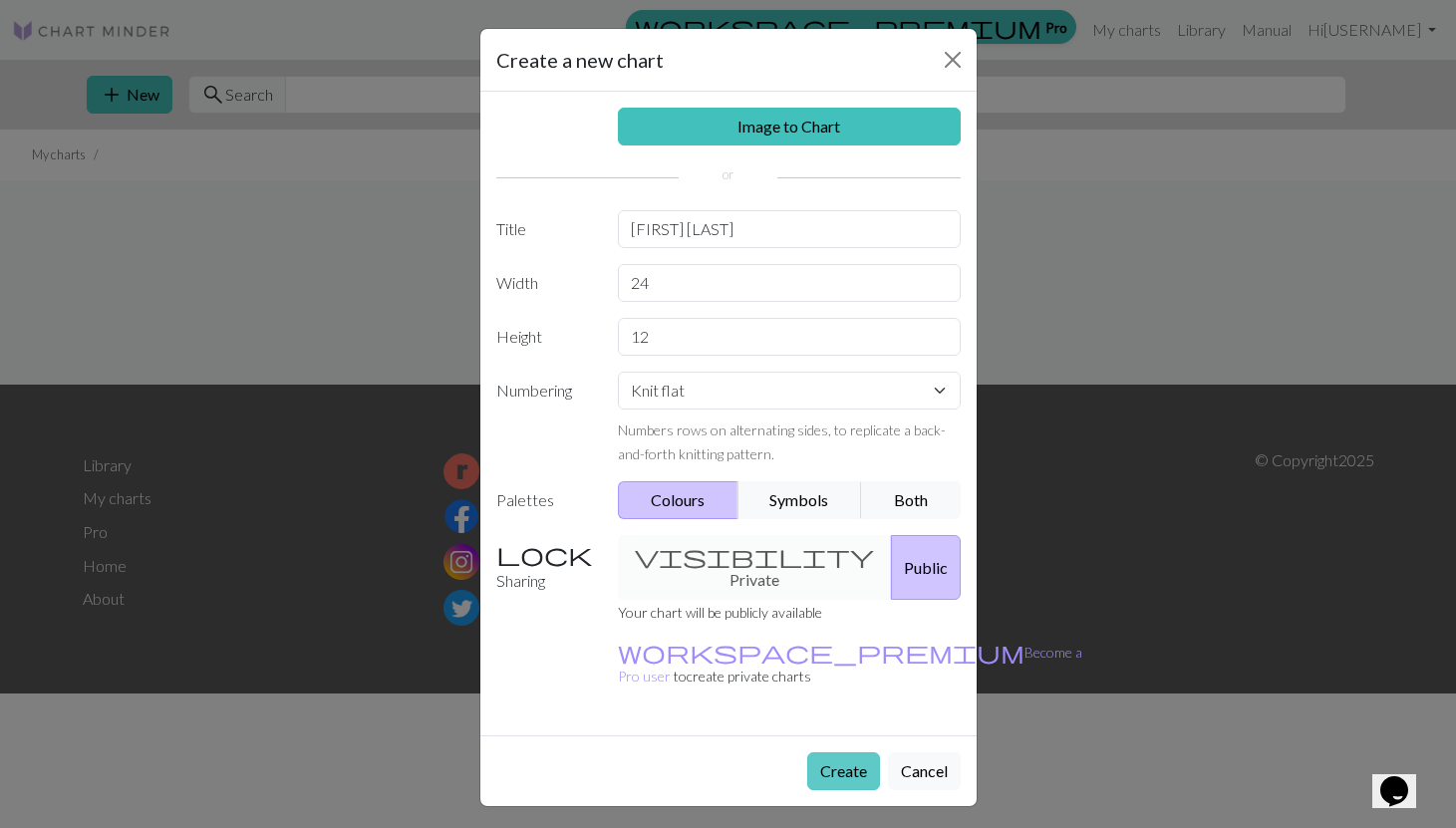 click on "Create" at bounding box center [843, 771] 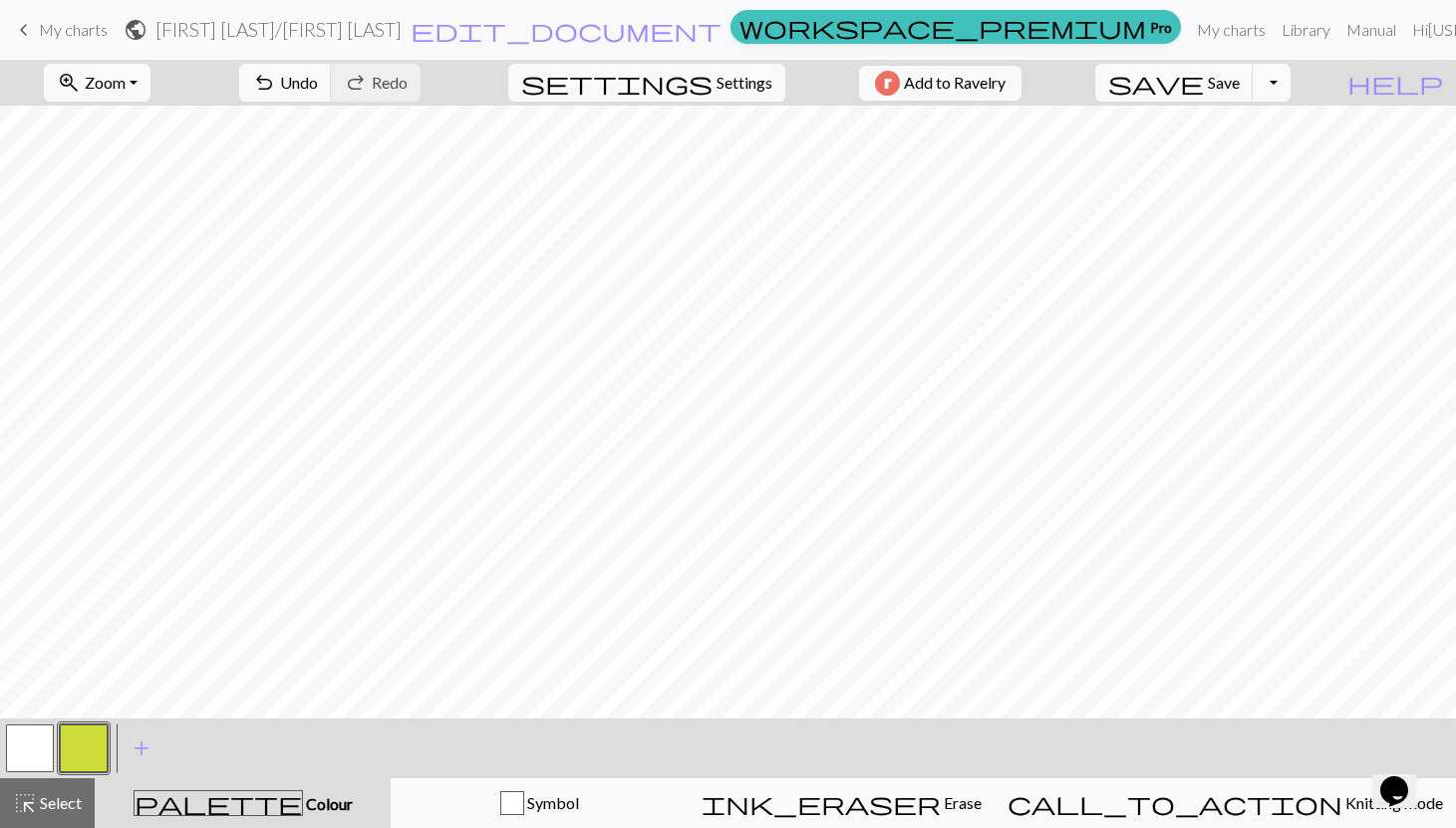 click at bounding box center [84, 748] 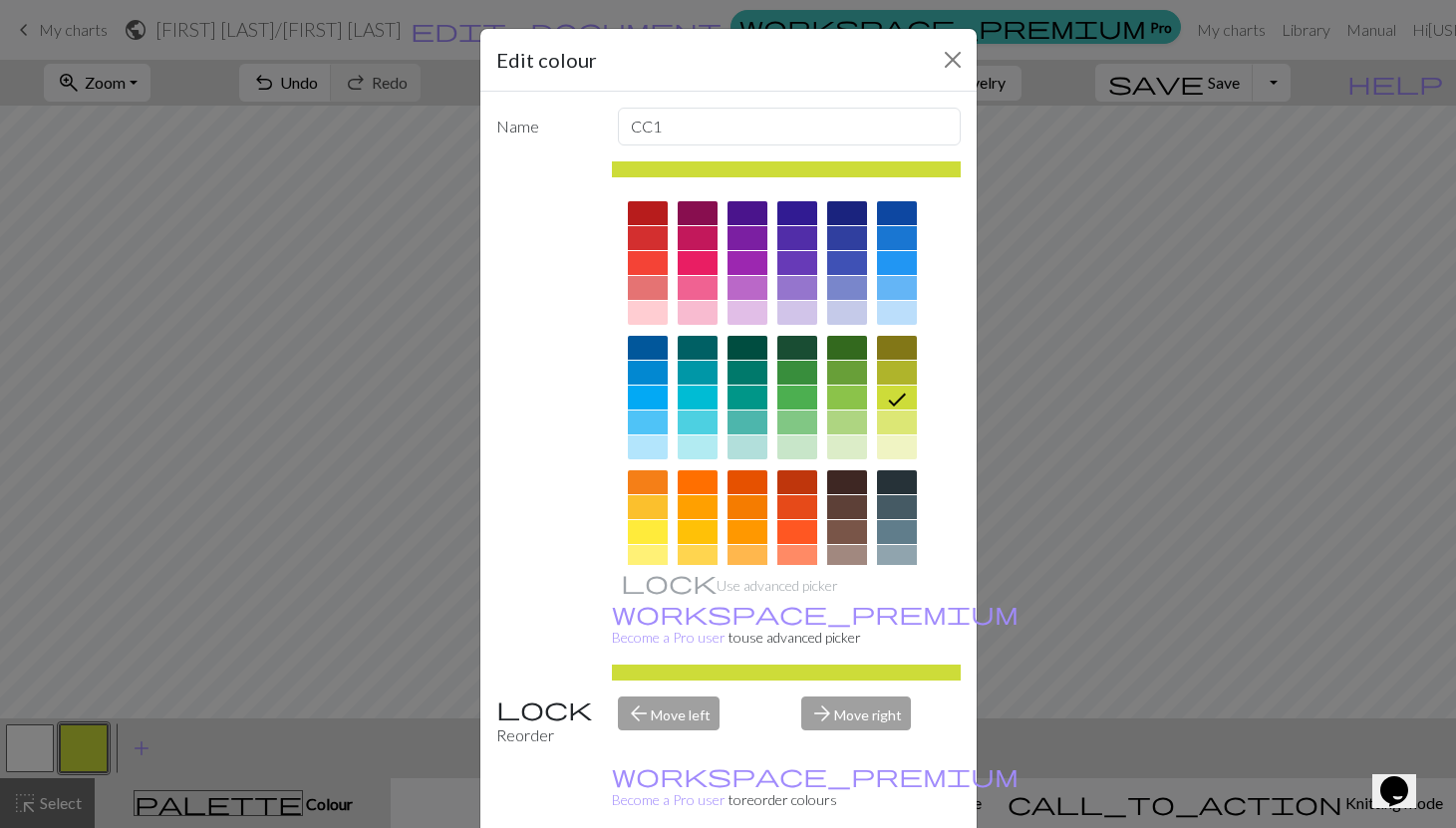 click at bounding box center [648, 213] 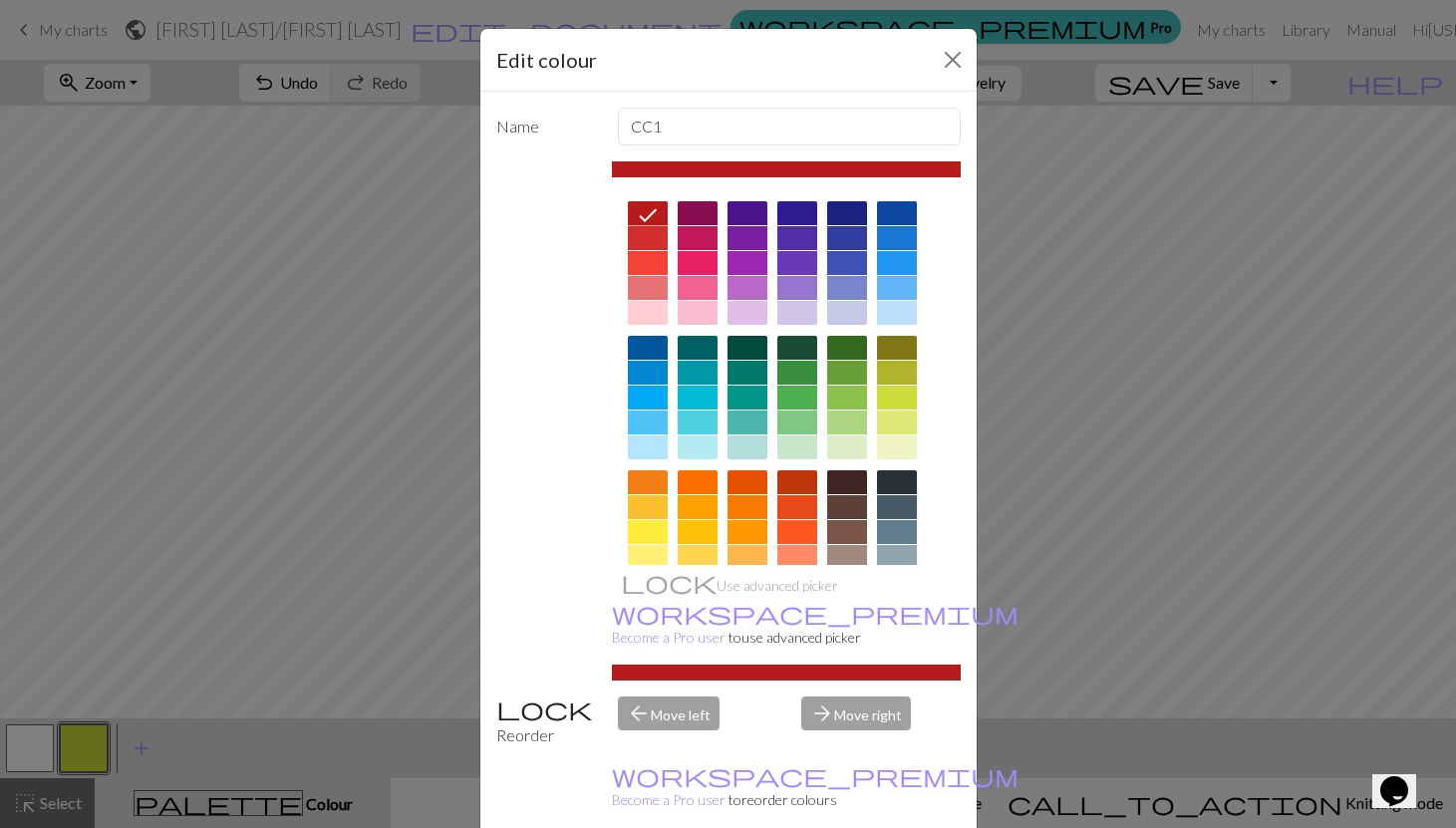 click at bounding box center [648, 238] 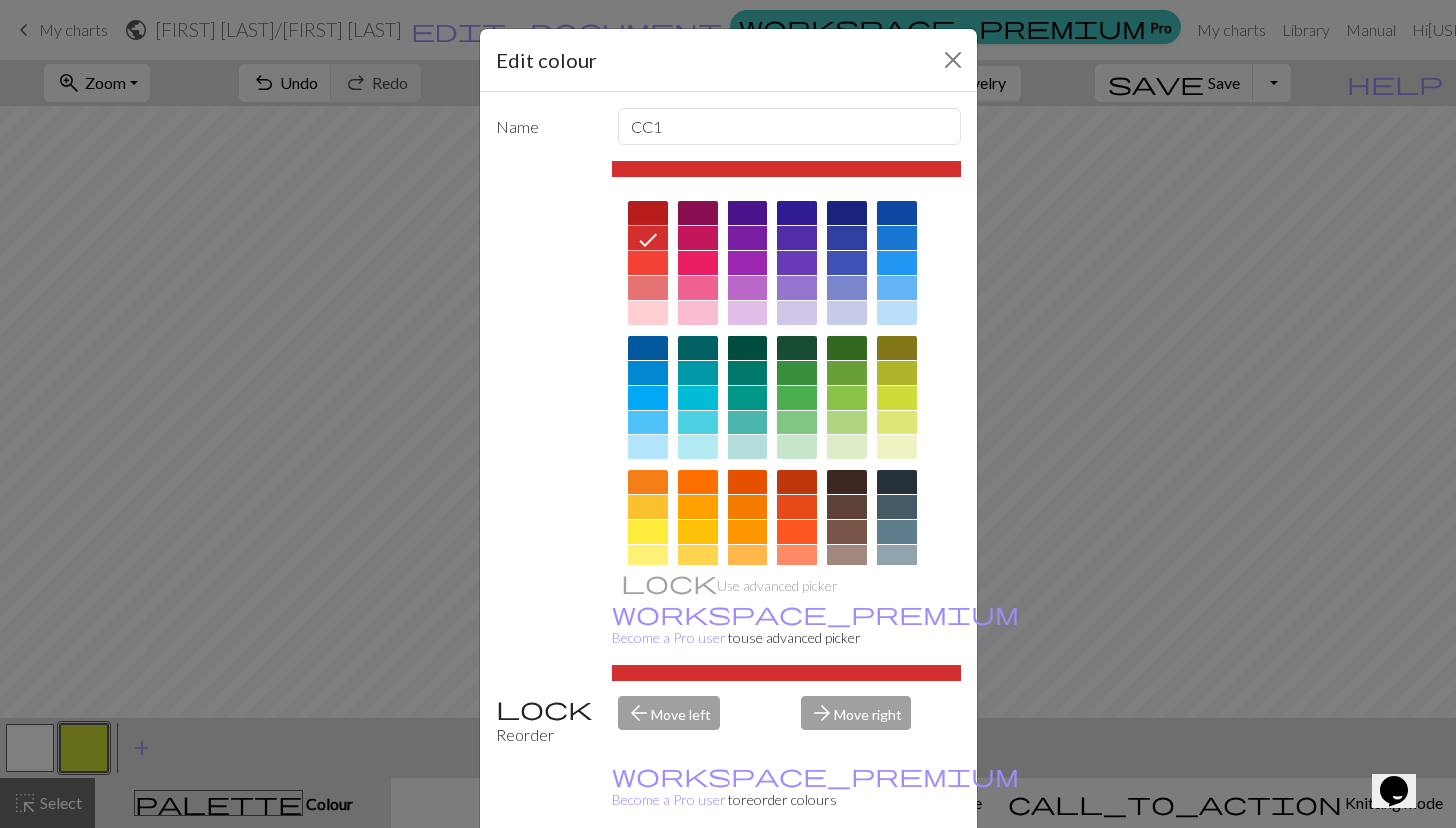 click at bounding box center (648, 213) 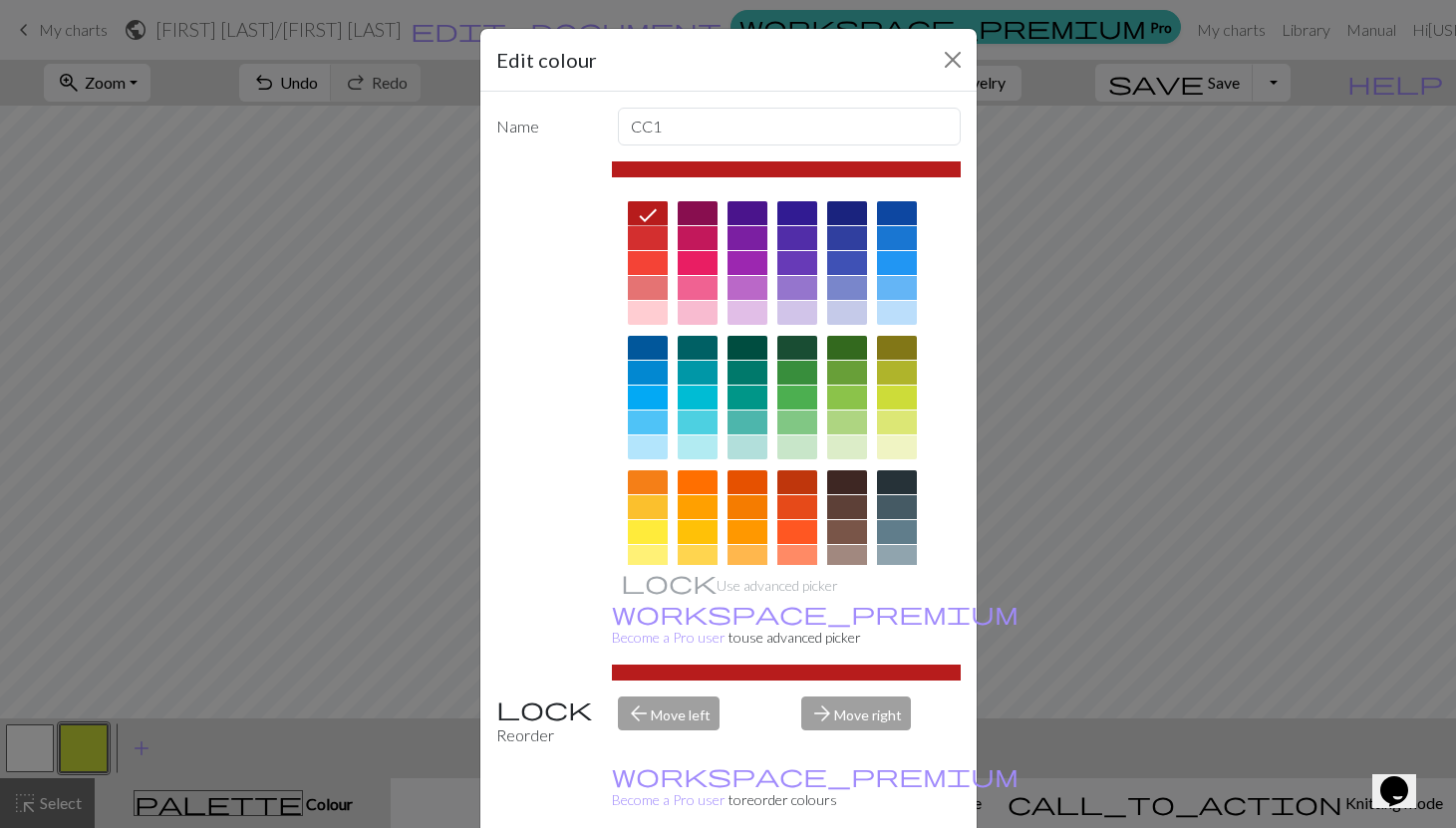 click on "Done" at bounding box center (848, 879) 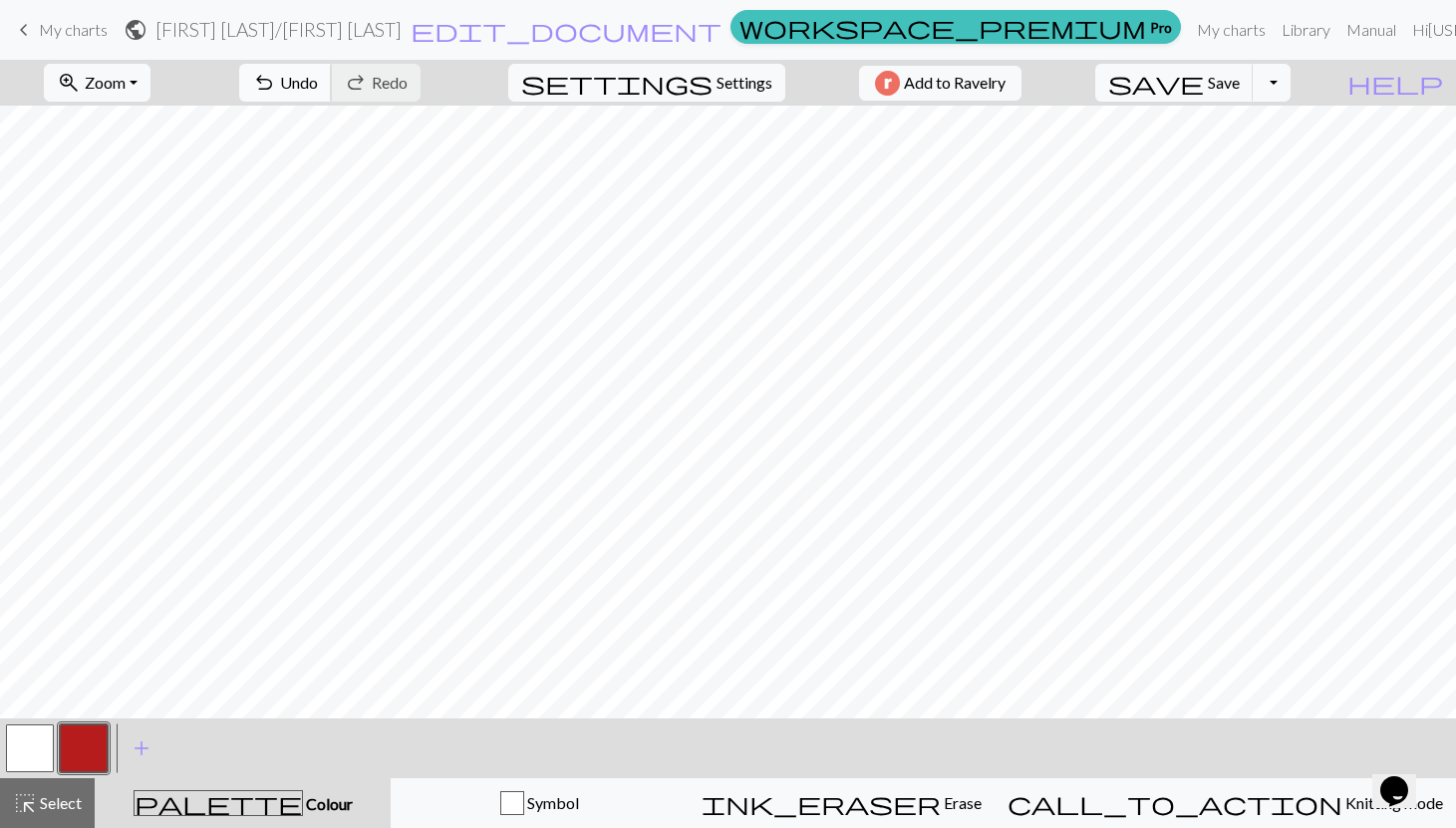 click on "Undo" at bounding box center [299, 82] 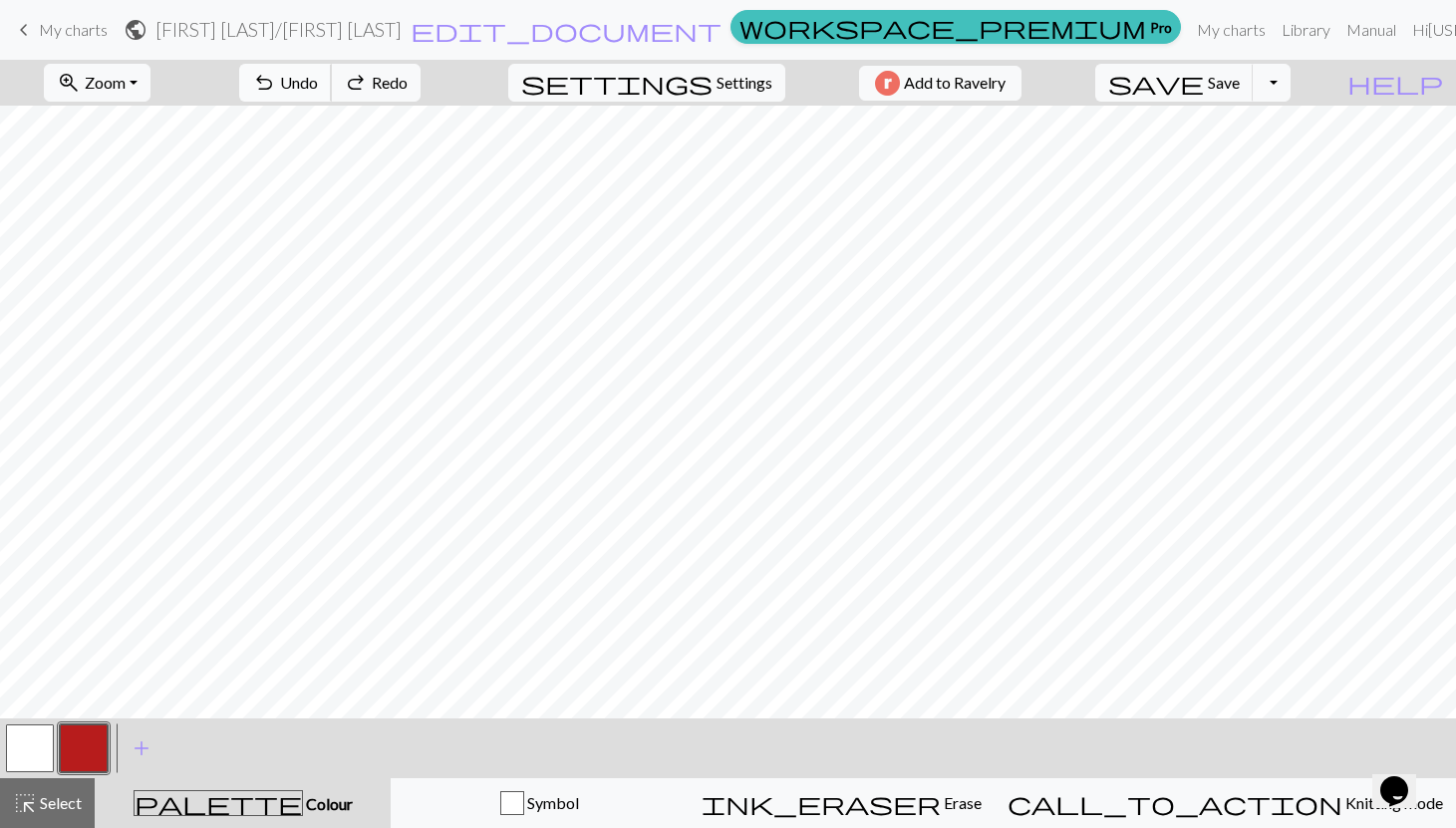 click on "Undo" at bounding box center (299, 82) 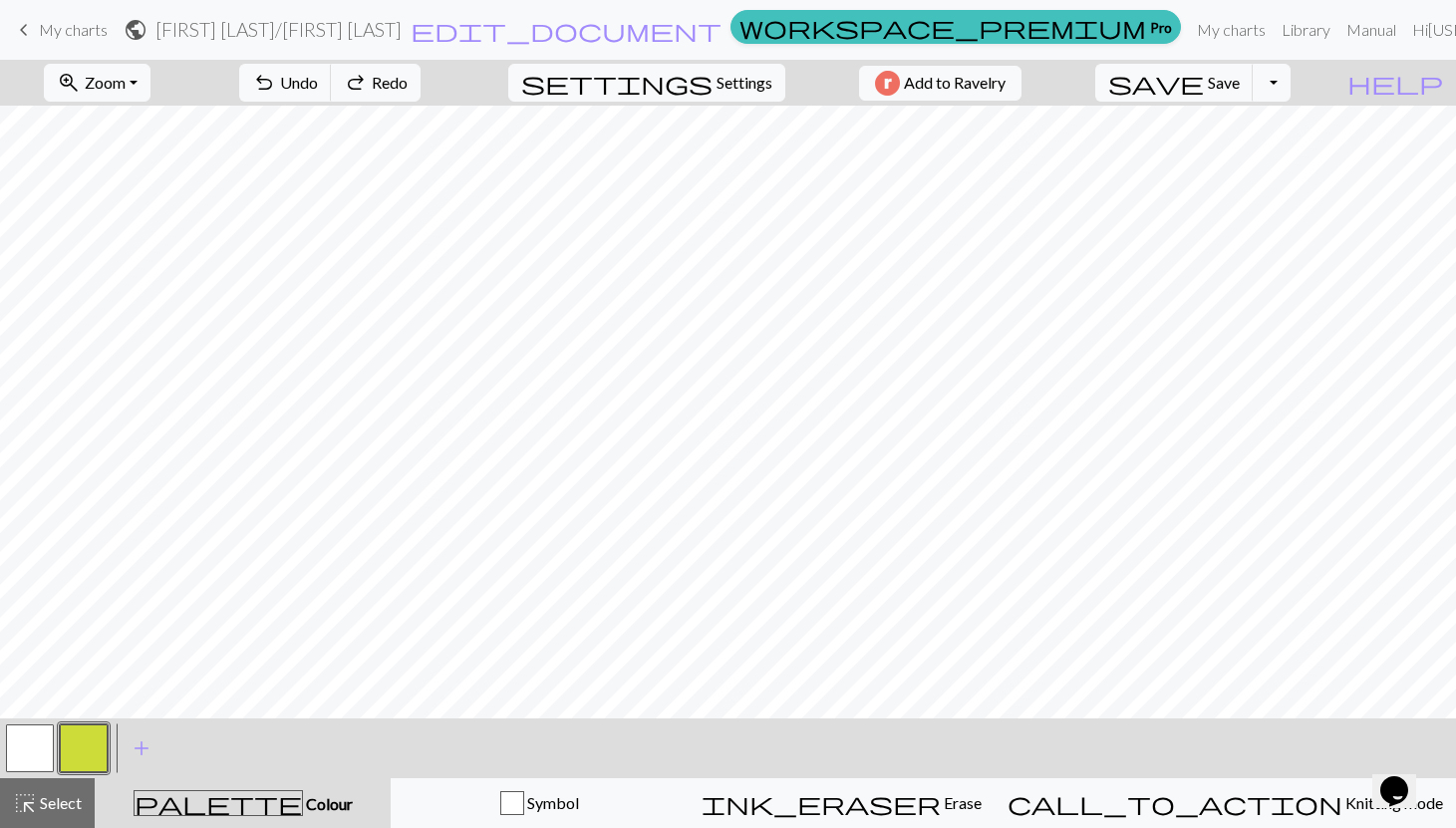 click at bounding box center (84, 748) 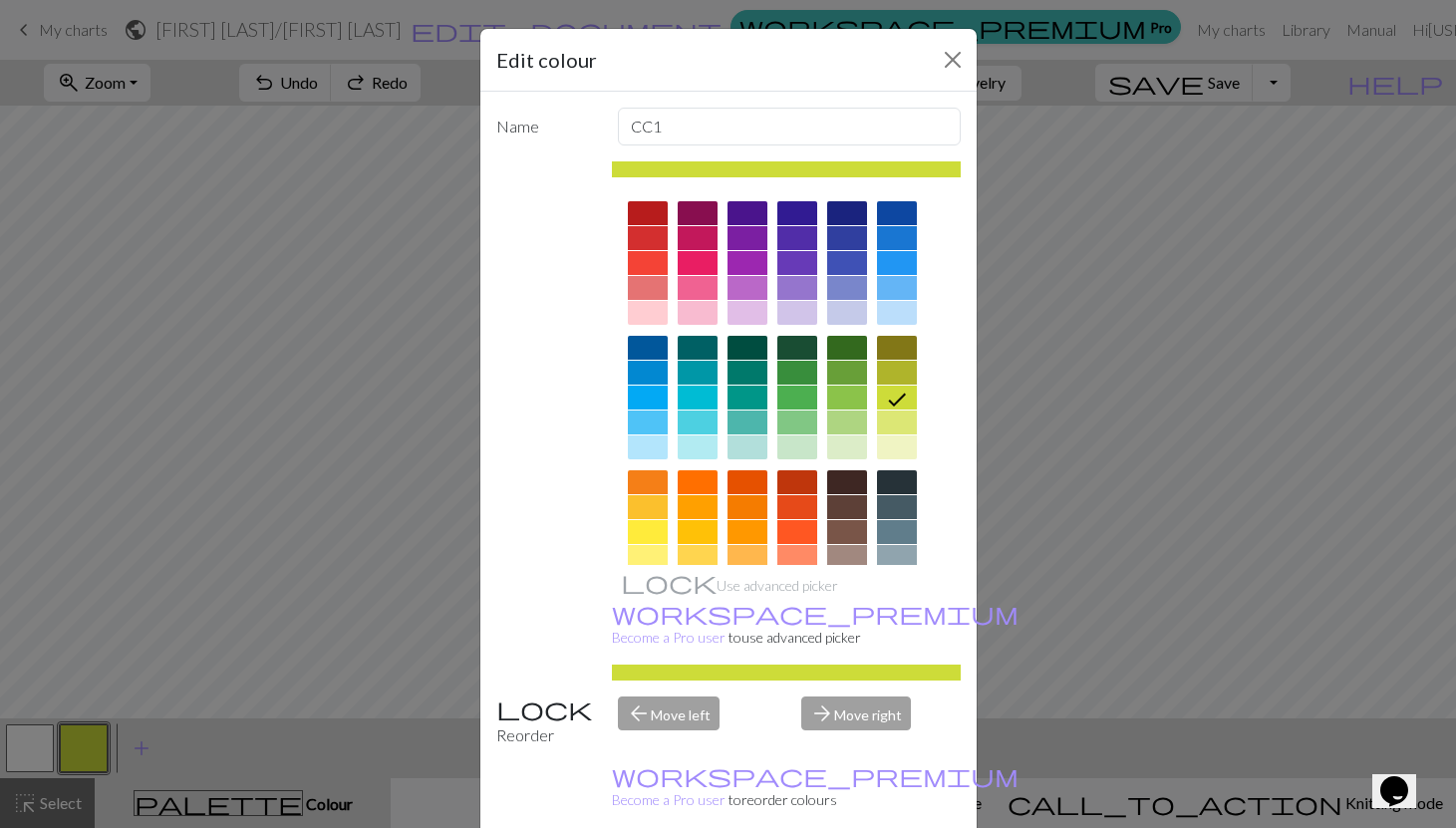 click at bounding box center (648, 213) 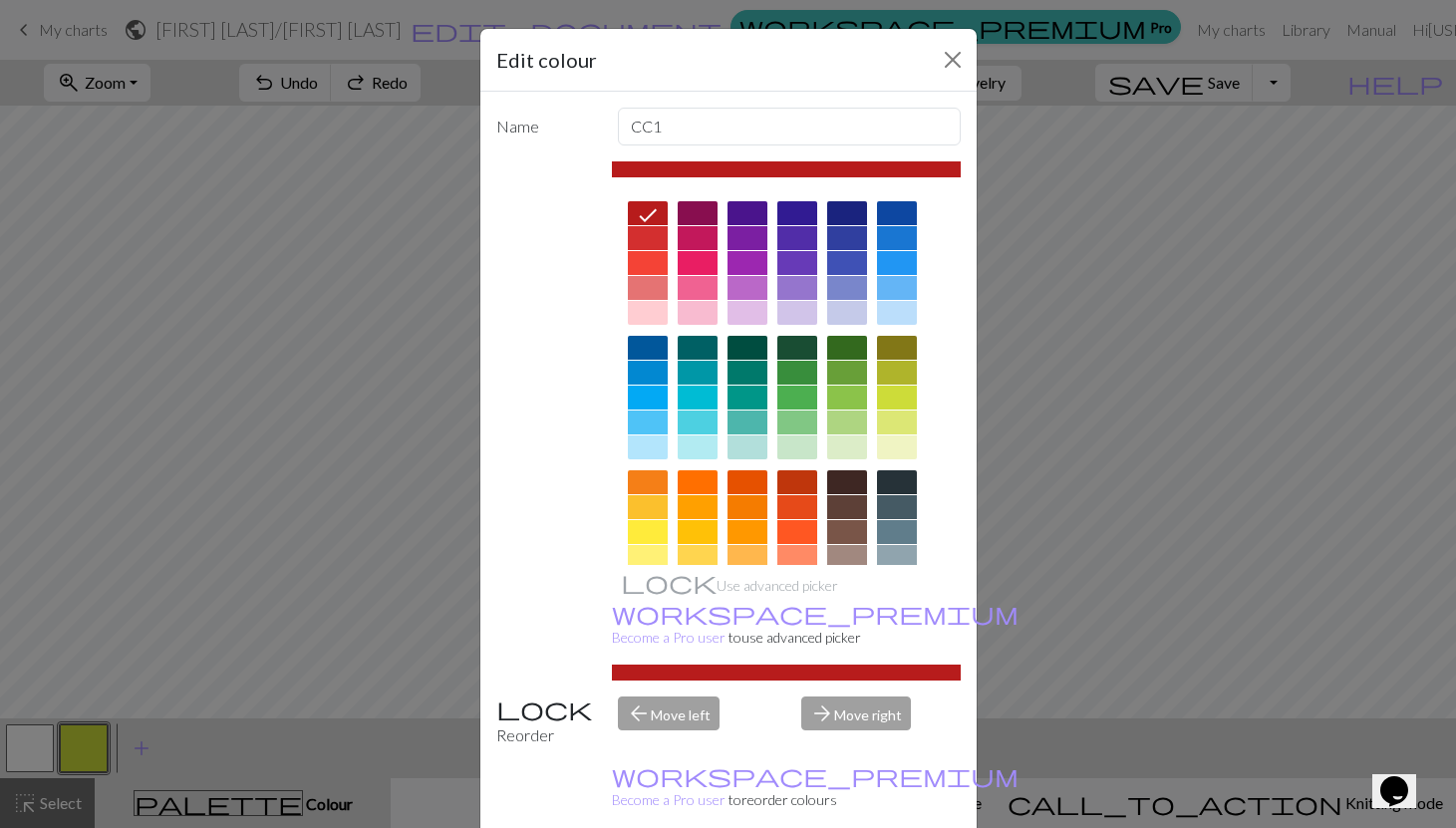 click on "Done" at bounding box center (848, 879) 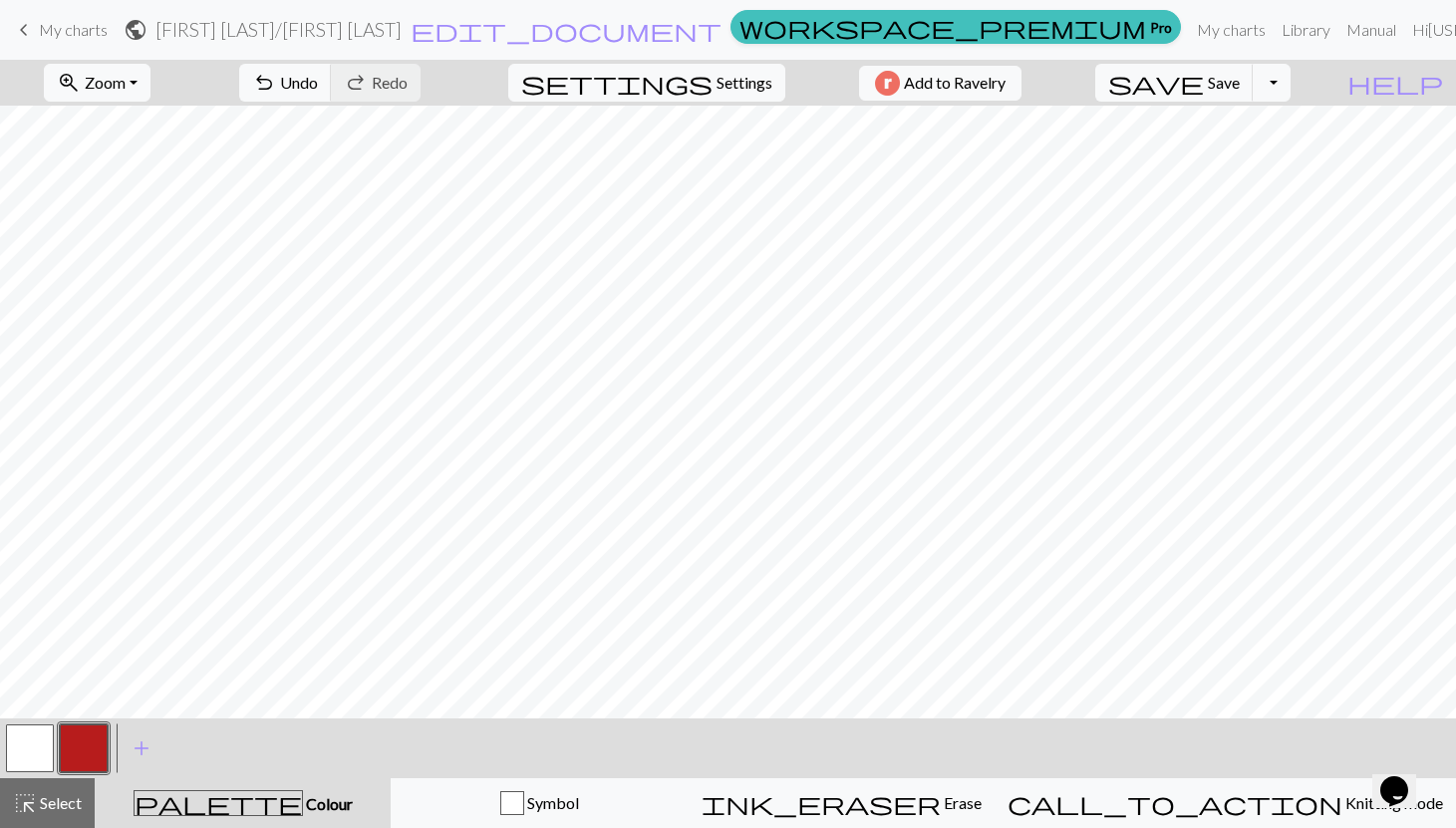 click at bounding box center (30, 748) 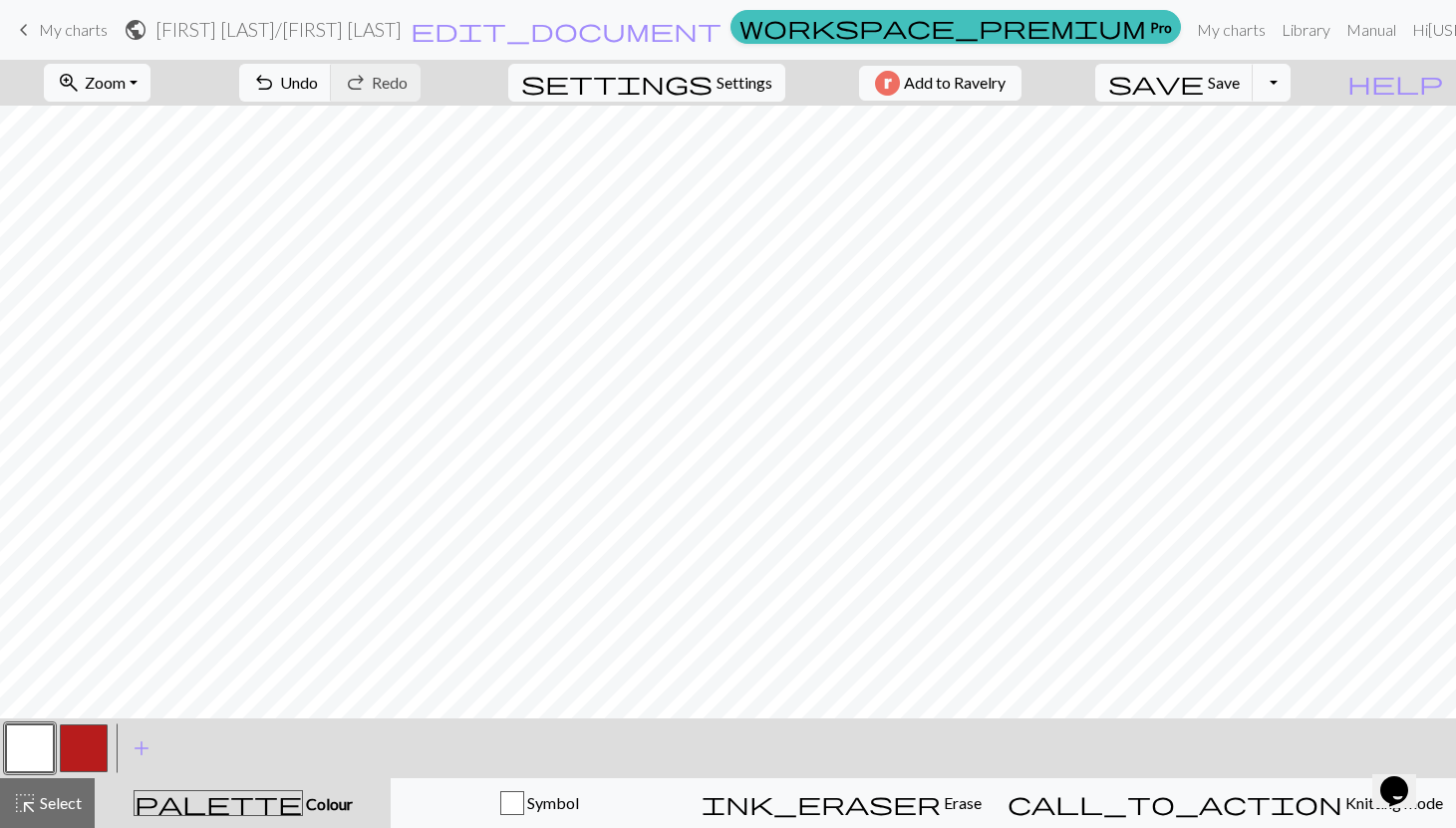 click at bounding box center [84, 748] 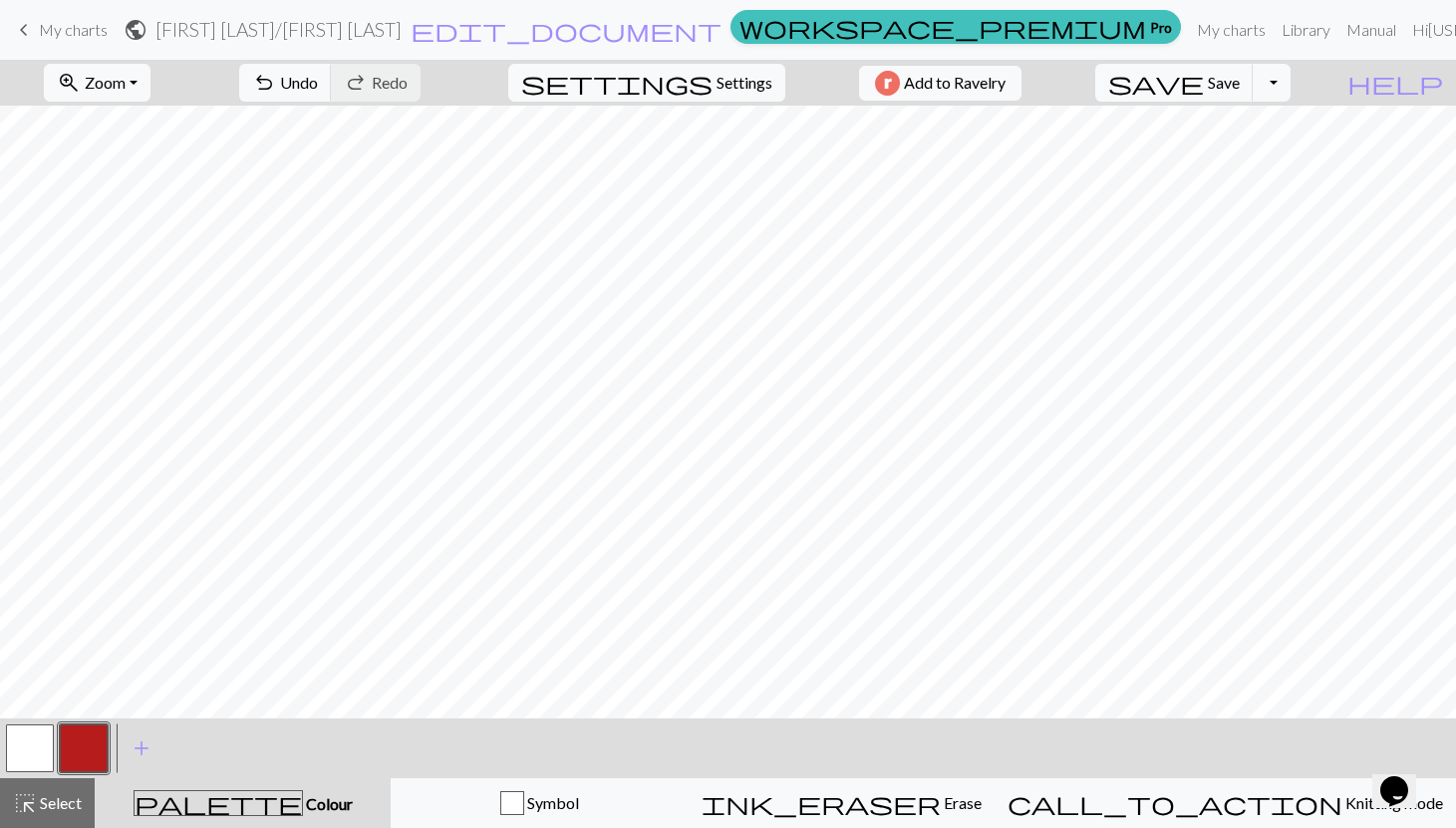click at bounding box center (84, 748) 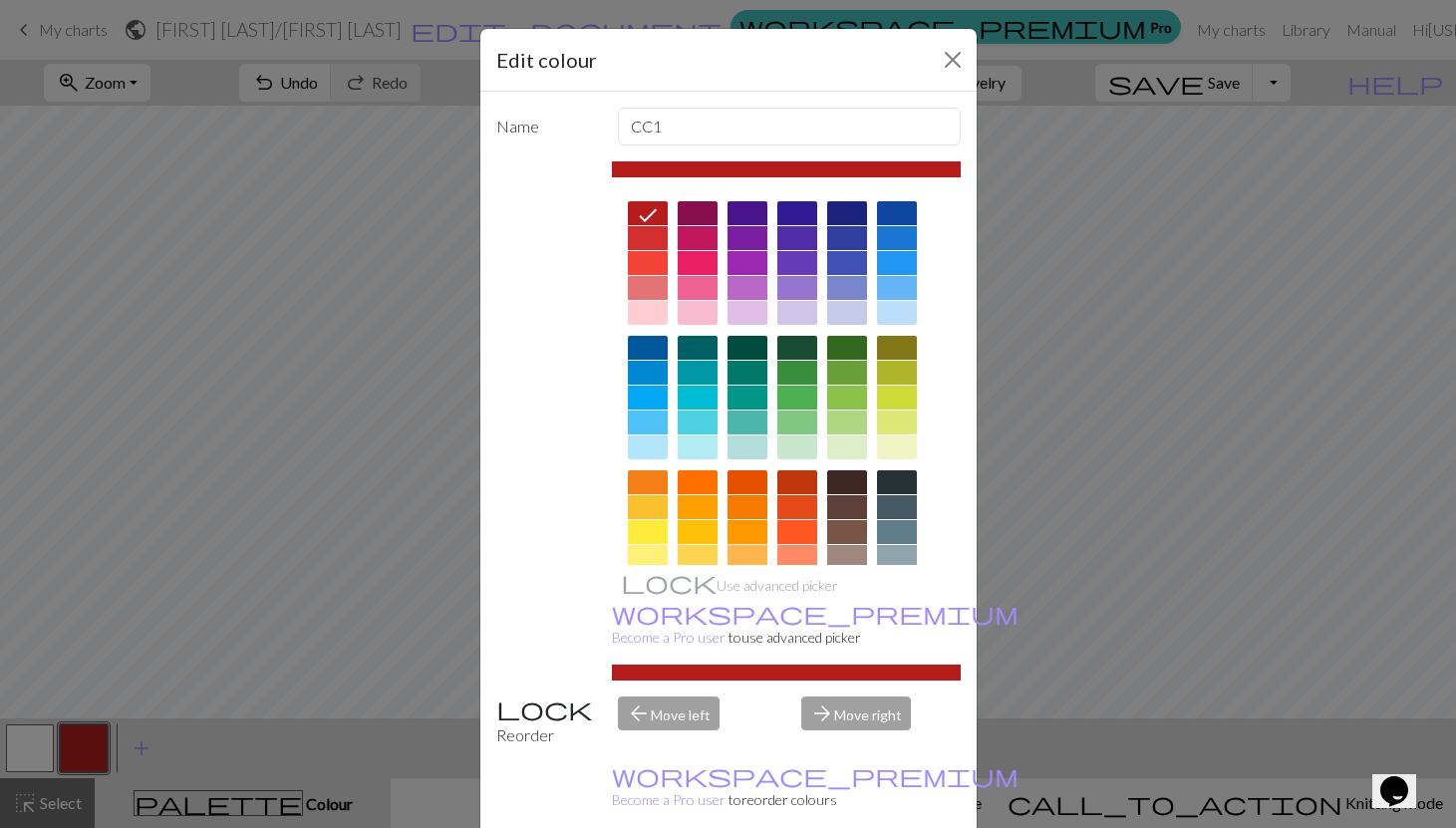 click on "Done" at bounding box center [848, 879] 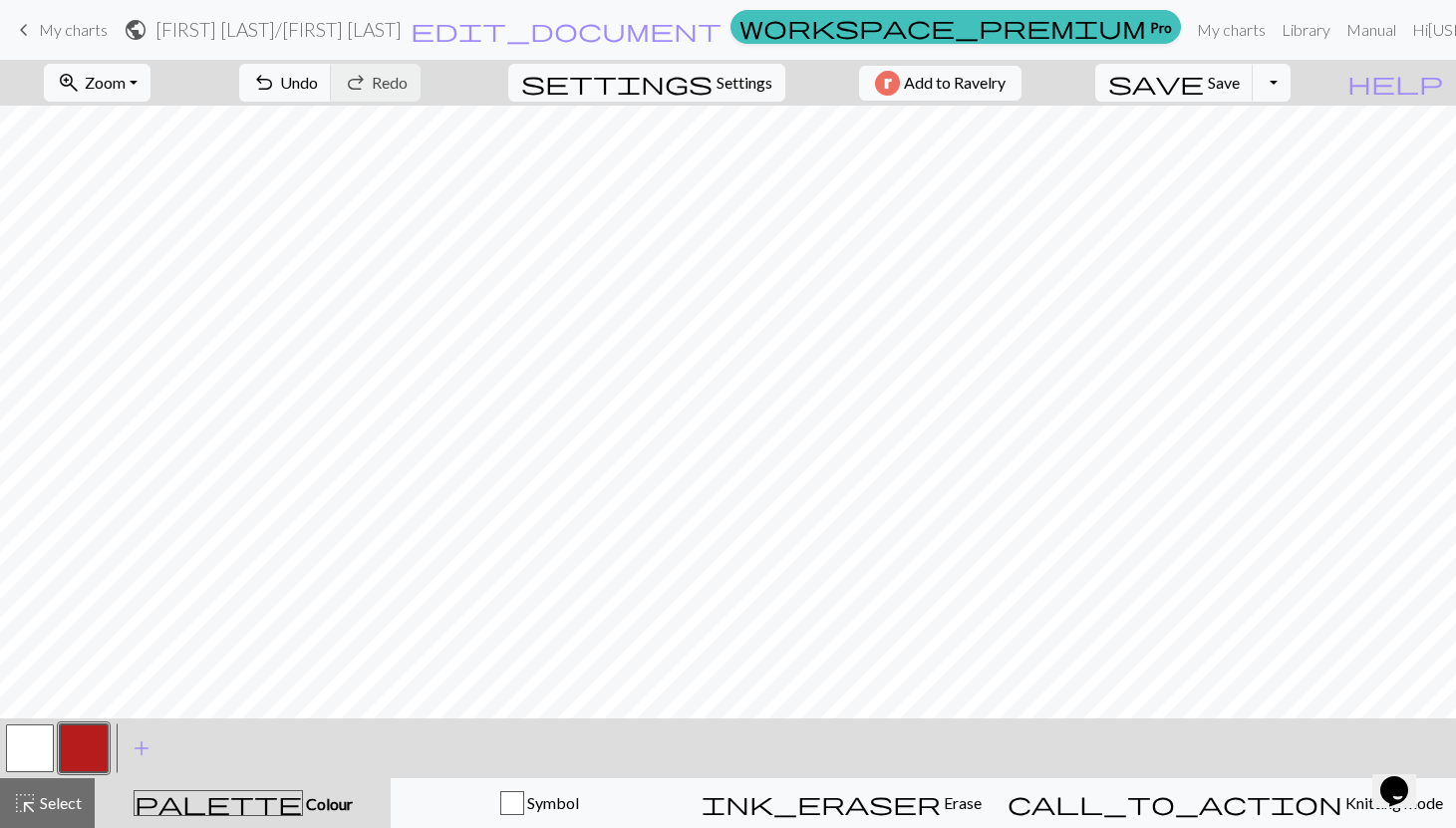click at bounding box center (30, 748) 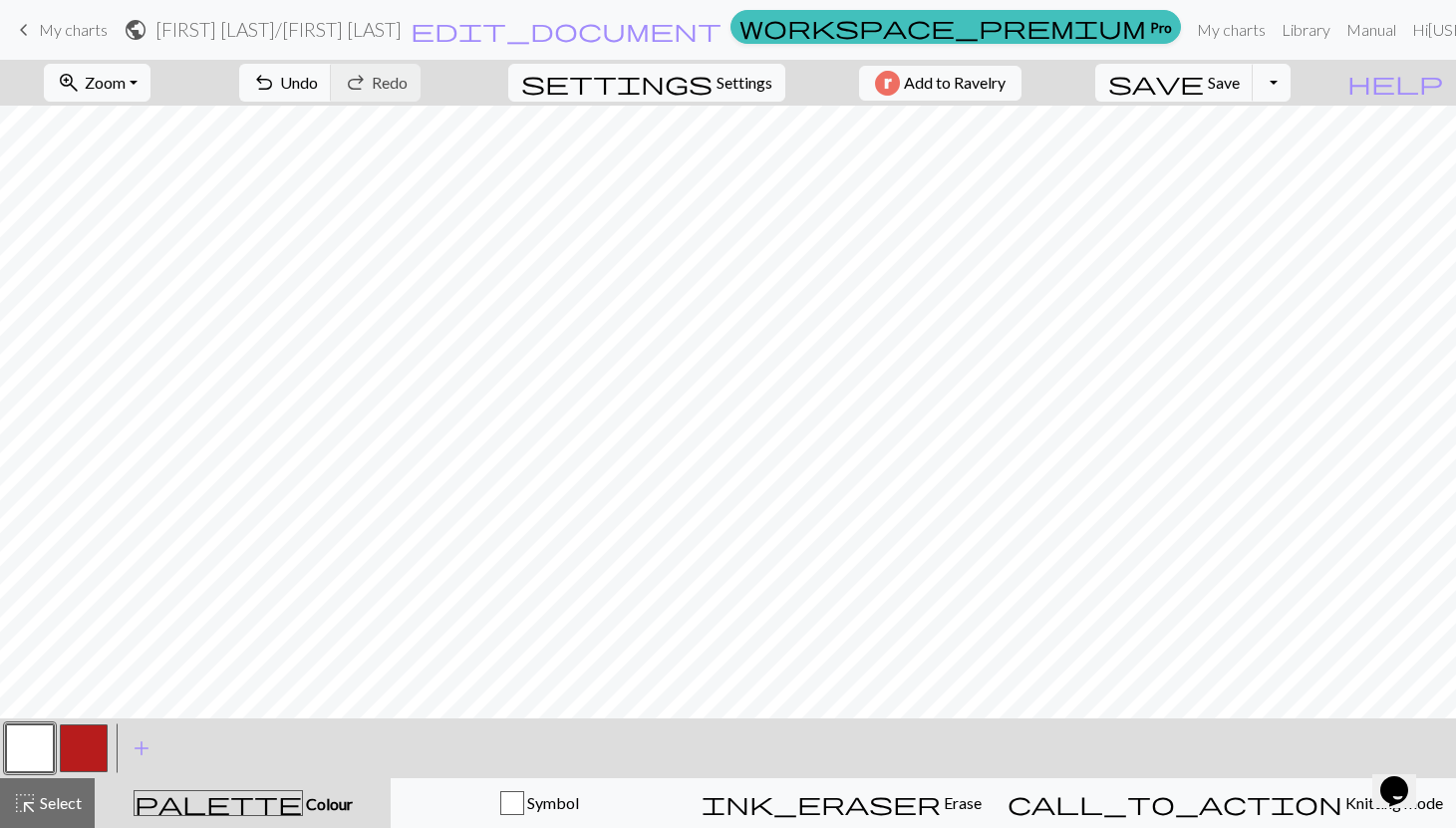 click at bounding box center [84, 748] 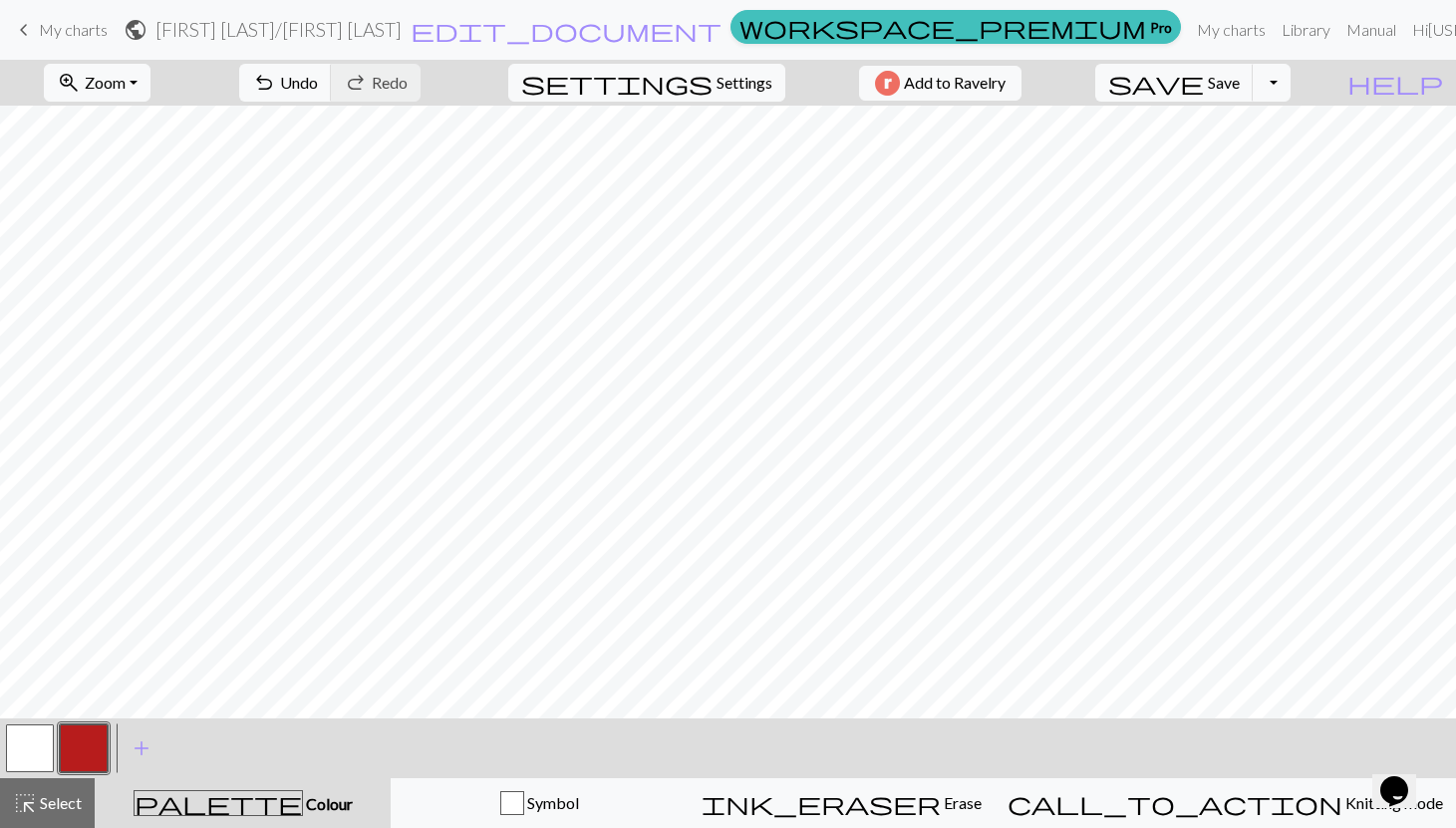 click at bounding box center [30, 748] 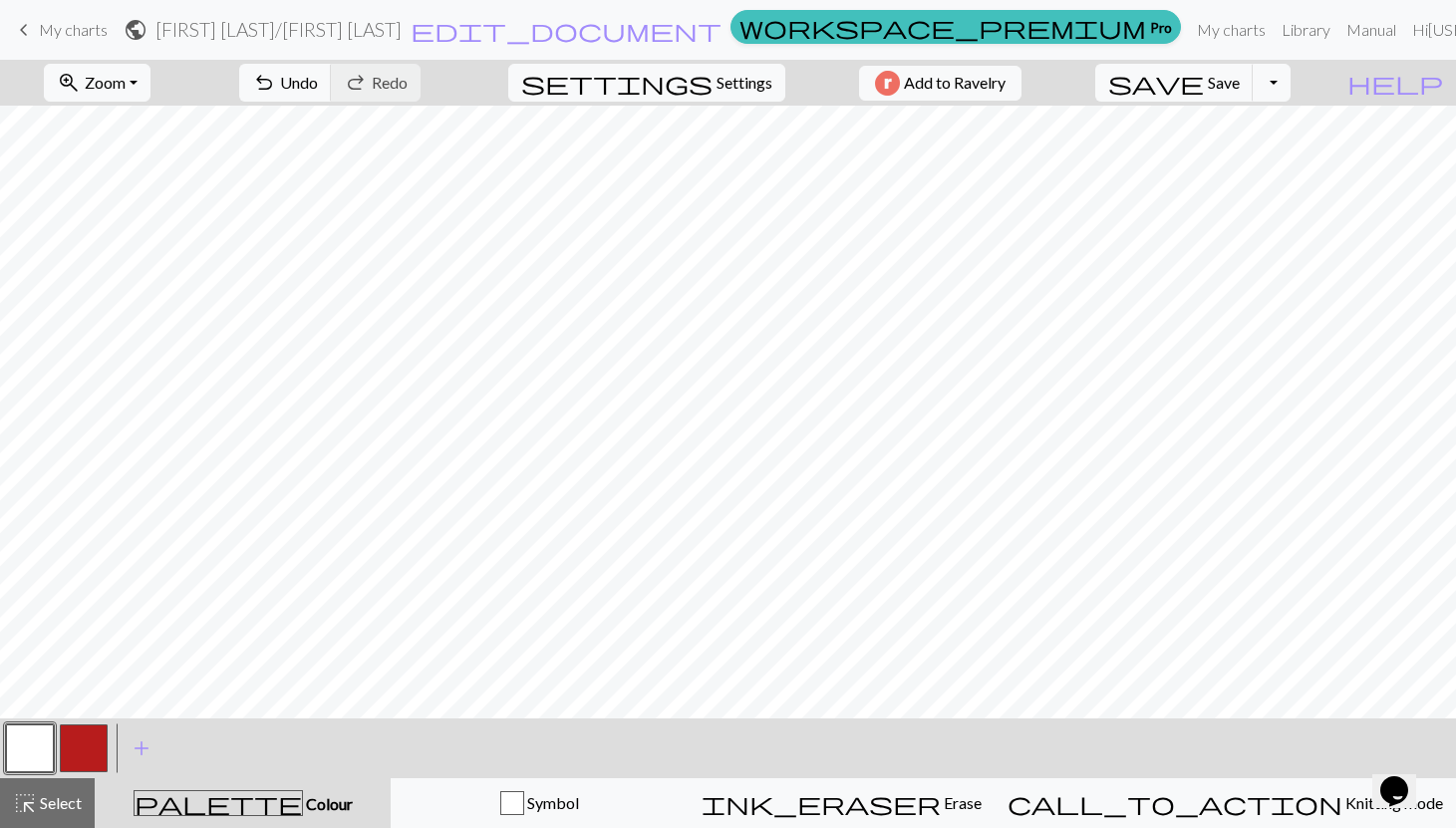 click at bounding box center (30, 748) 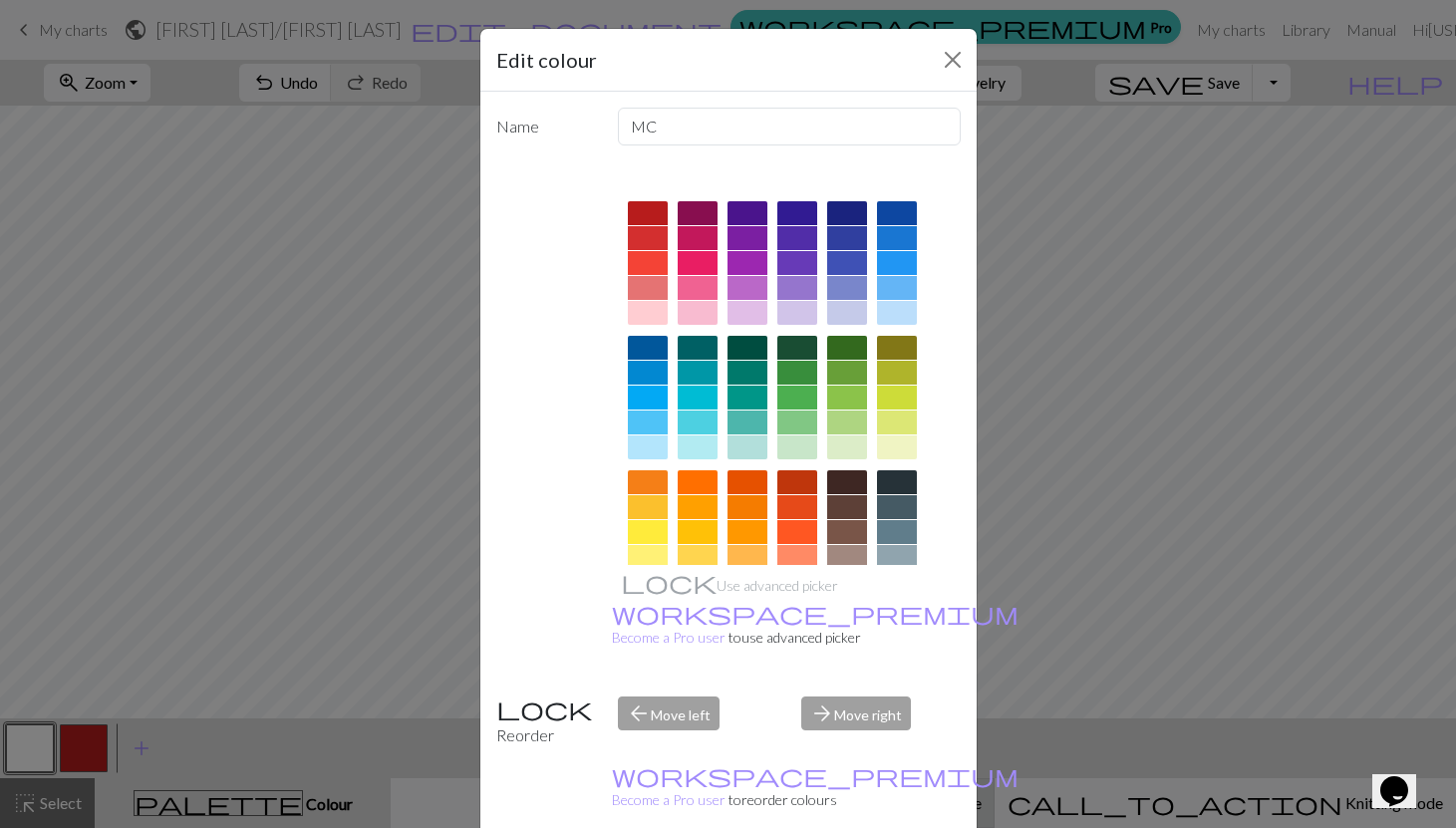 click on "Cancel" at bounding box center (924, 879) 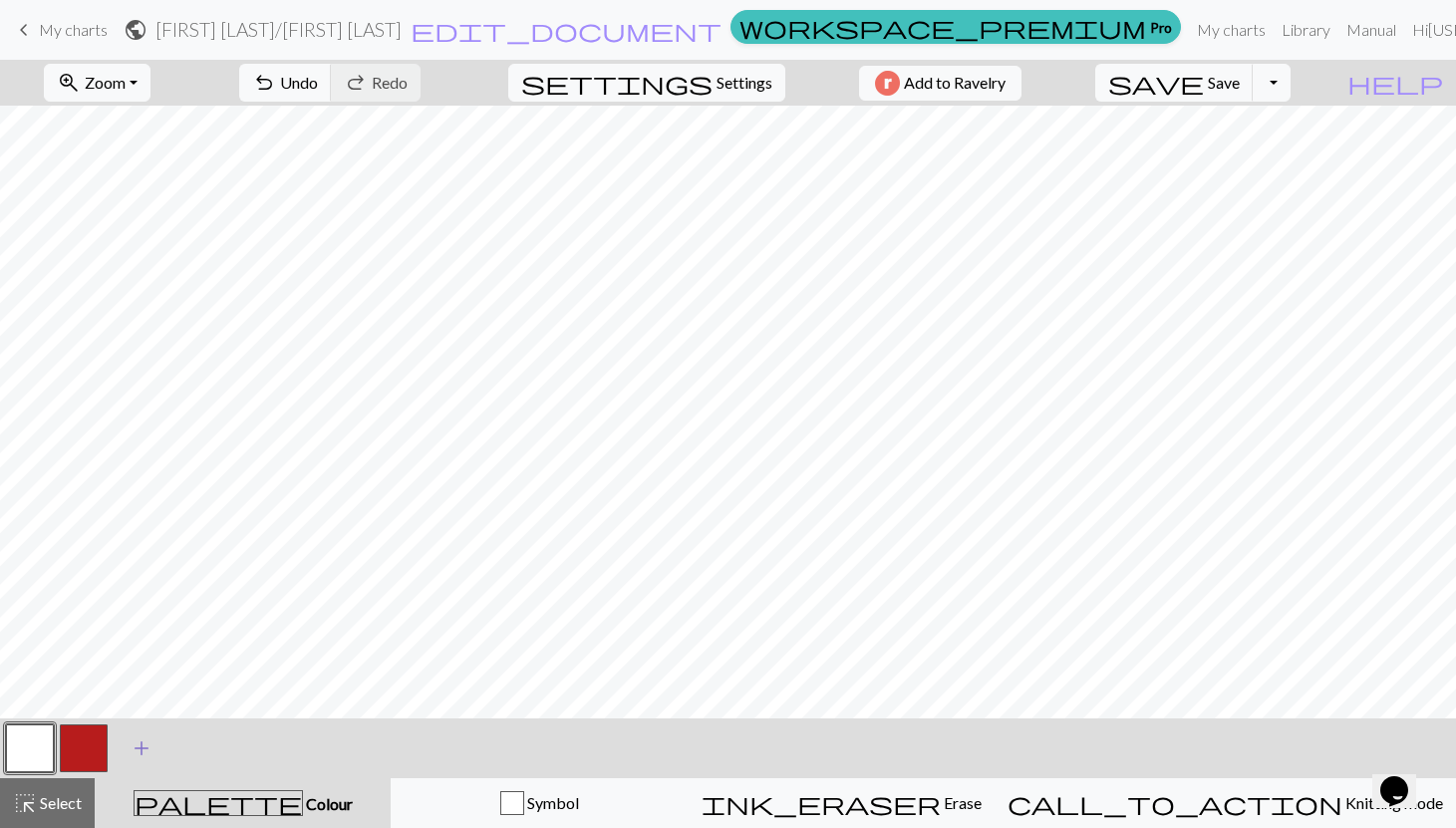 click on "add" at bounding box center [142, 748] 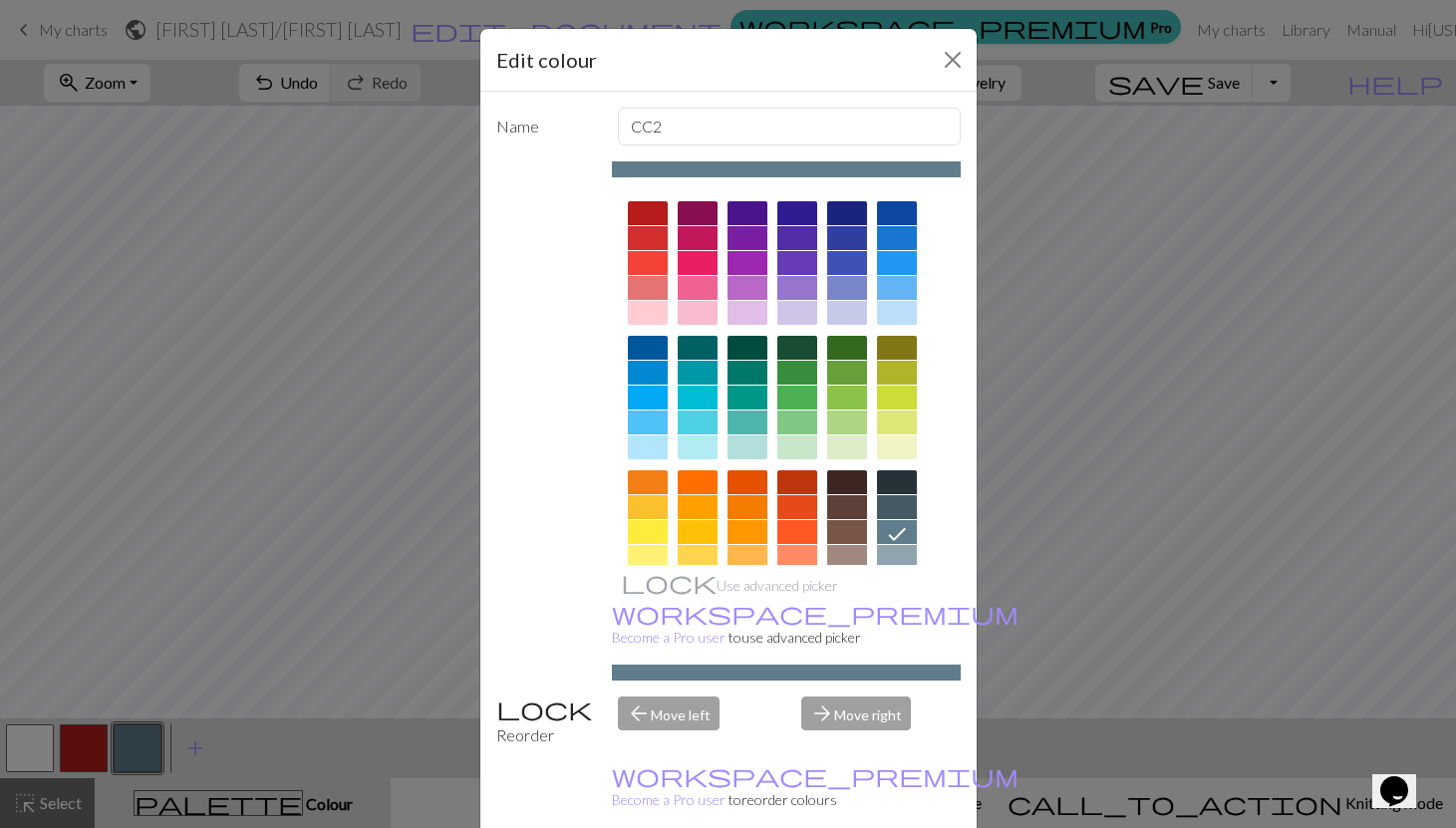 click at bounding box center [847, 398] 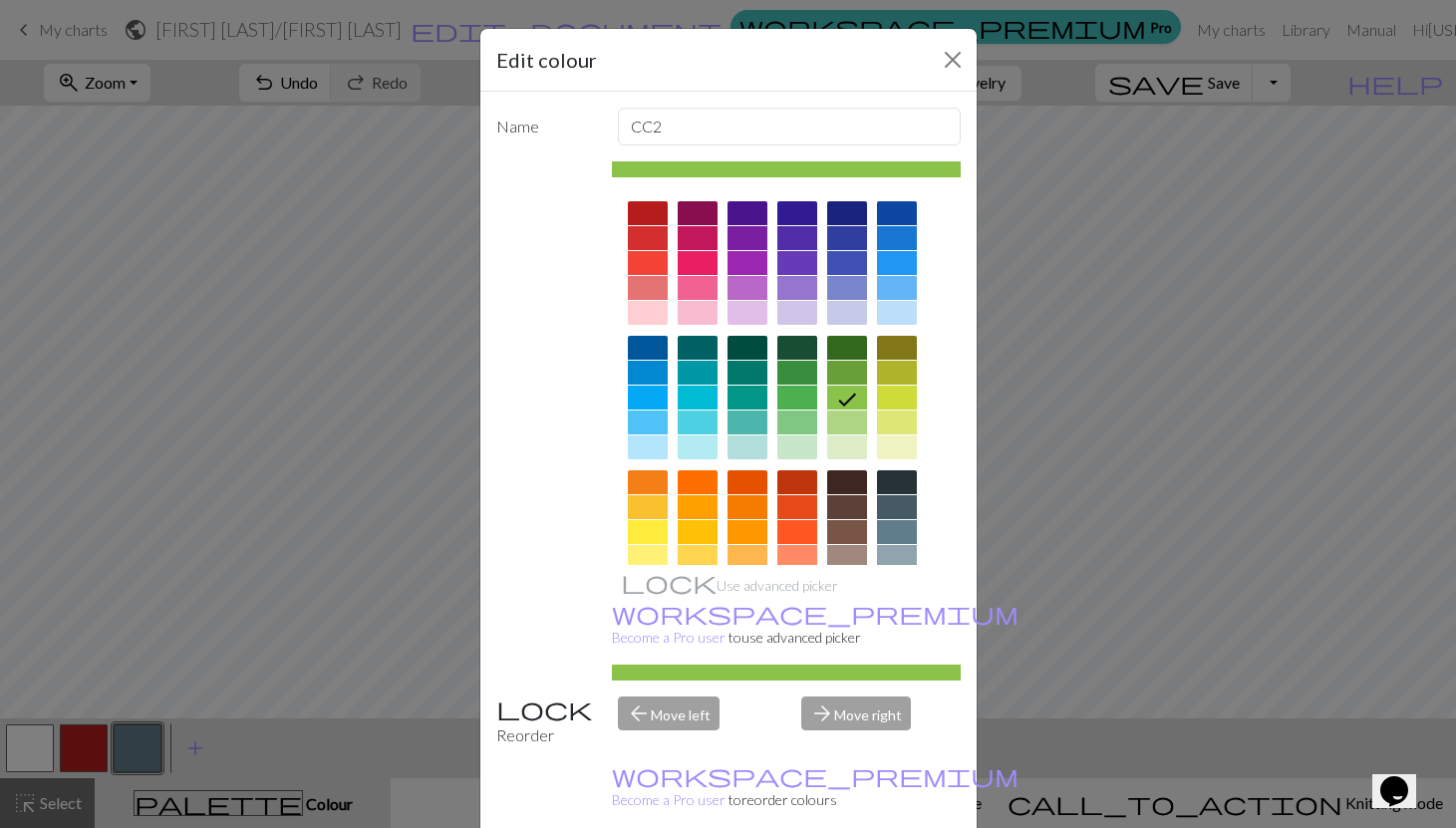 click on "Done" at bounding box center [848, 879] 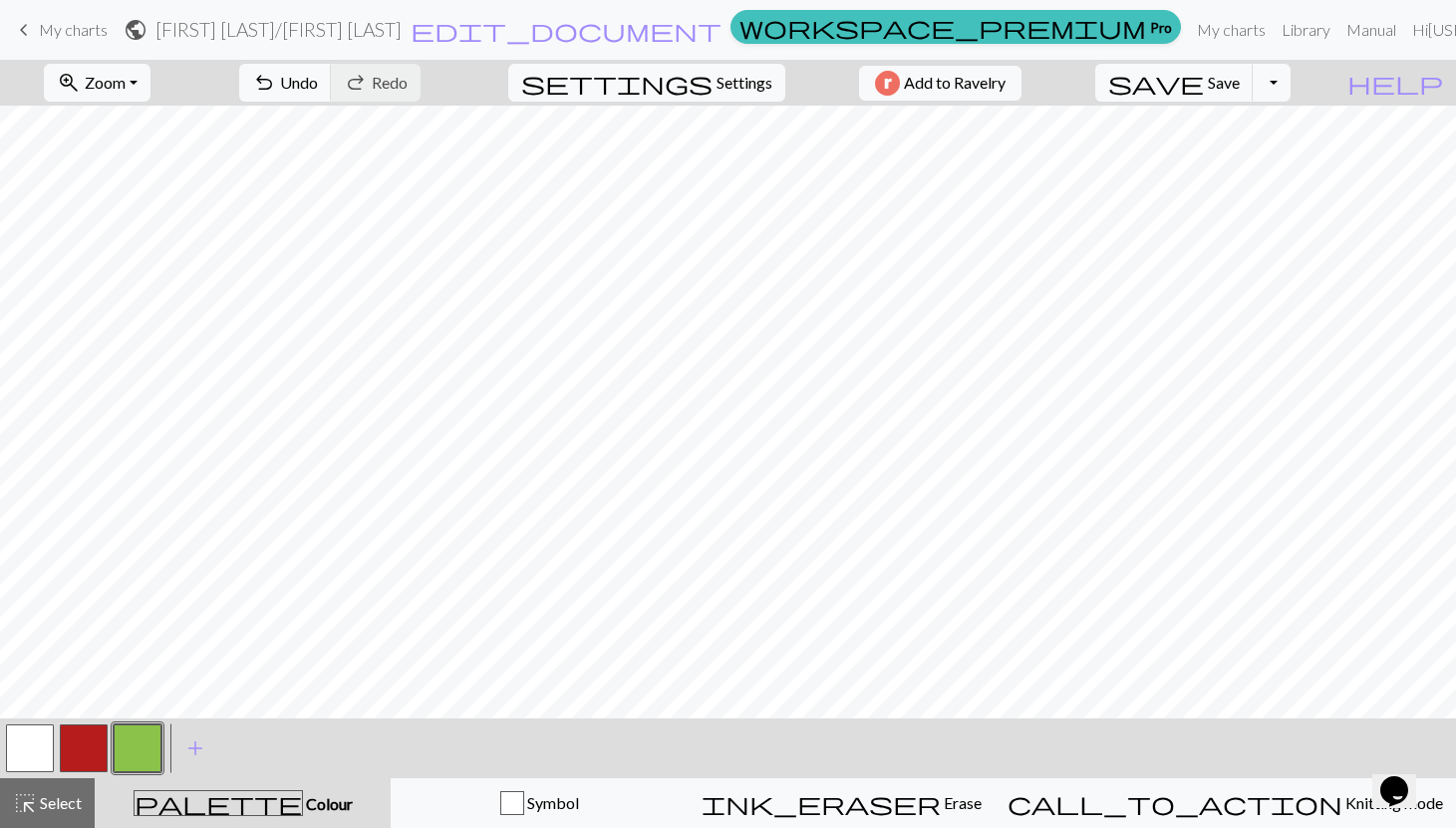 click at bounding box center (30, 748) 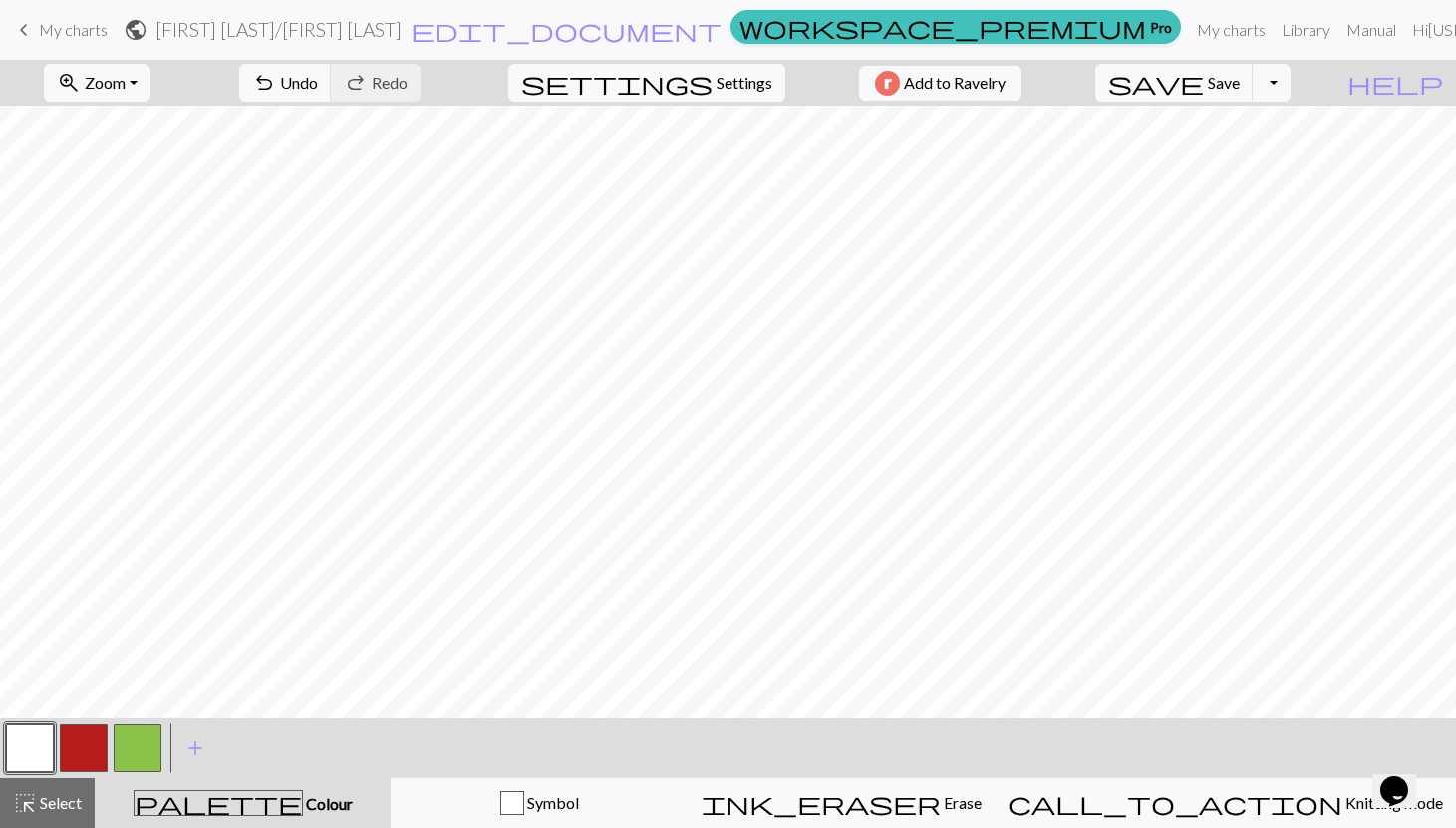 click at bounding box center [138, 748] 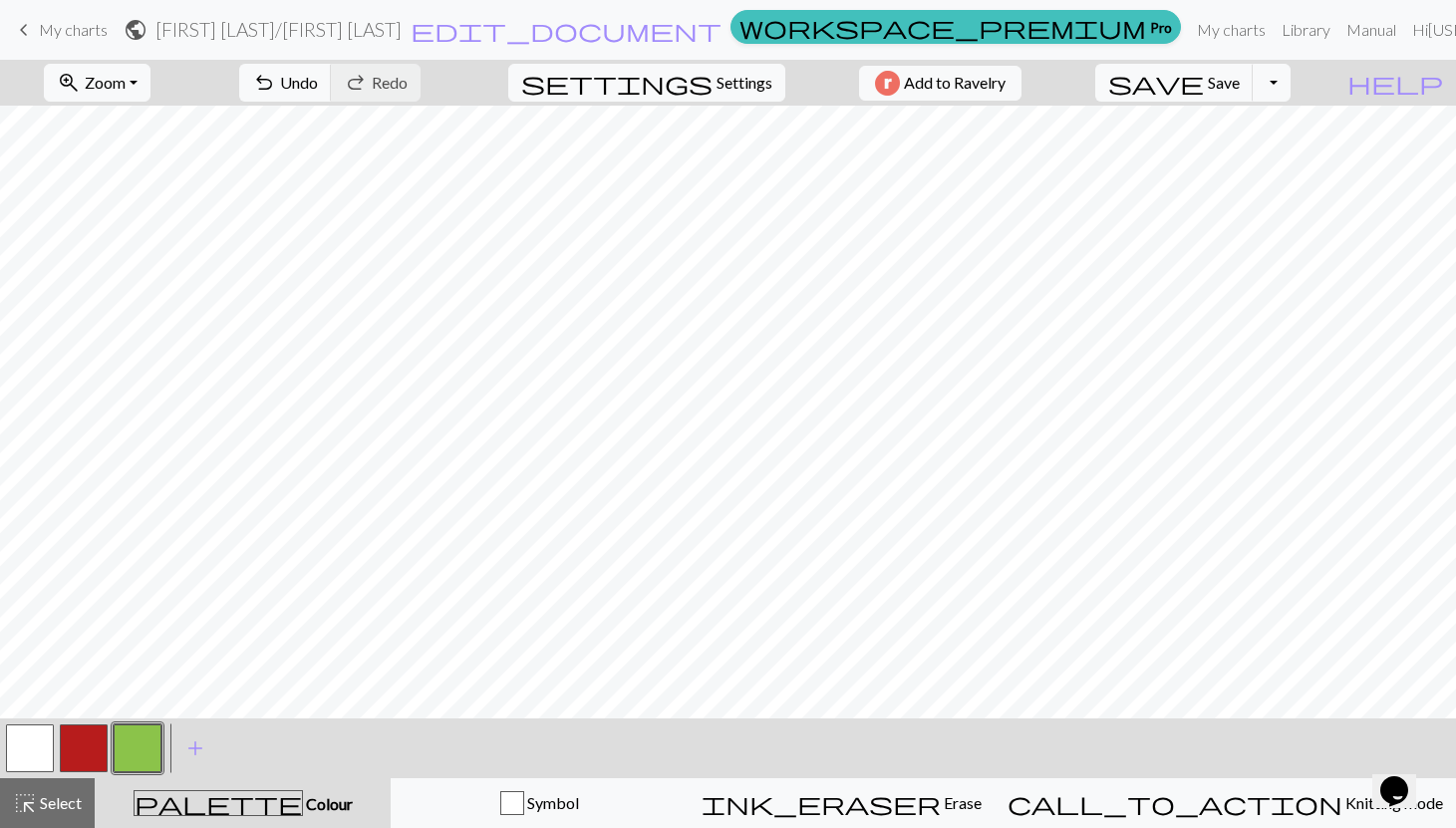 click at bounding box center [84, 748] 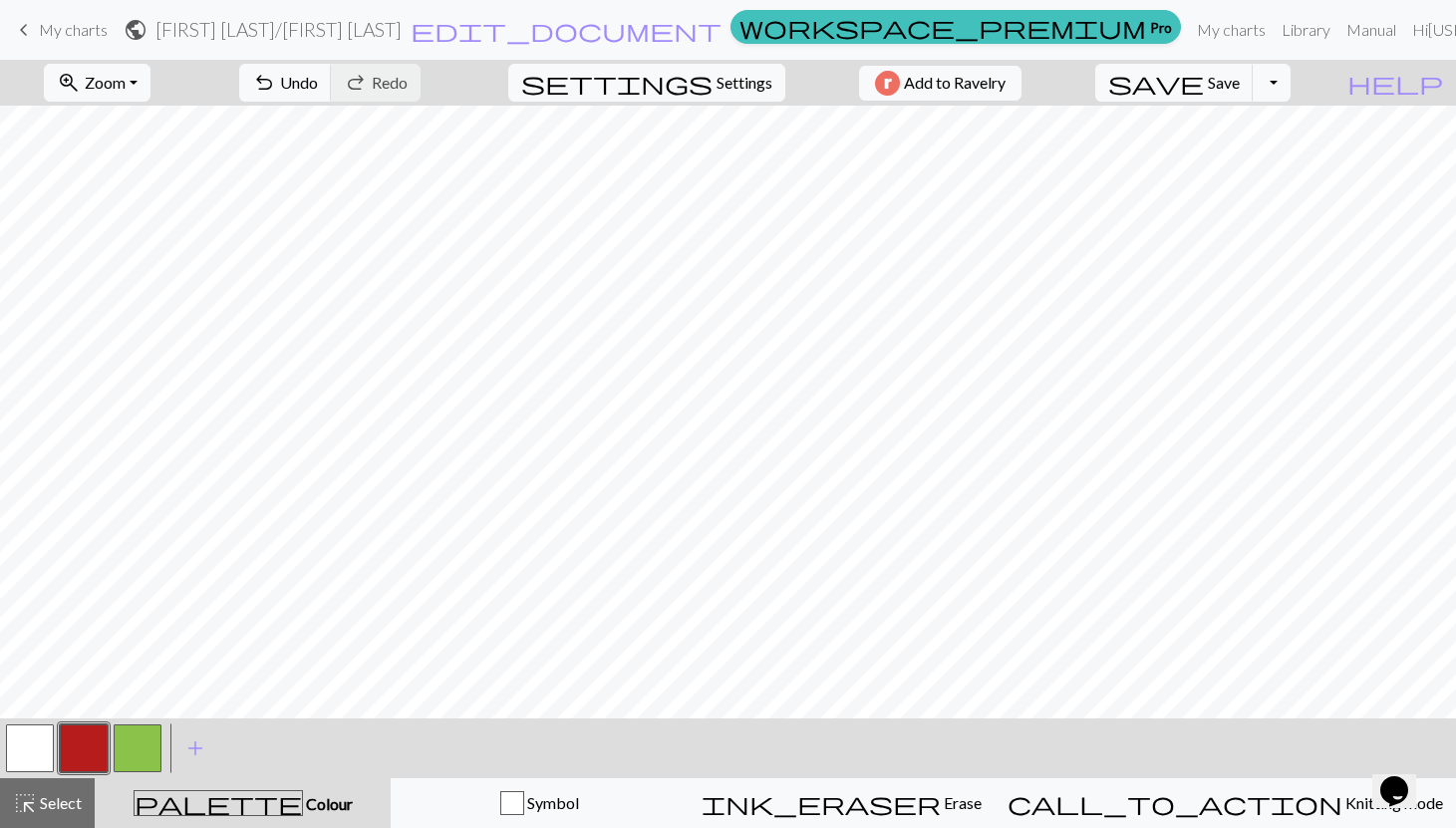click at bounding box center [30, 748] 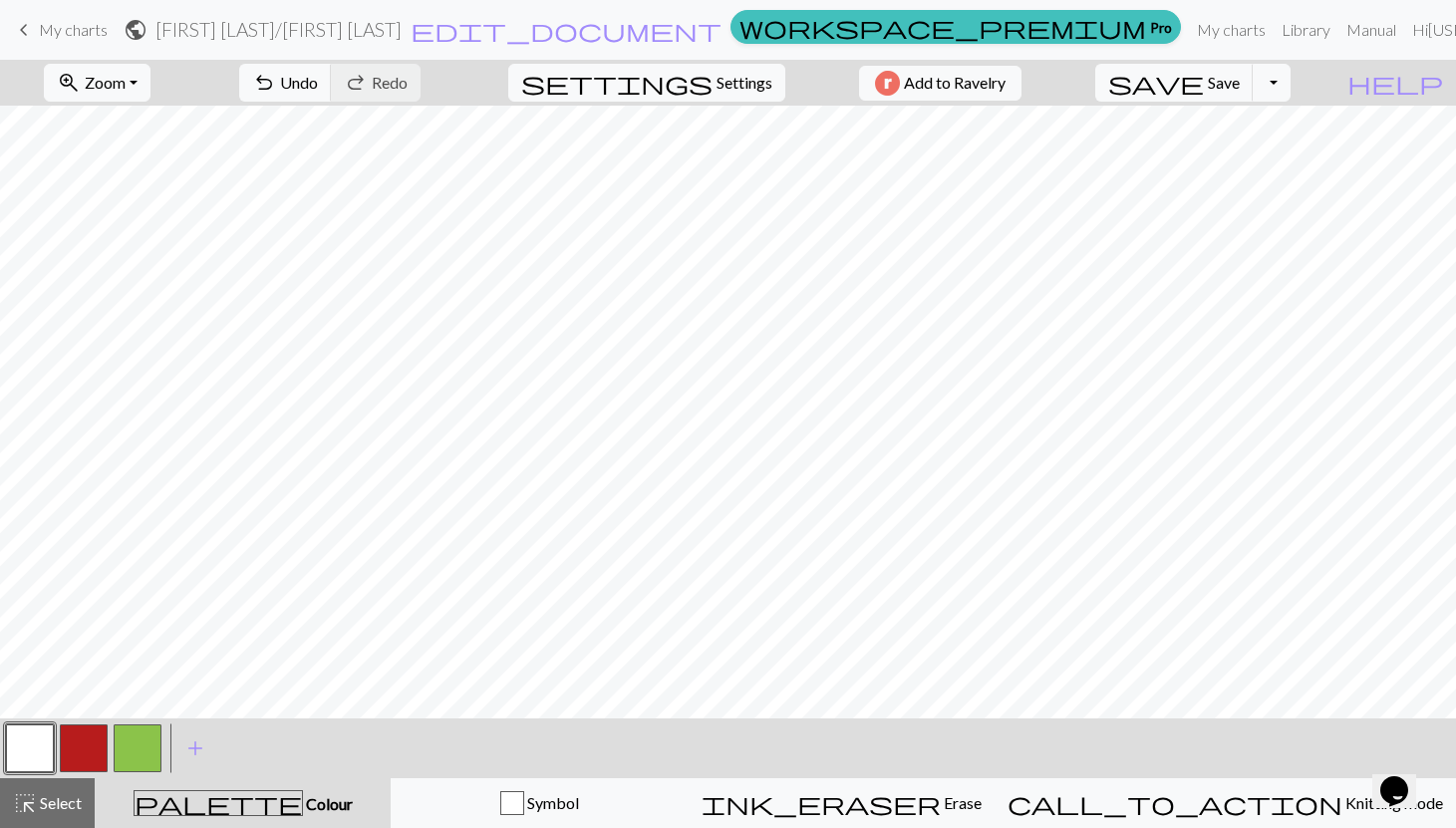 click at bounding box center (84, 748) 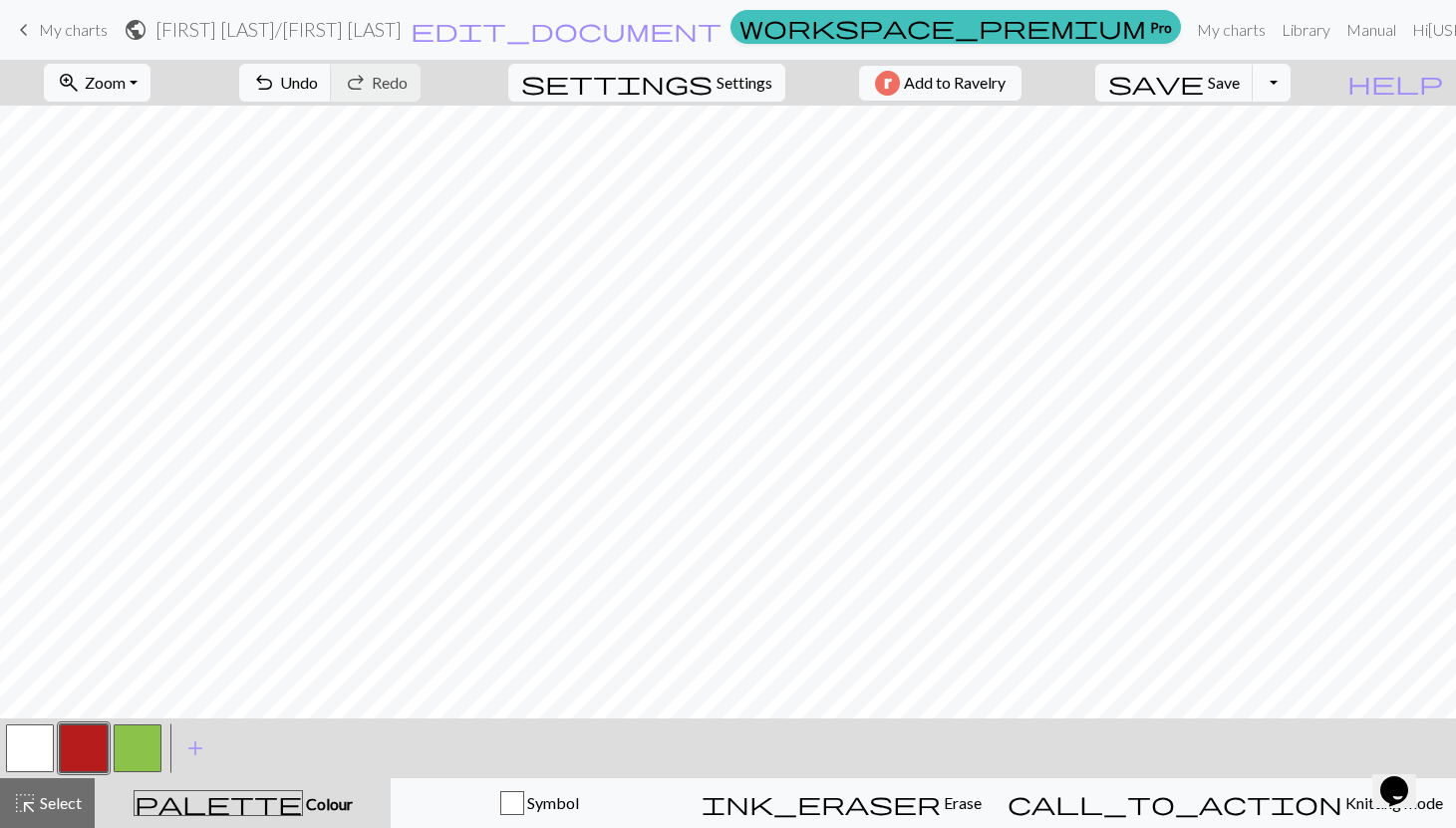click at bounding box center (138, 748) 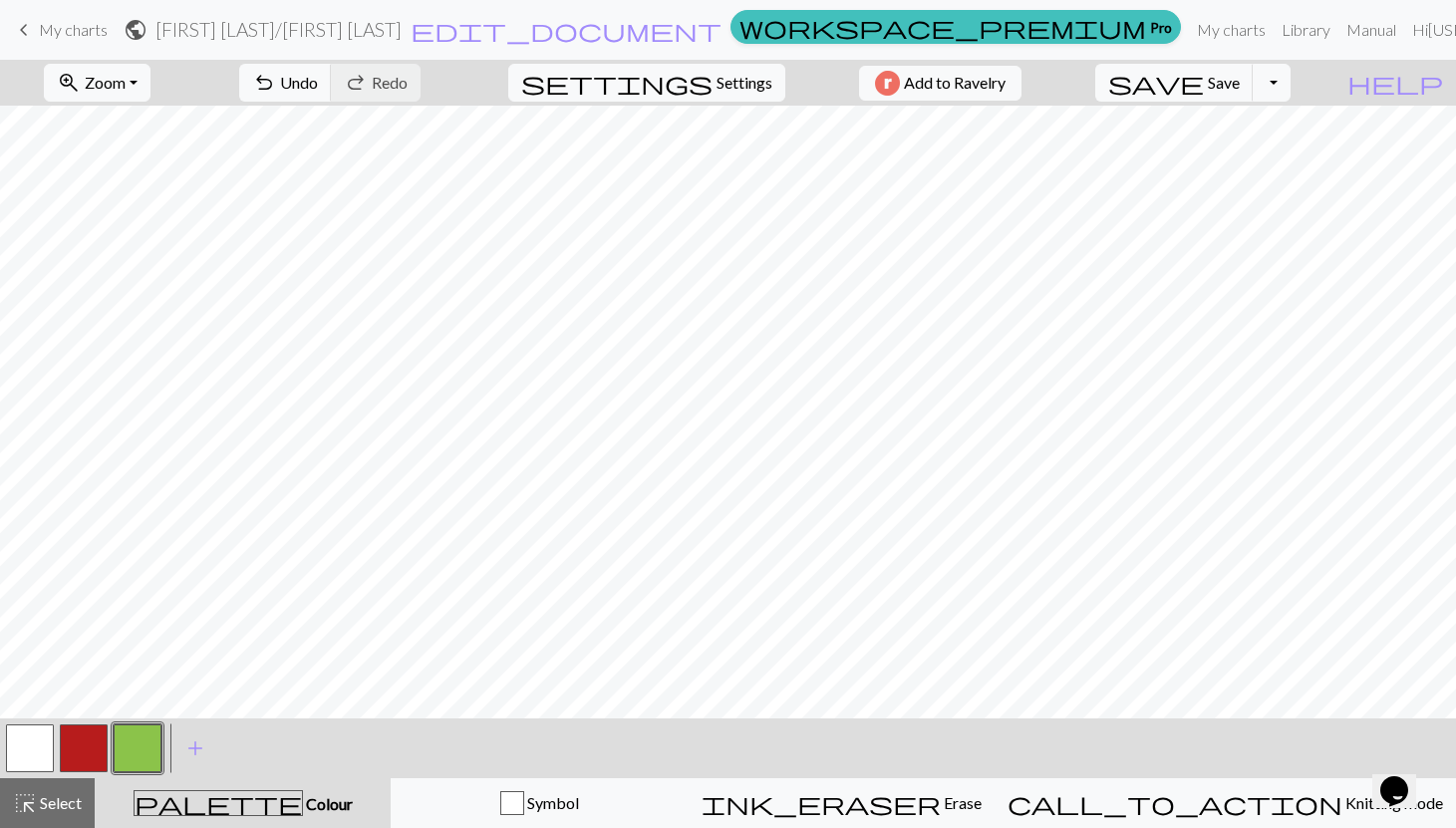 click at bounding box center [30, 748] 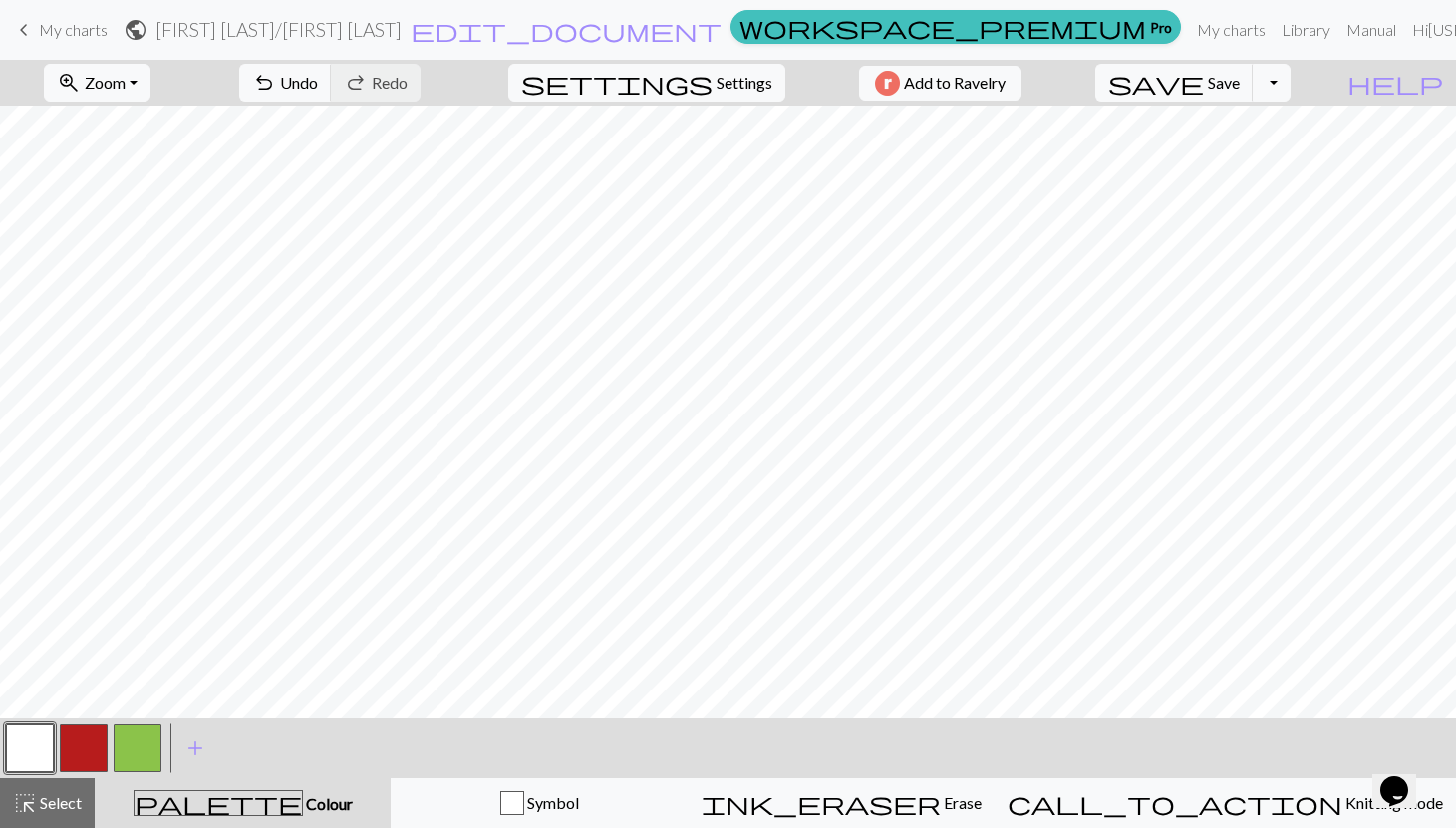 click at bounding box center [84, 748] 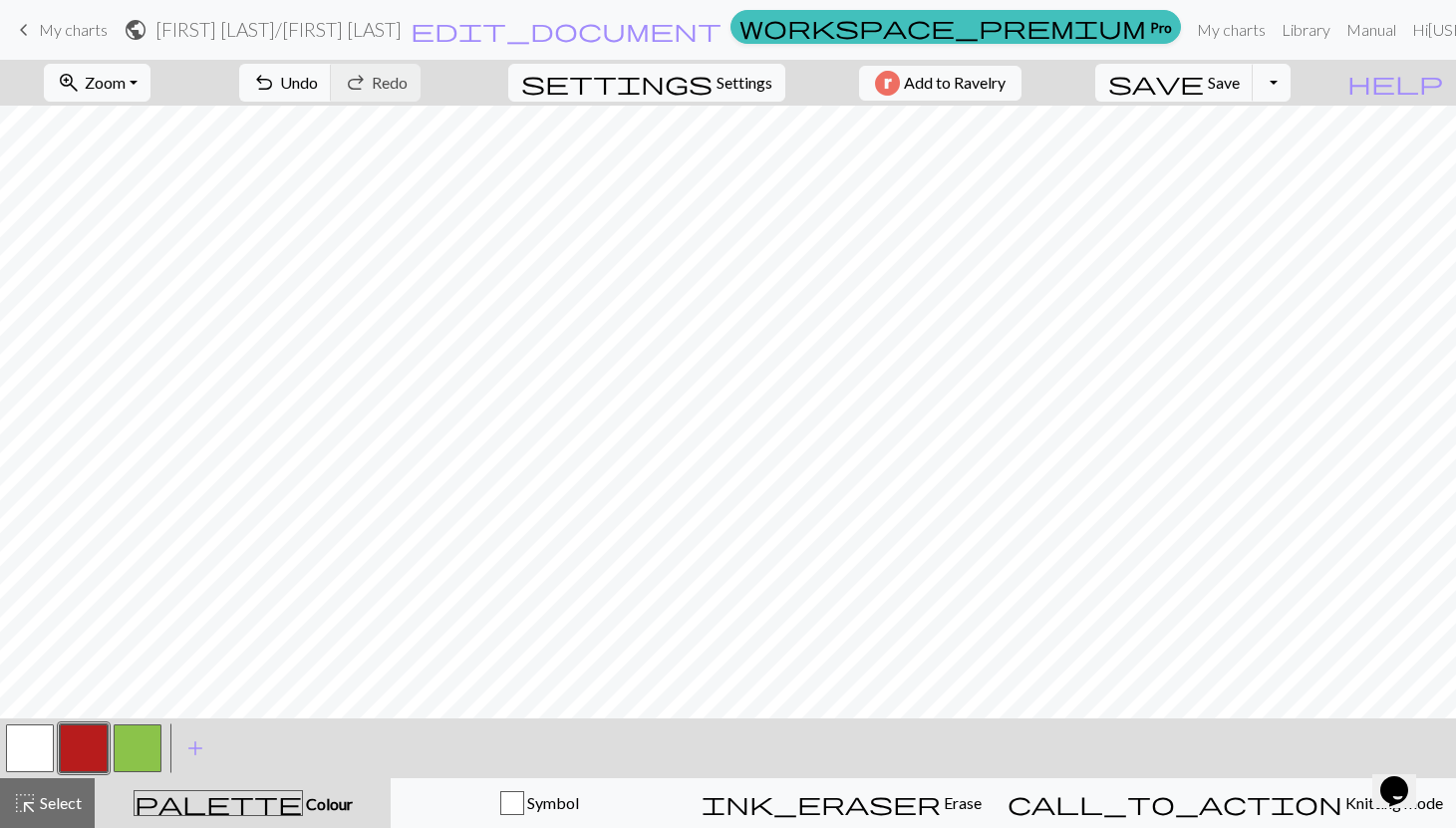 click at bounding box center [30, 748] 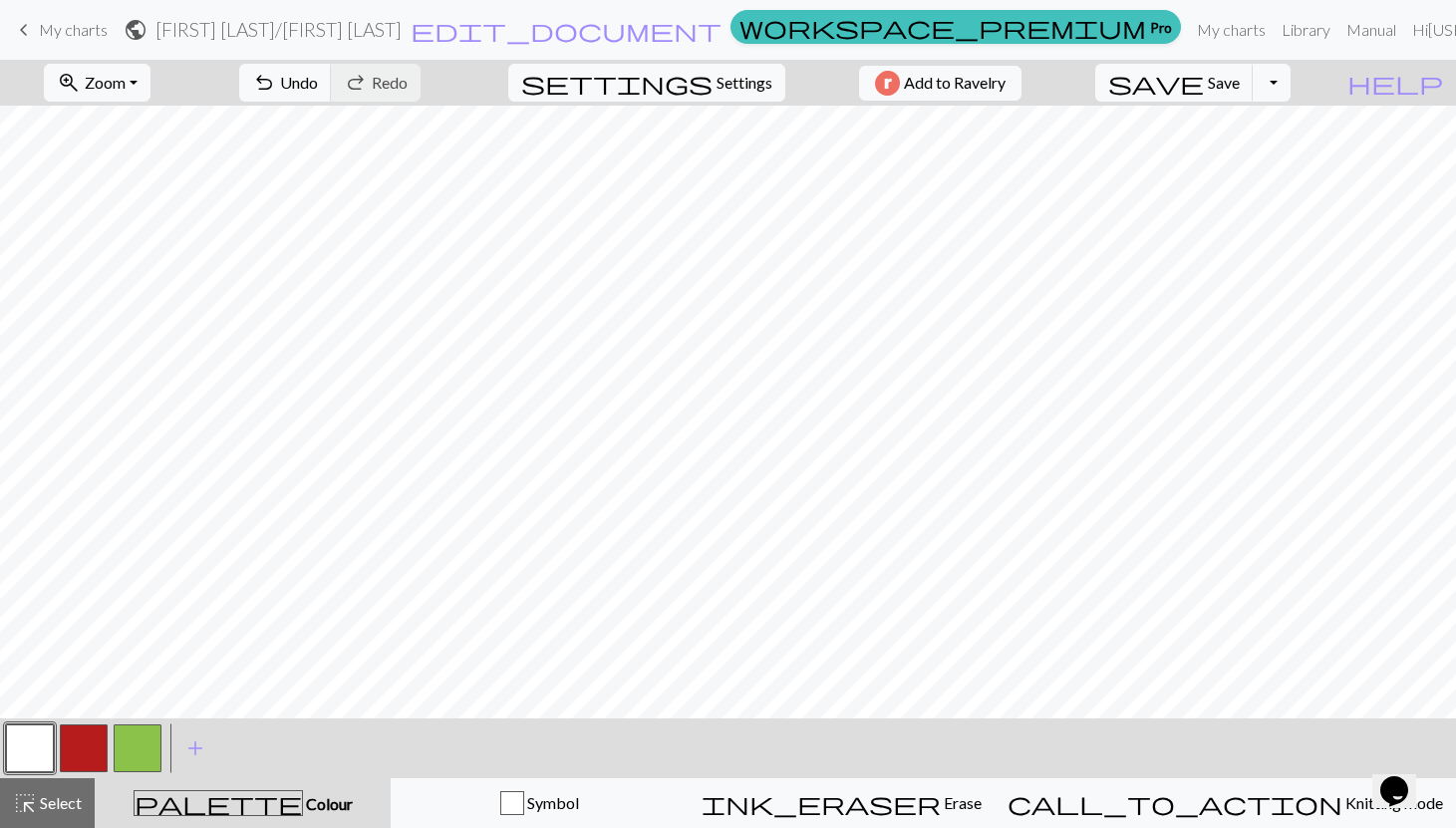click at bounding box center (138, 748) 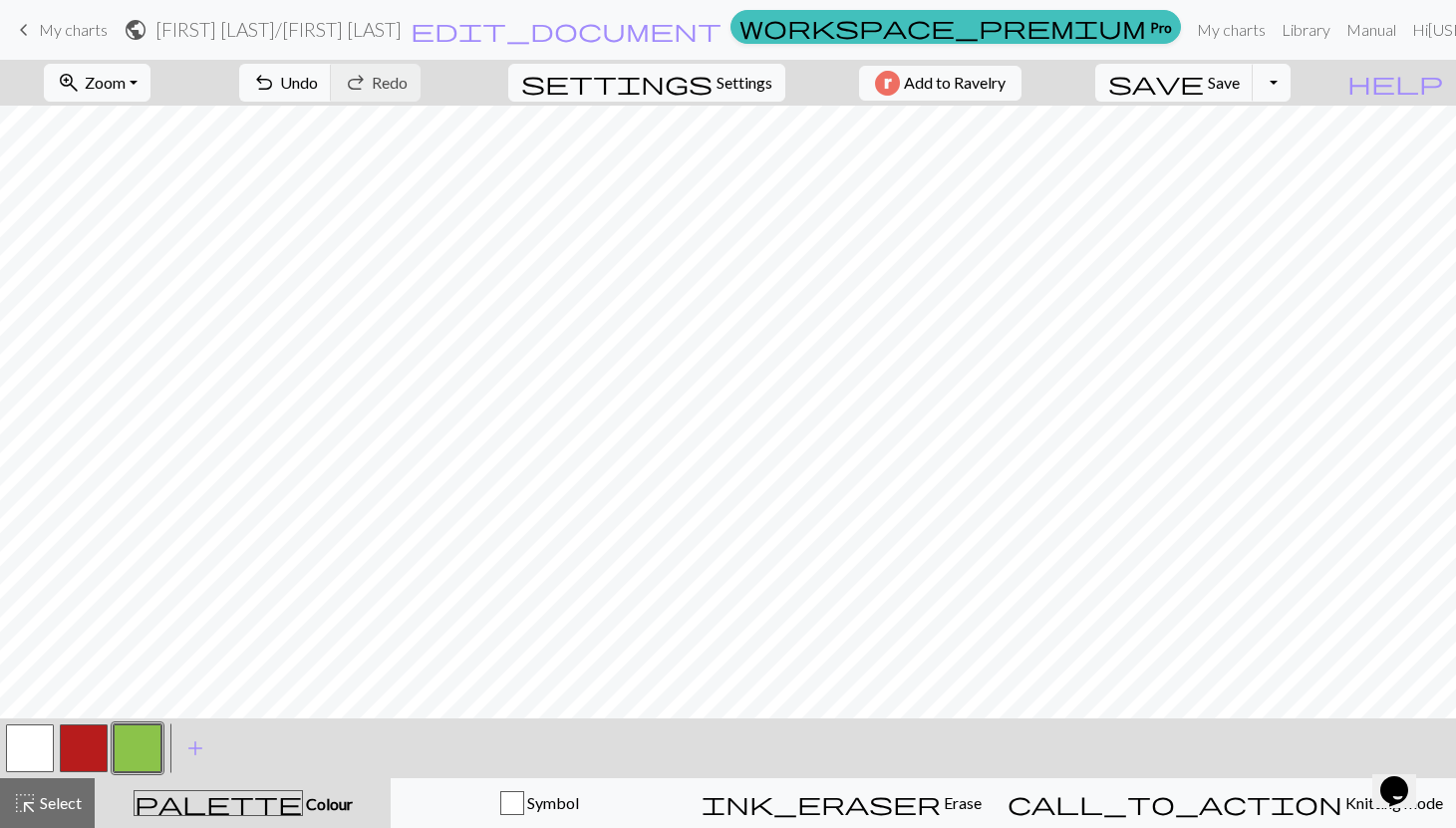 click at bounding box center [84, 748] 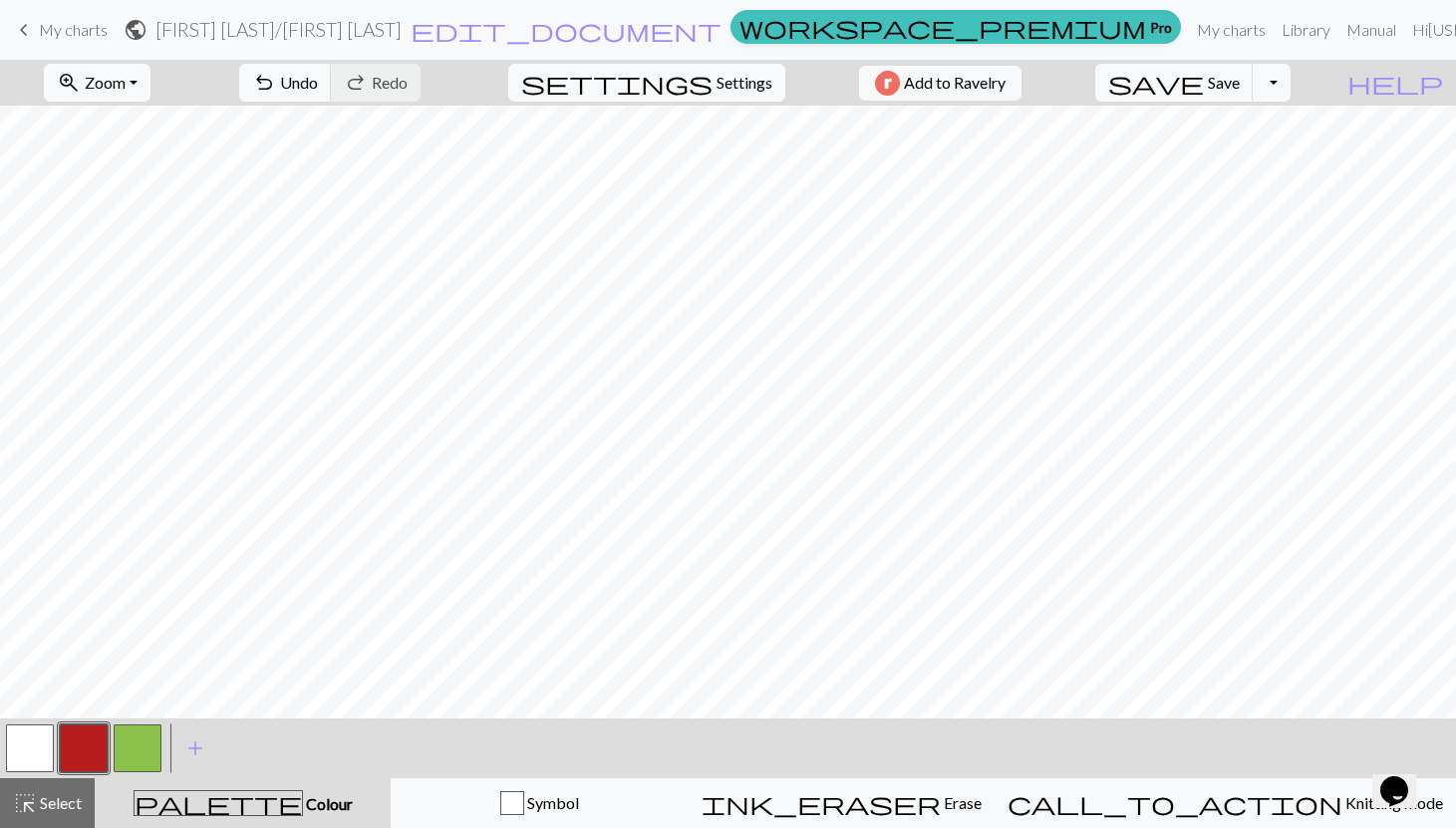 click at bounding box center [30, 748] 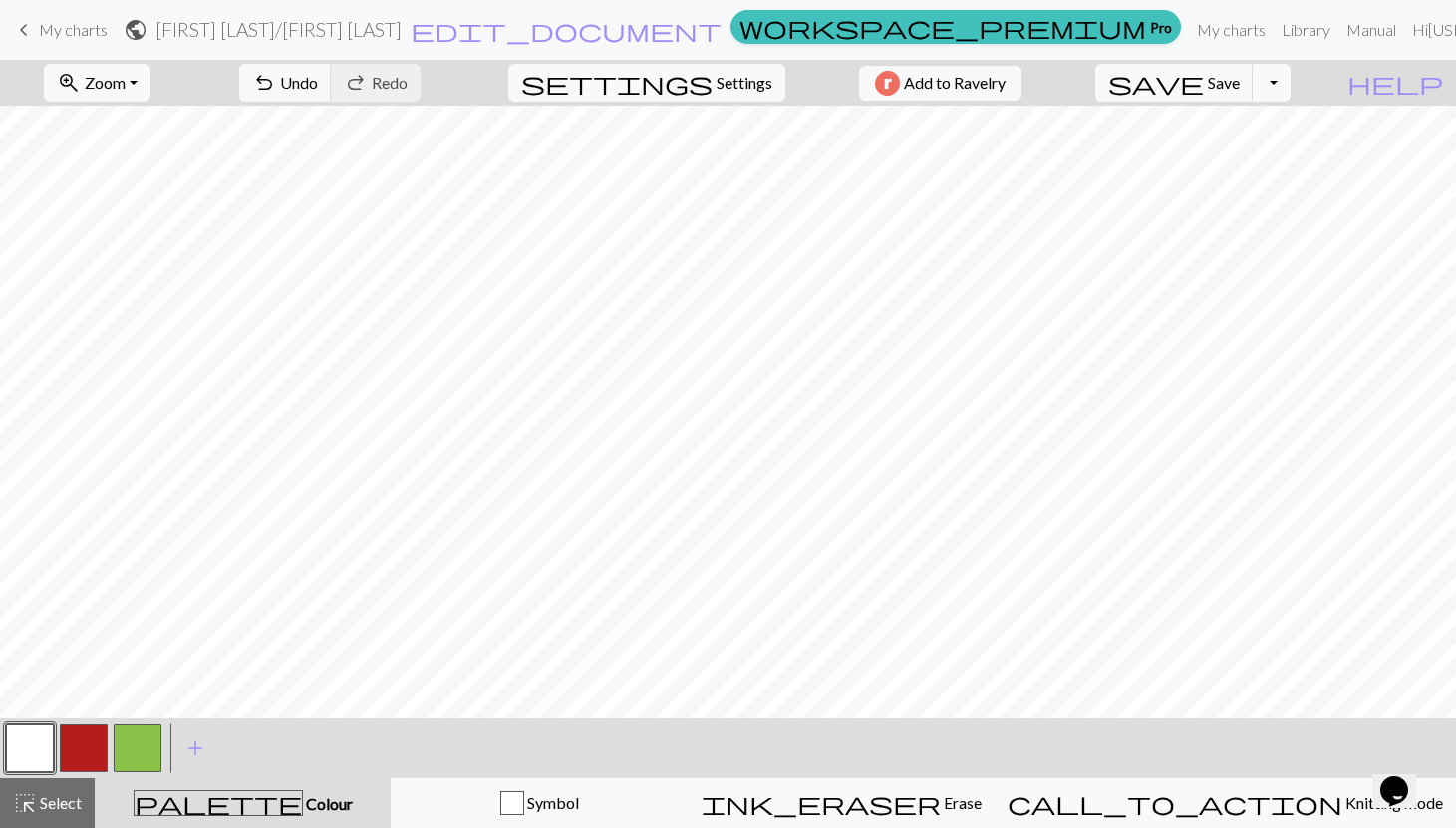 click at bounding box center (84, 748) 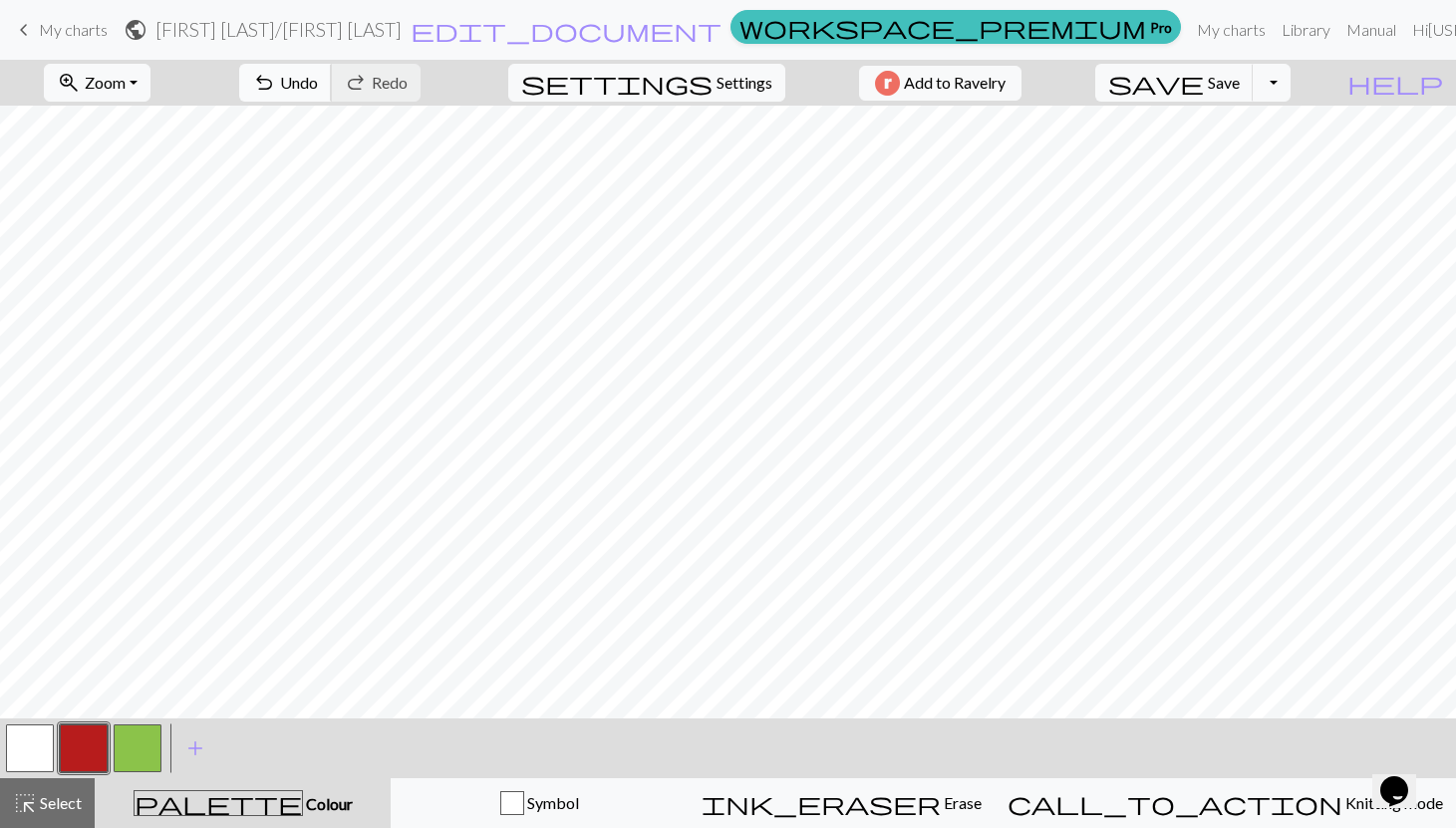click on "undo Undo Undo" at bounding box center (285, 83) 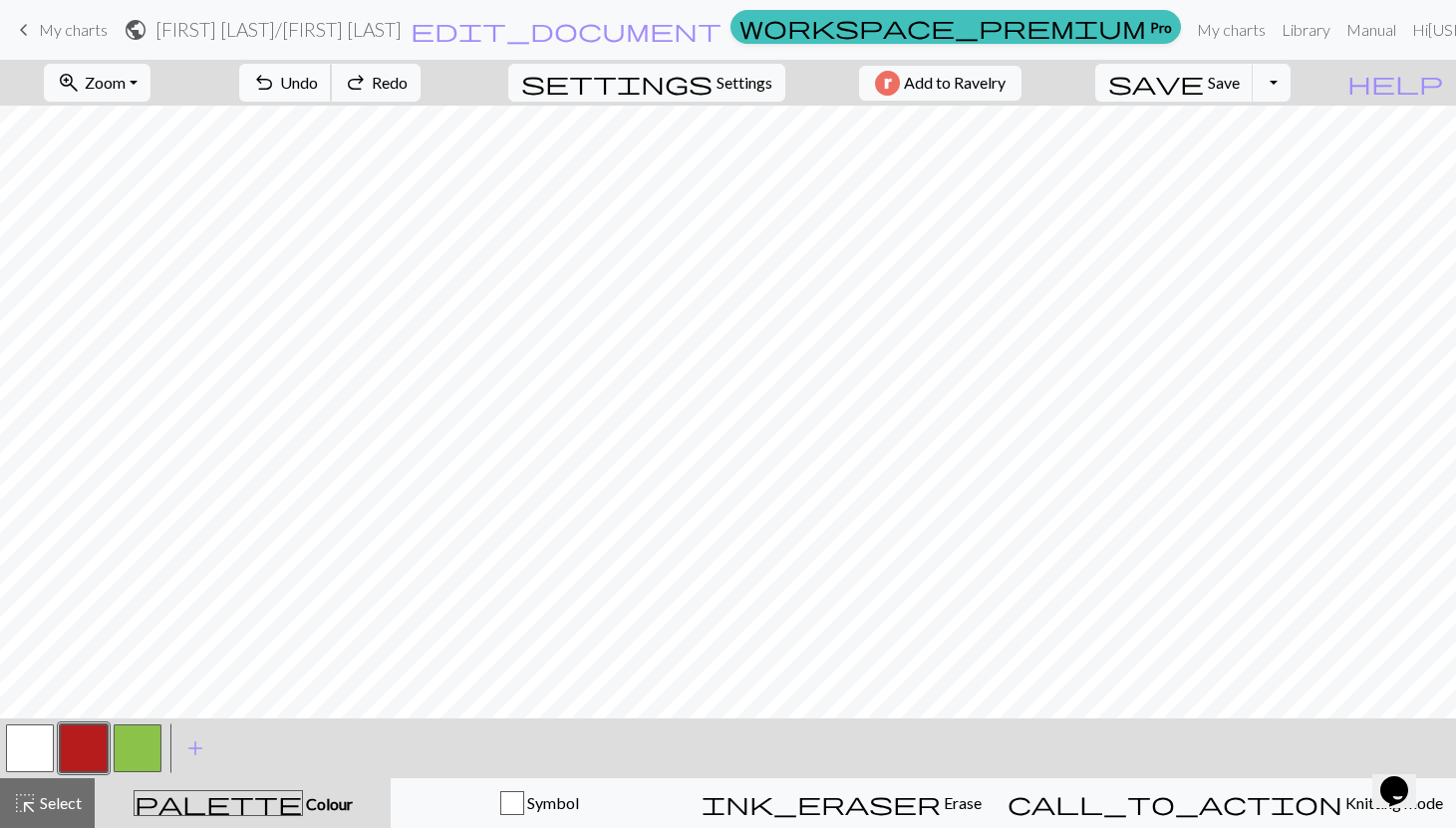 click on "undo Undo Undo" at bounding box center (285, 83) 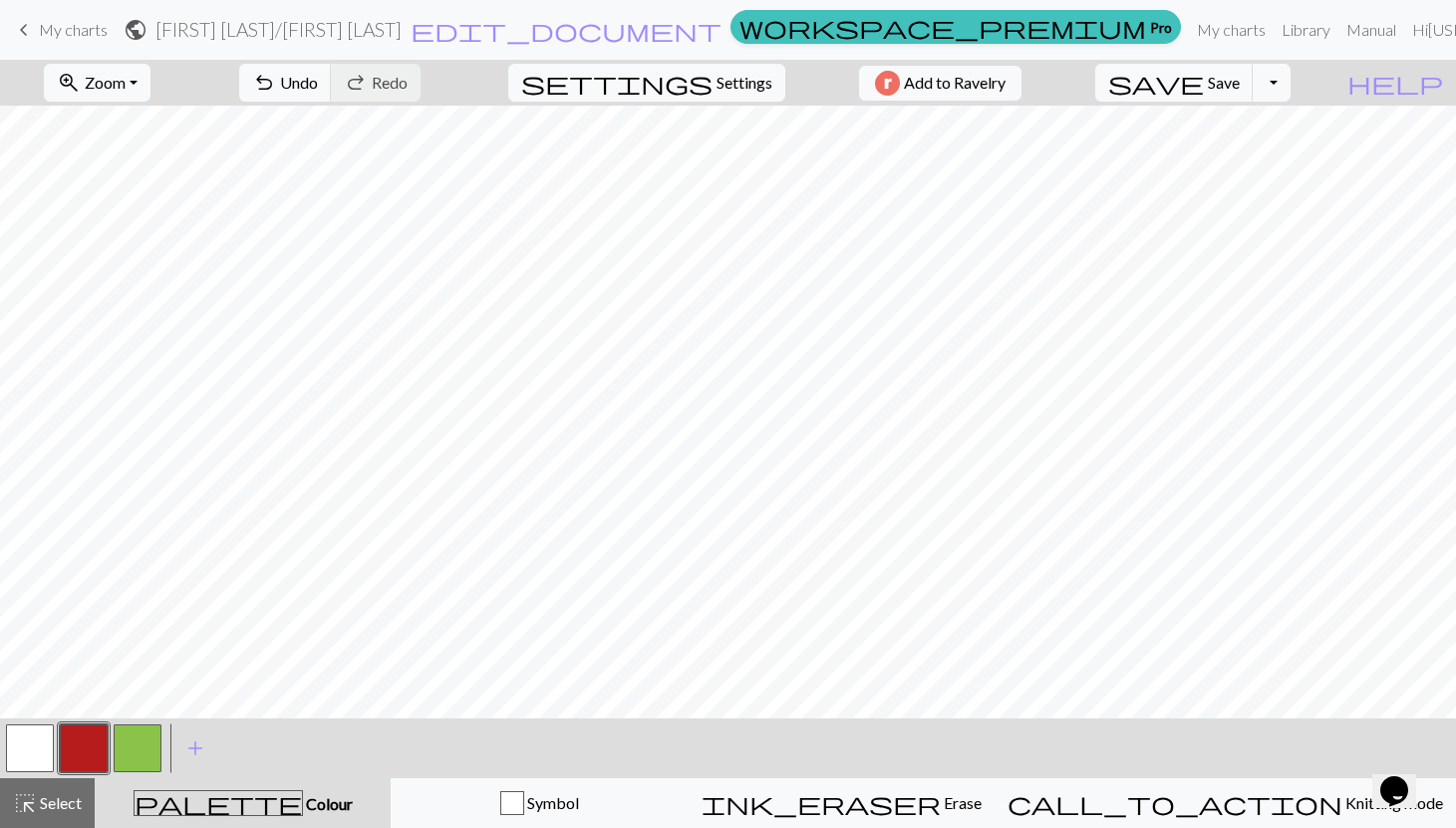click at bounding box center [138, 748] 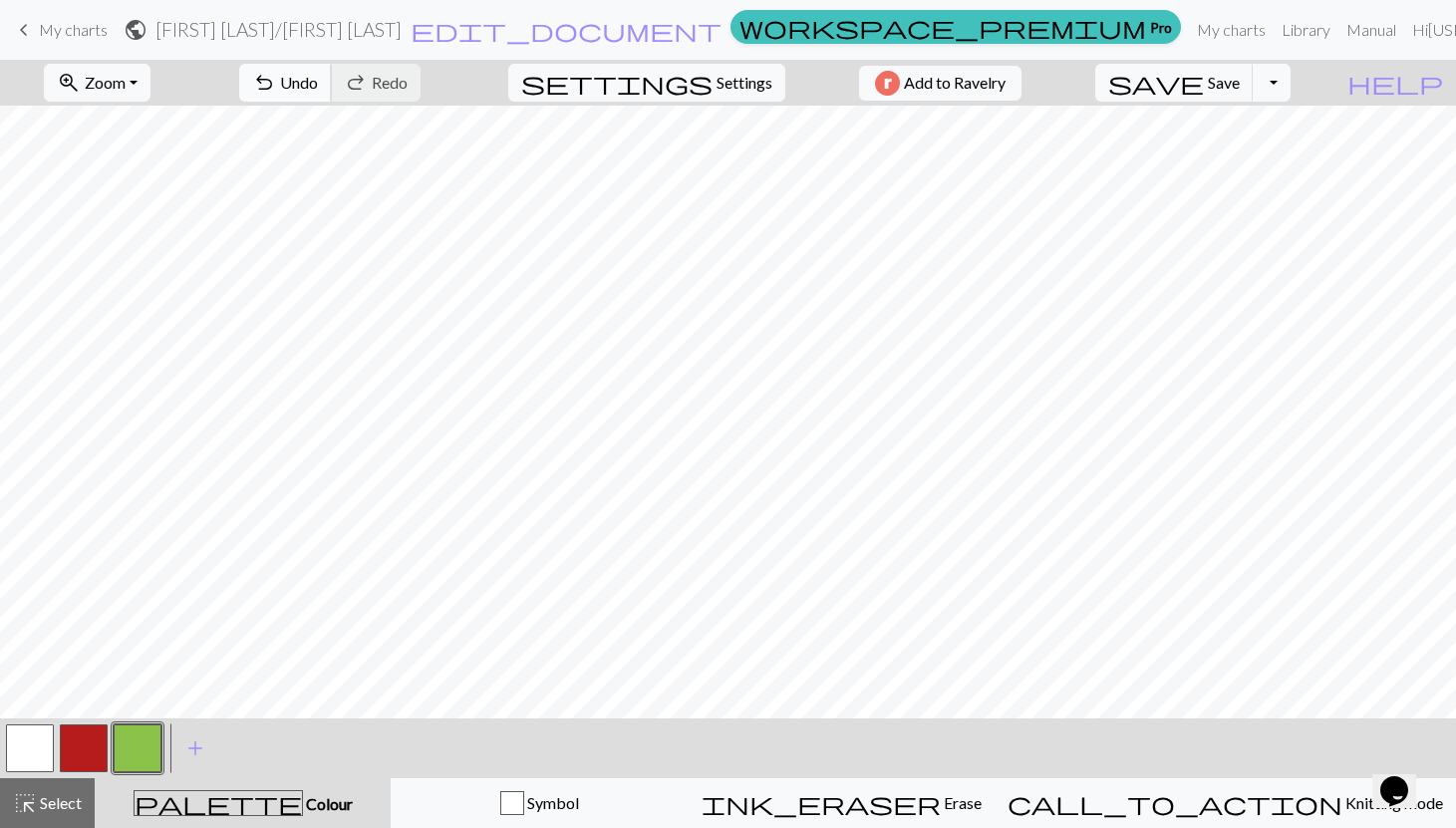 click on "Undo" at bounding box center (299, 82) 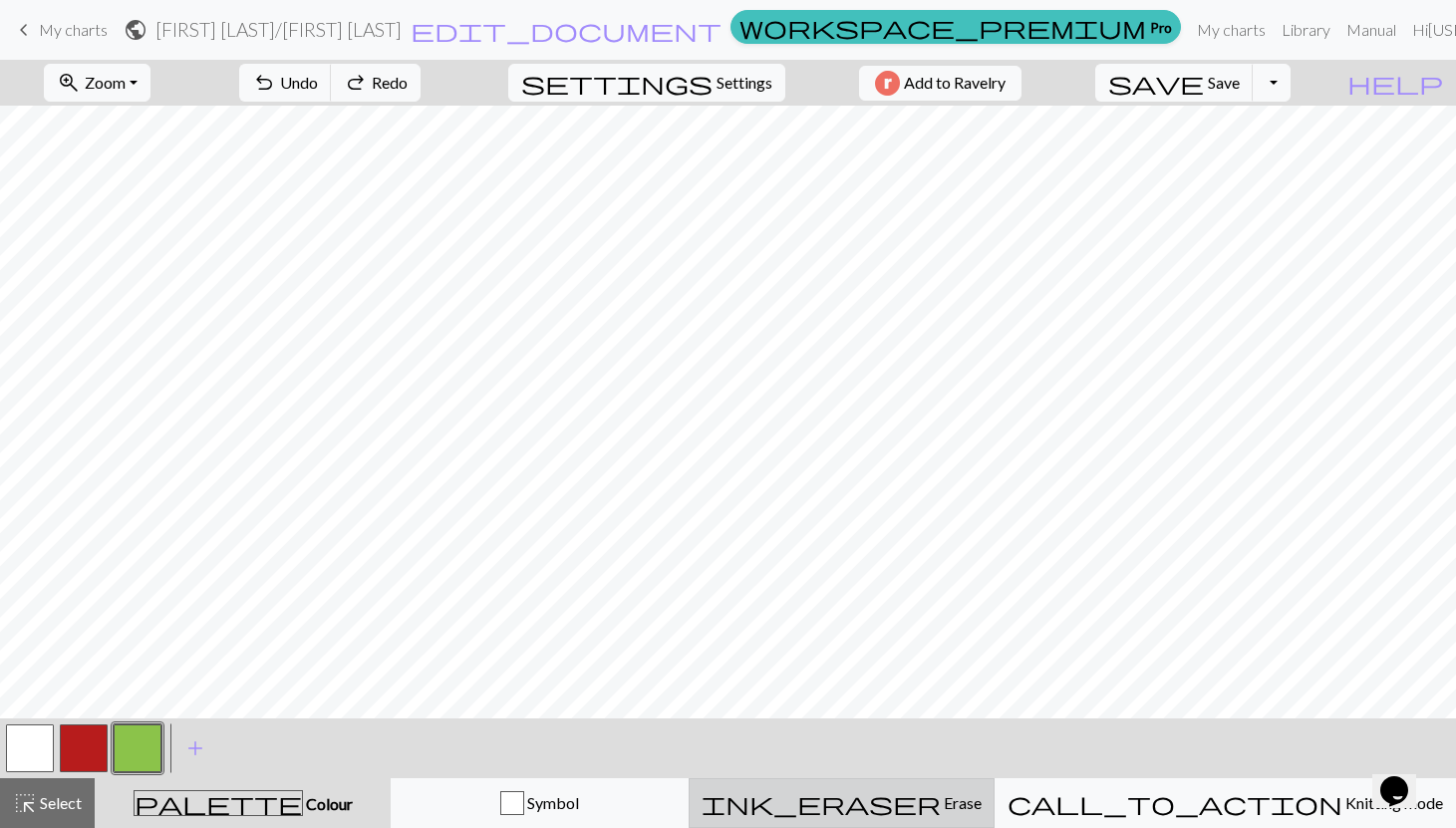 click on "Erase" at bounding box center [961, 802] 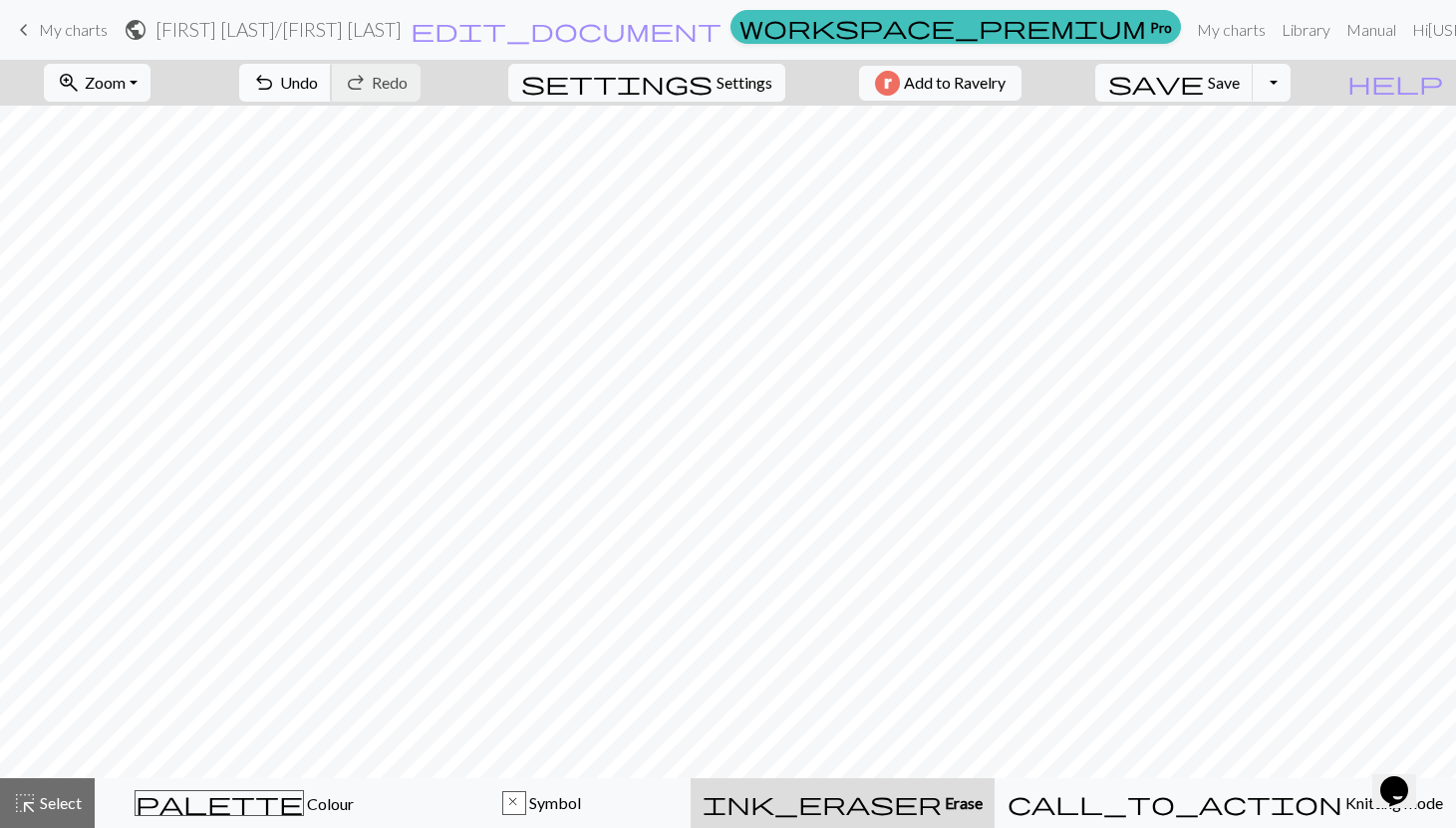 click on "undo Undo Undo" at bounding box center (285, 83) 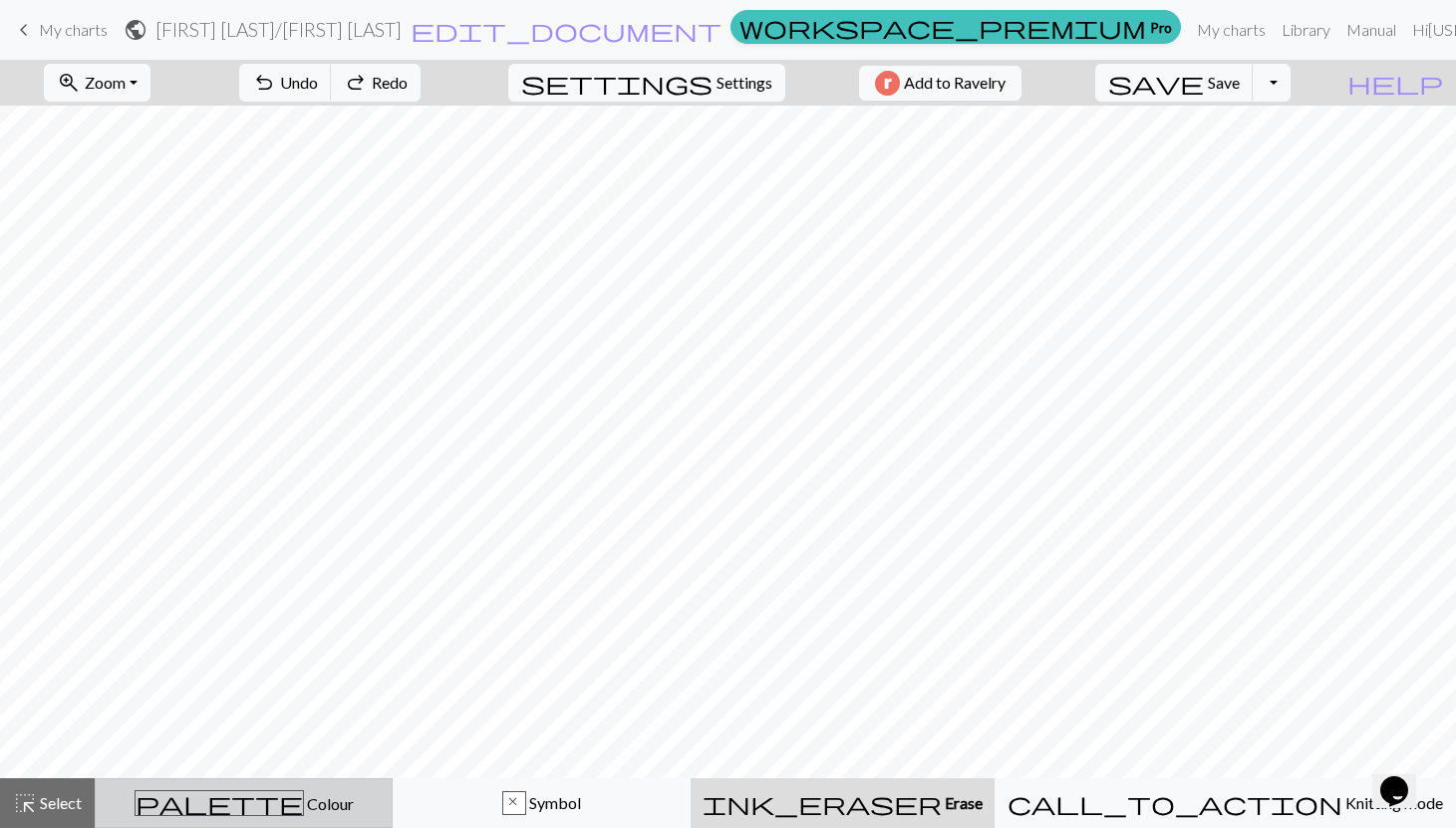 click on "palette   Colour   Colour" at bounding box center [243, 803] 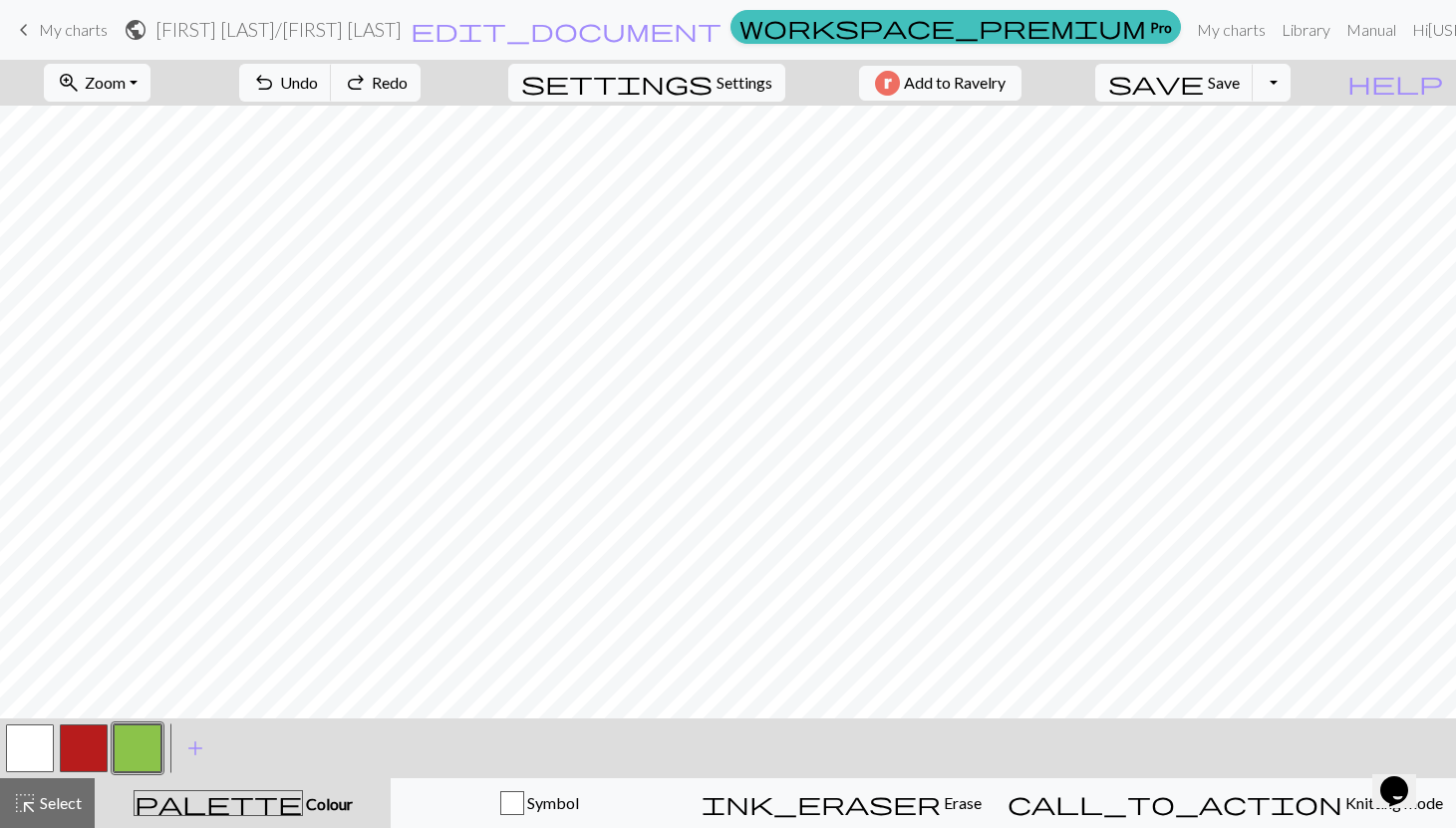 click at bounding box center [30, 748] 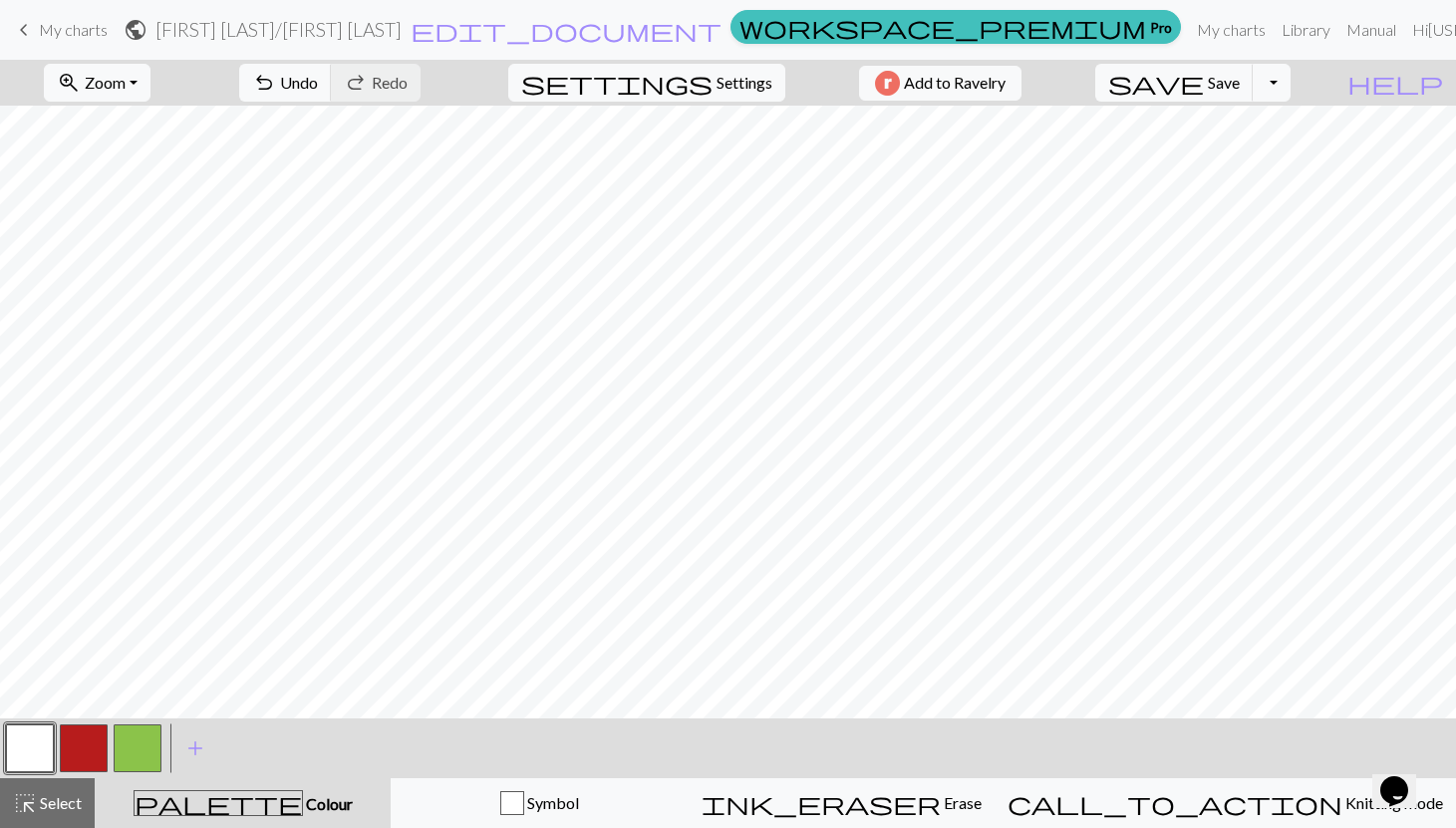 click at bounding box center (84, 748) 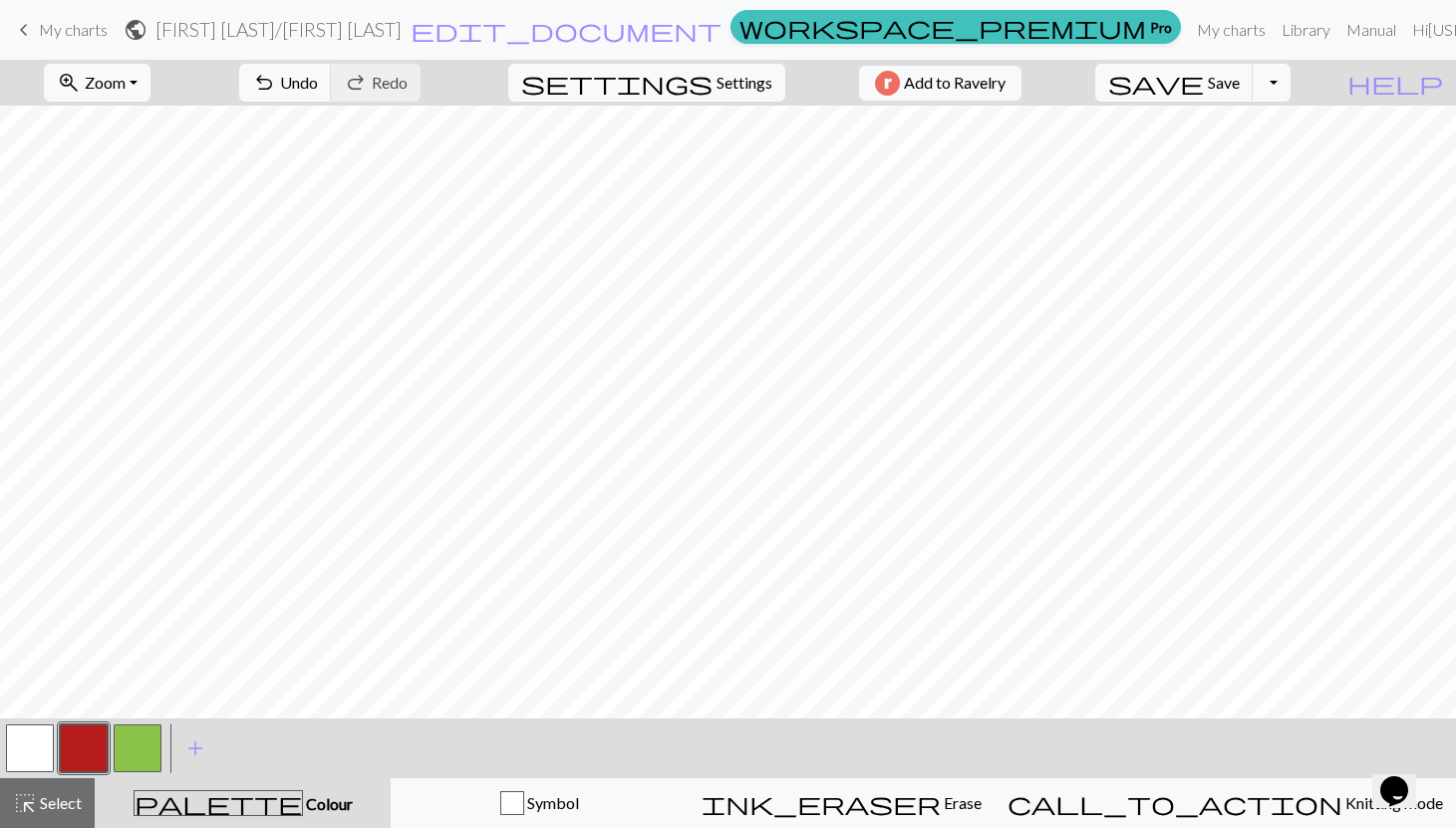 click at bounding box center (30, 748) 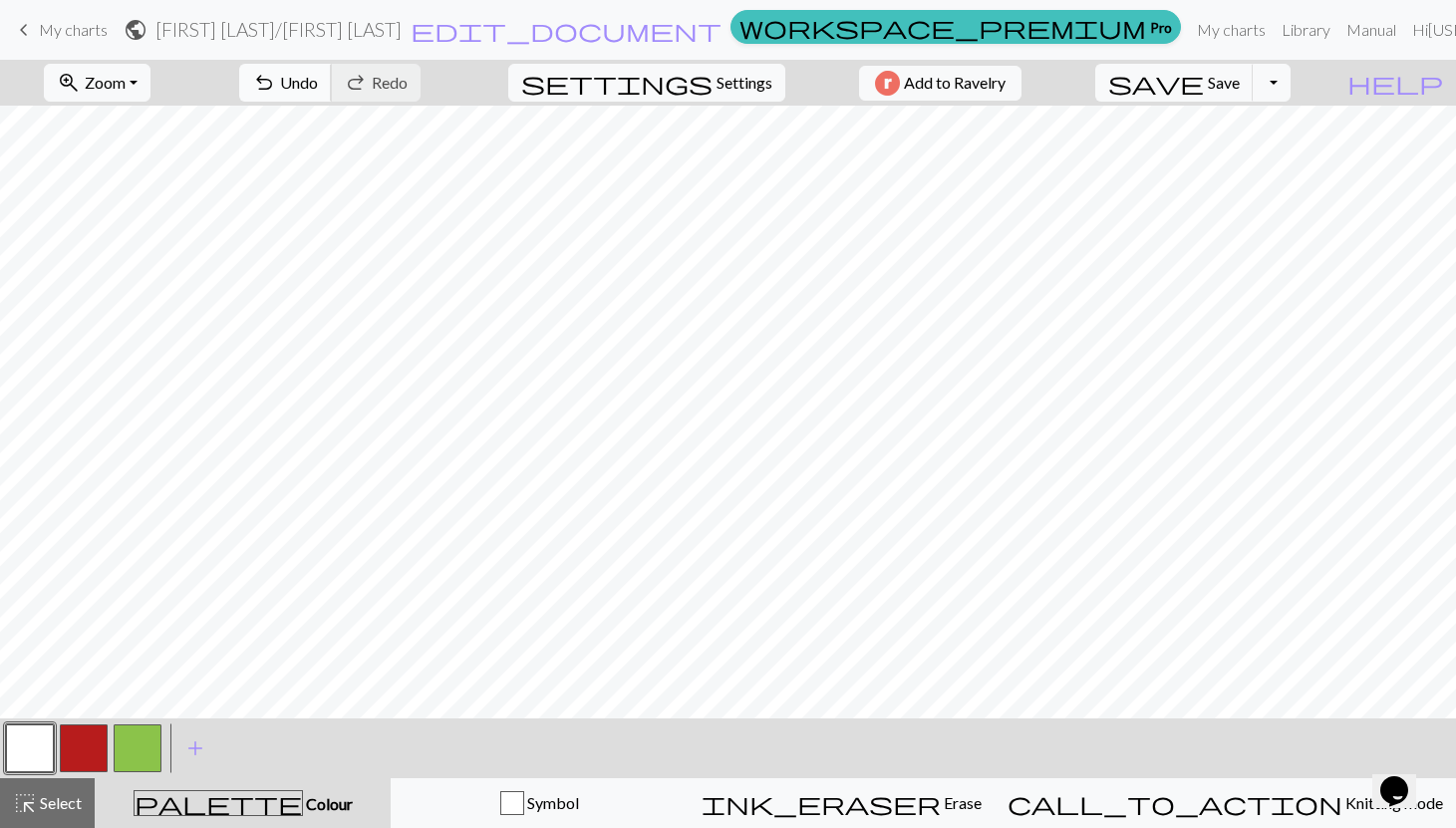 click on "undo" at bounding box center (264, 83) 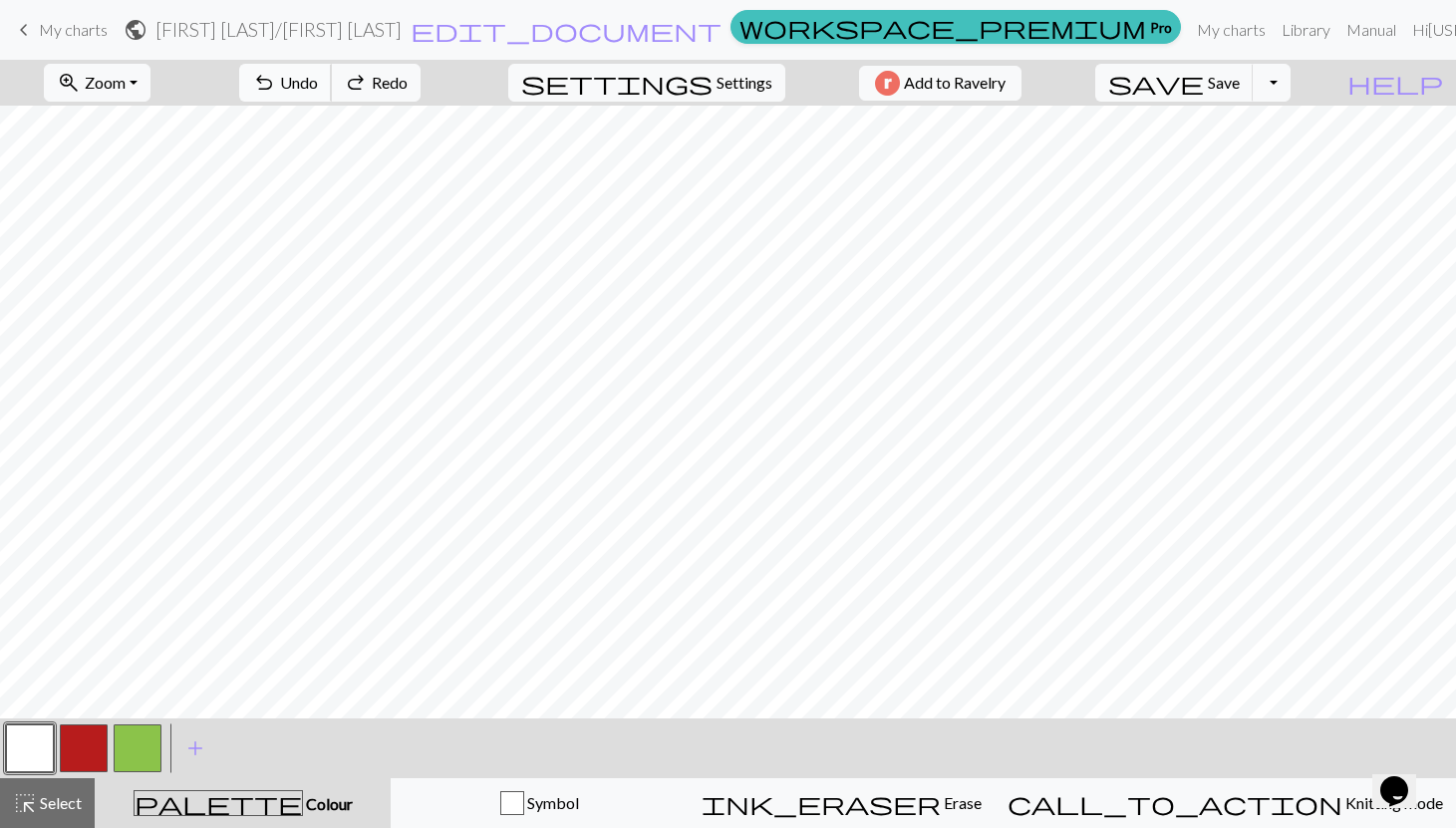 click on "undo" at bounding box center [264, 83] 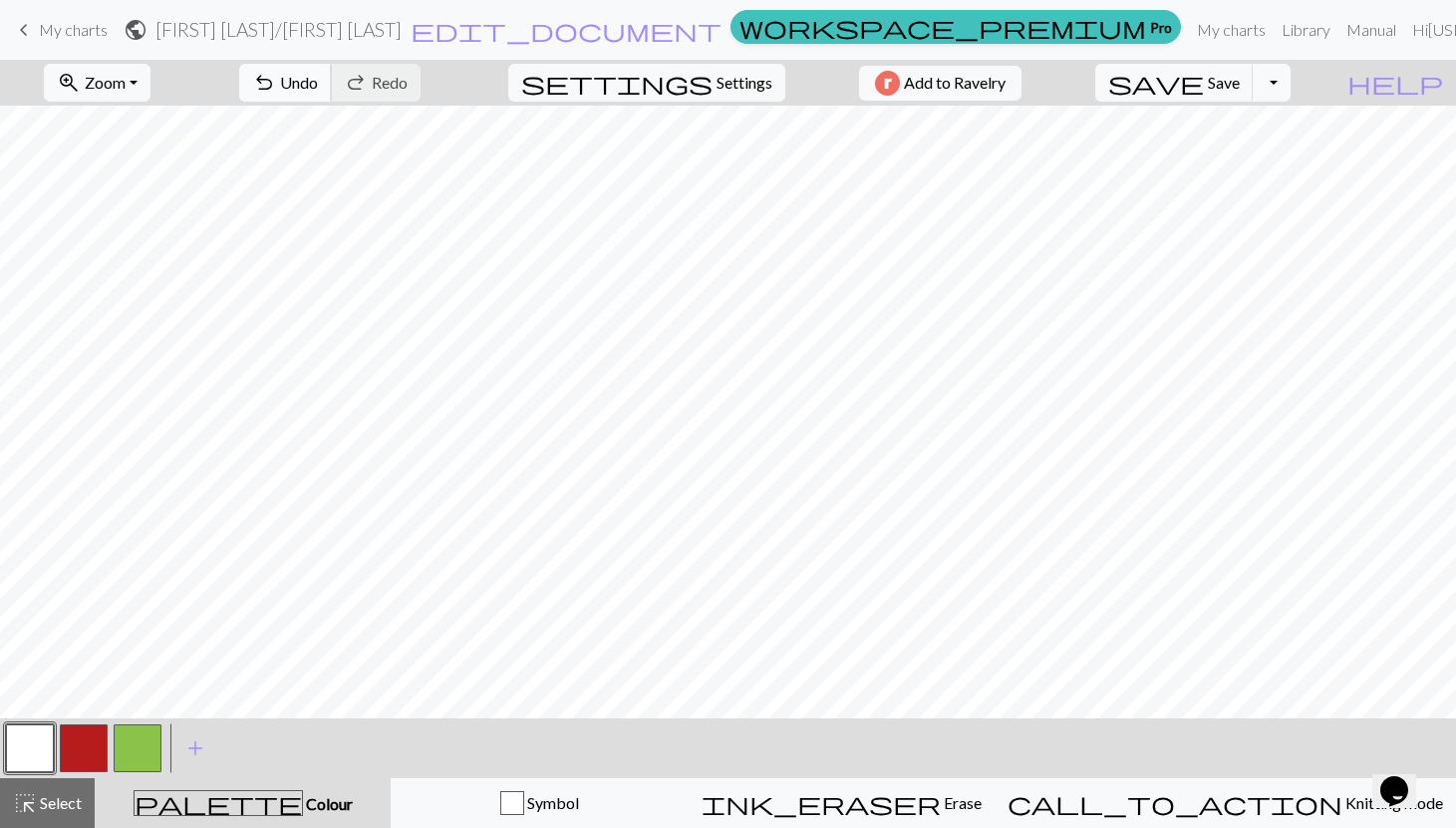 click on "undo" at bounding box center (264, 83) 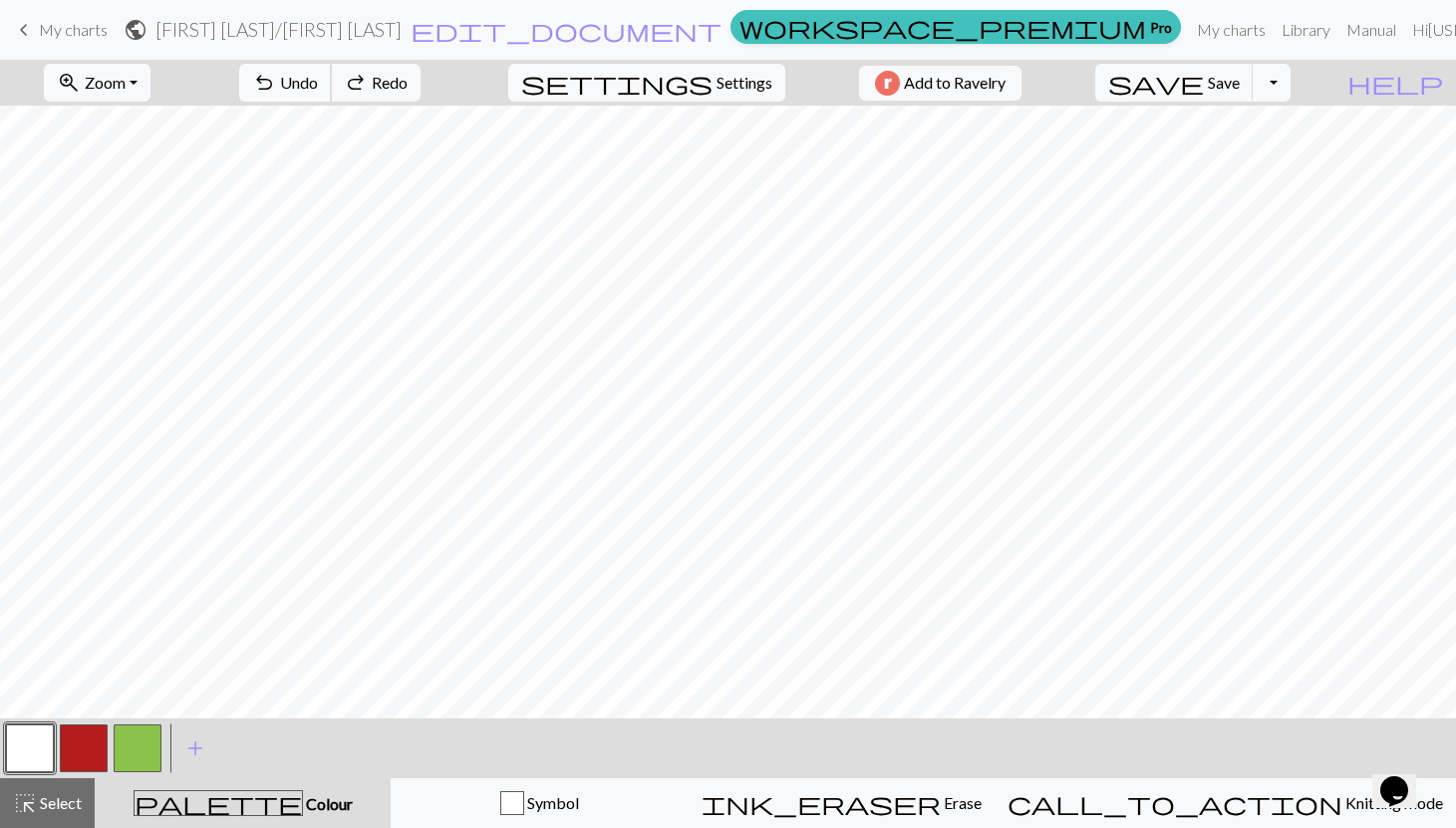 click on "undo" at bounding box center [264, 83] 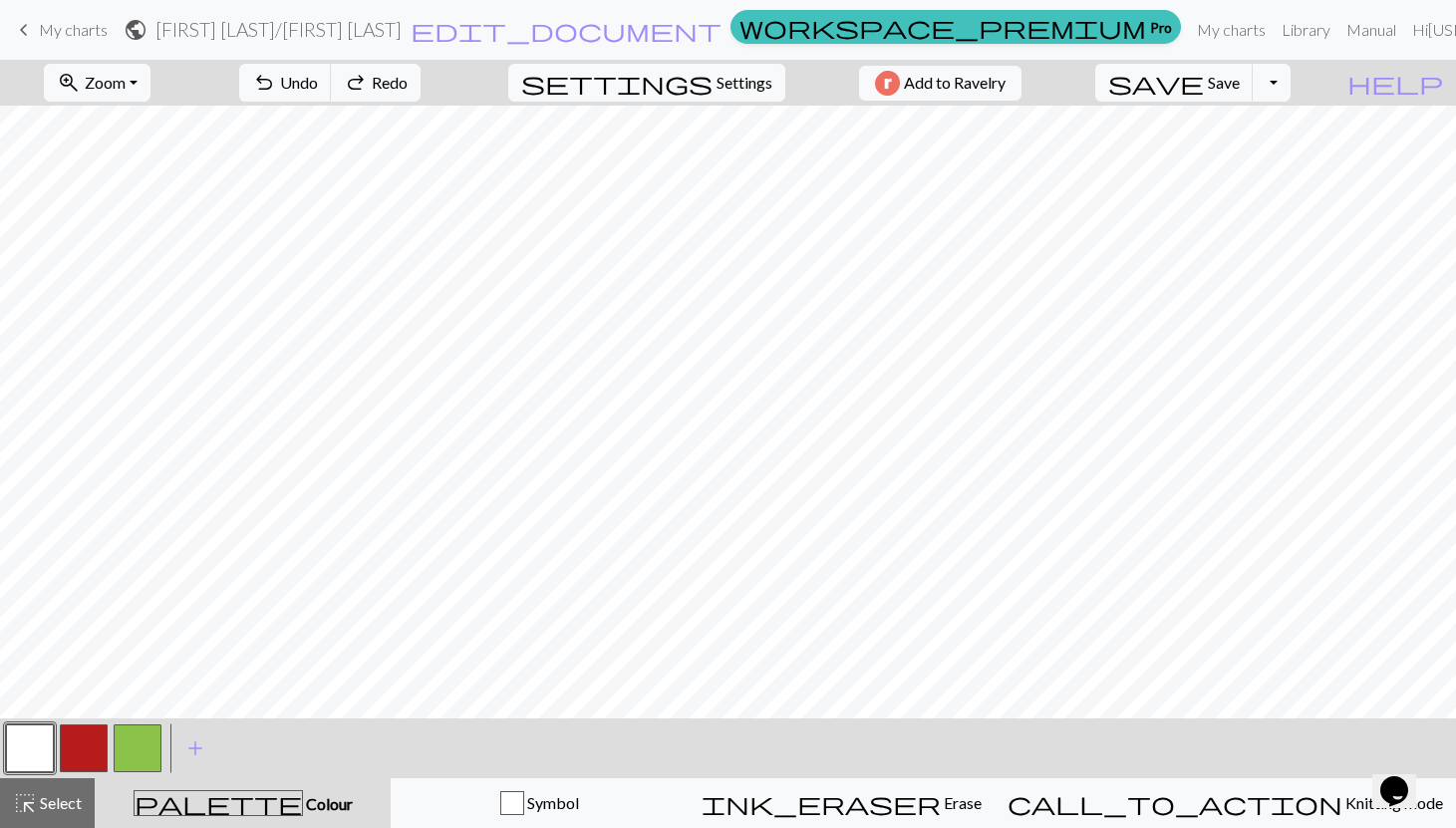 click at bounding box center (84, 748) 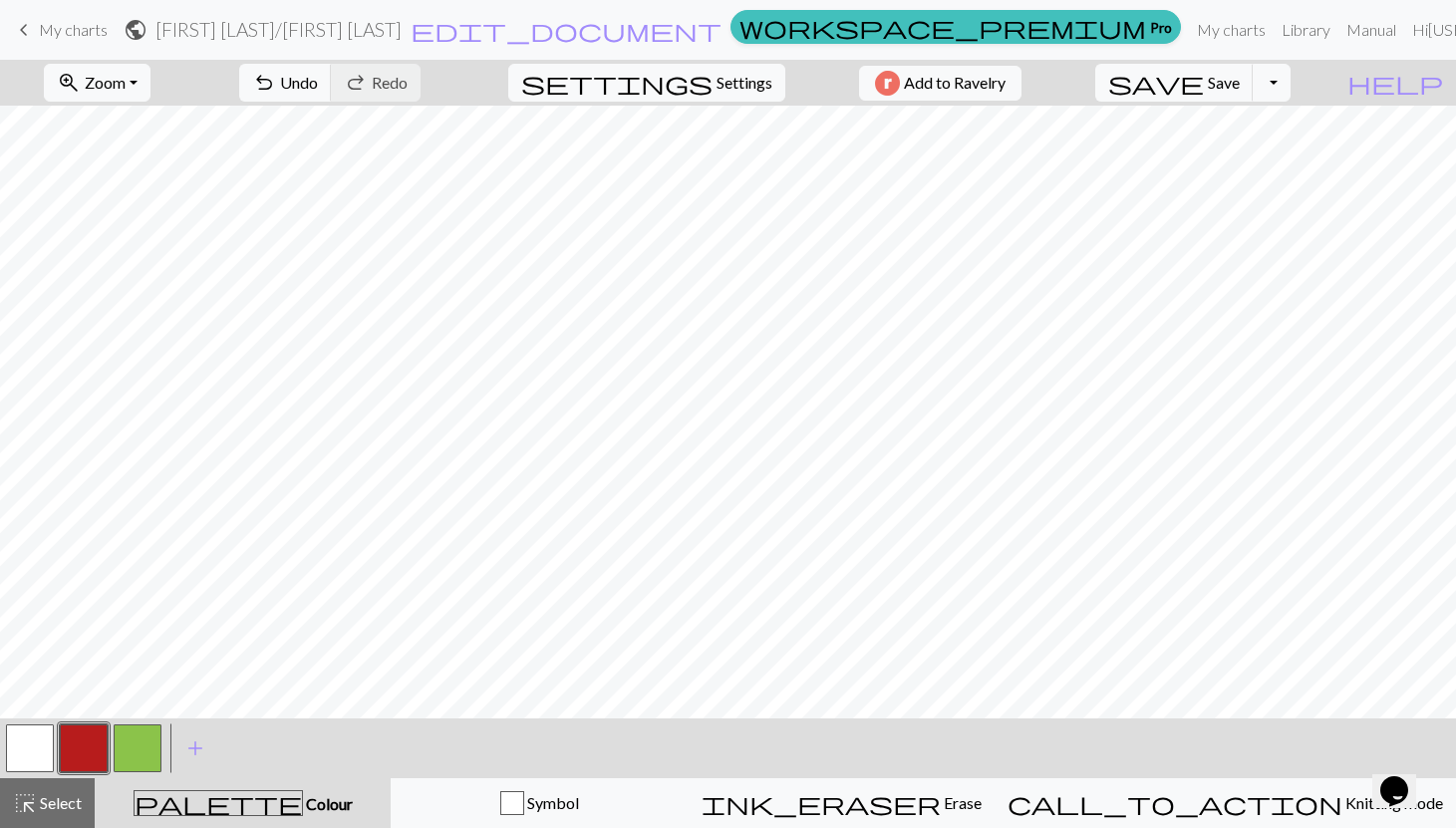 click at bounding box center (30, 748) 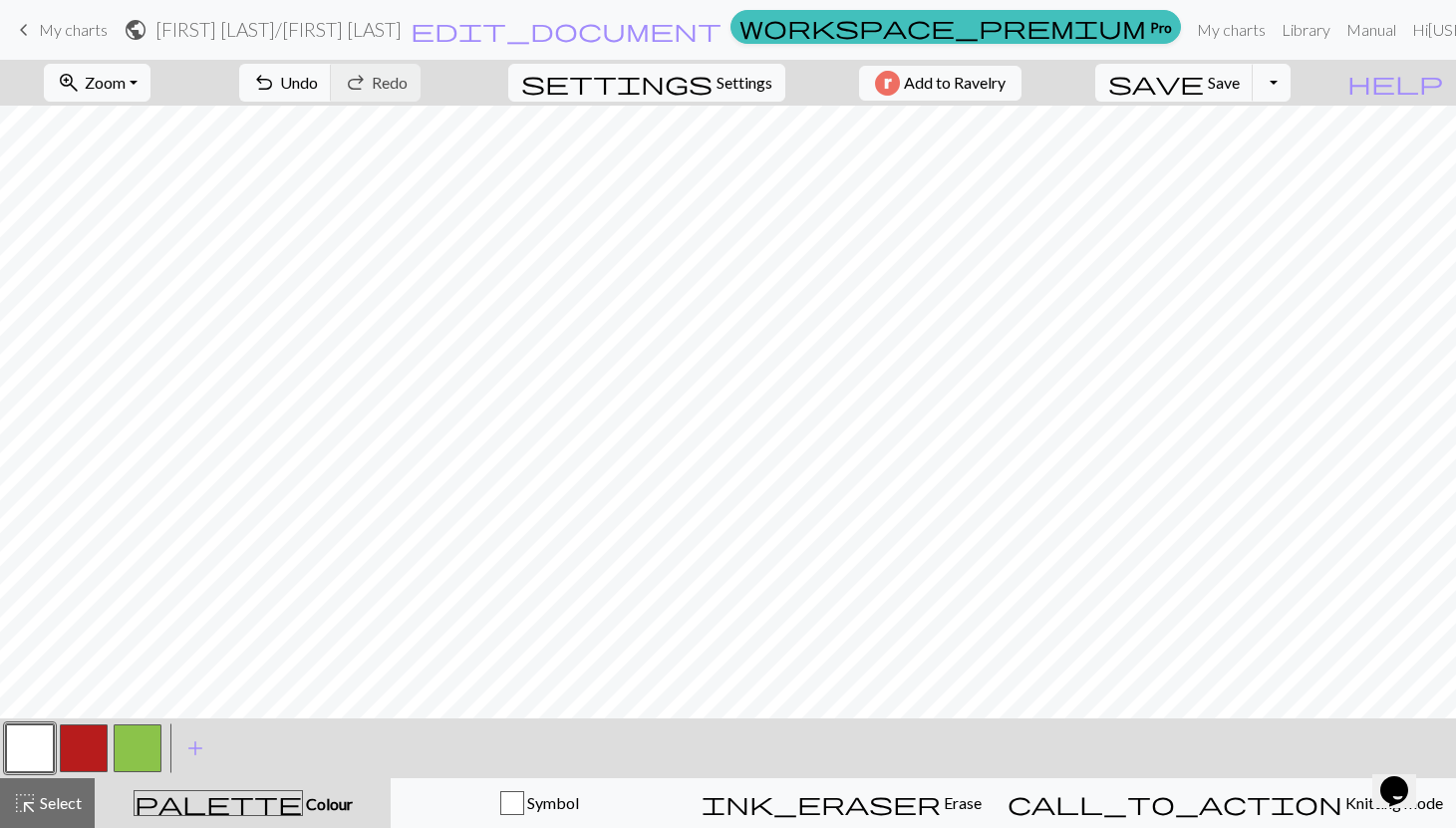 click at bounding box center (84, 748) 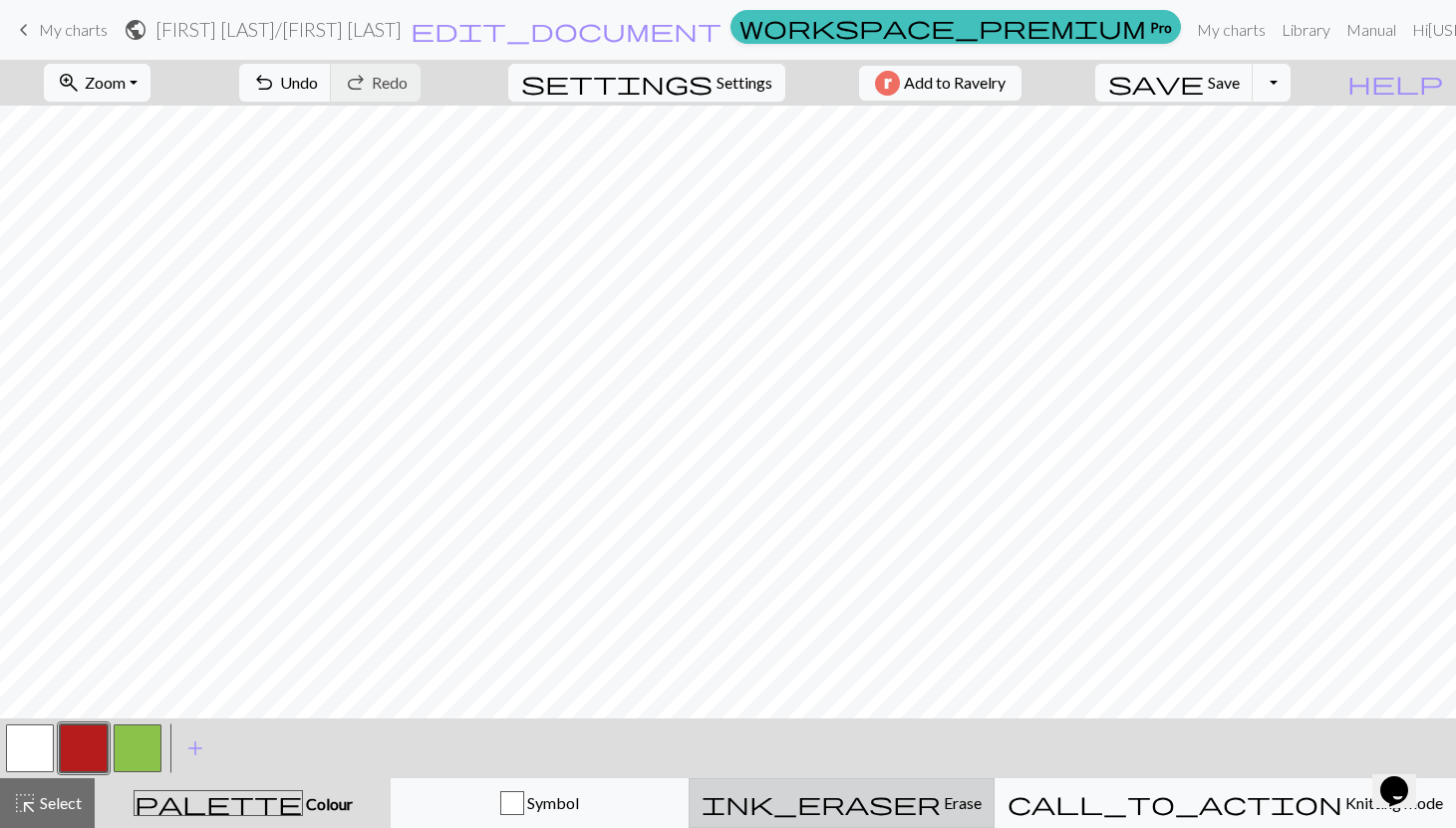 click on "ink_eraser   Erase   Erase" at bounding box center [841, 803] 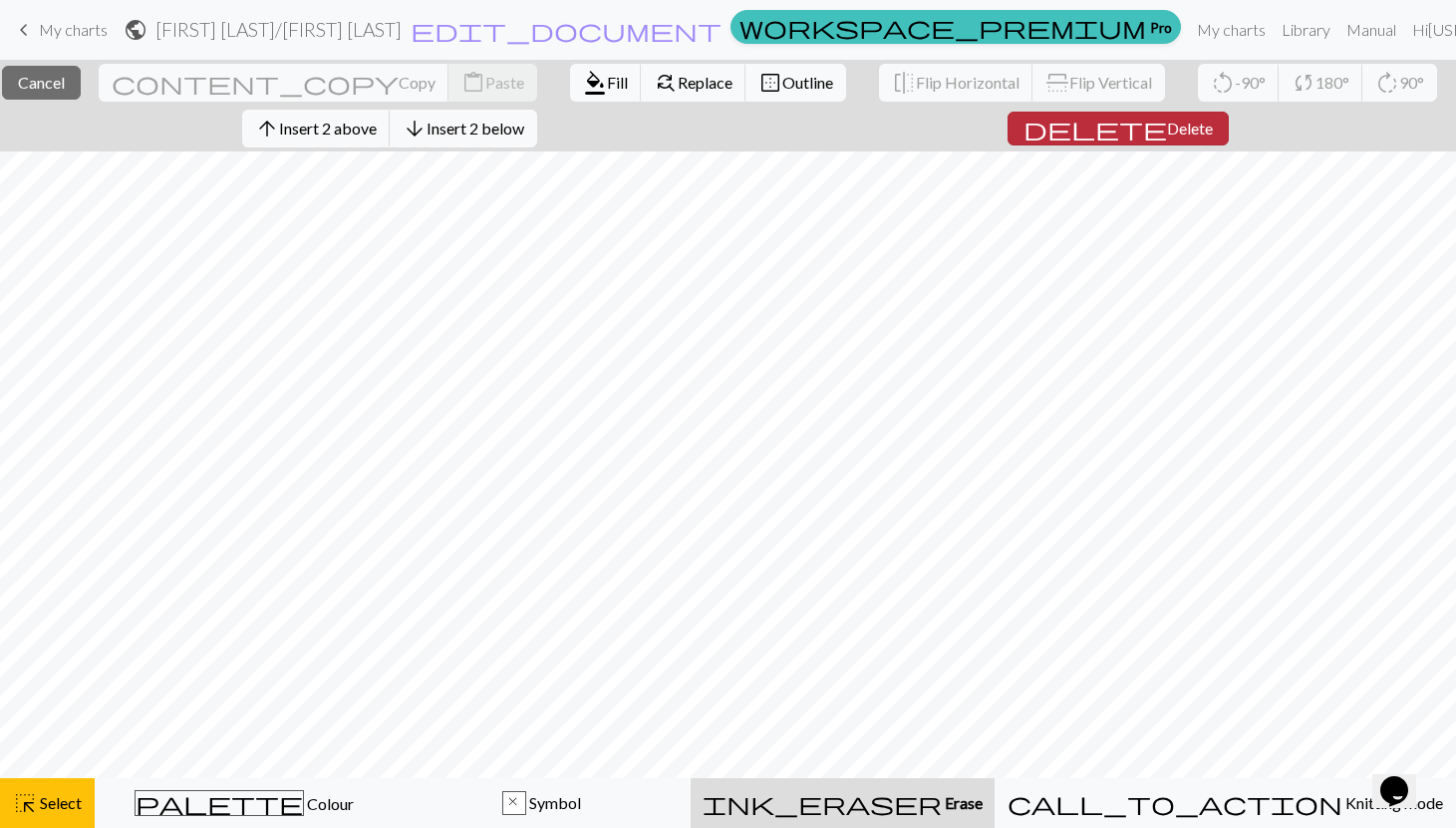 click on "Delete" at bounding box center [1190, 128] 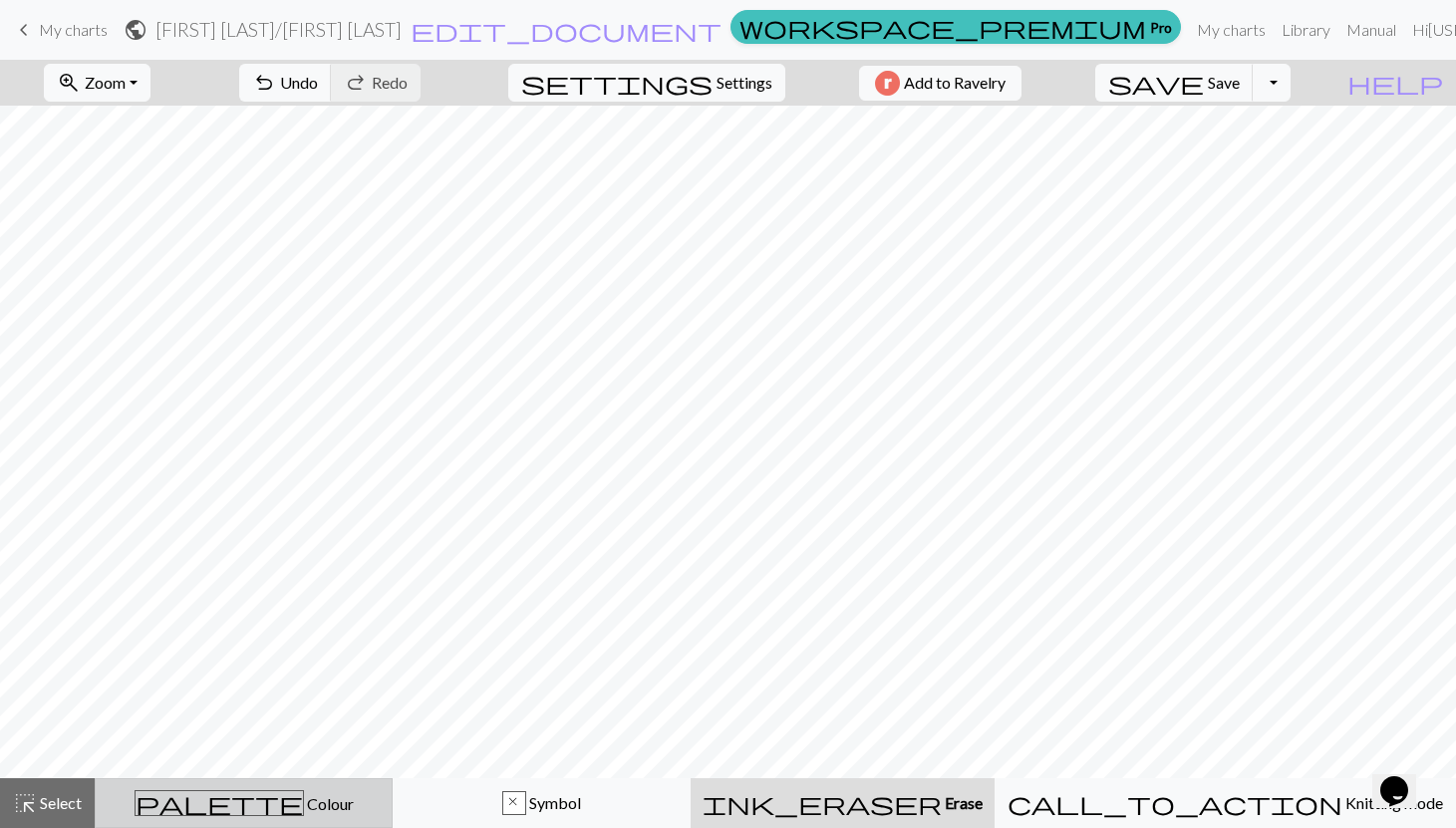 click on "palette" at bounding box center [219, 803] 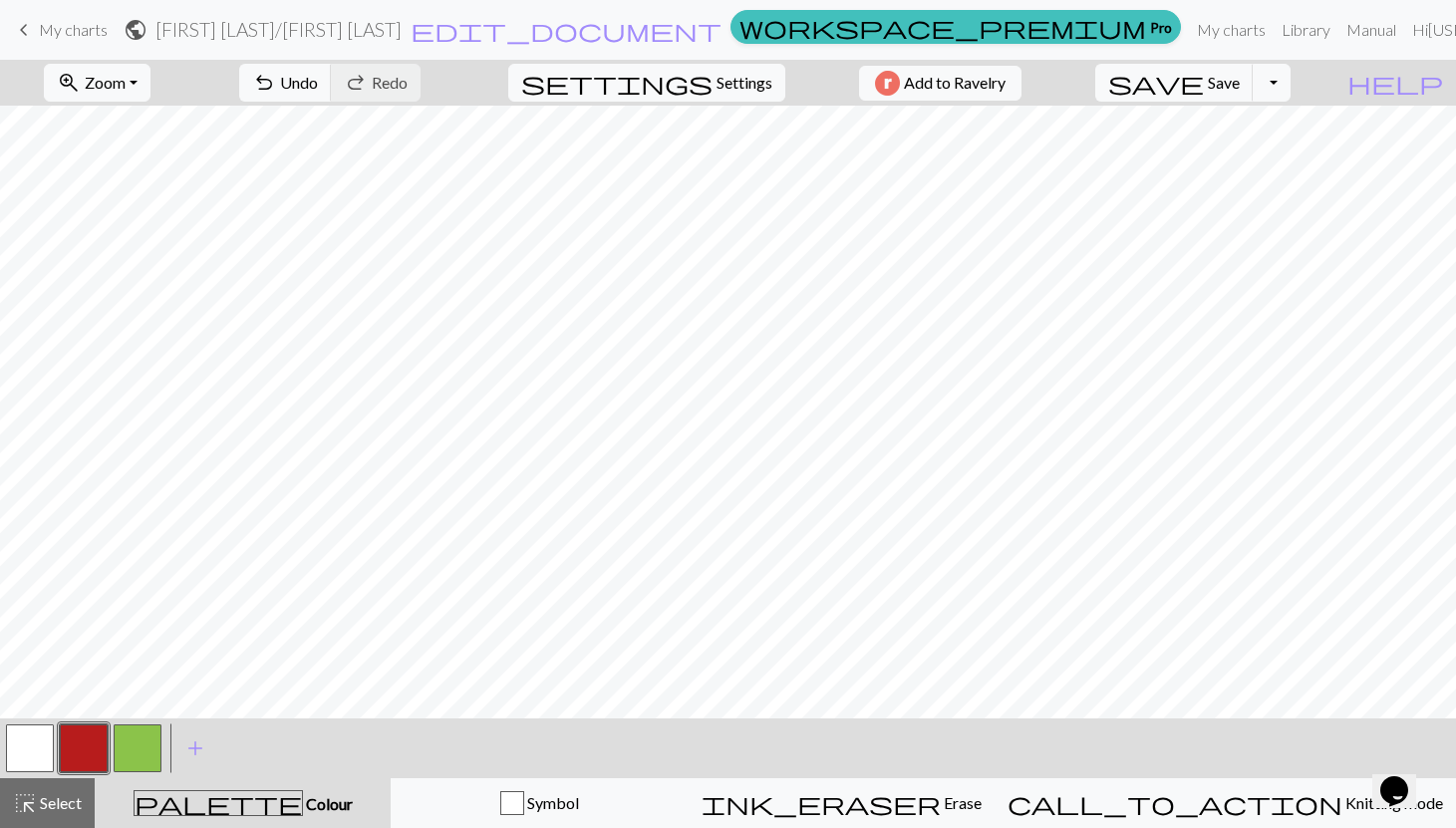 click at bounding box center (30, 748) 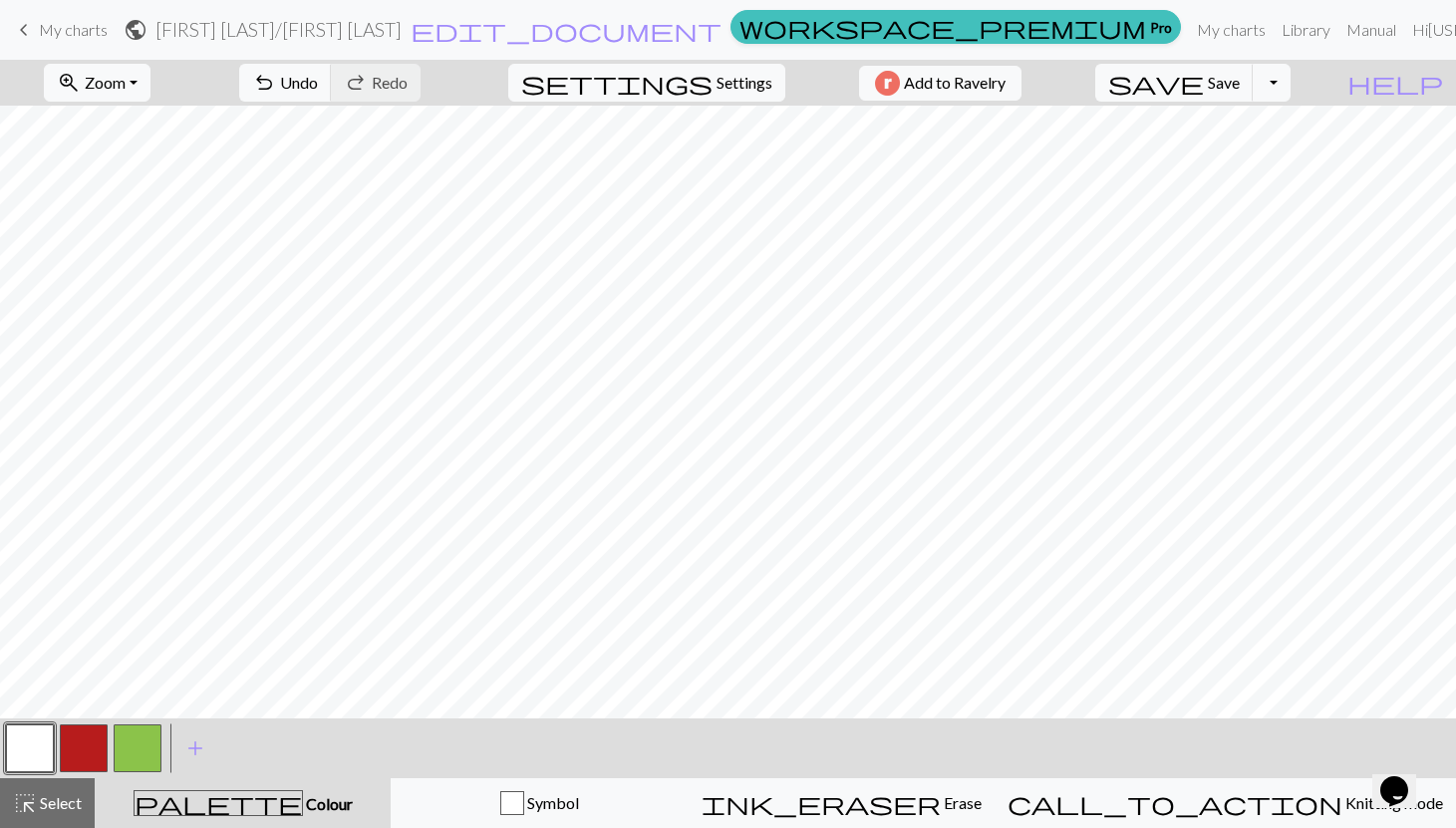 click at bounding box center (84, 748) 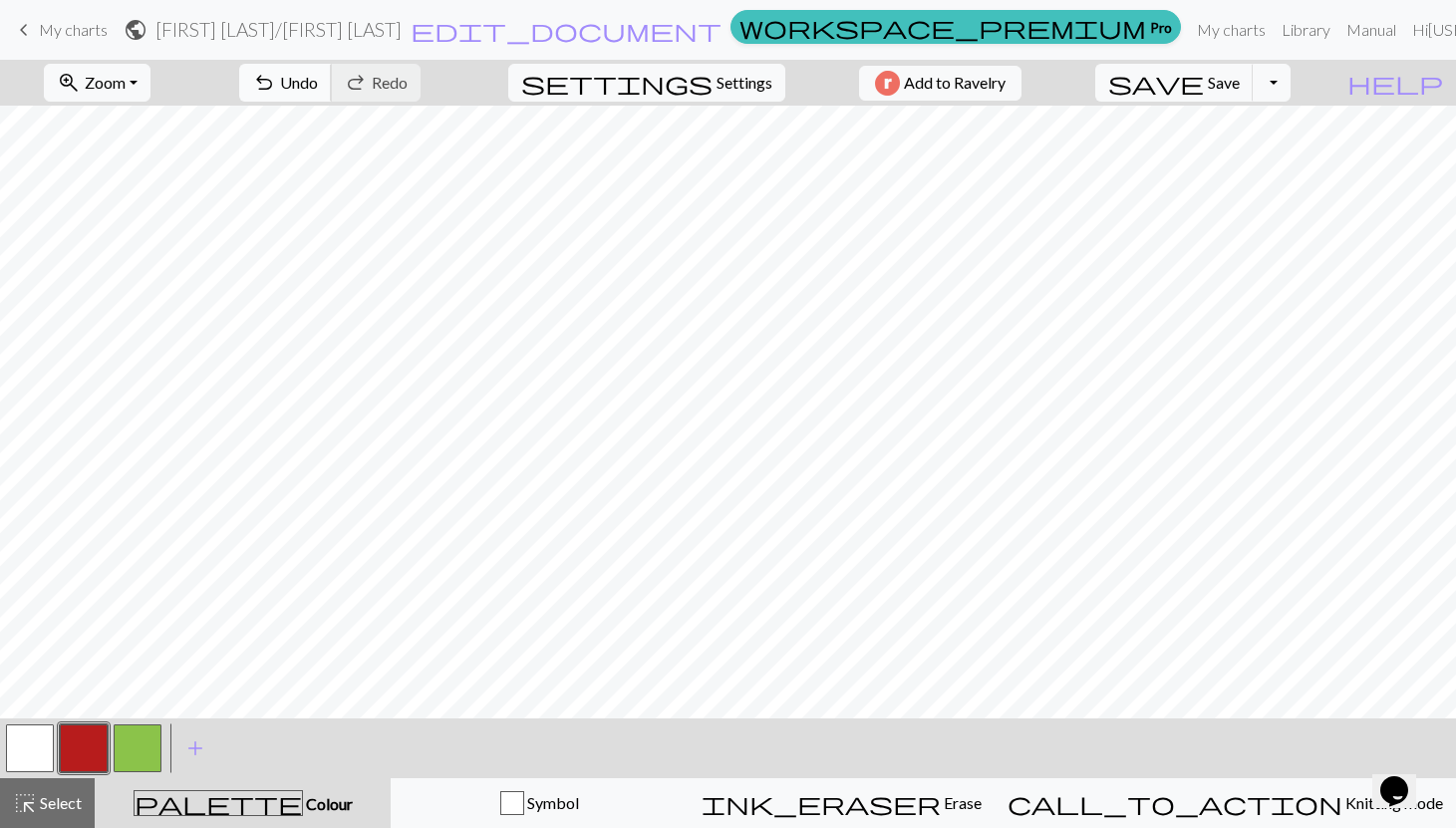 click on "undo Undo Undo" at bounding box center [285, 83] 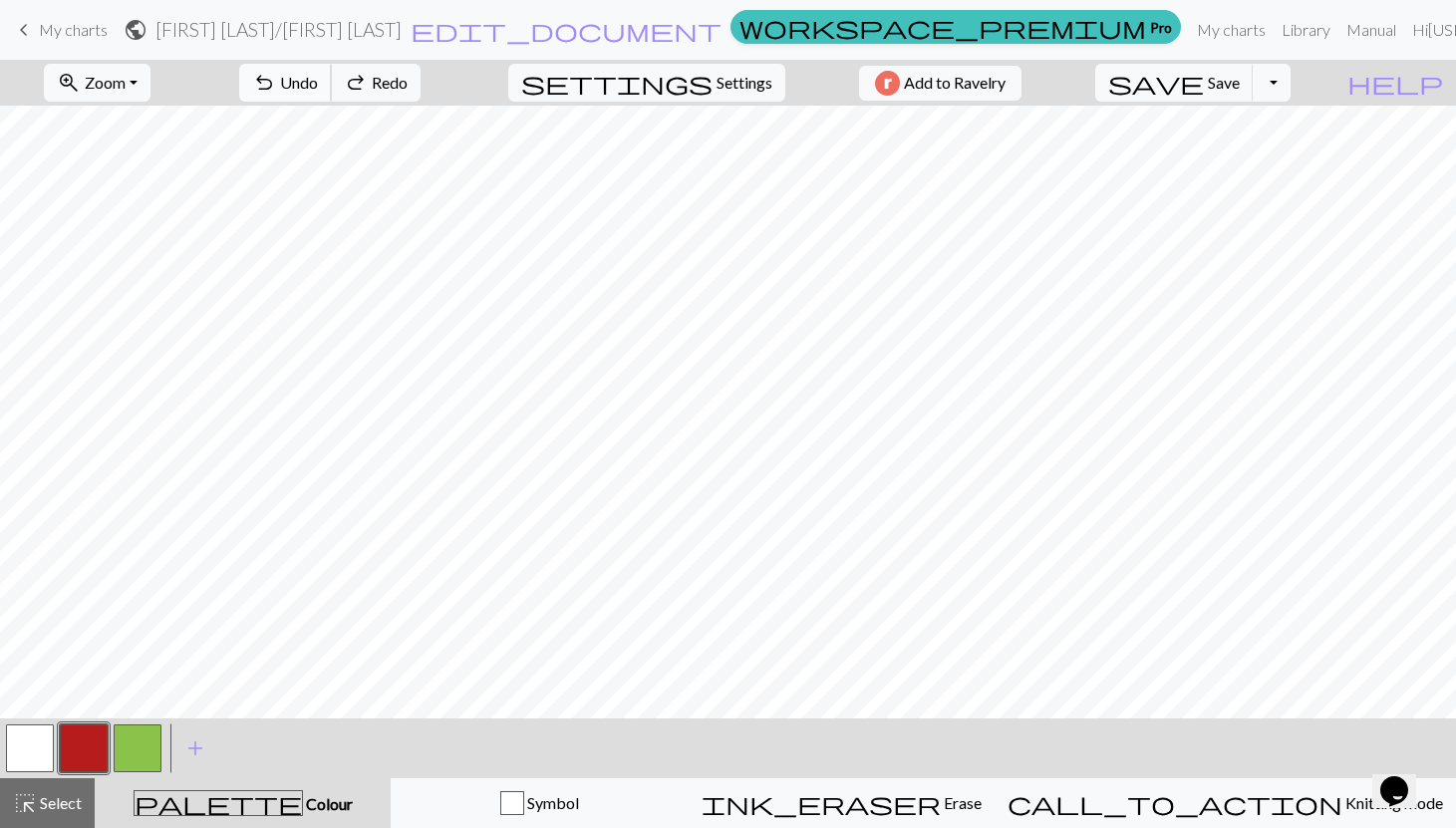 click on "undo" at bounding box center (264, 83) 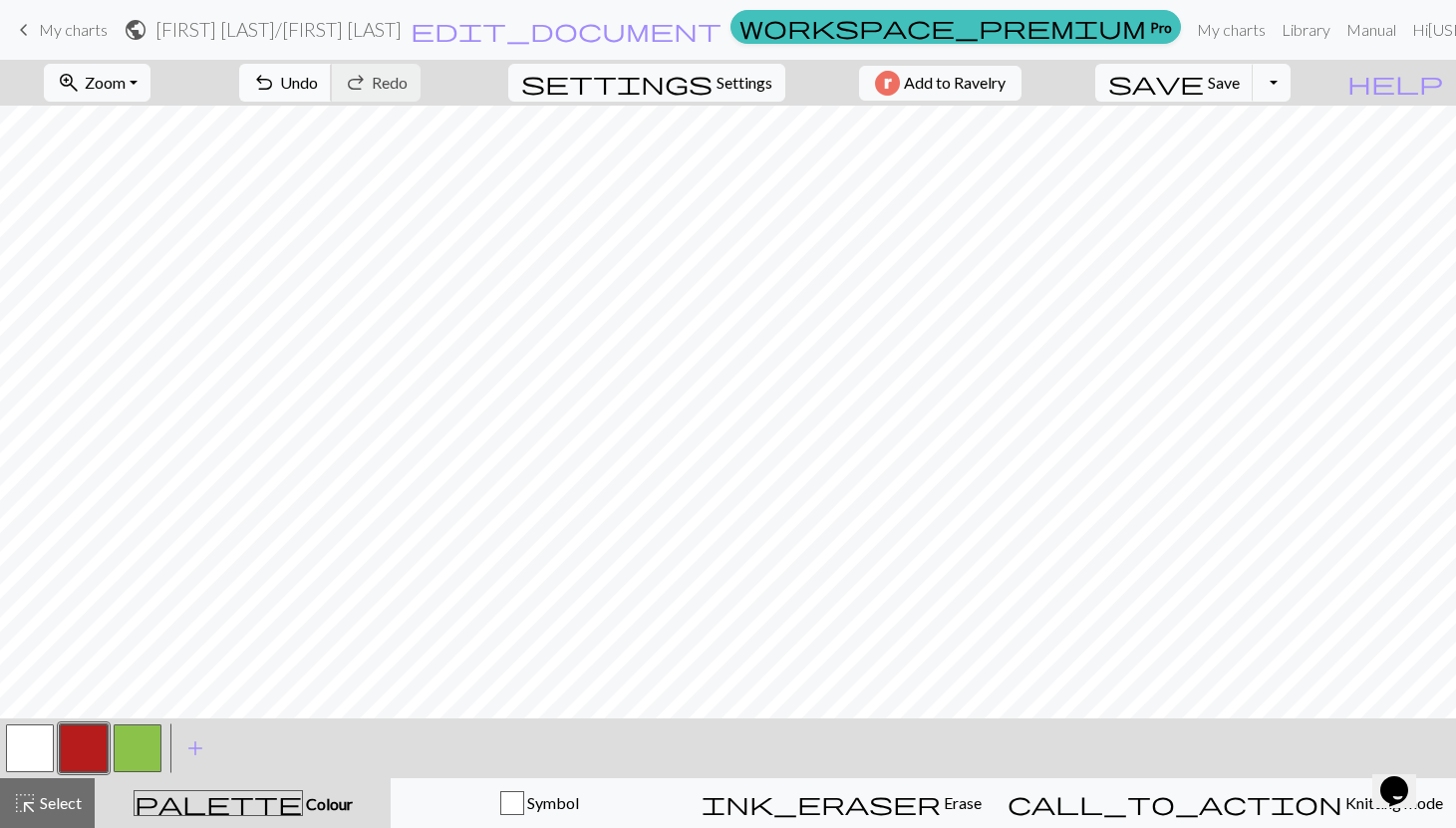 click on "undo Undo Undo" at bounding box center [285, 83] 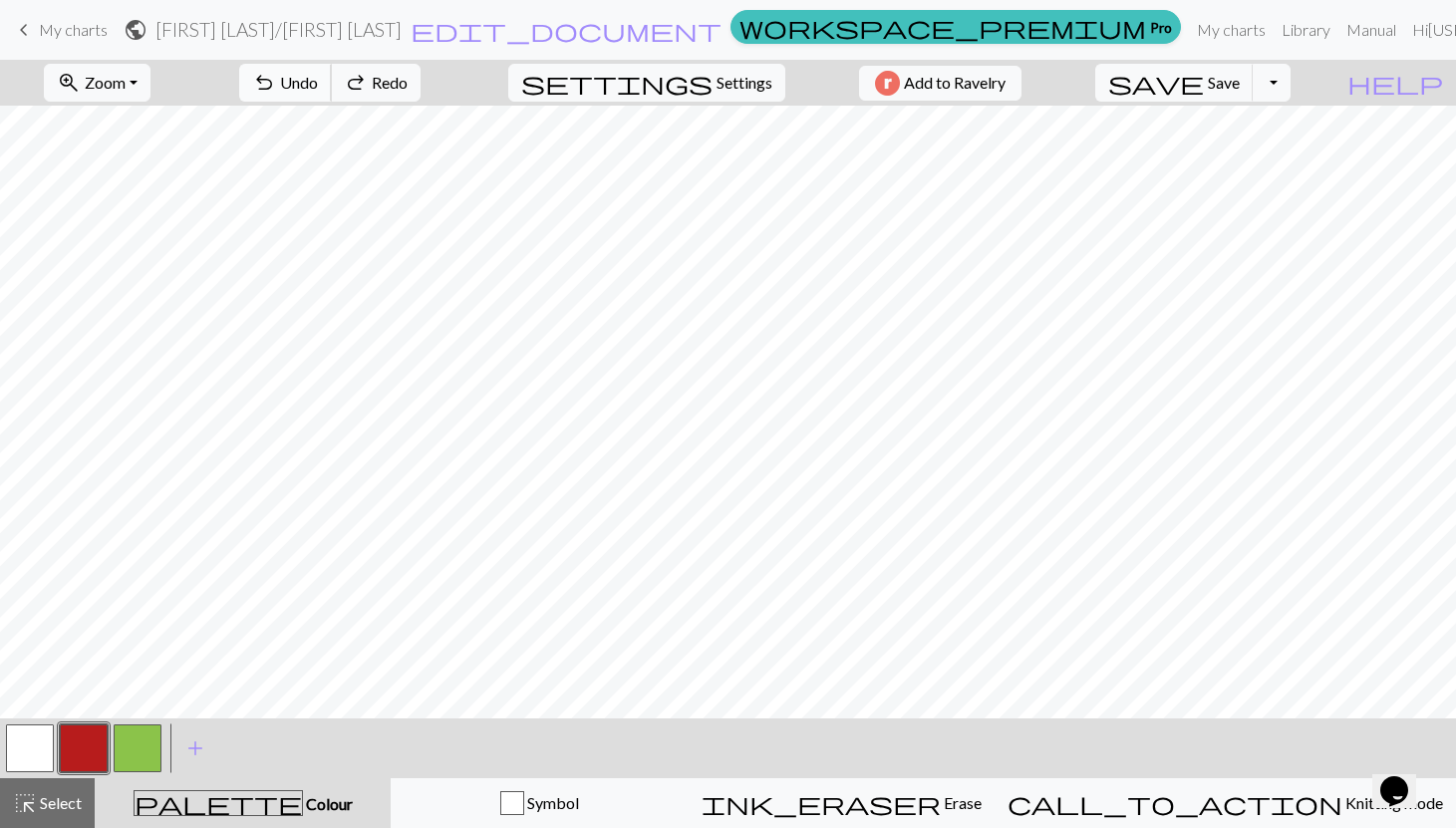 click on "undo Undo Undo" at bounding box center (285, 83) 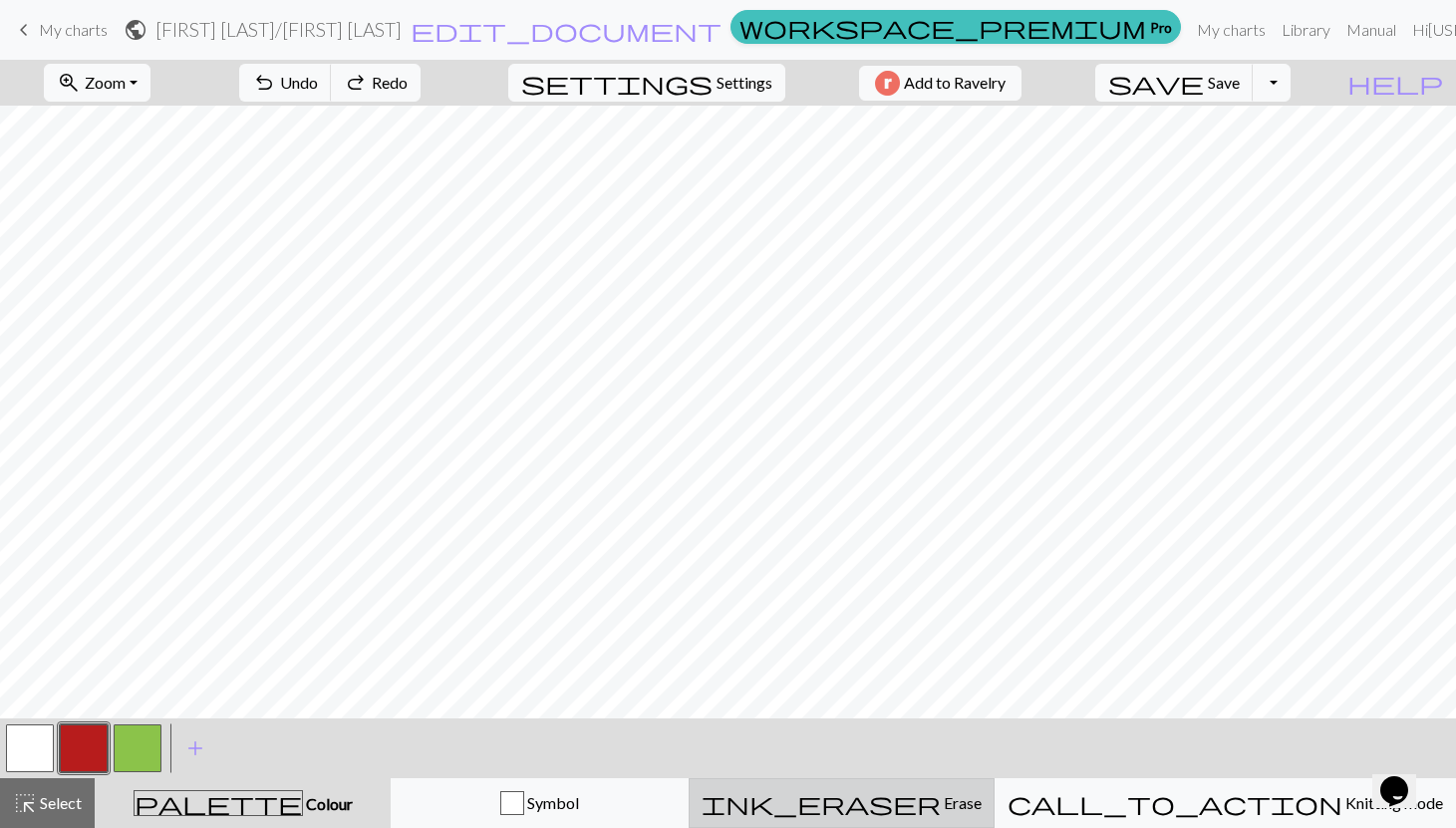 click on "ink_eraser   Erase   Erase" at bounding box center (841, 803) 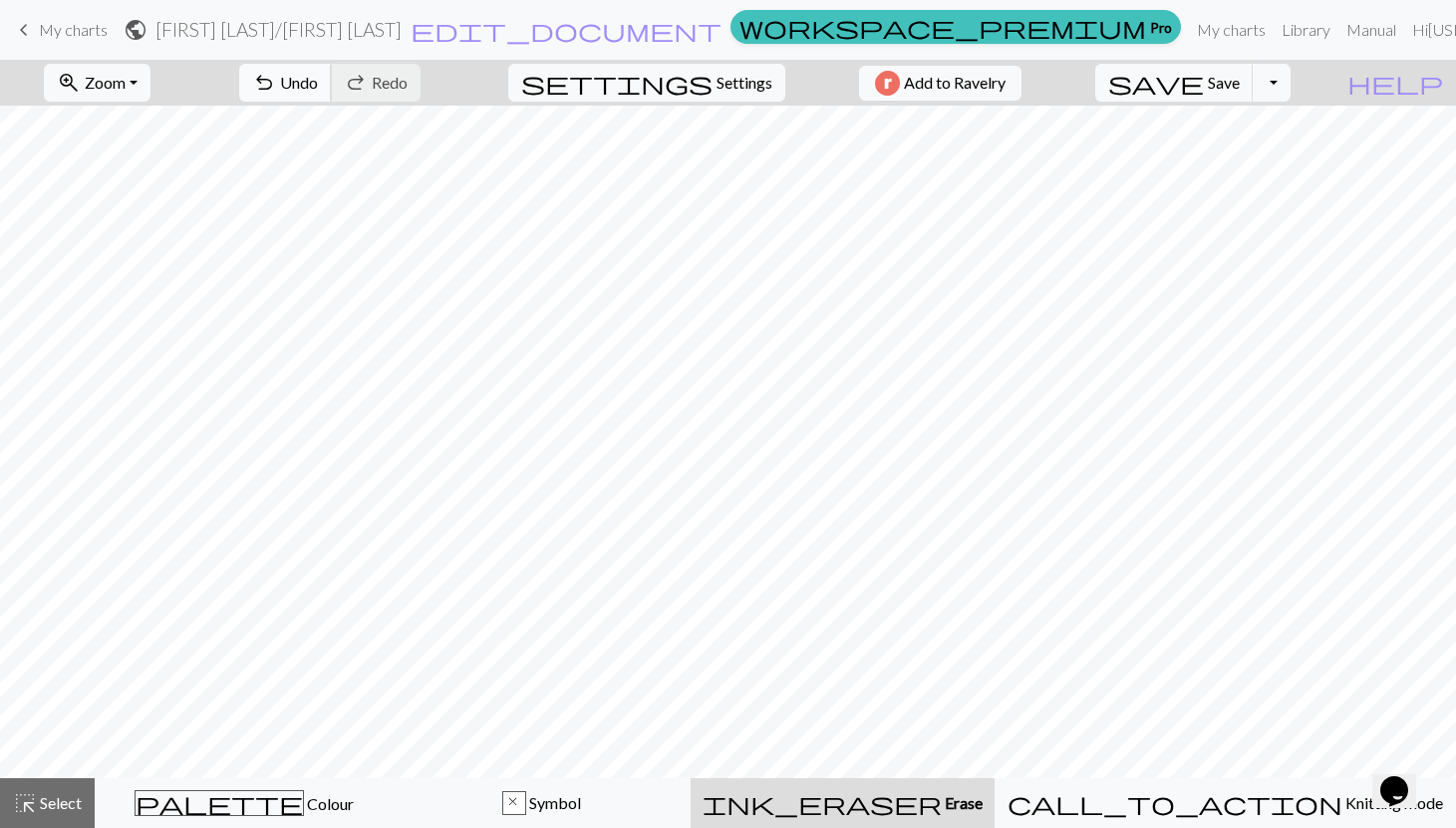 click on "Undo" at bounding box center (299, 82) 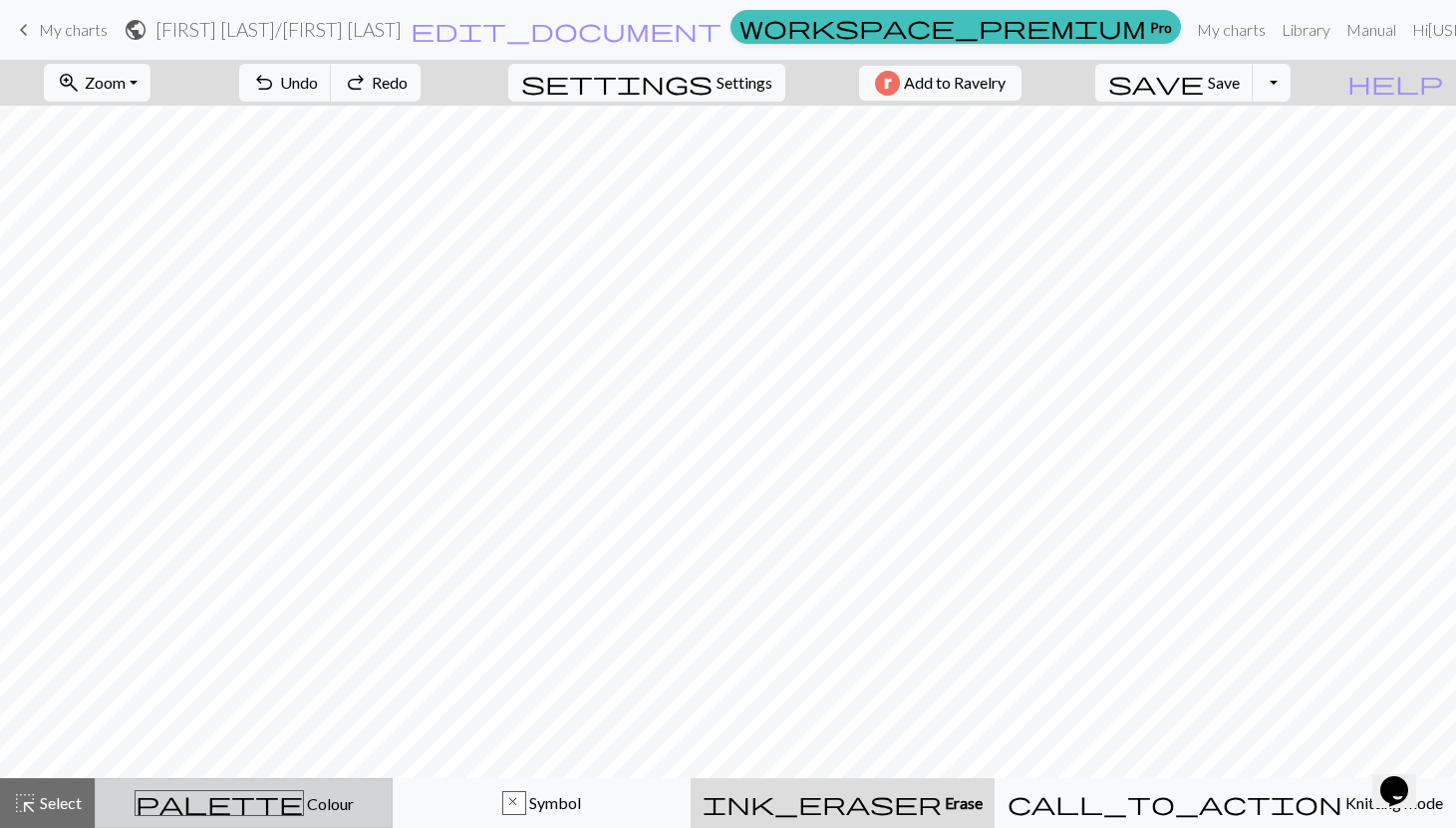click on "palette   Colour   Colour" at bounding box center [243, 803] 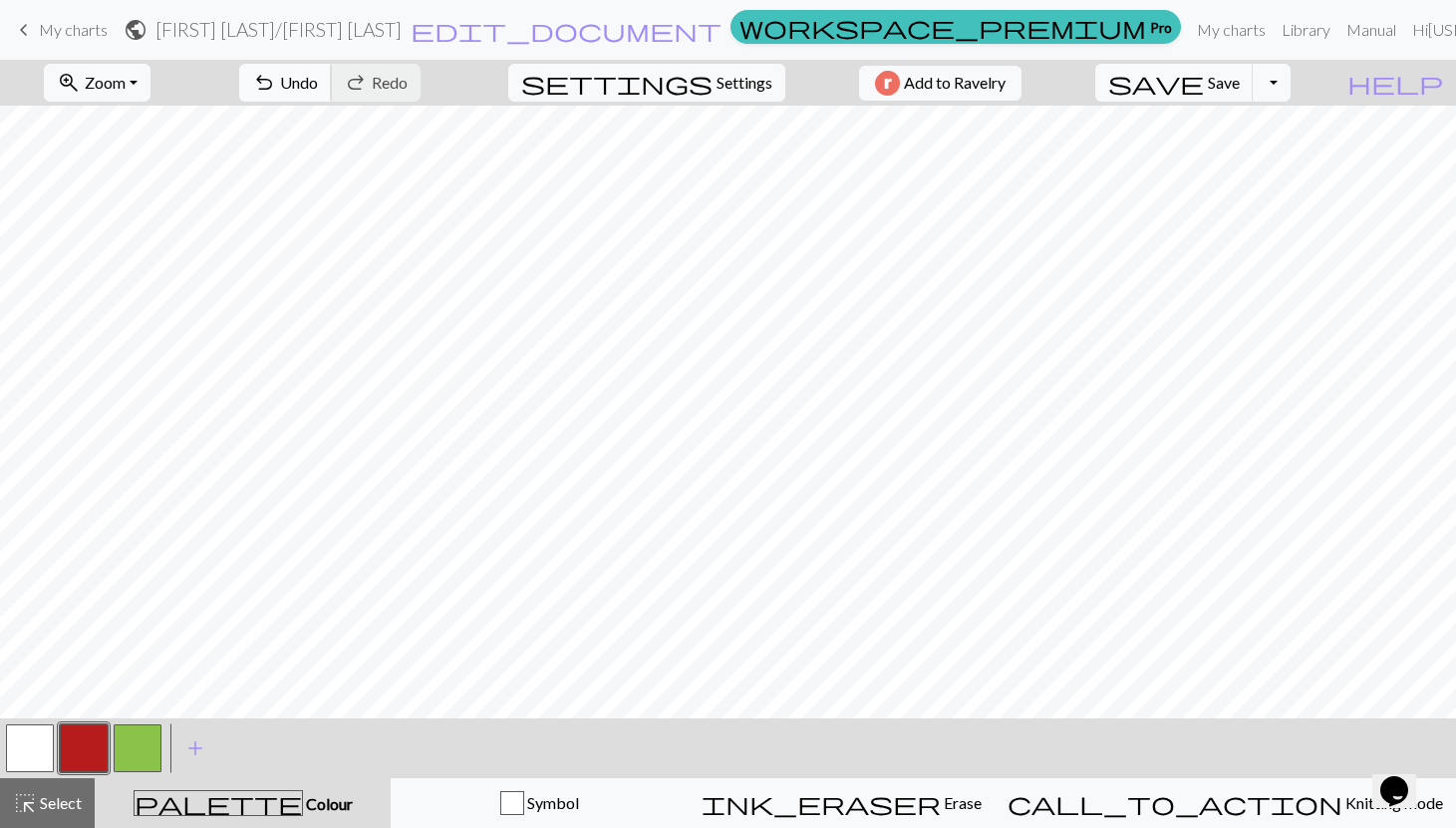click on "undo" at bounding box center (264, 83) 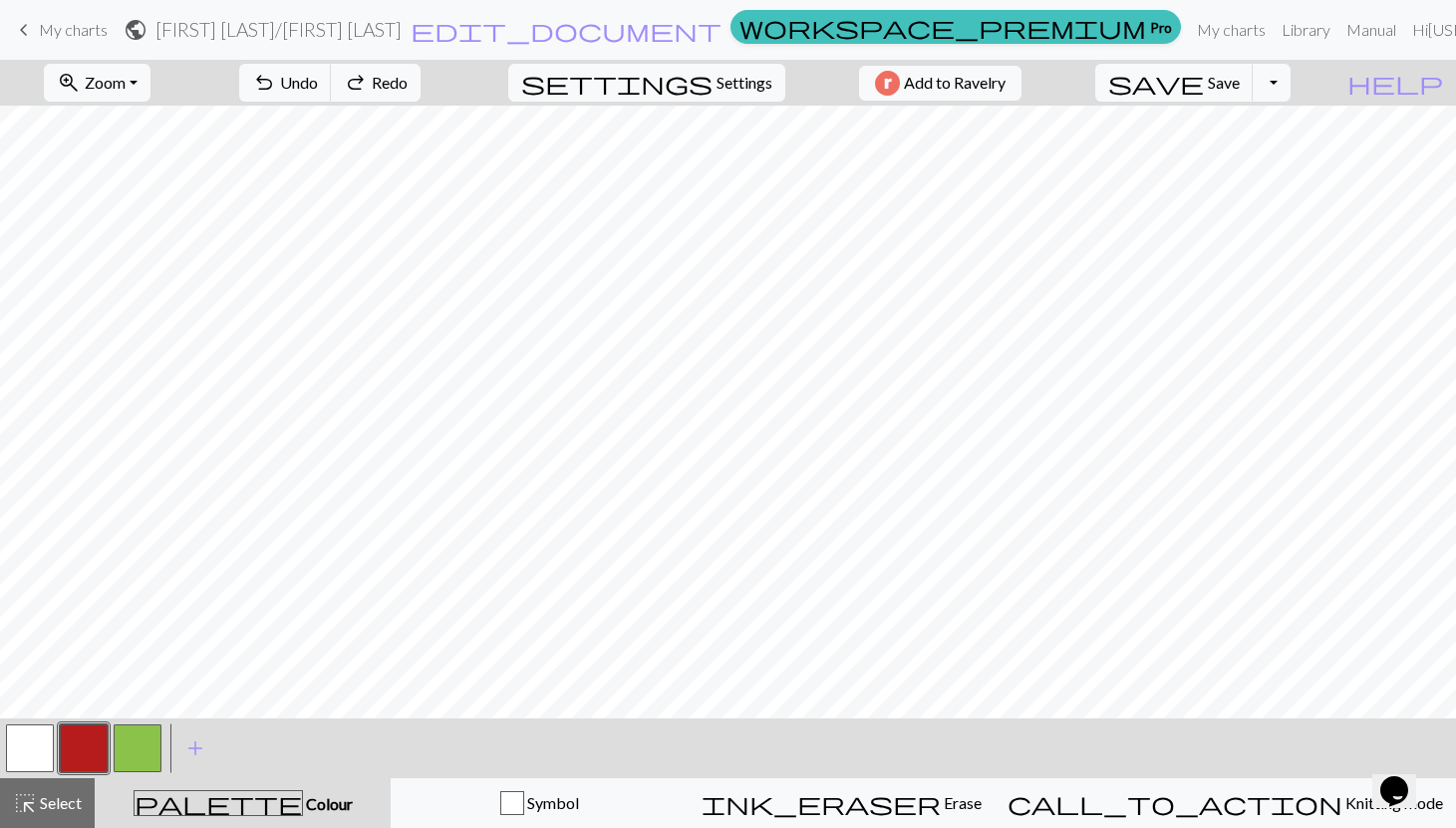 click at bounding box center [138, 748] 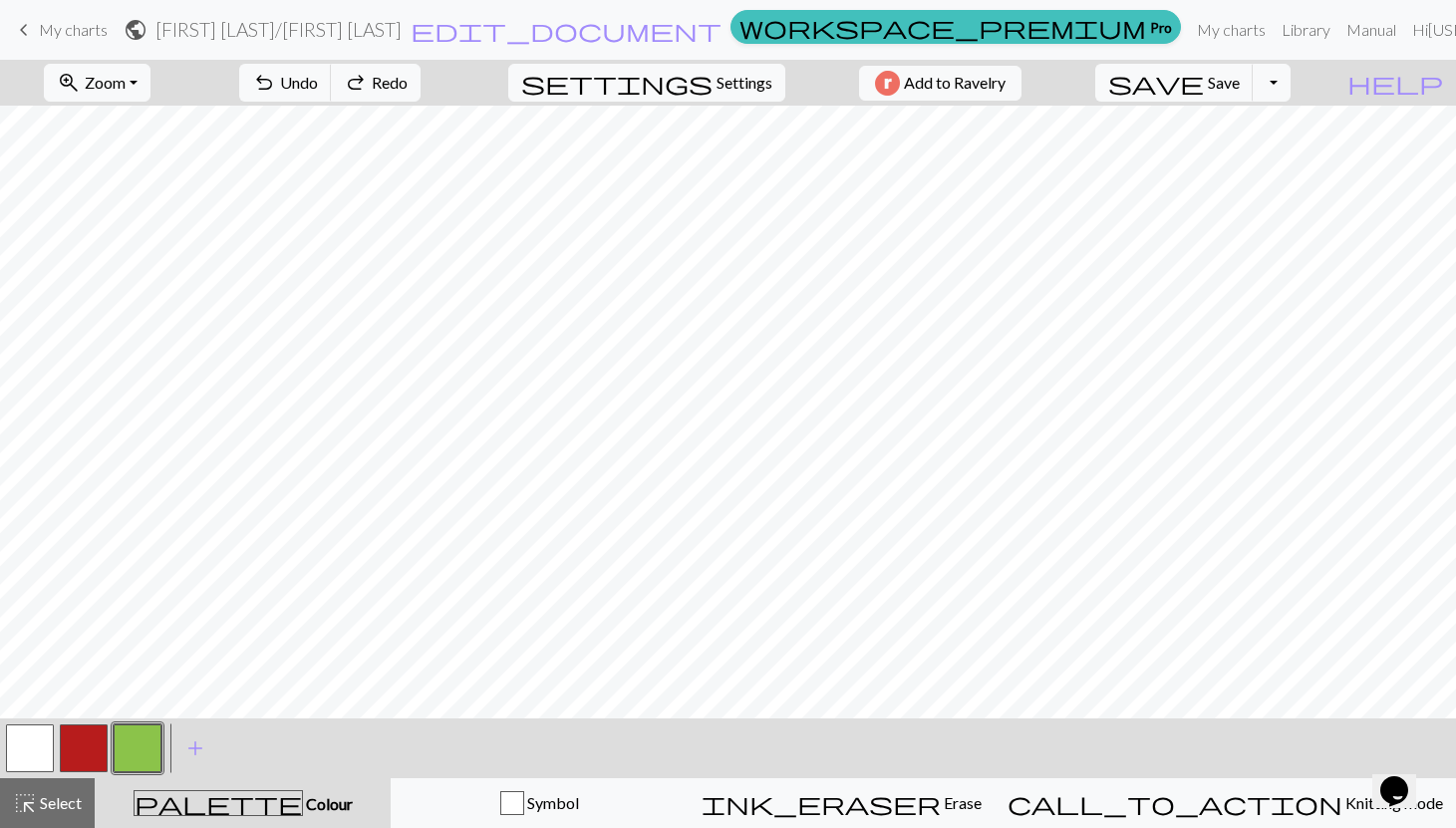 click at bounding box center (84, 748) 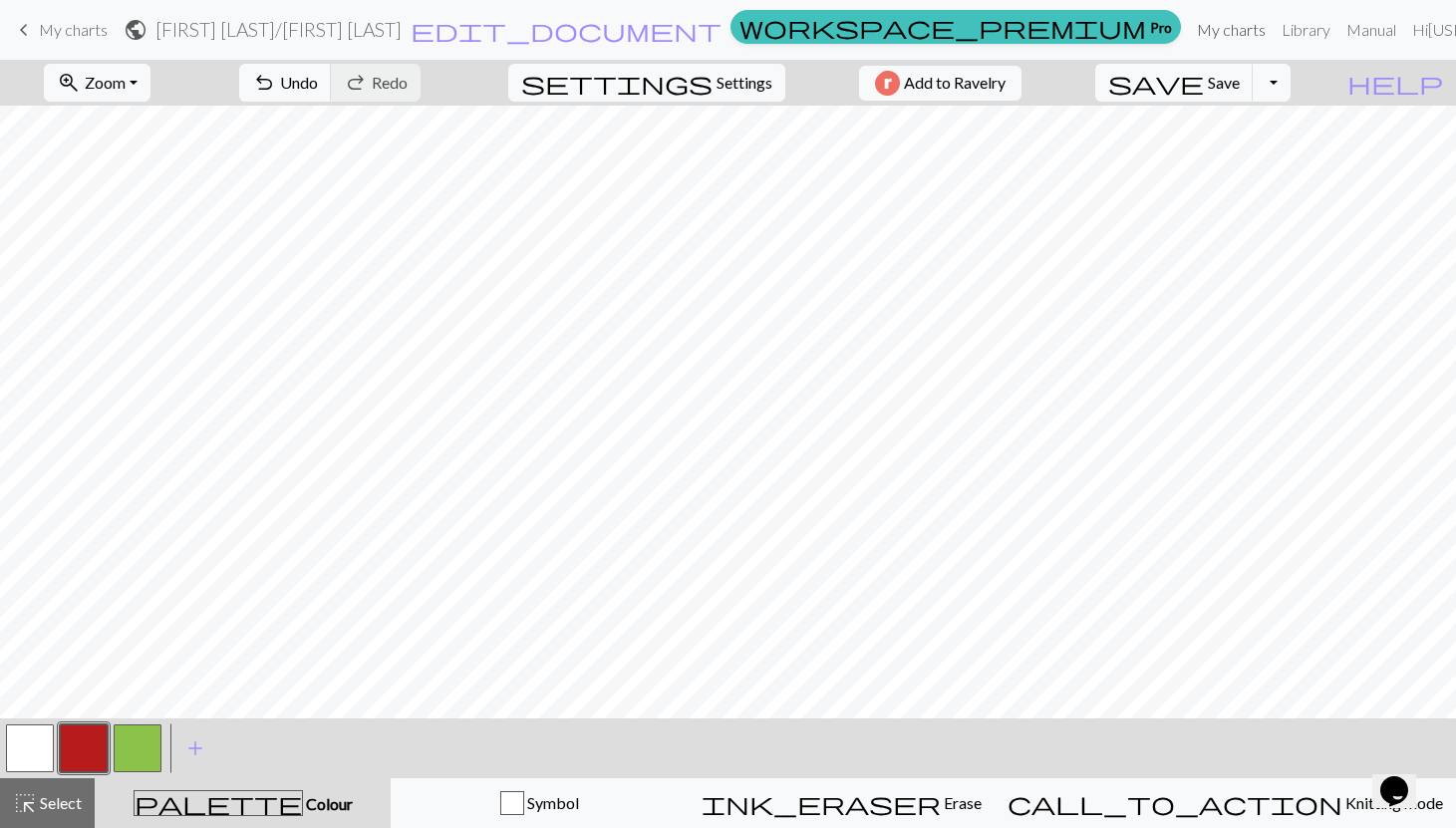 click on "My charts" at bounding box center (1231, 30) 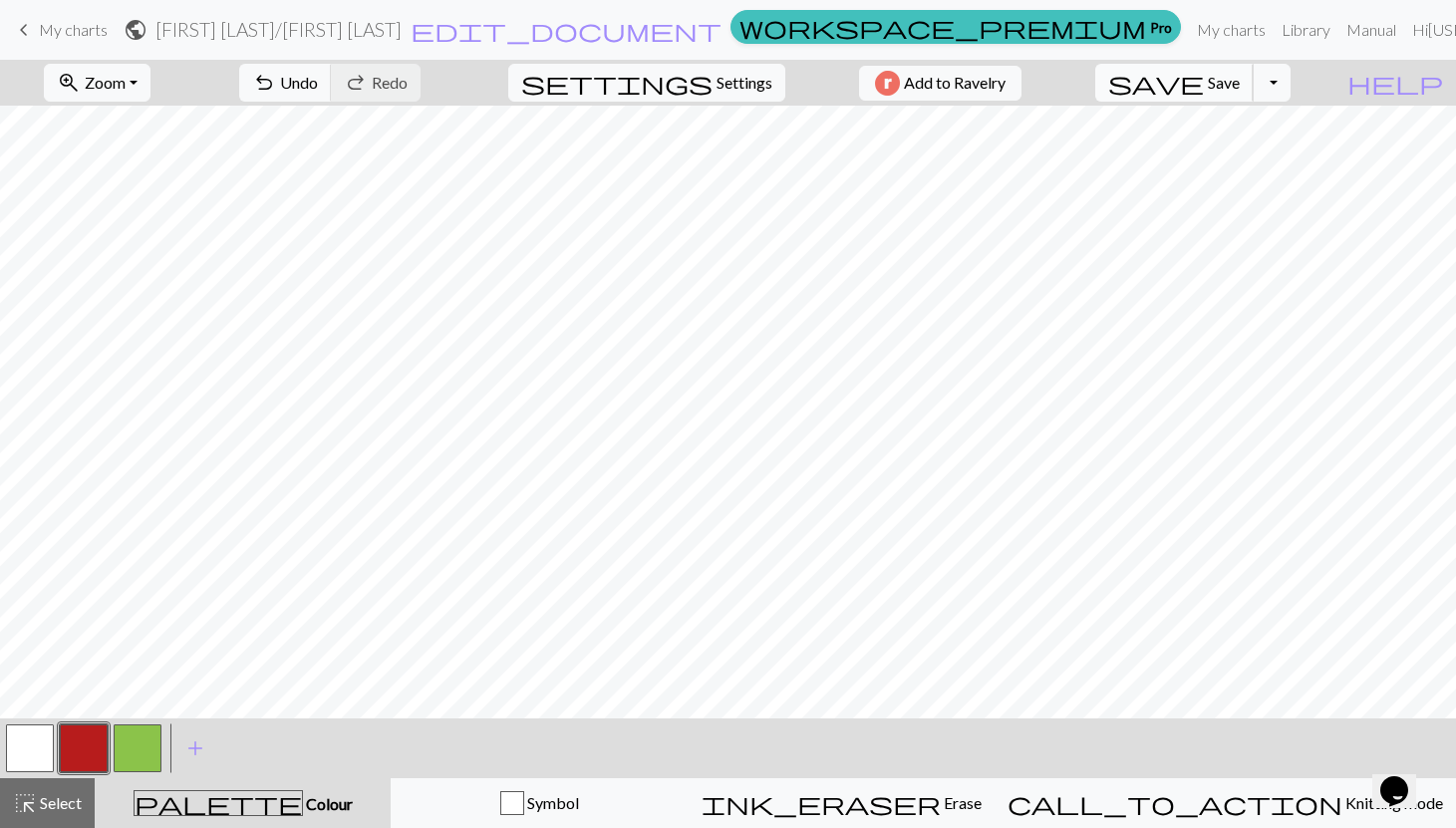 click on "Save" at bounding box center (1224, 82) 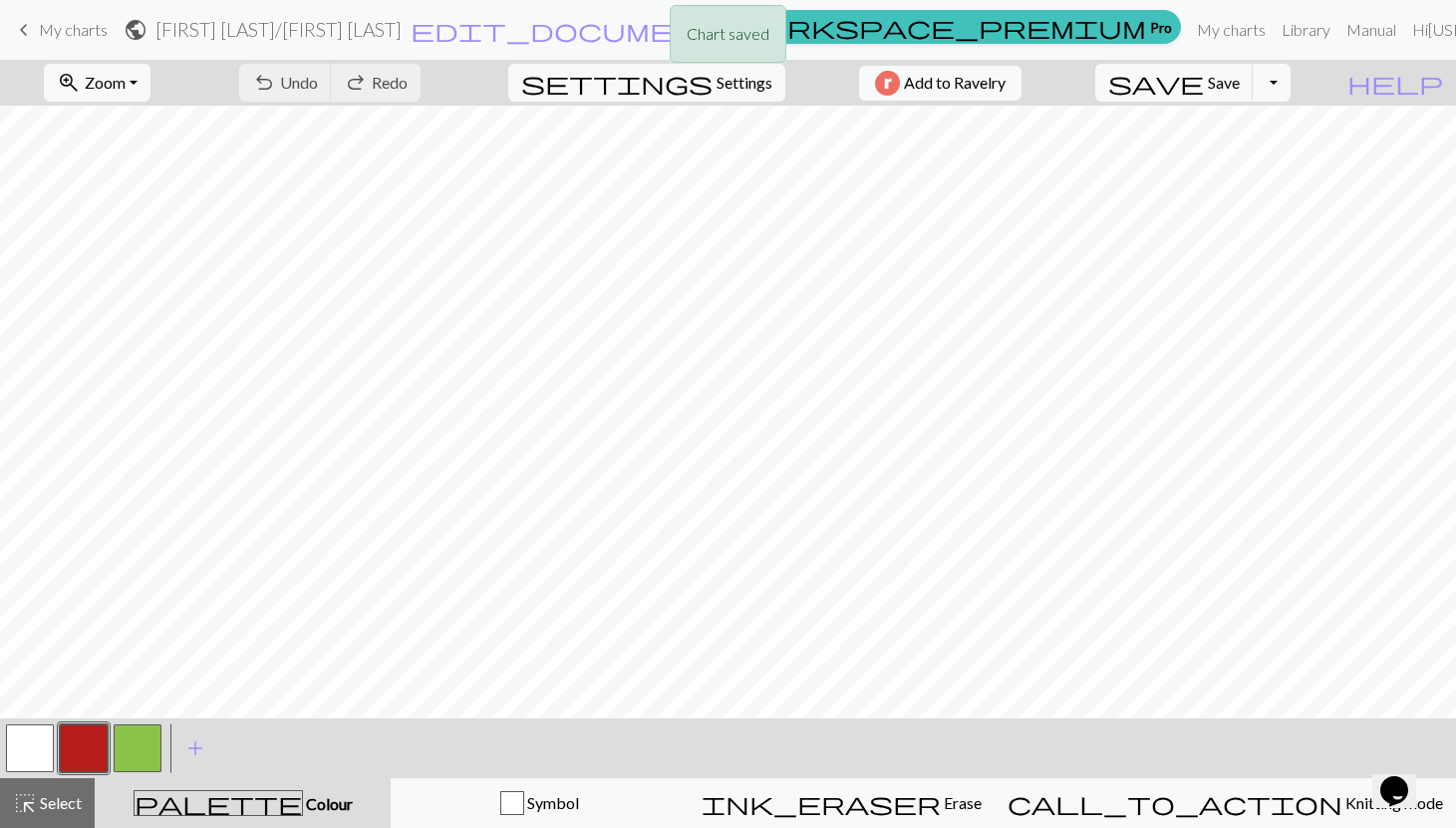 click on "Chart saved" at bounding box center [728, 39] 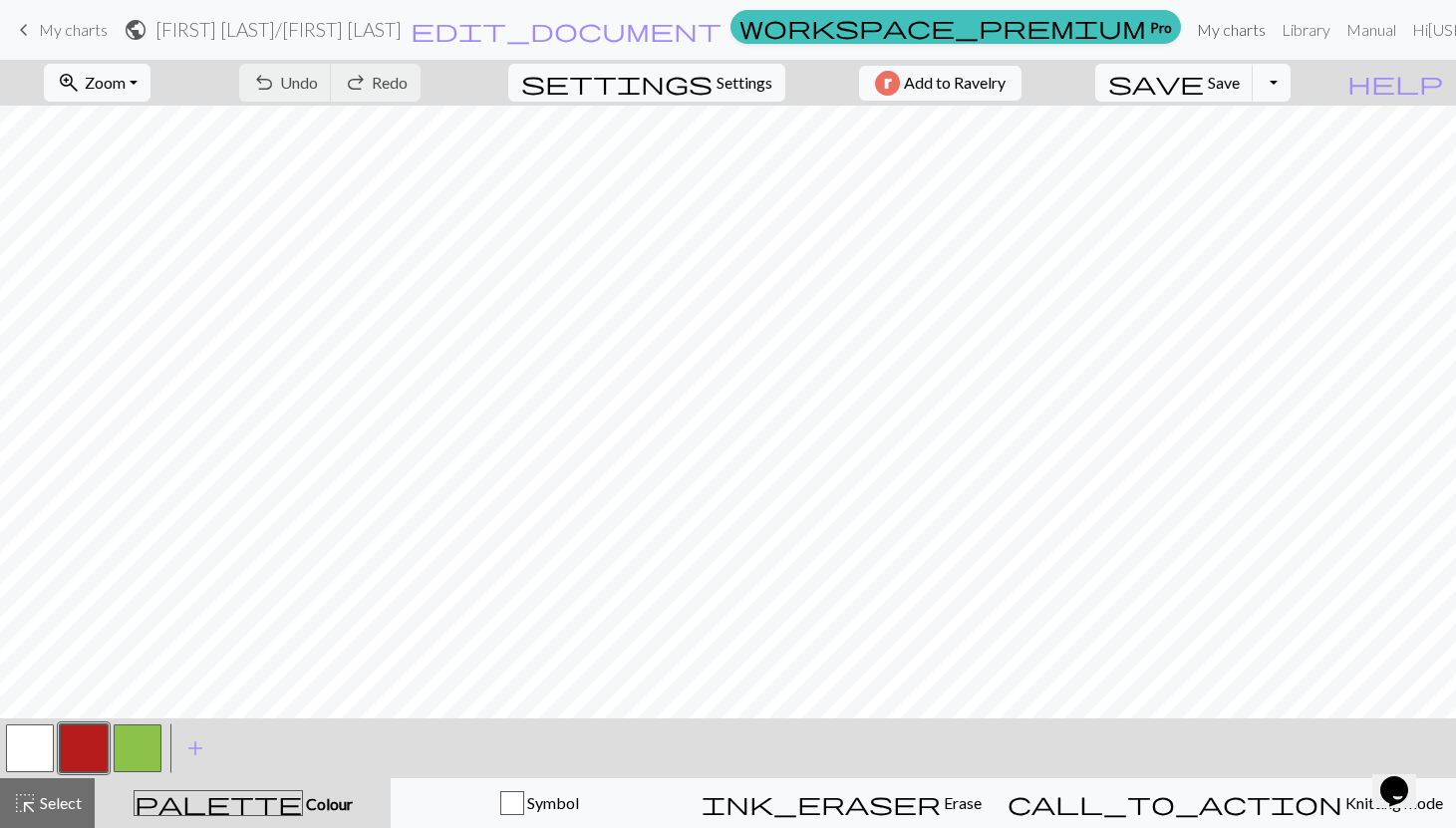 click on "My charts" at bounding box center (1231, 30) 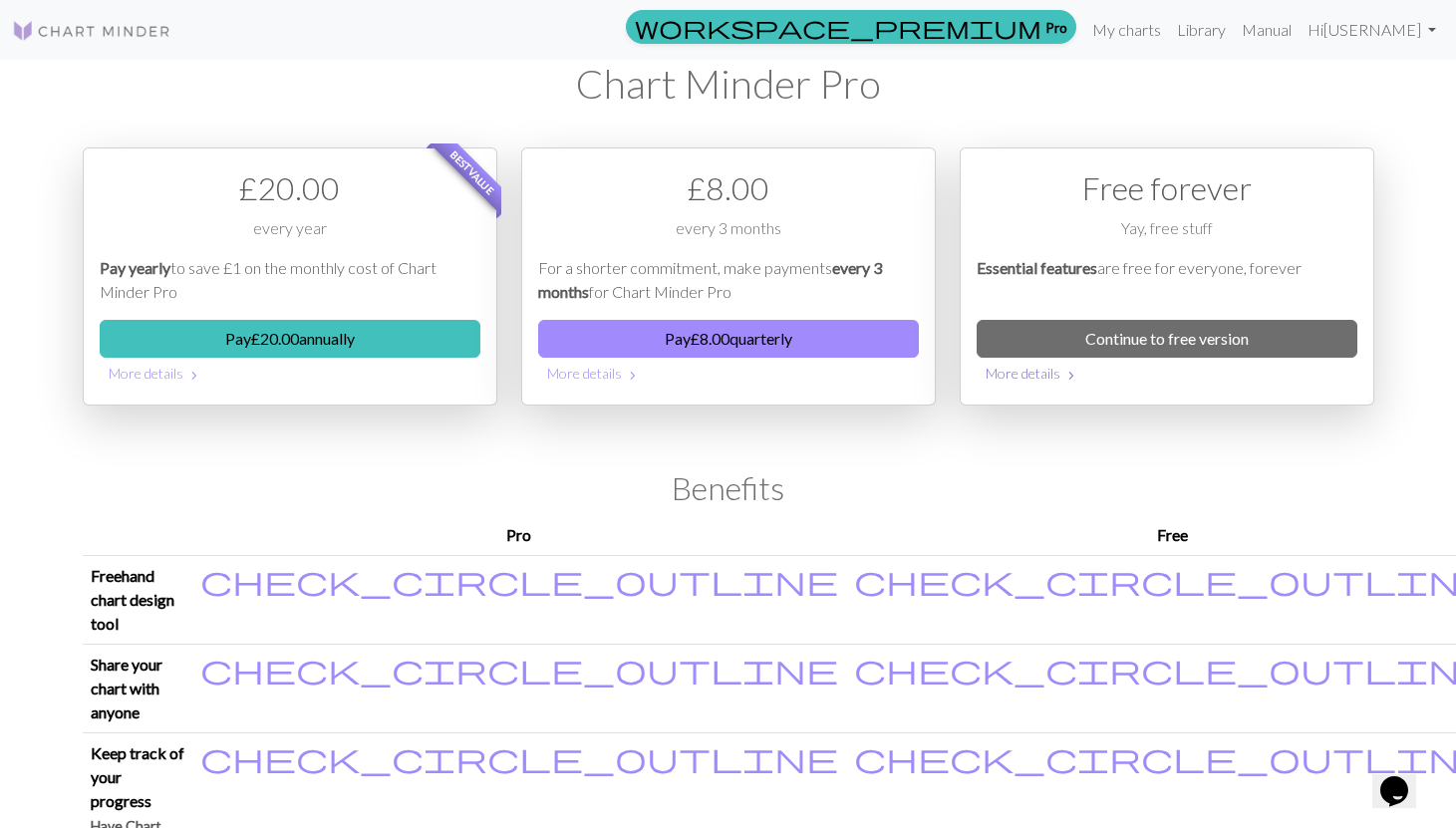 click on "More details   chevron_right" at bounding box center [1167, 373] 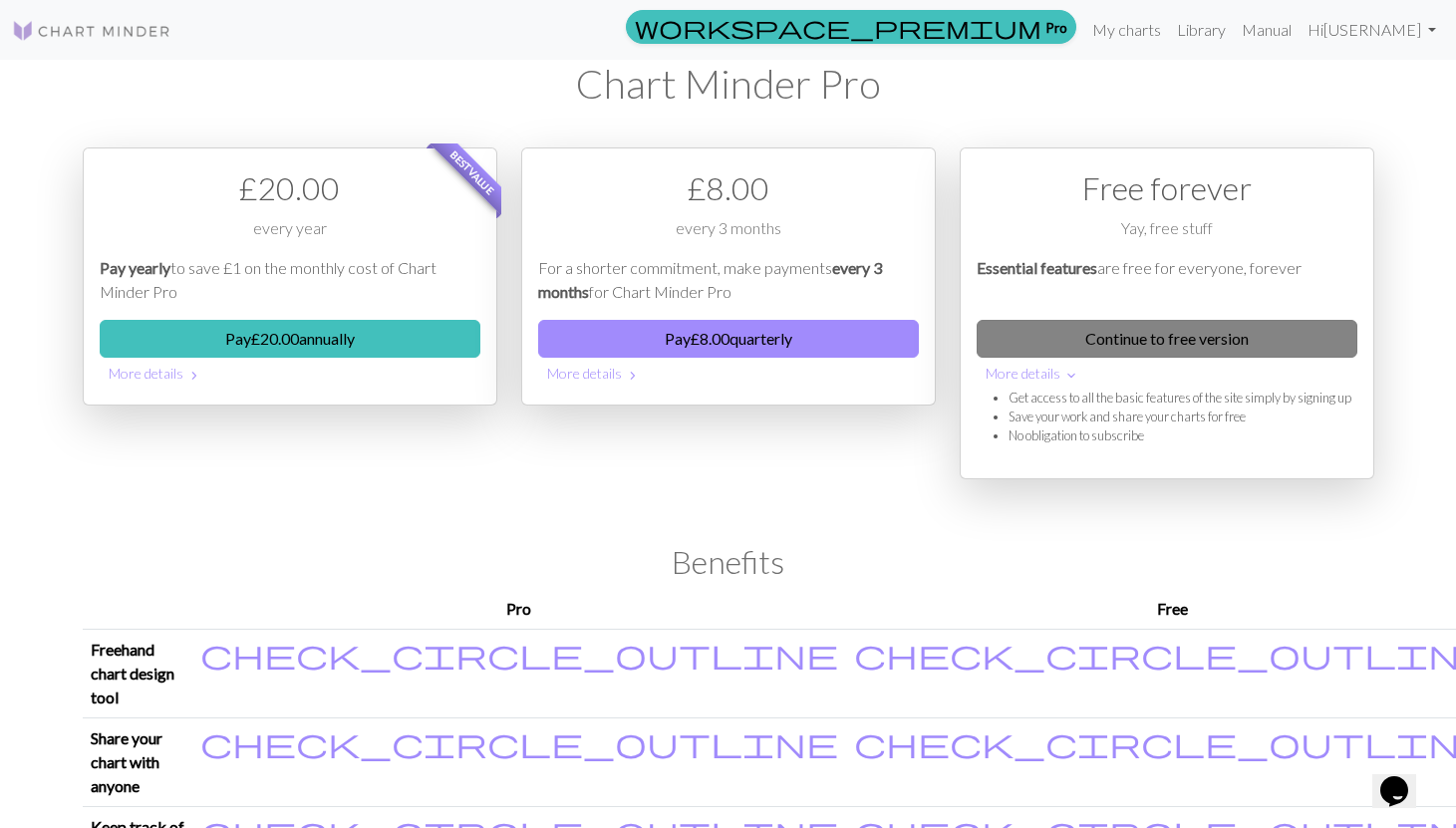click on "Continue to free version" at bounding box center [1167, 339] 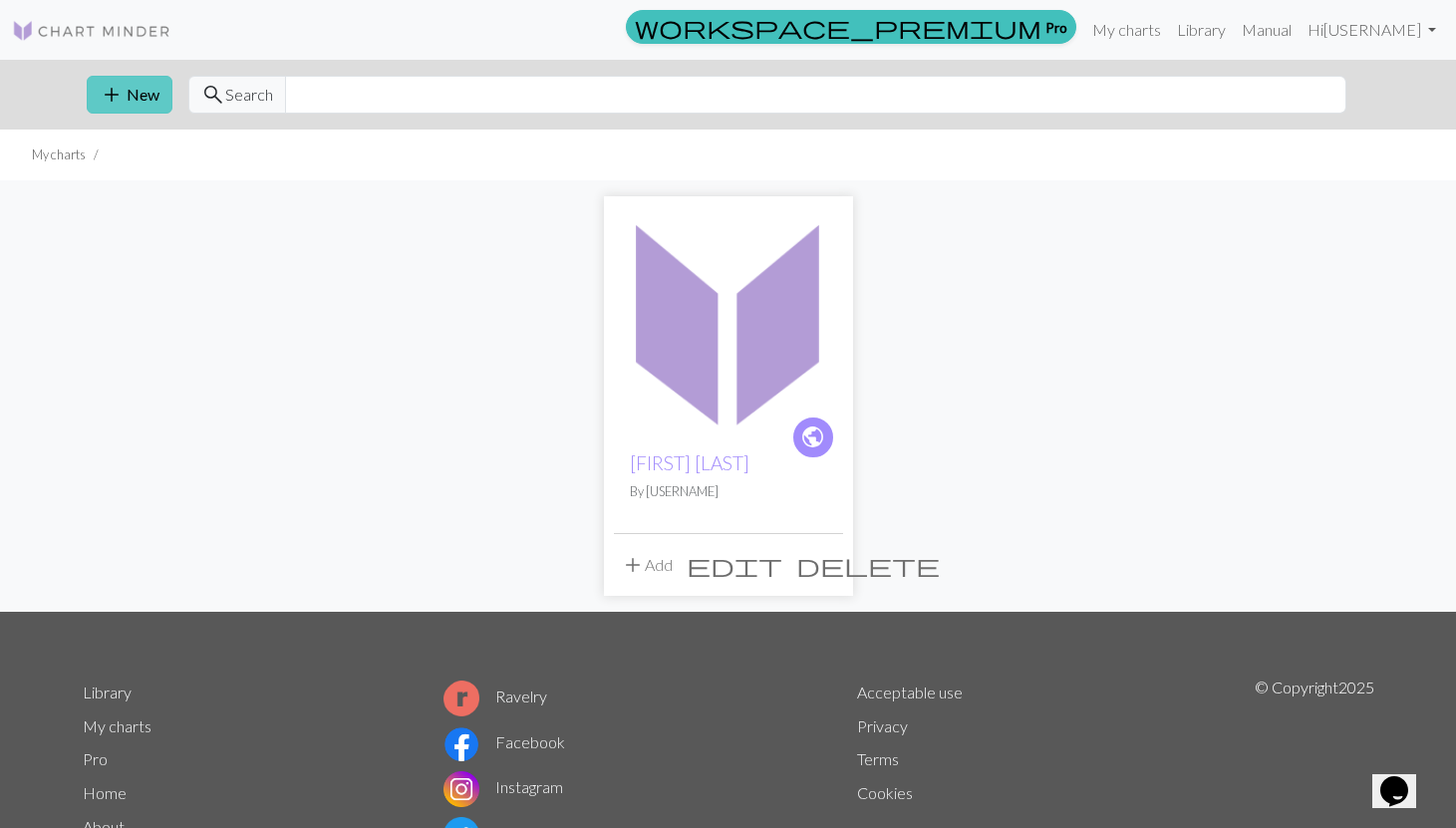 click on "add   New" at bounding box center (130, 95) 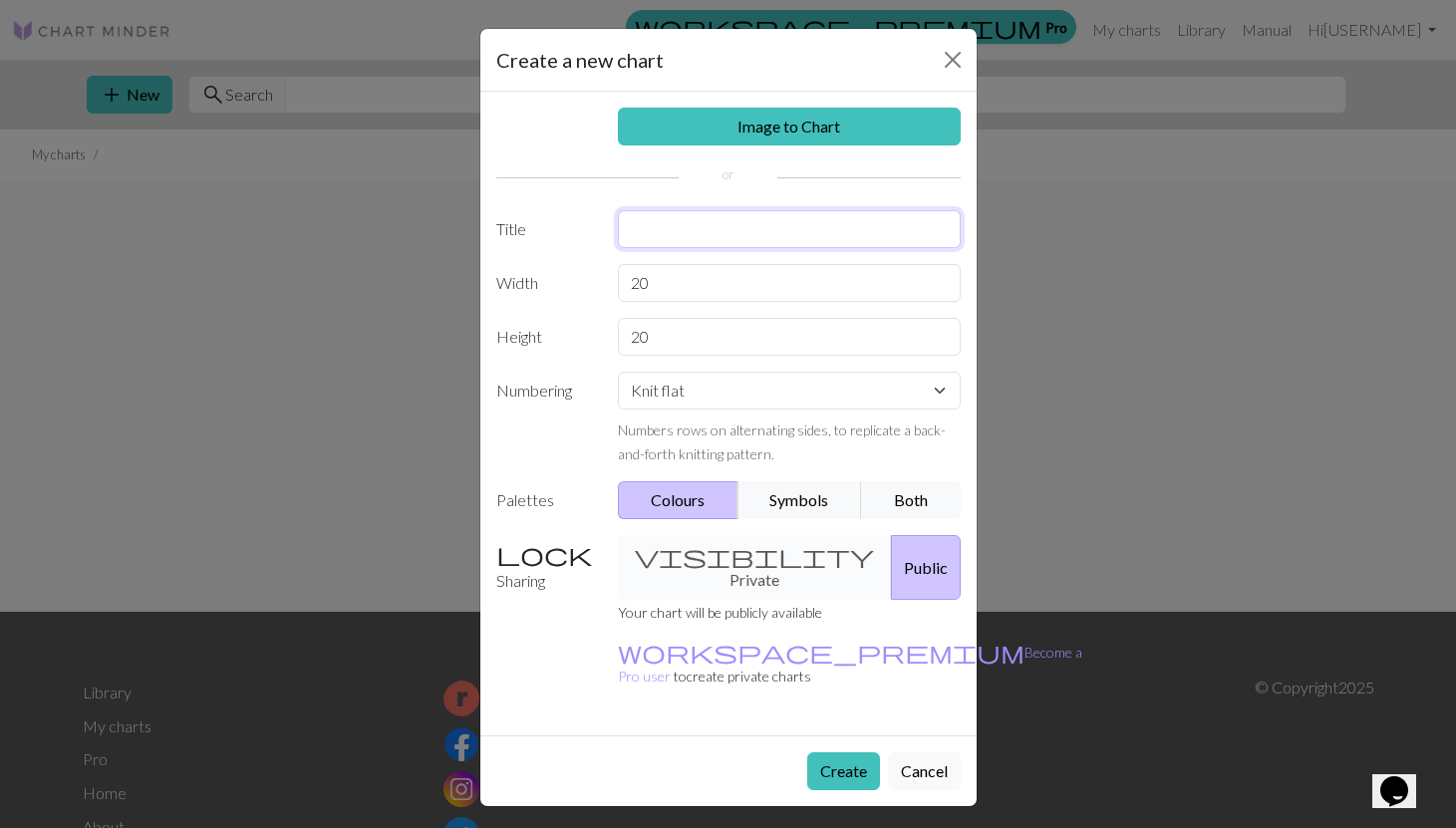 click at bounding box center [789, 229] 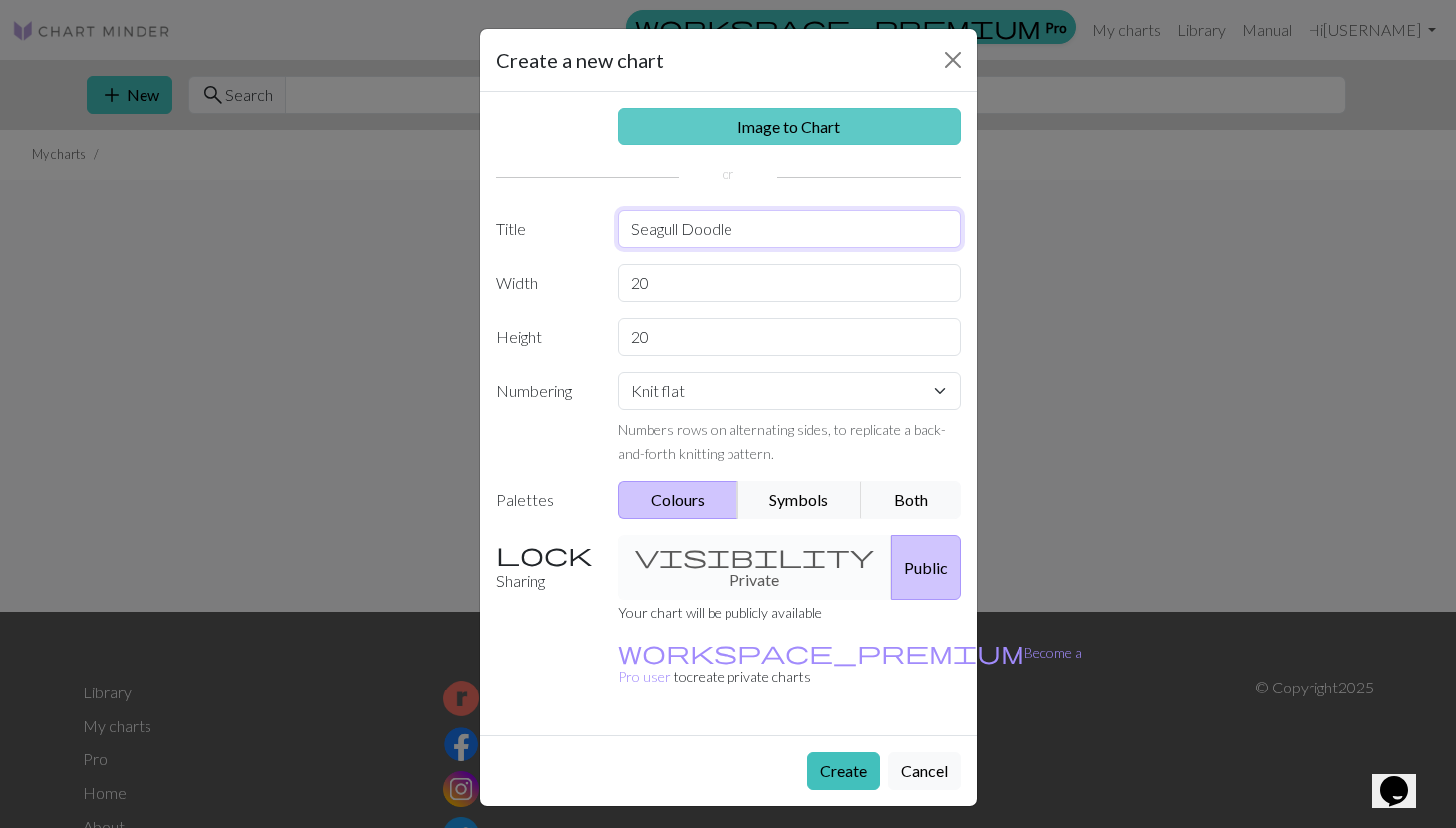 type on "Seagull Doodle" 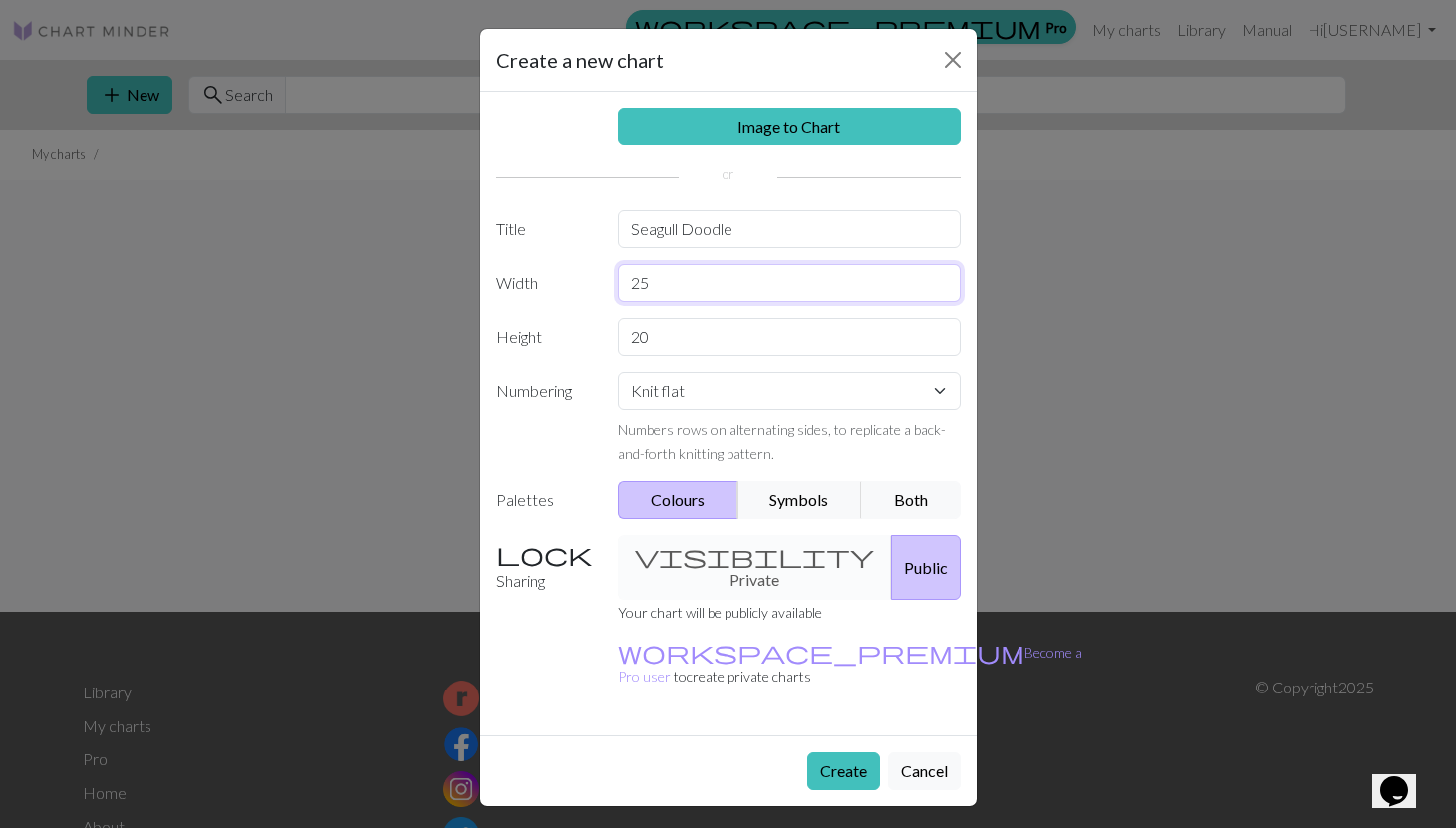 type on "25" 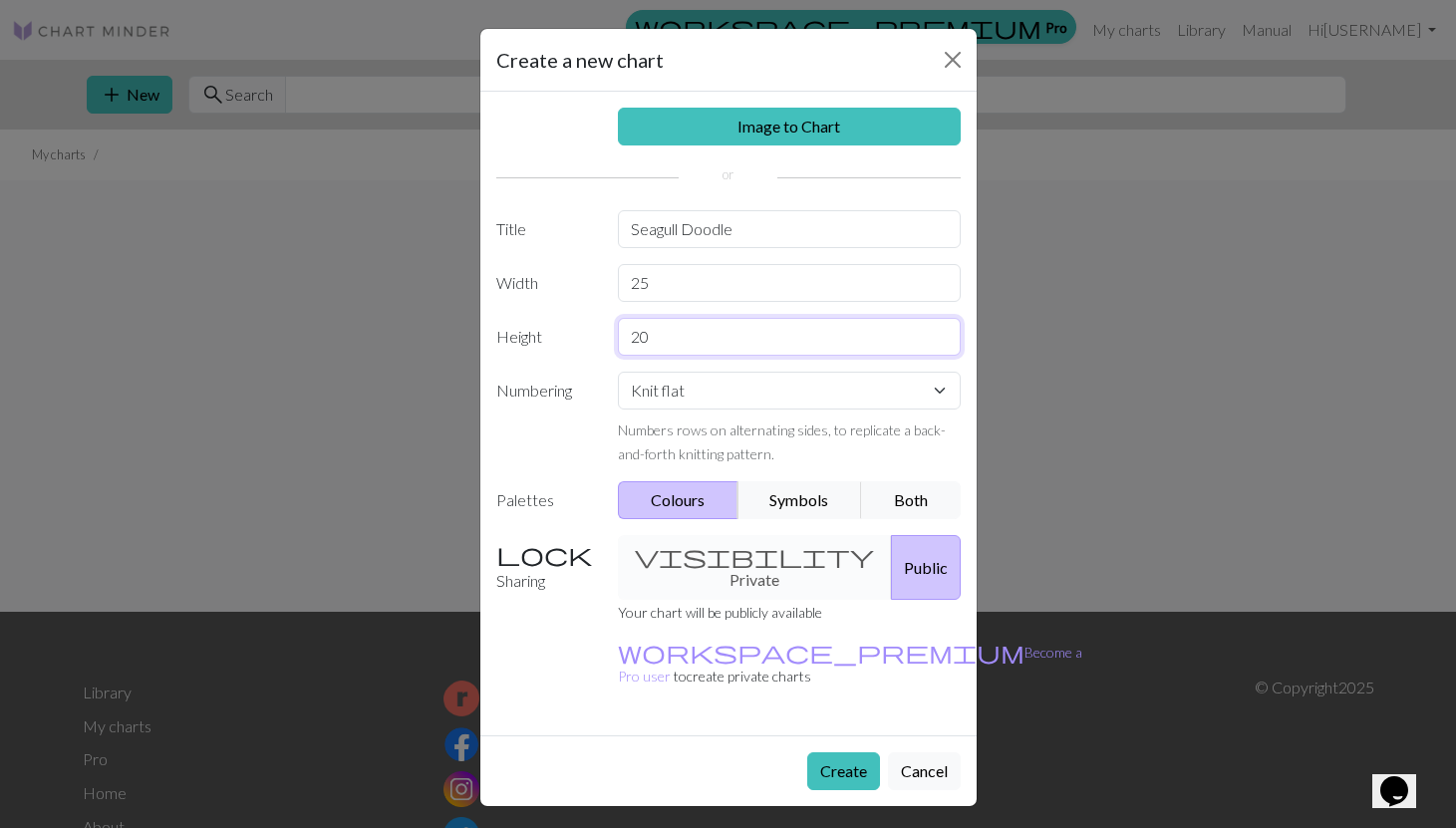 click on "20" at bounding box center (789, 337) 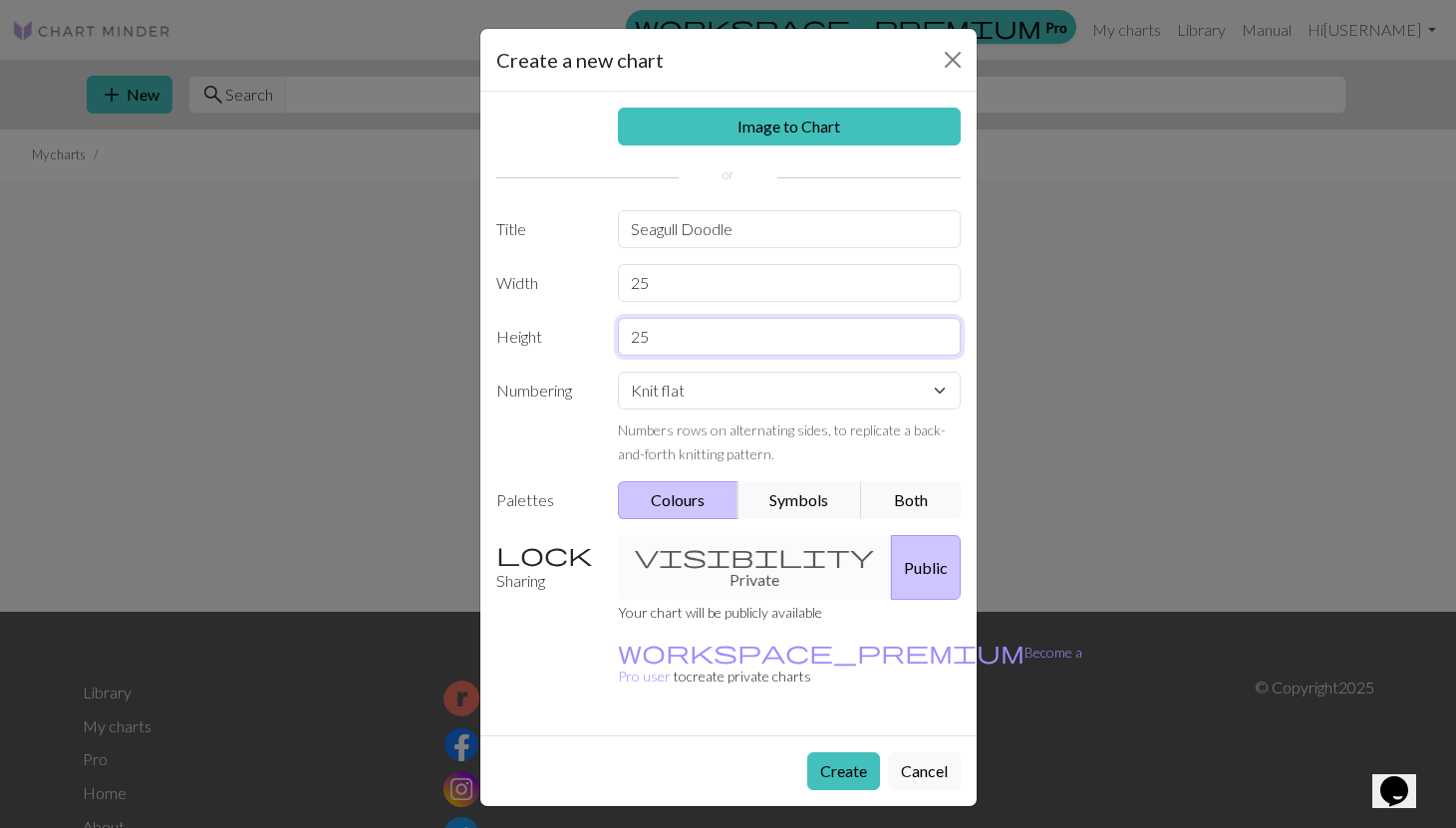 type on "25" 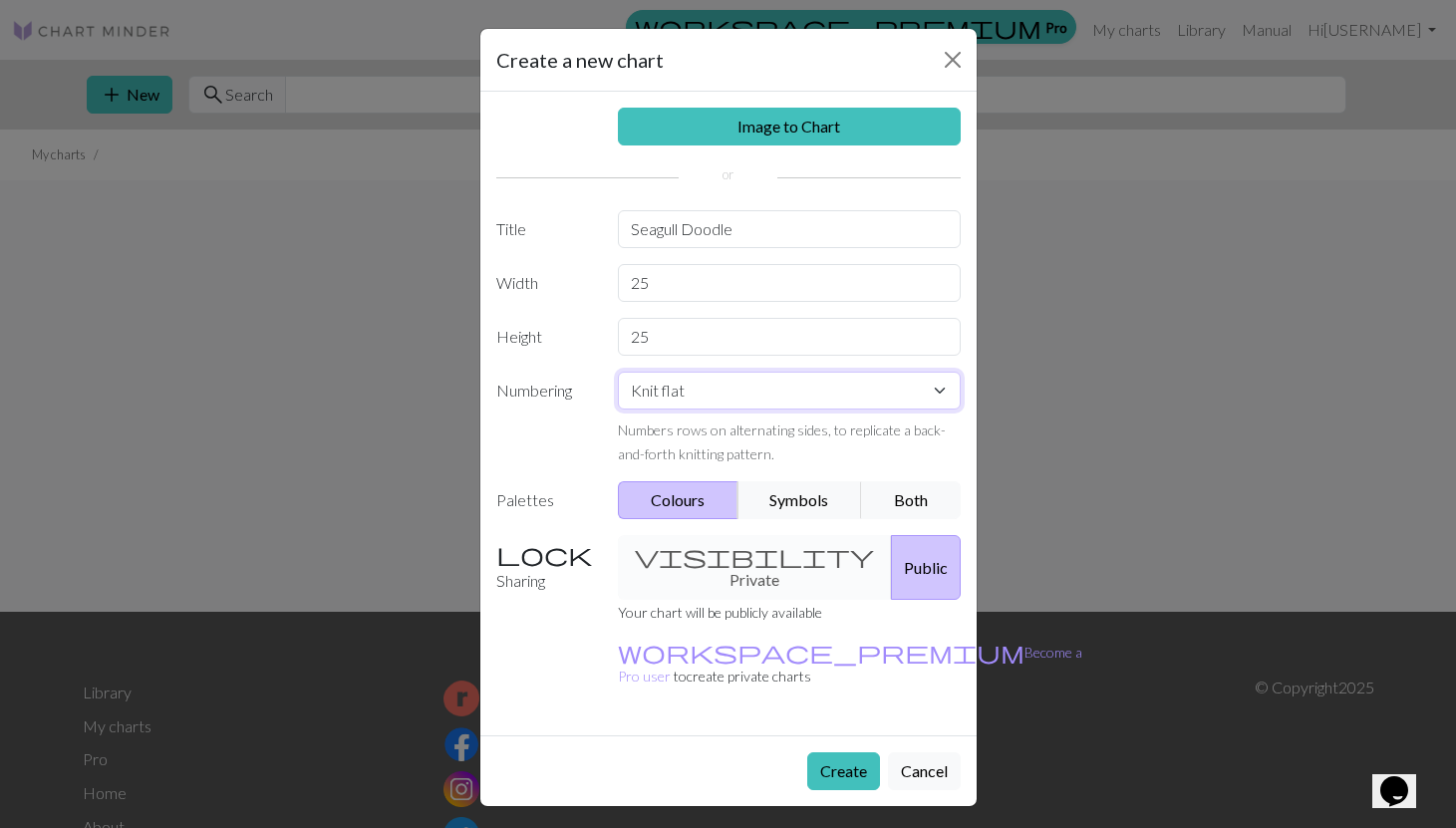 click on "Knit flat Knit in the round Lace knitting Cross stitch" at bounding box center (789, 391) 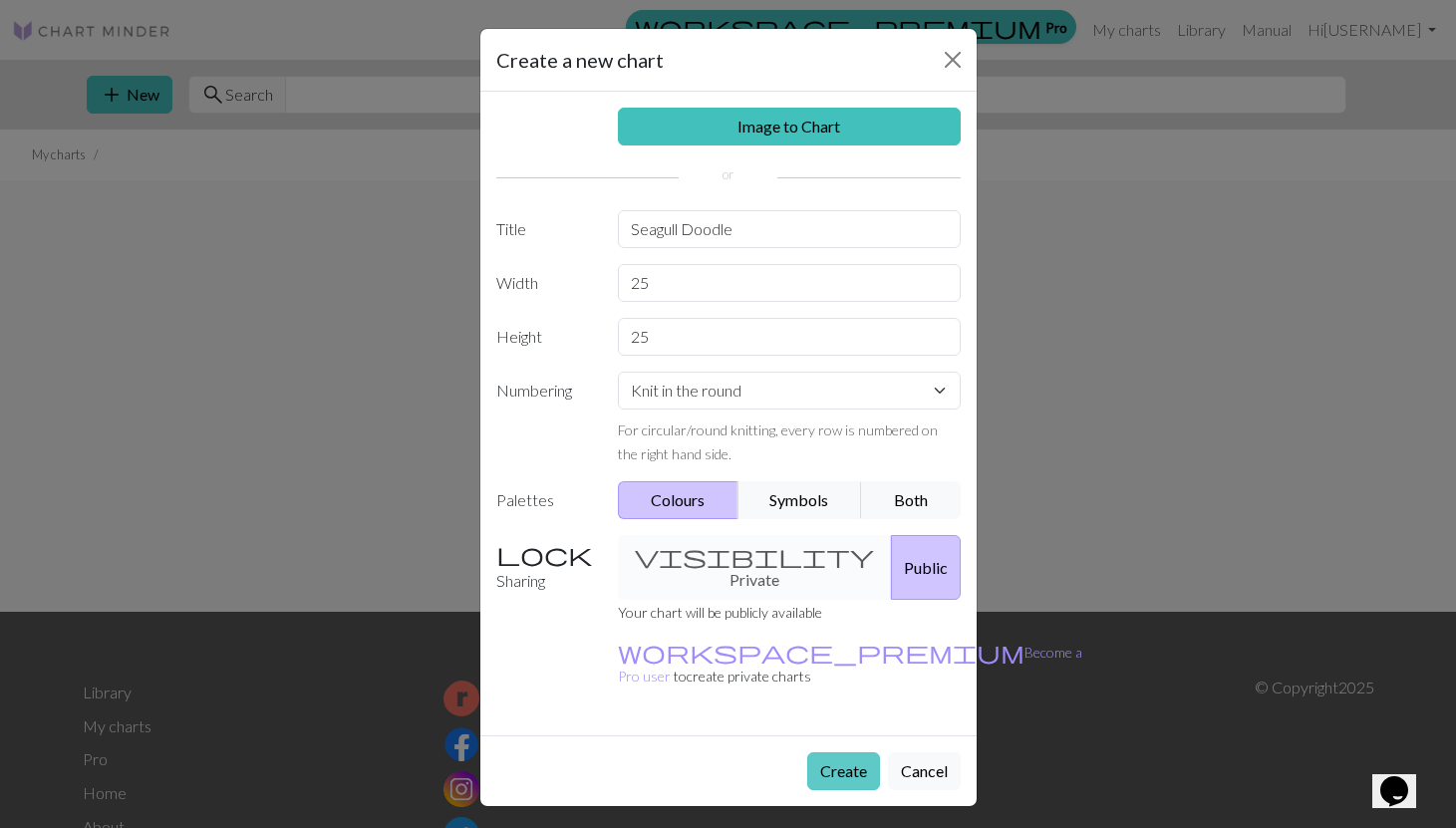 click on "Create" at bounding box center (843, 771) 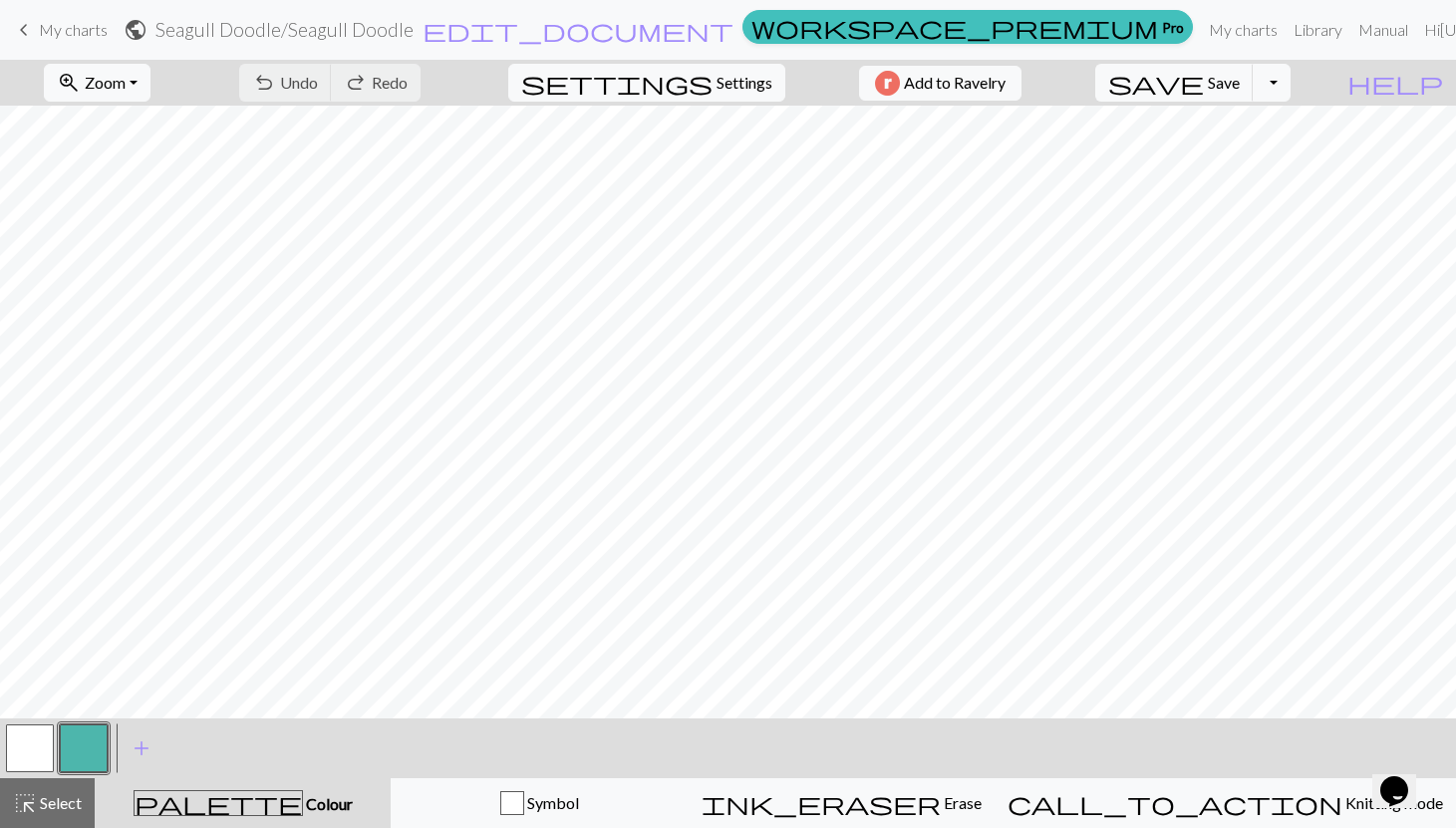 click at bounding box center [84, 748] 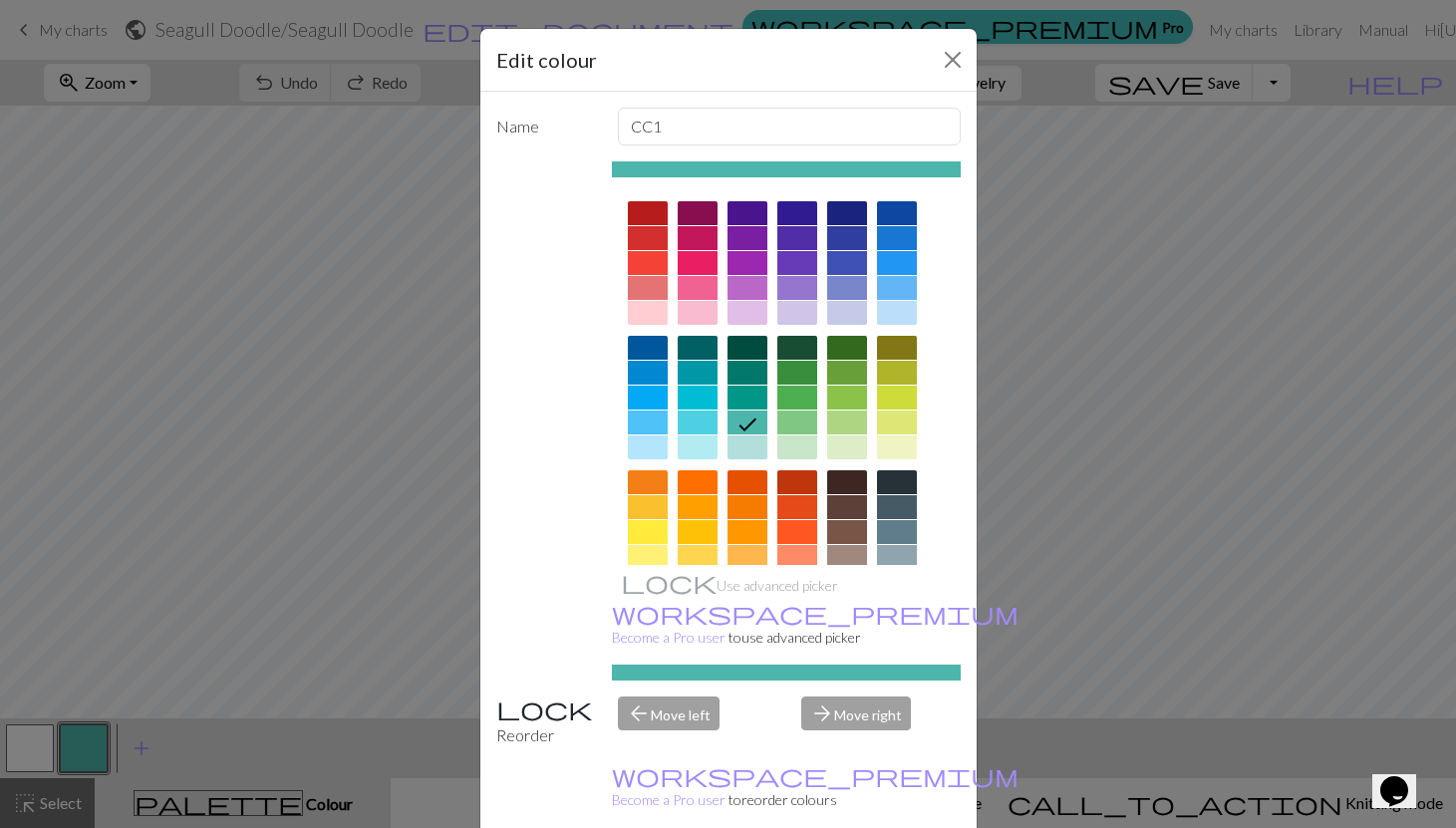 click at bounding box center [897, 288] 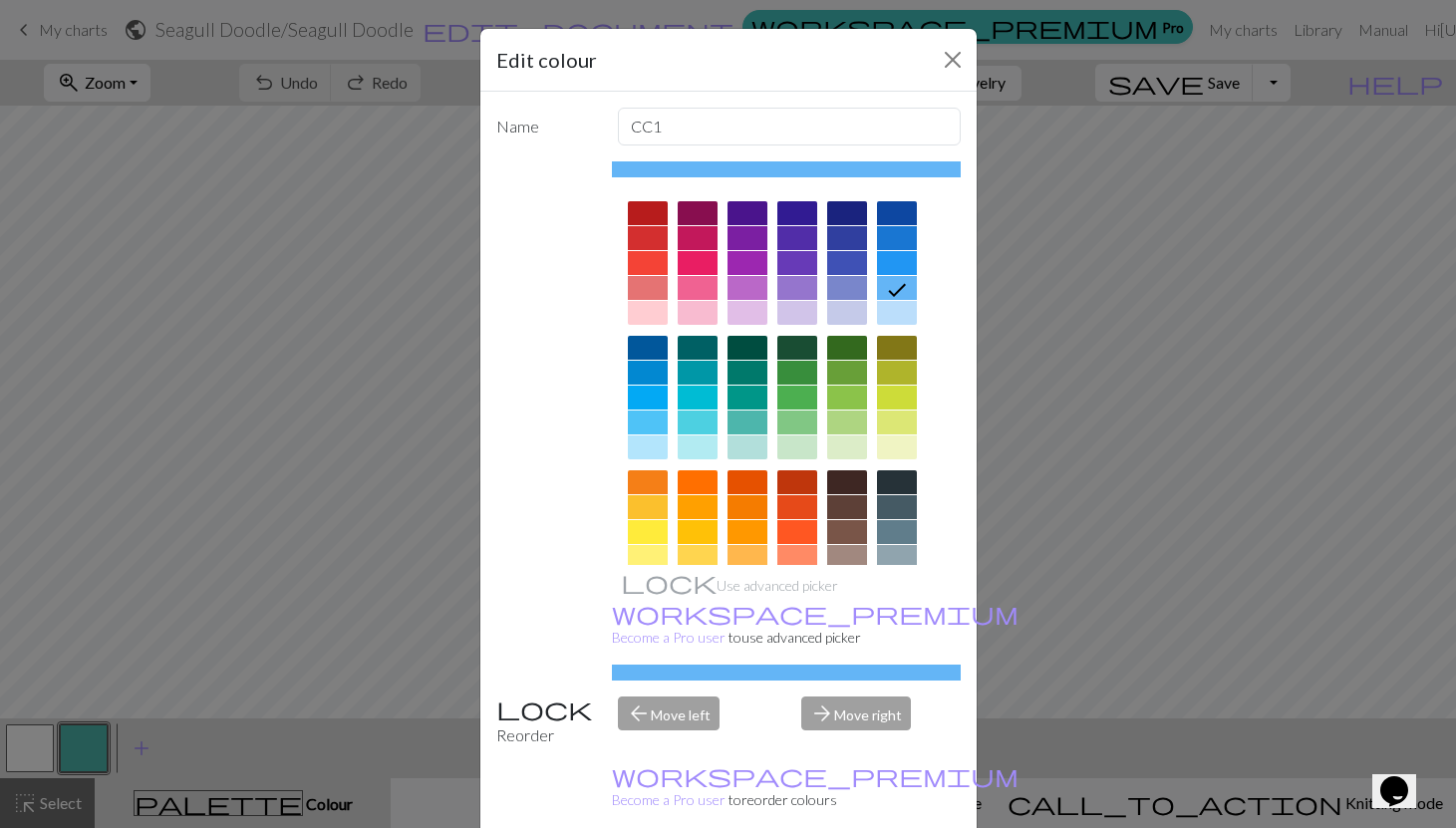 click on "Done" at bounding box center [848, 879] 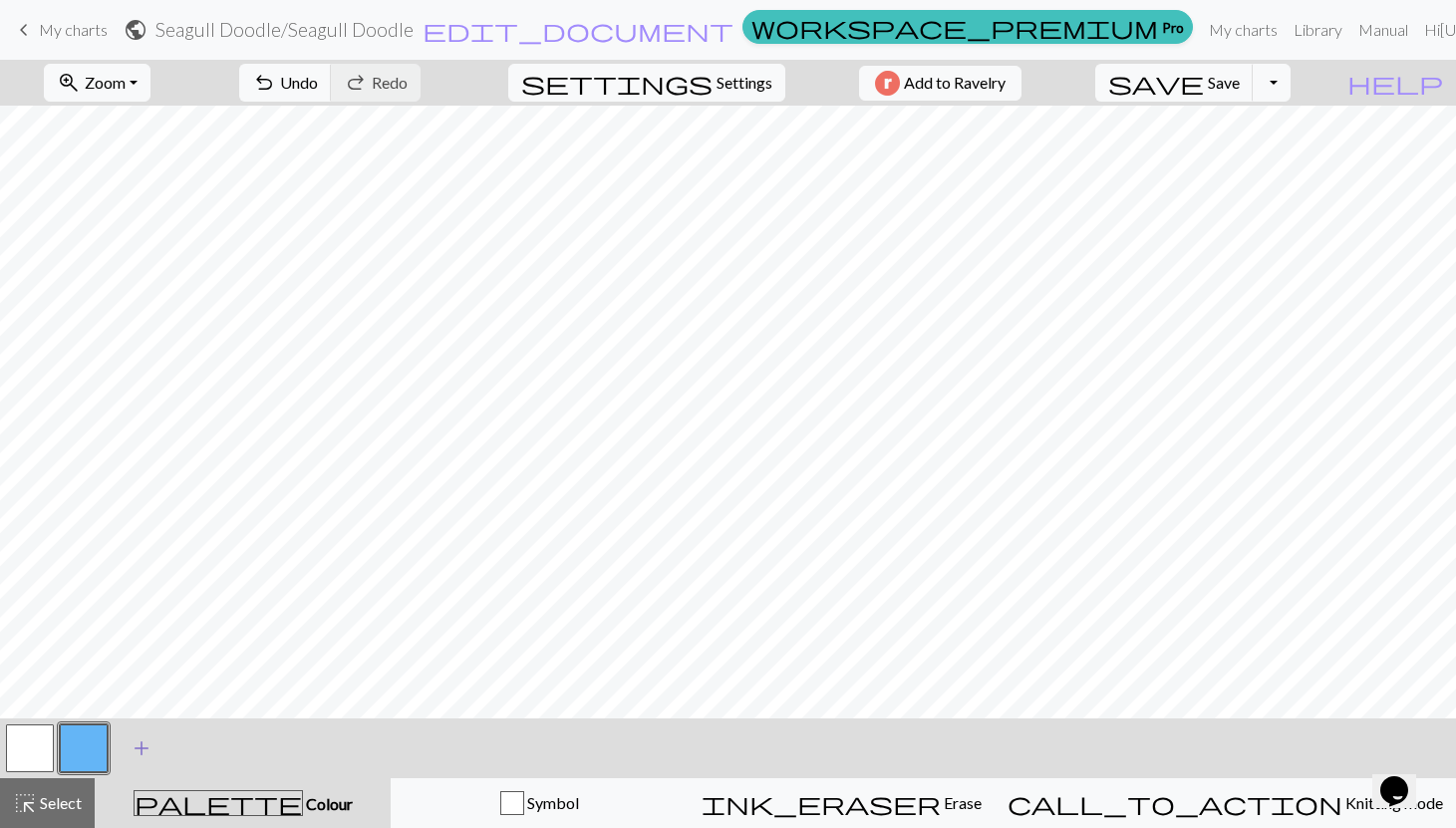 click on "add" at bounding box center [142, 748] 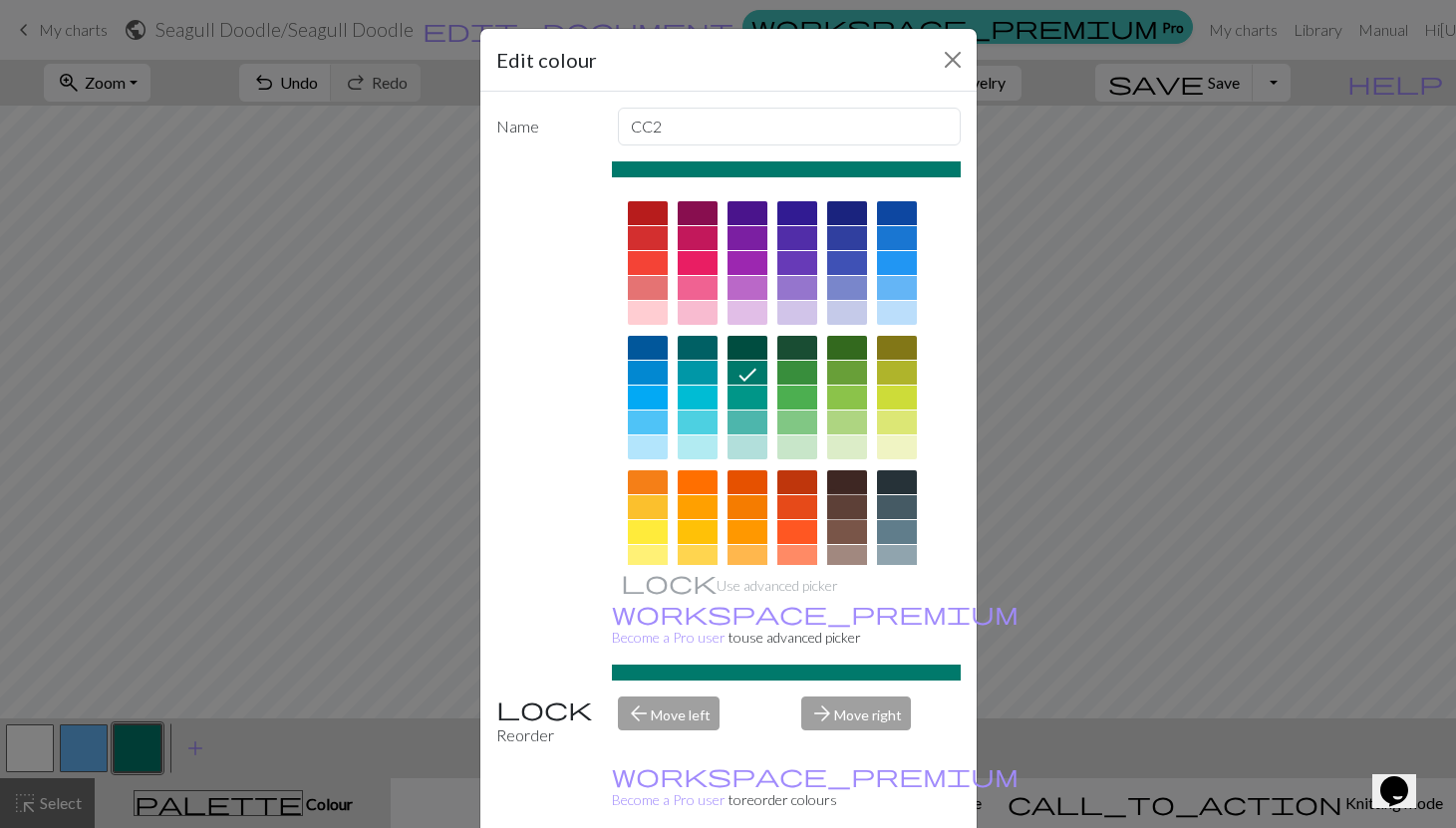 click at bounding box center [847, 507] 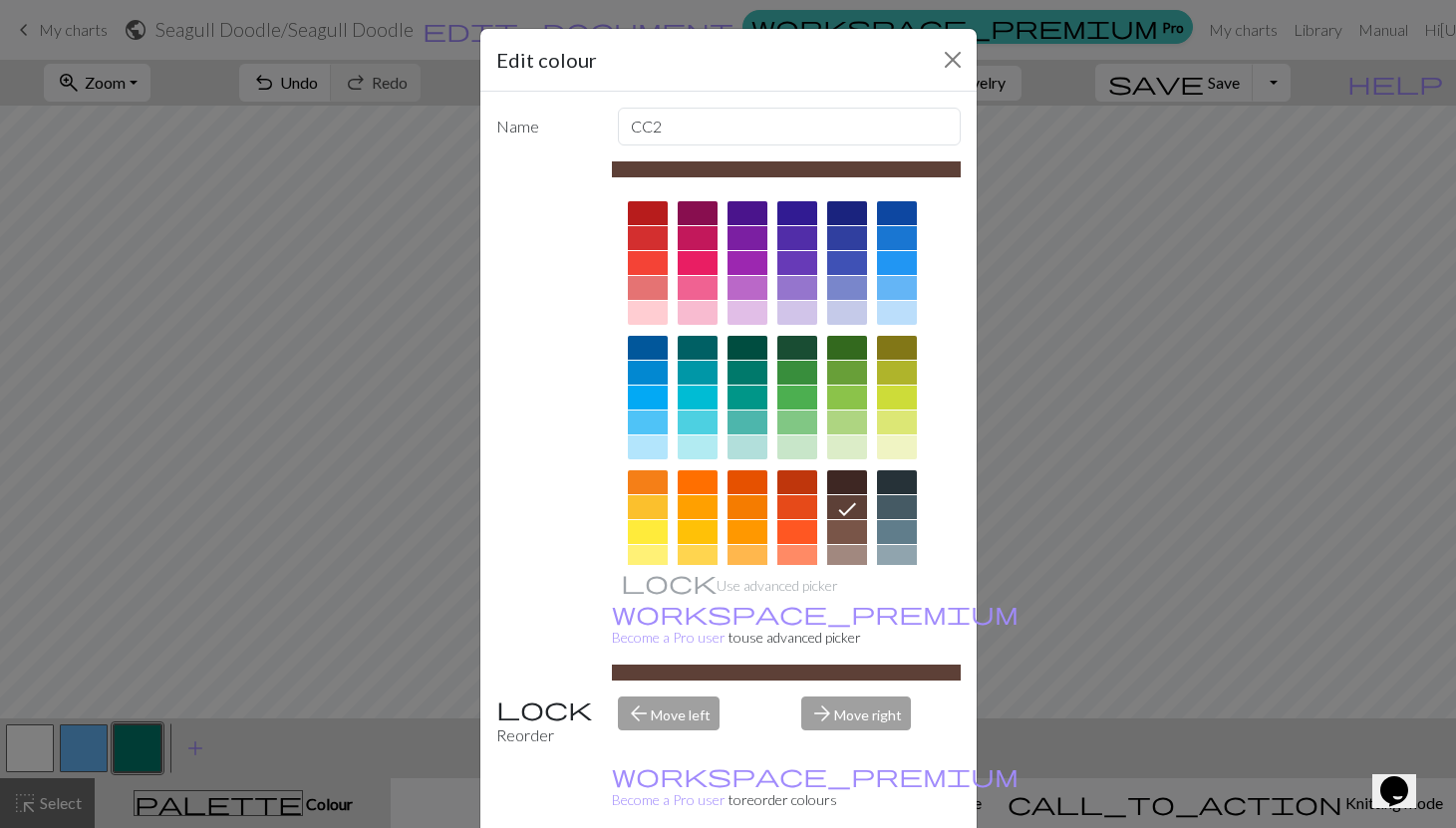 click on "Done" at bounding box center [848, 879] 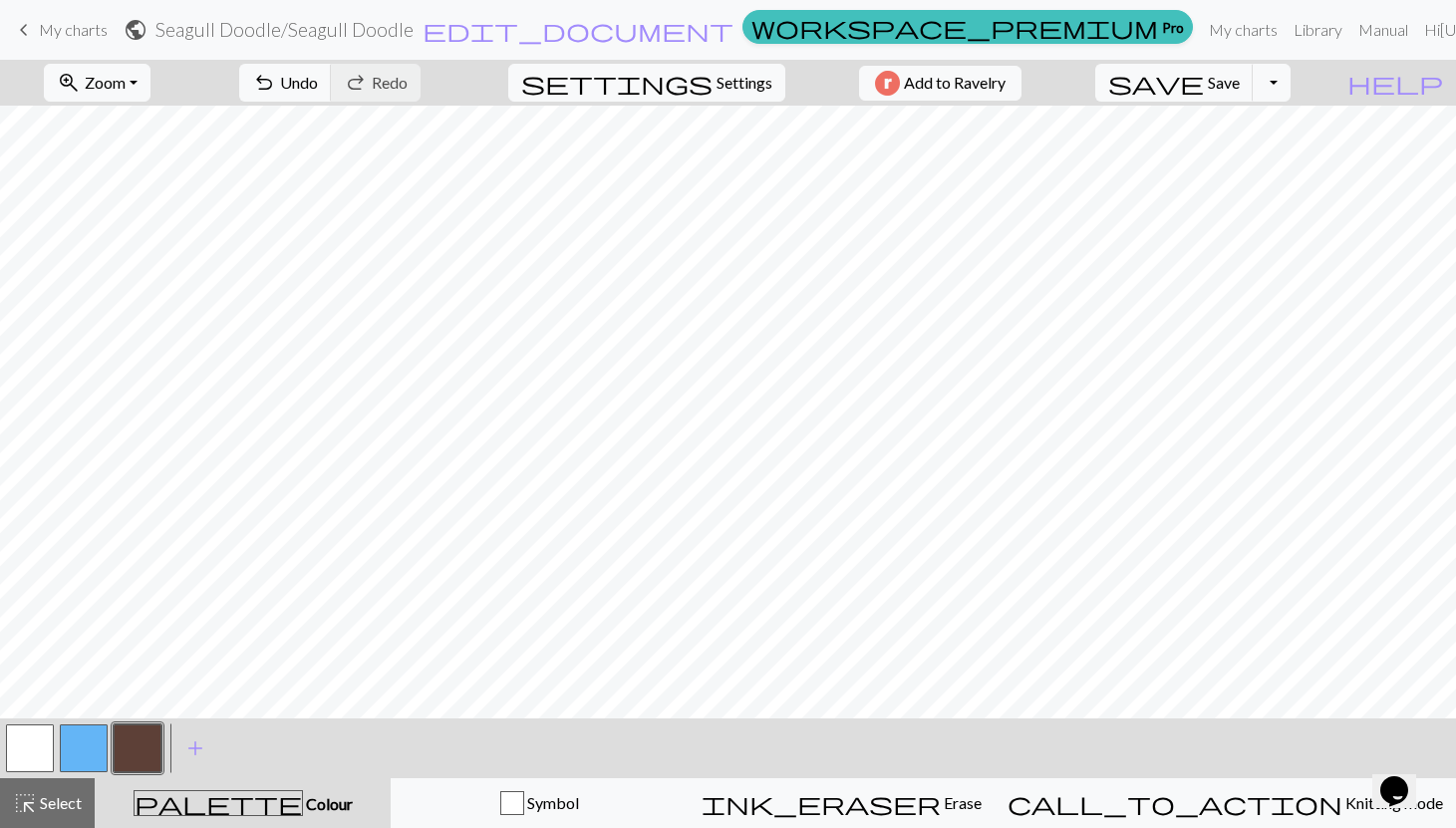 click at bounding box center (84, 748) 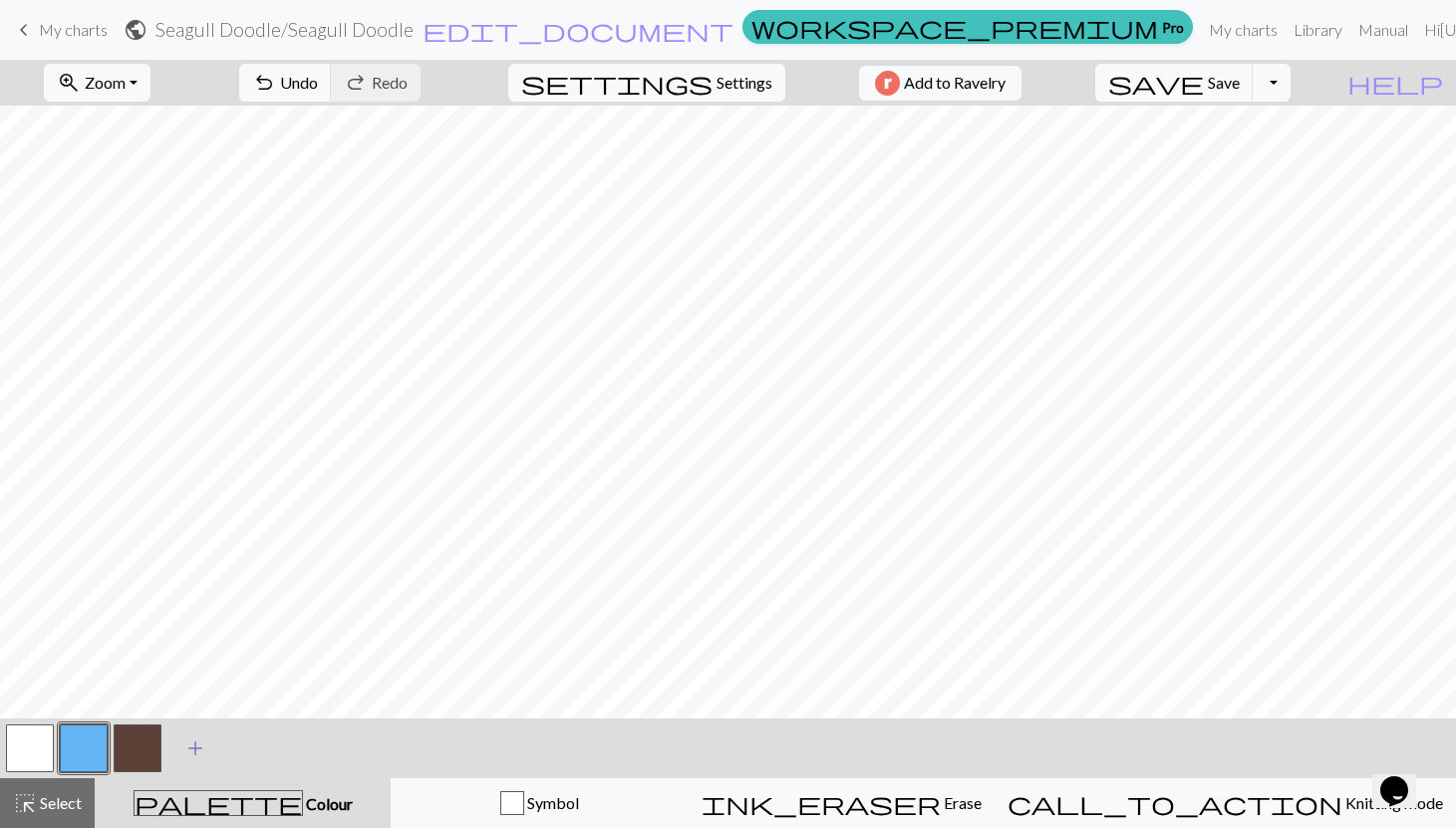 click on "add" at bounding box center [195, 748] 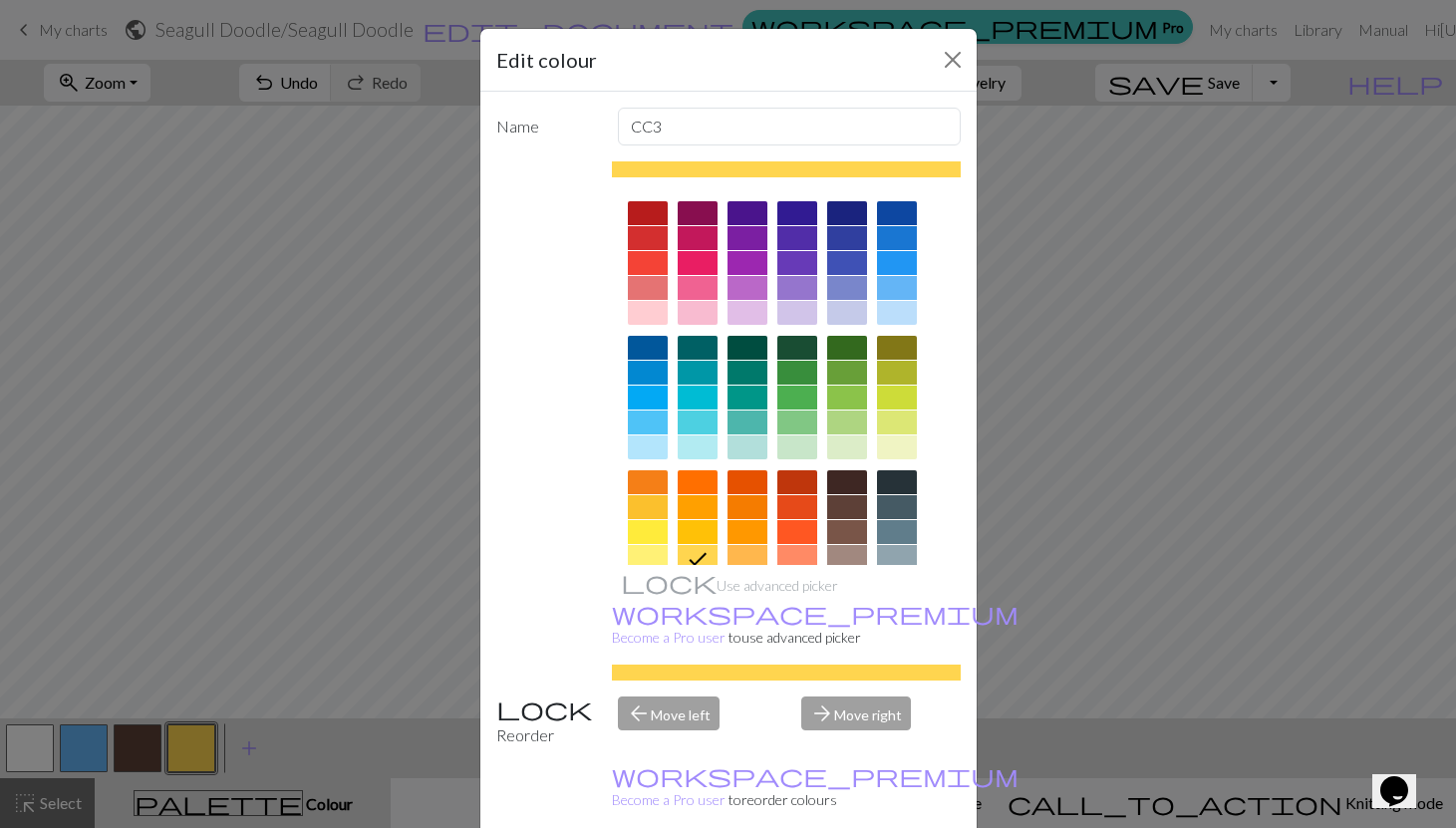 click on "Edit colour Name CC3 Use advanced picker workspace_premium Become a Pro user   to  use advanced picker Reorder arrow_back Move left arrow_forward Move right workspace_premium Become a Pro user   to  reorder colours Delete Done Cancel" at bounding box center [728, 414] 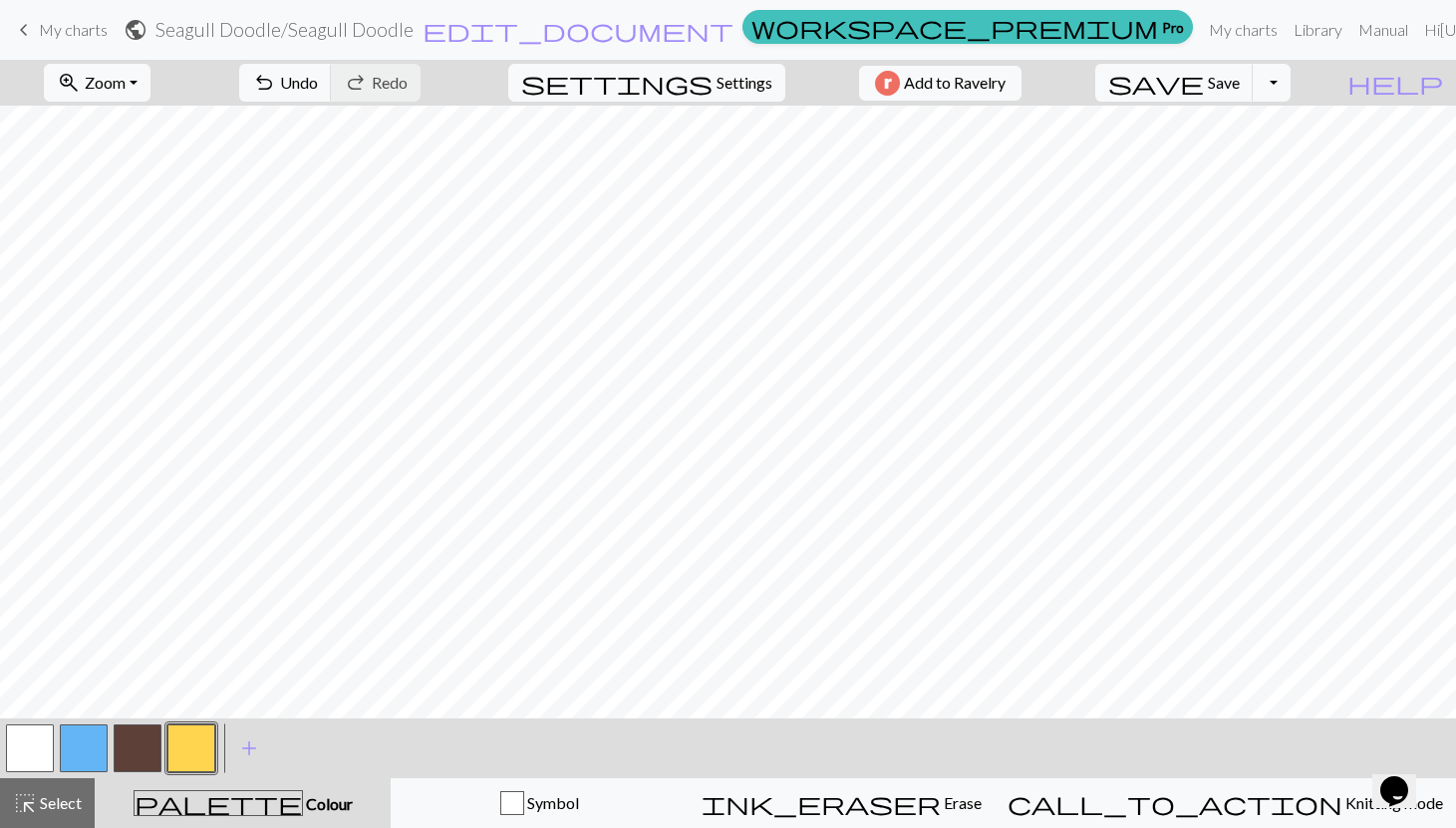 click at bounding box center (191, 748) 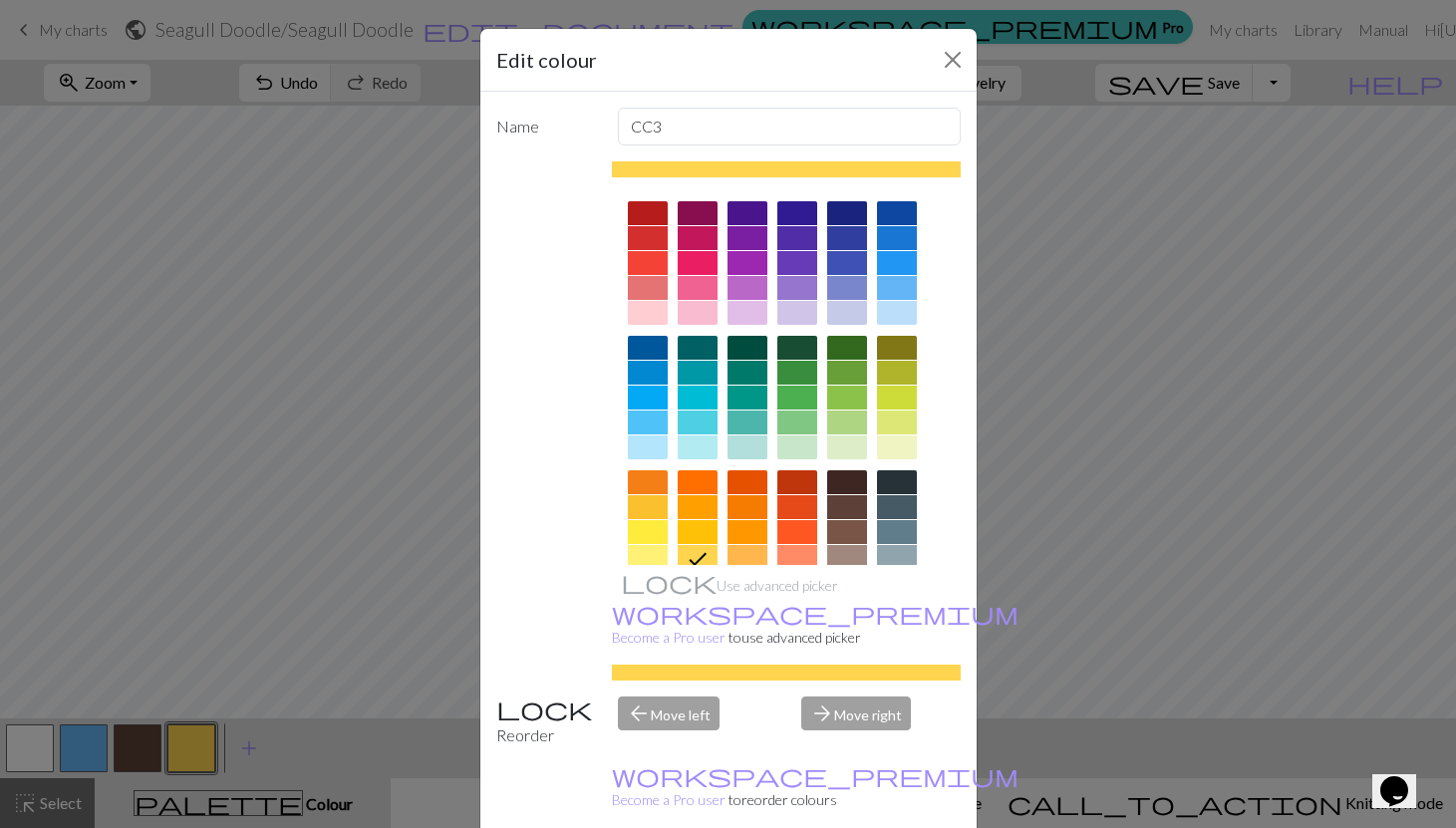 click at bounding box center [698, 482] 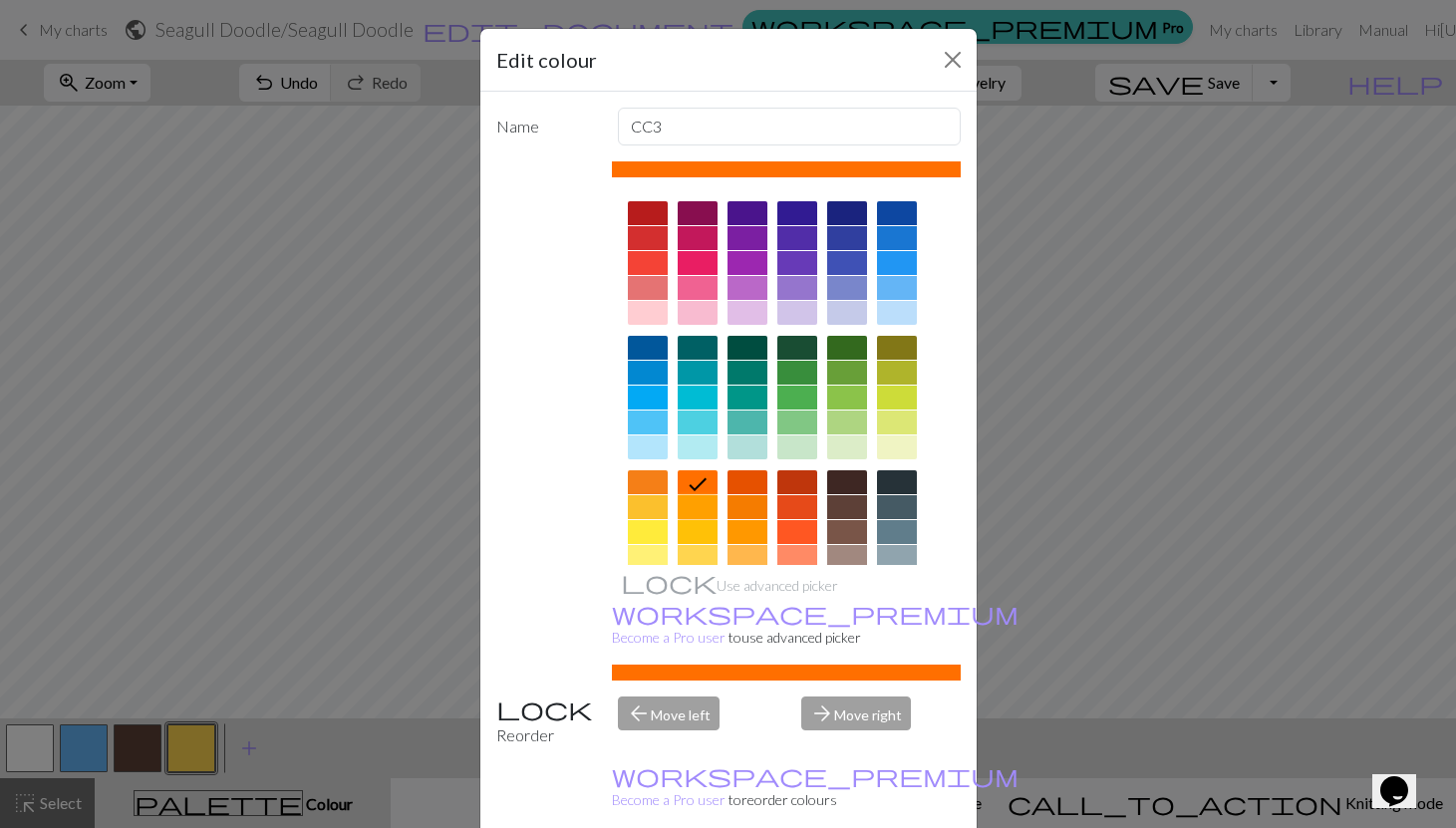 click at bounding box center [698, 507] 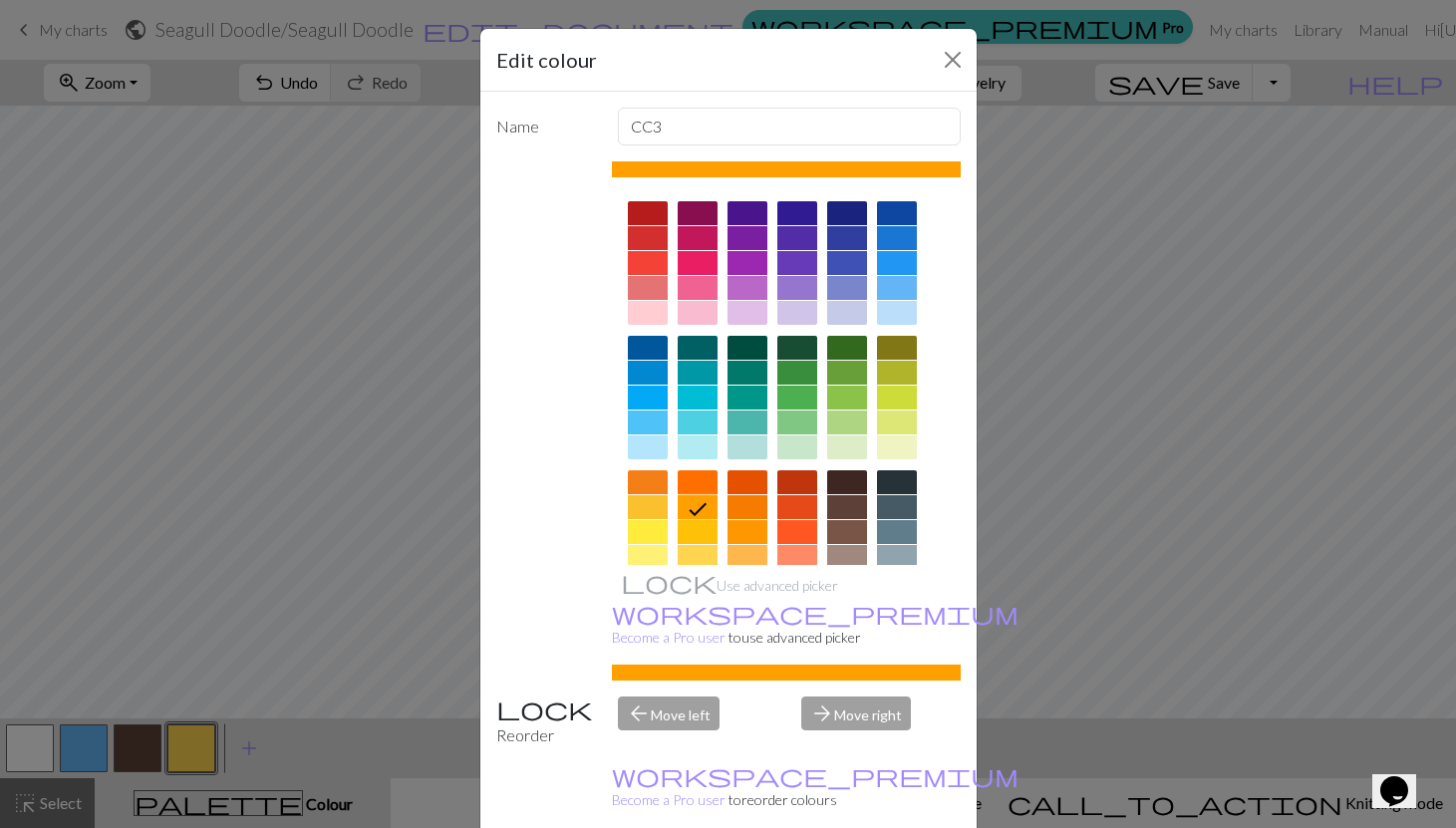 click on "Done" at bounding box center (848, 879) 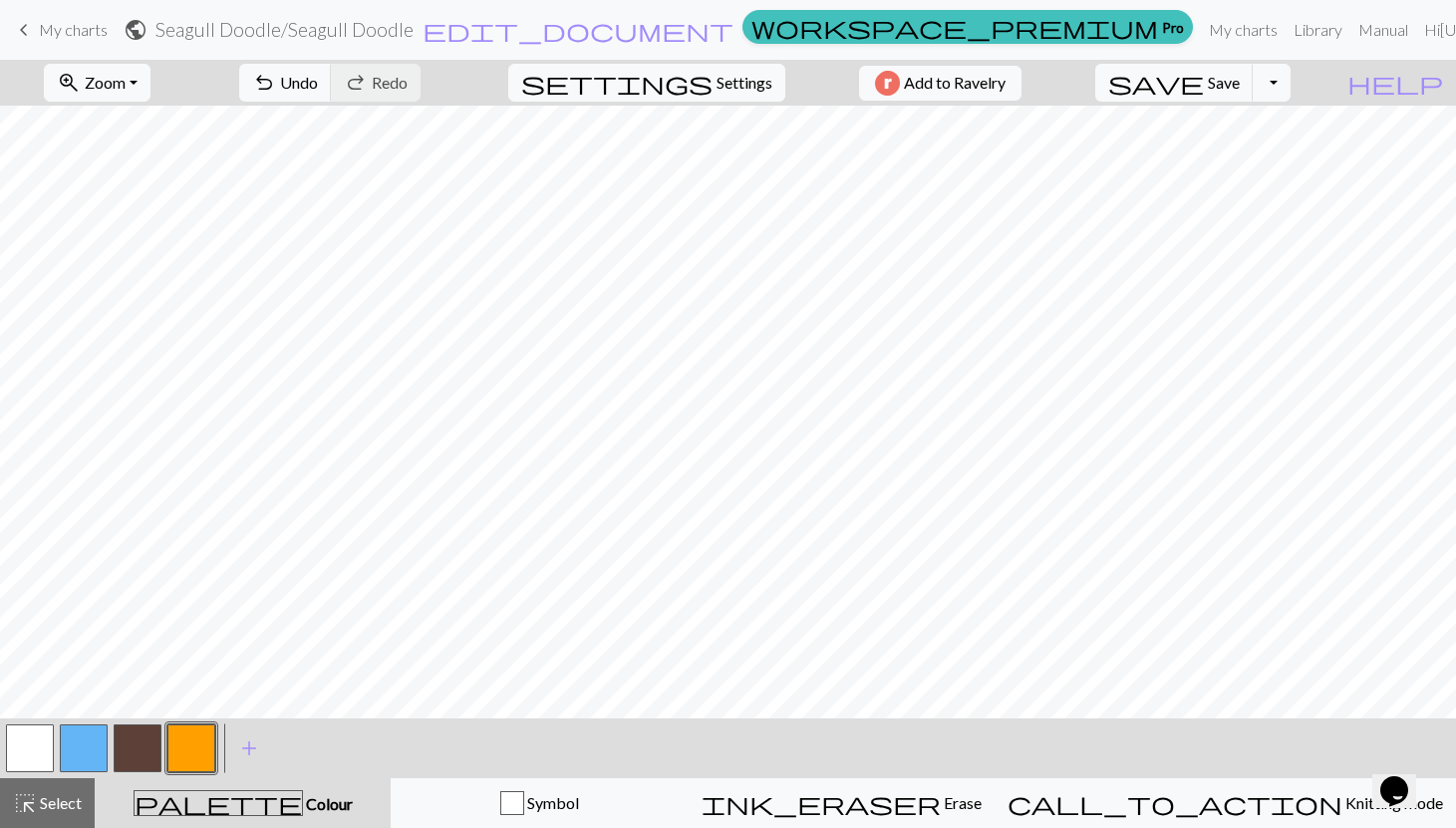 click at bounding box center [30, 748] 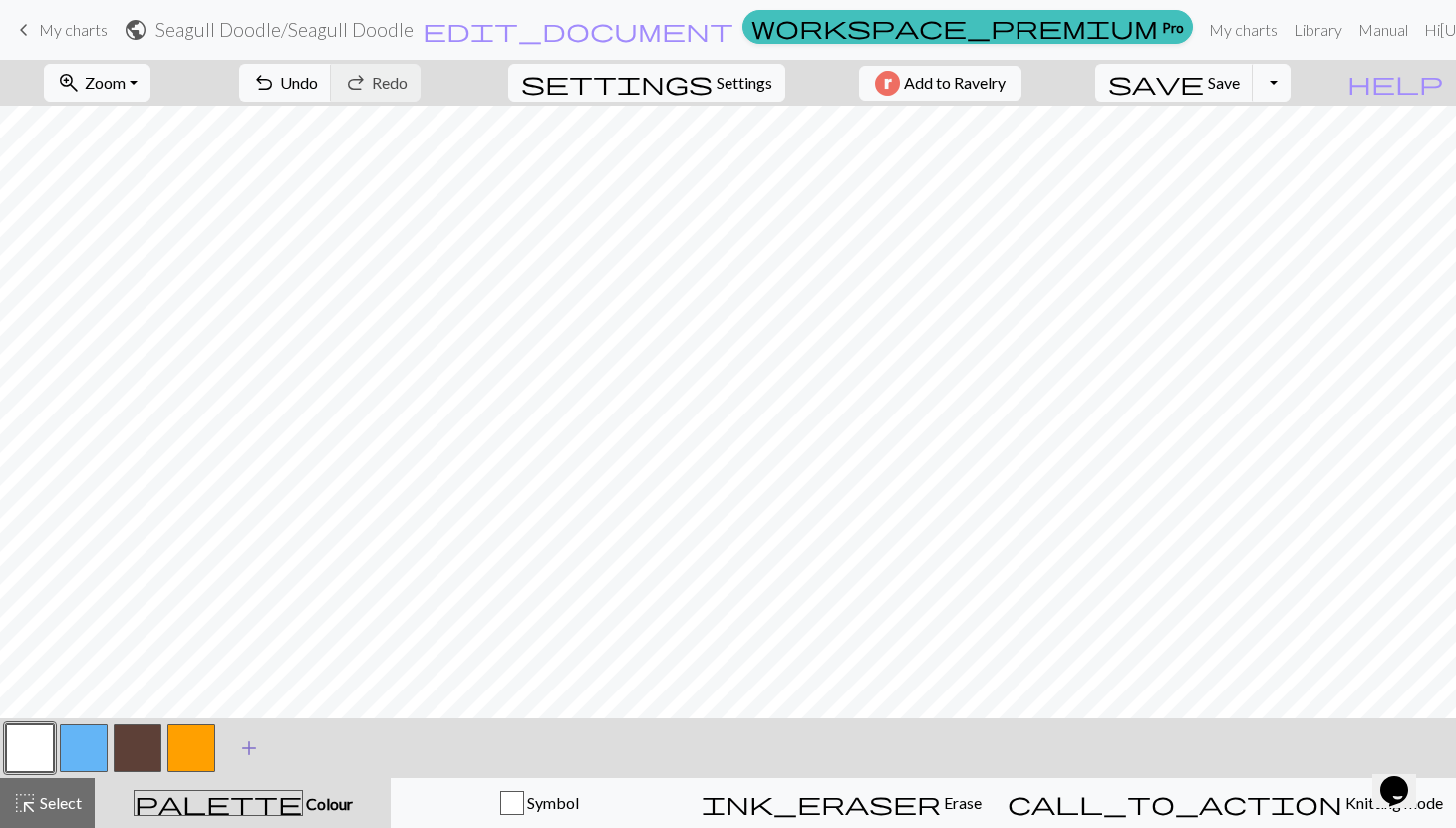 click on "add" at bounding box center [249, 748] 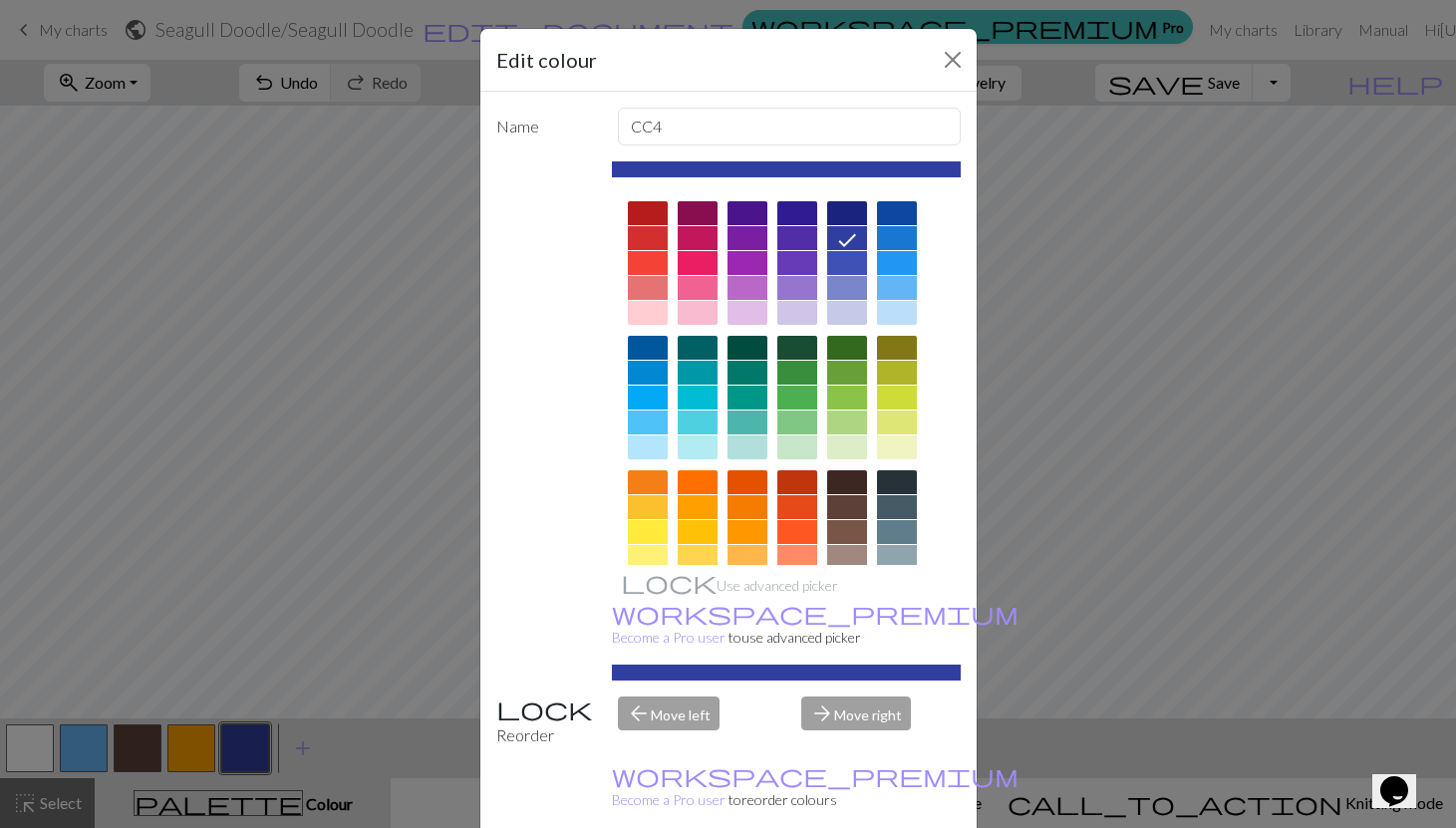 click at bounding box center [897, 557] 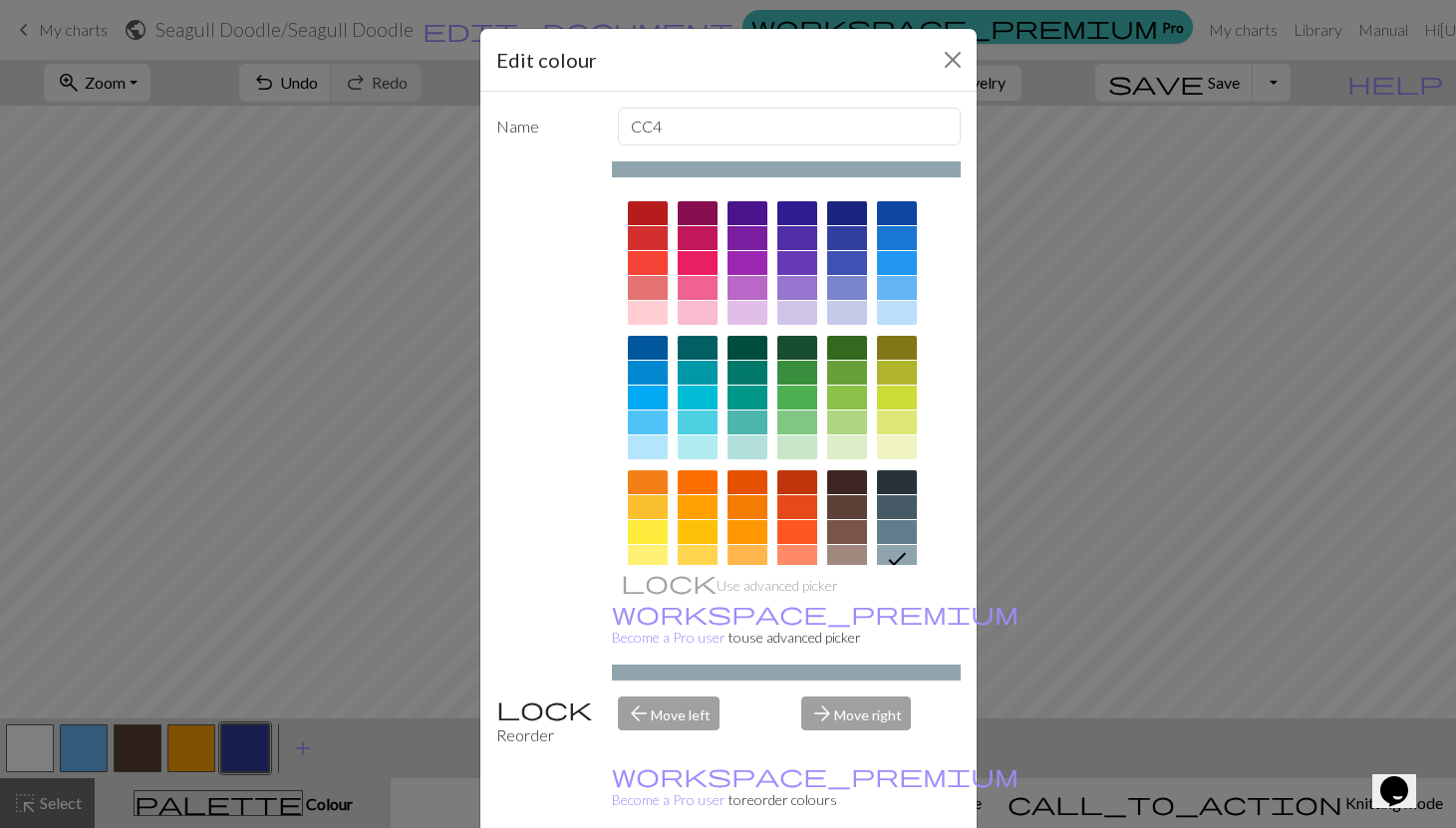 click on "Done" at bounding box center [848, 879] 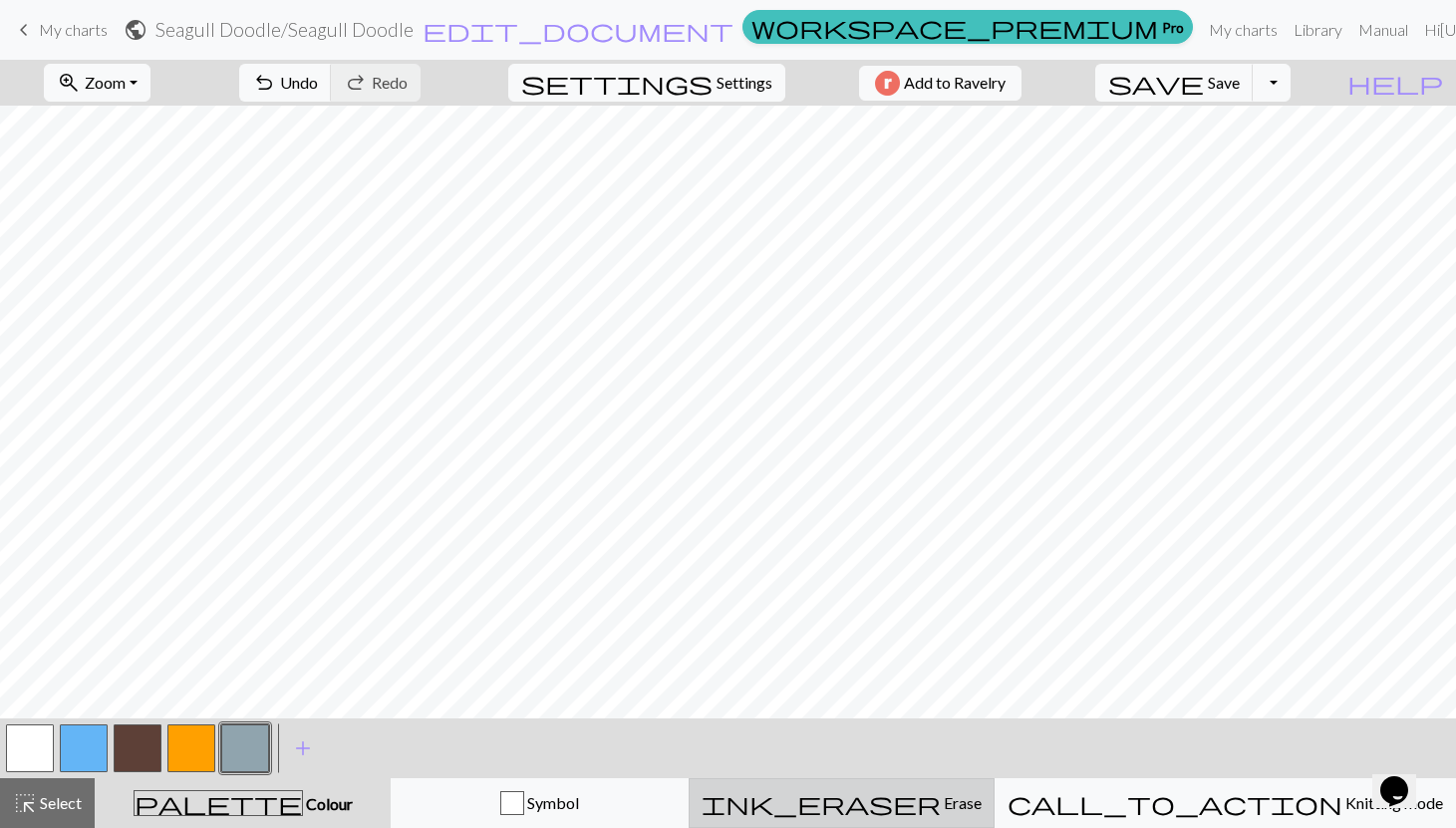 click on "ink_eraser   Erase   Erase" at bounding box center (841, 803) 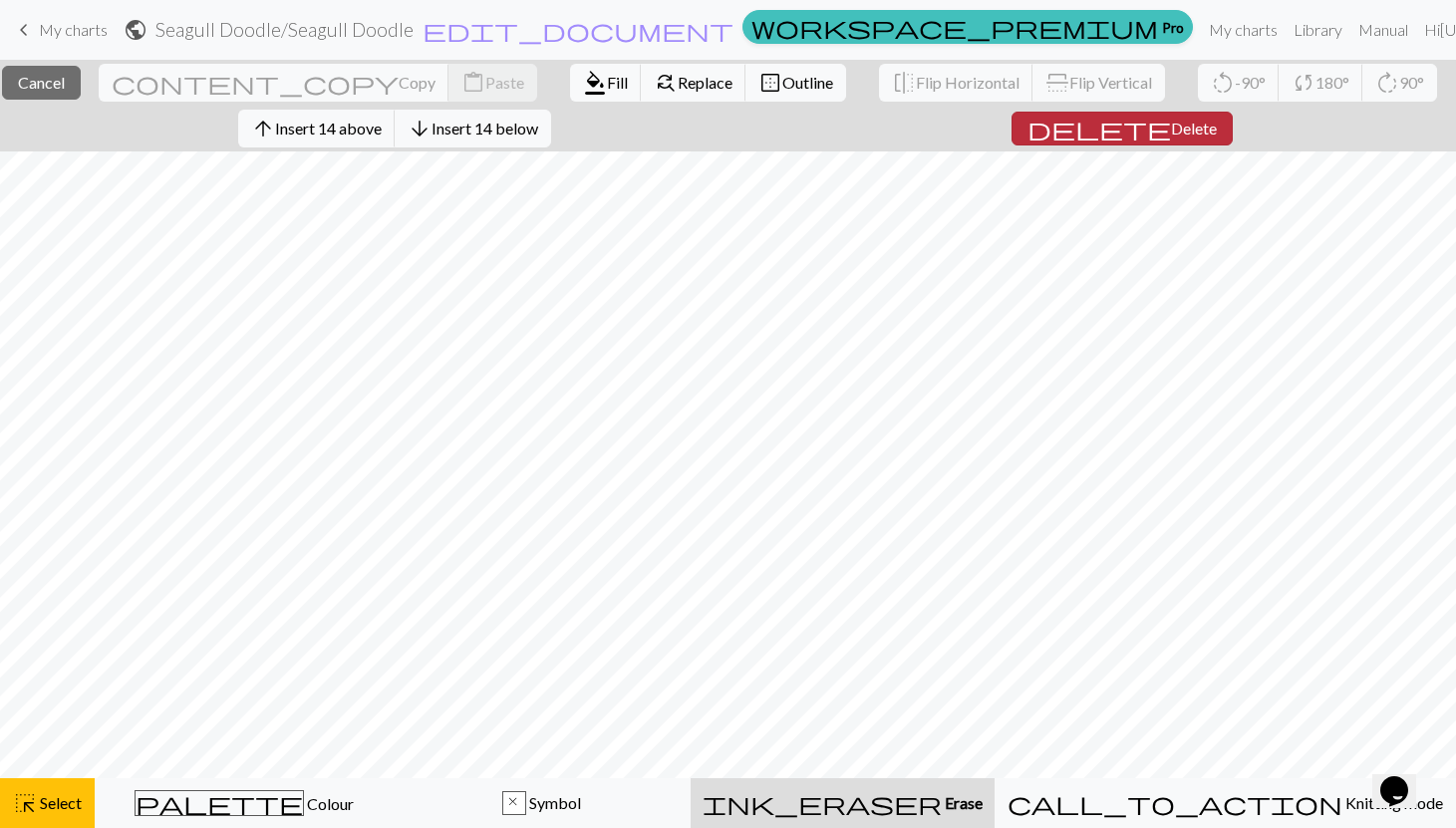 click on "delete" at bounding box center (1099, 129) 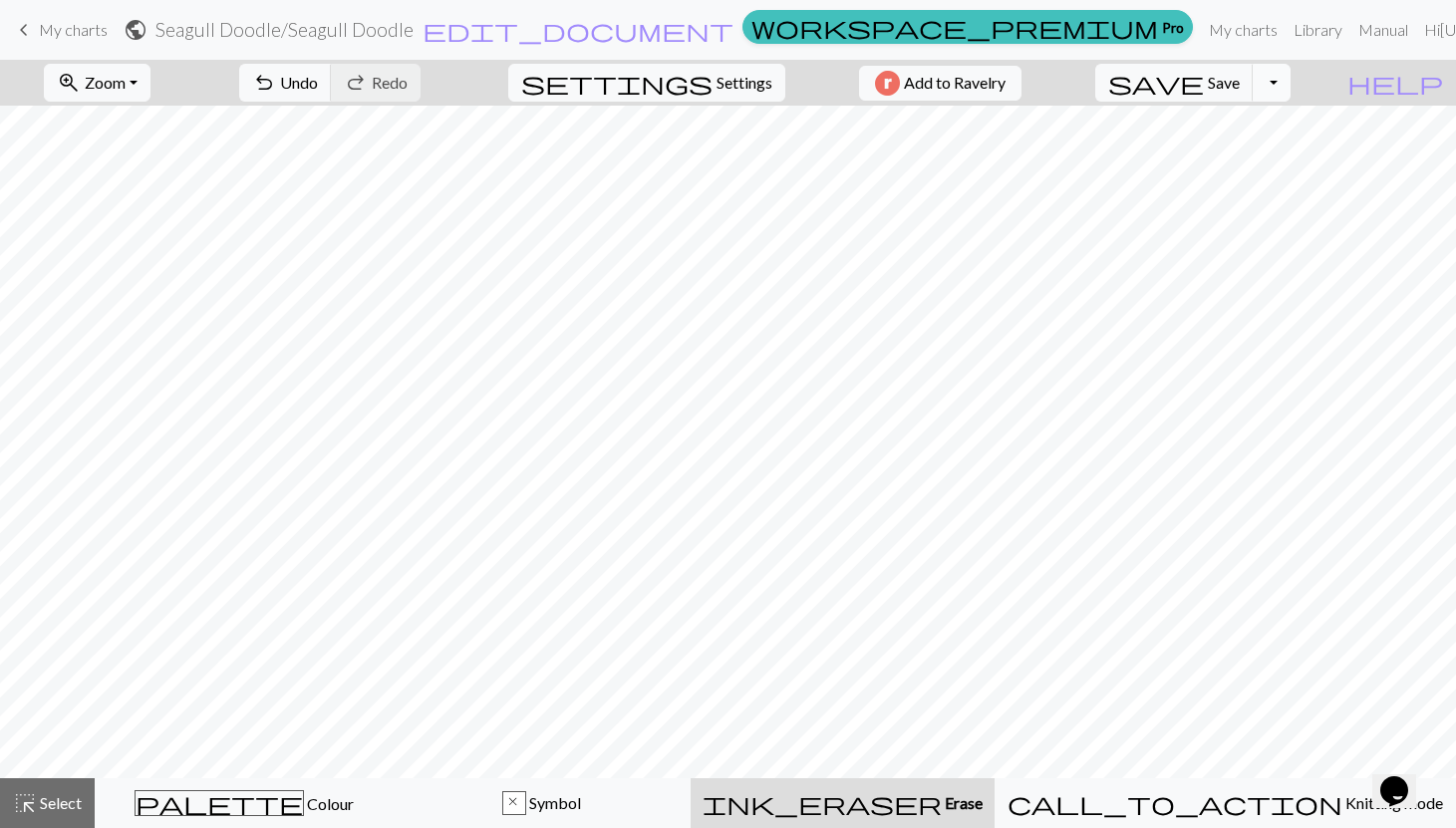 click on "Toggle Dropdown" at bounding box center (1272, 83) 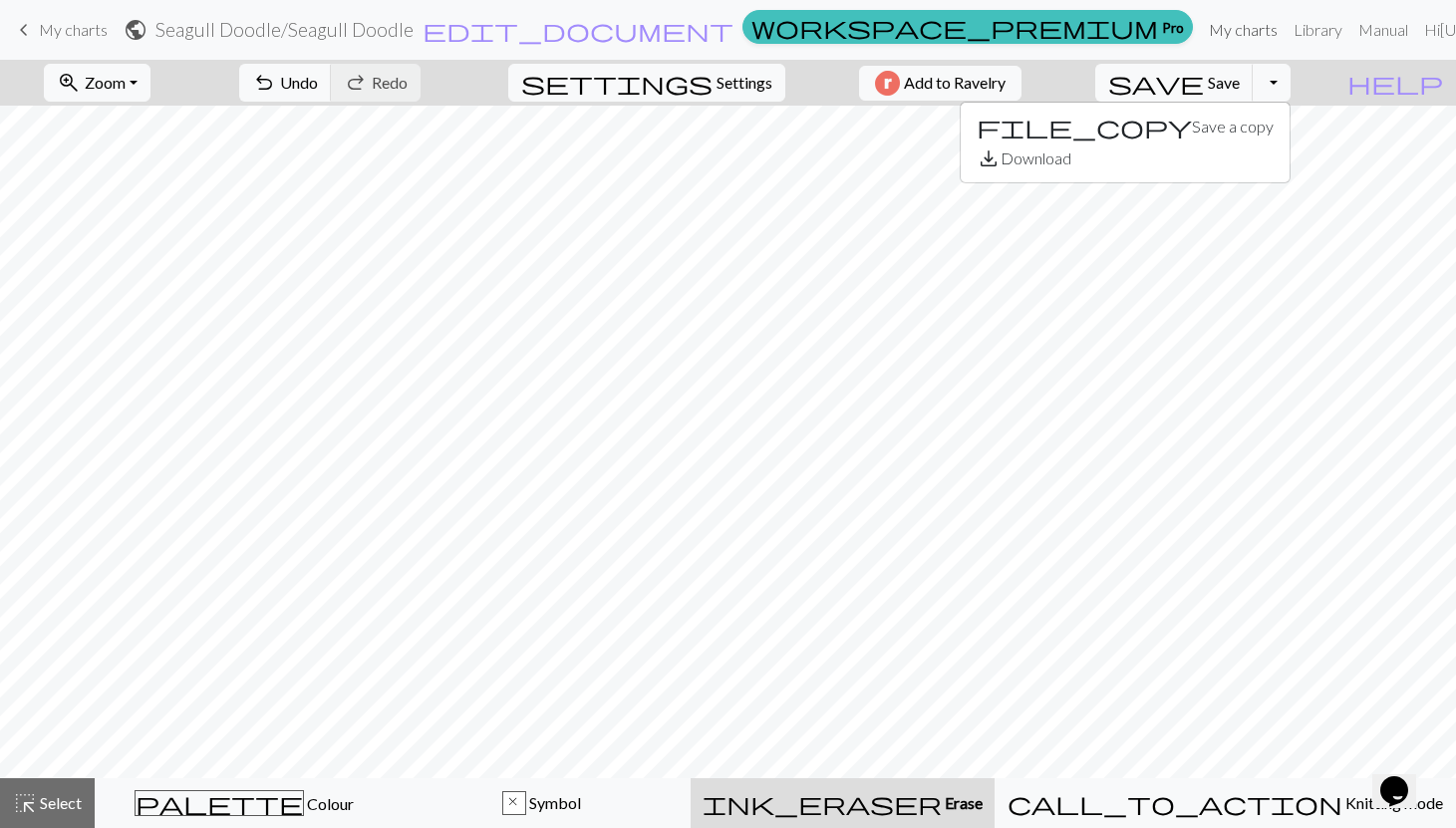 click on "My charts" at bounding box center (1243, 30) 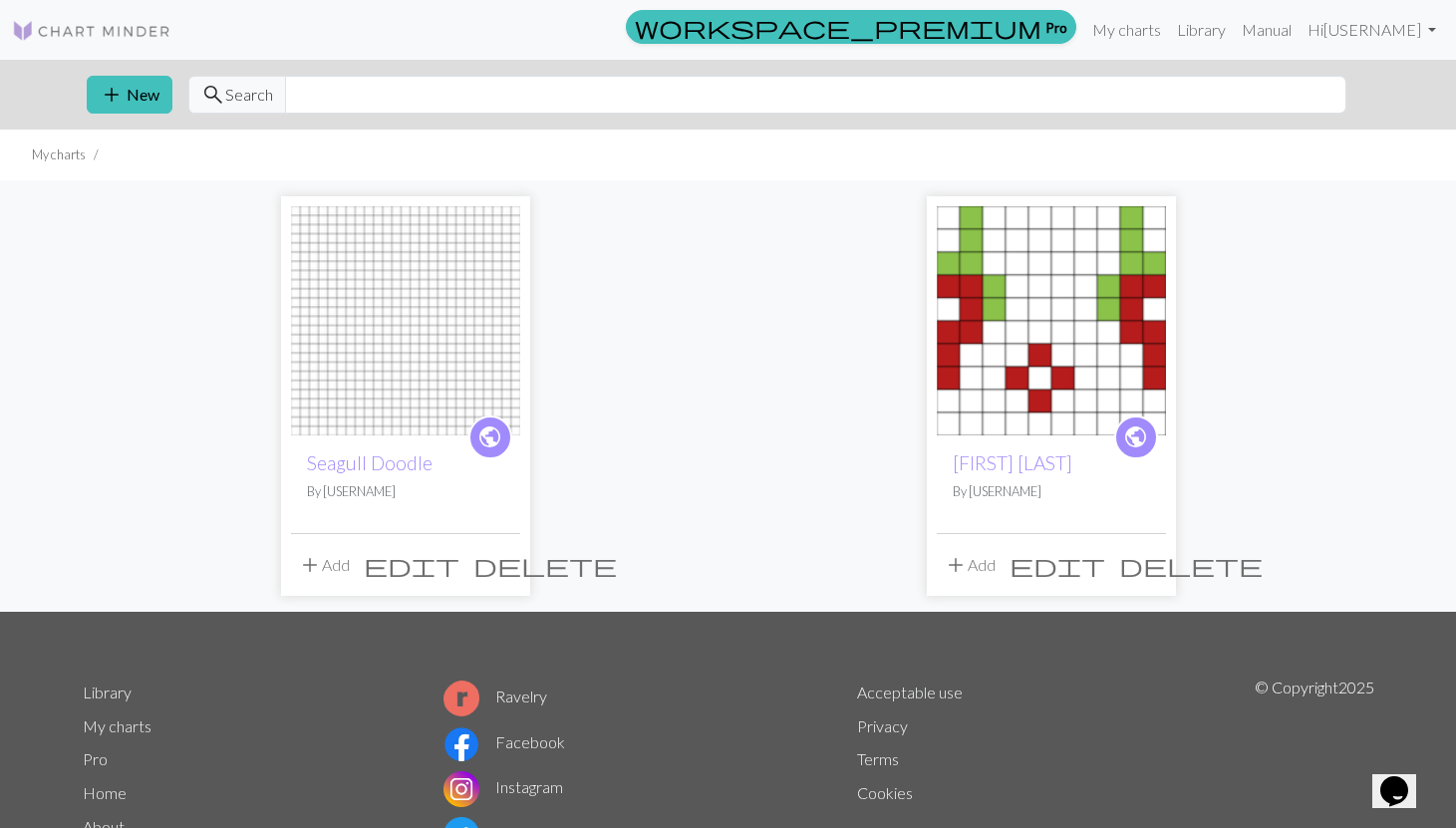 click on "delete" at bounding box center (545, 565) 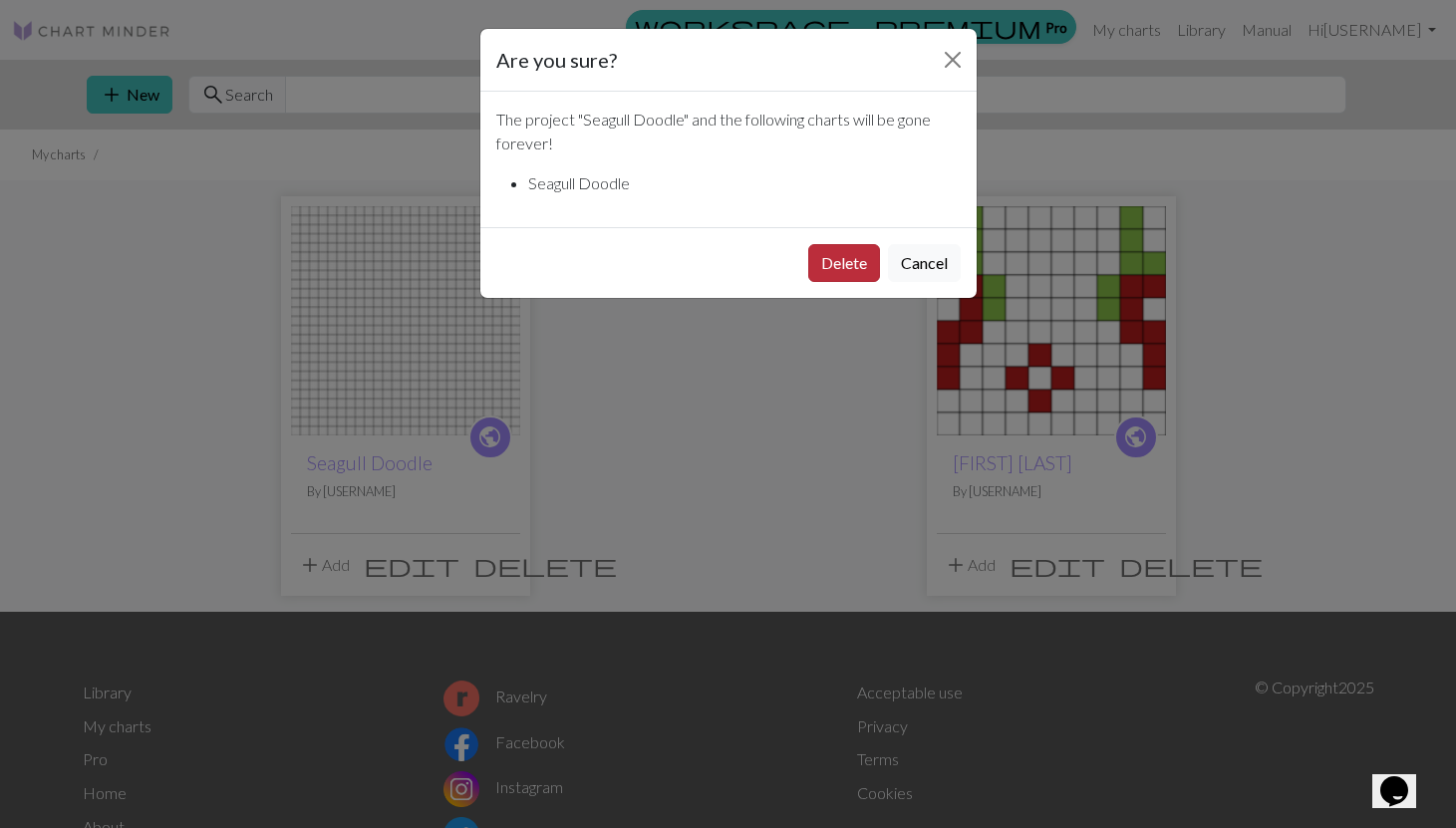 click on "Delete" at bounding box center [844, 263] 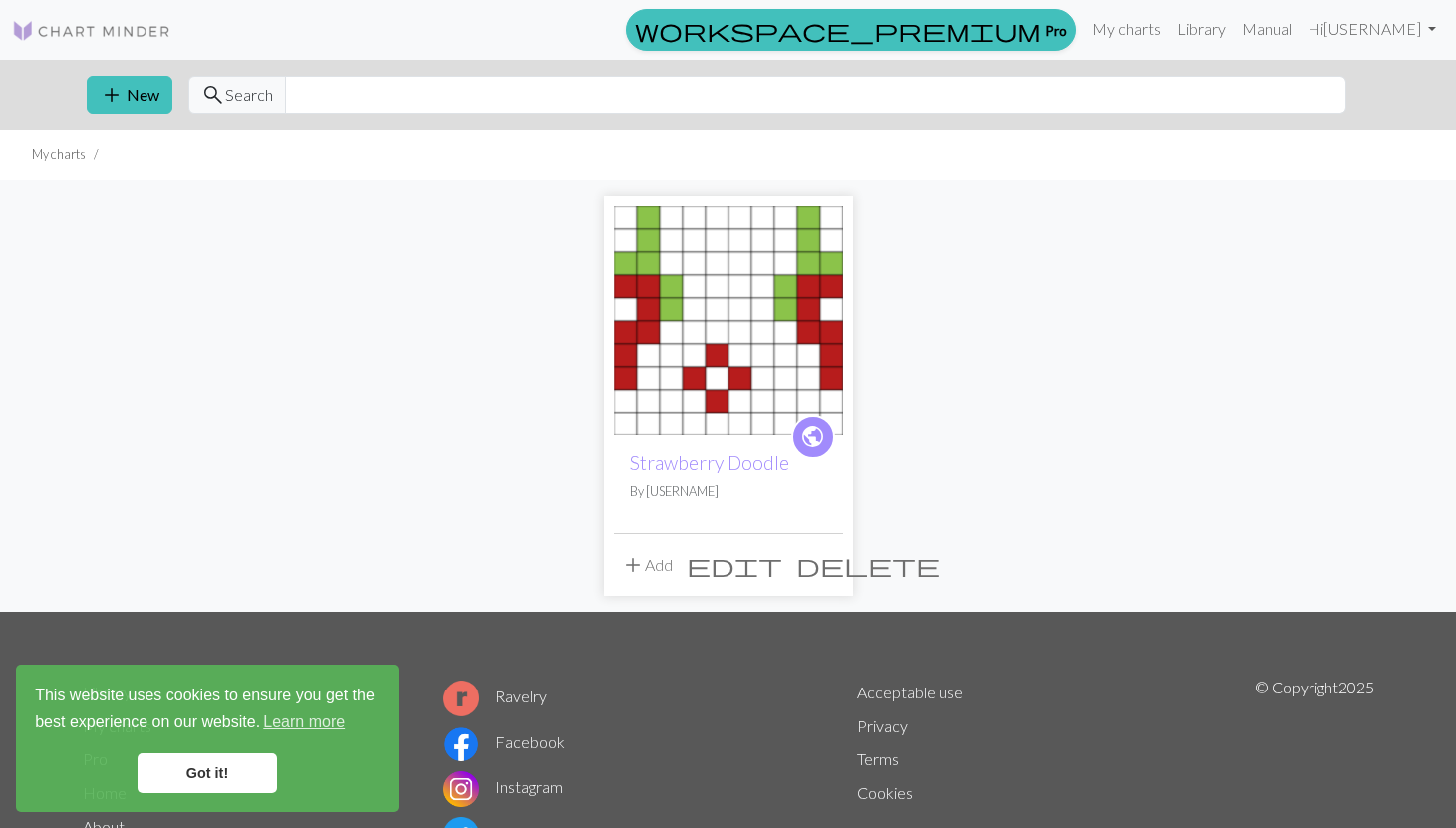 scroll, scrollTop: 0, scrollLeft: 0, axis: both 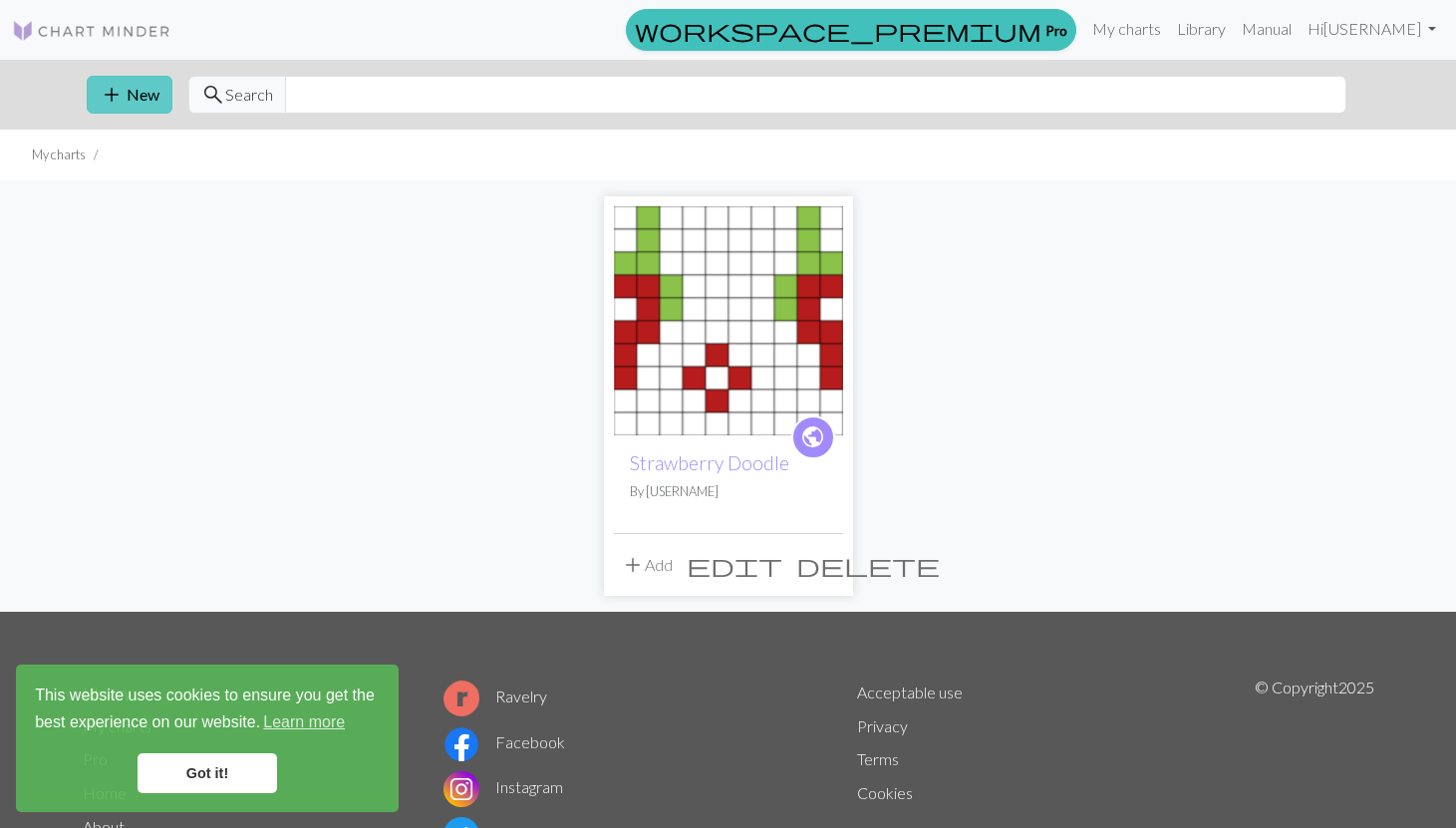 click on "add" at bounding box center [112, 95] 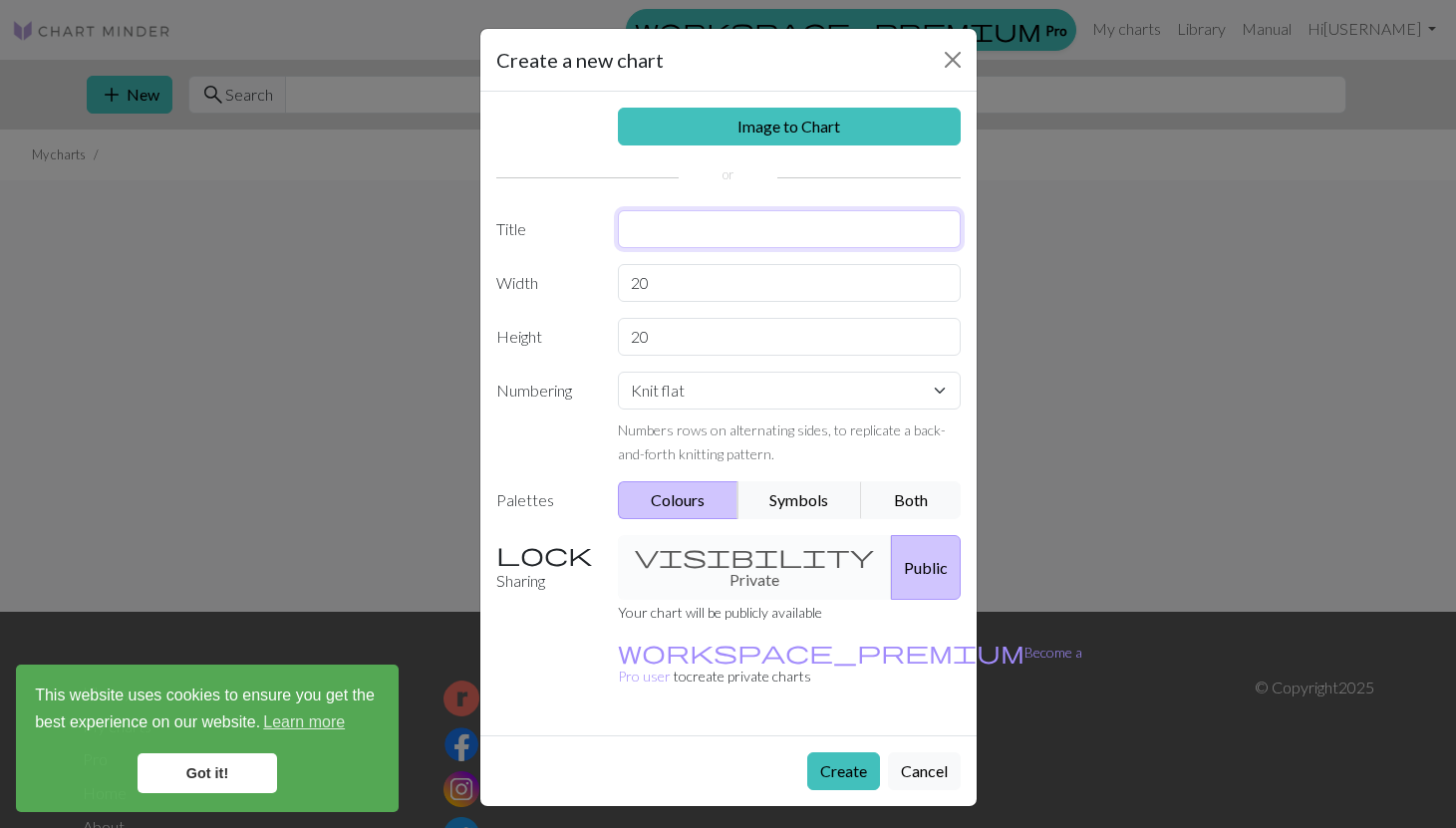click at bounding box center [789, 229] 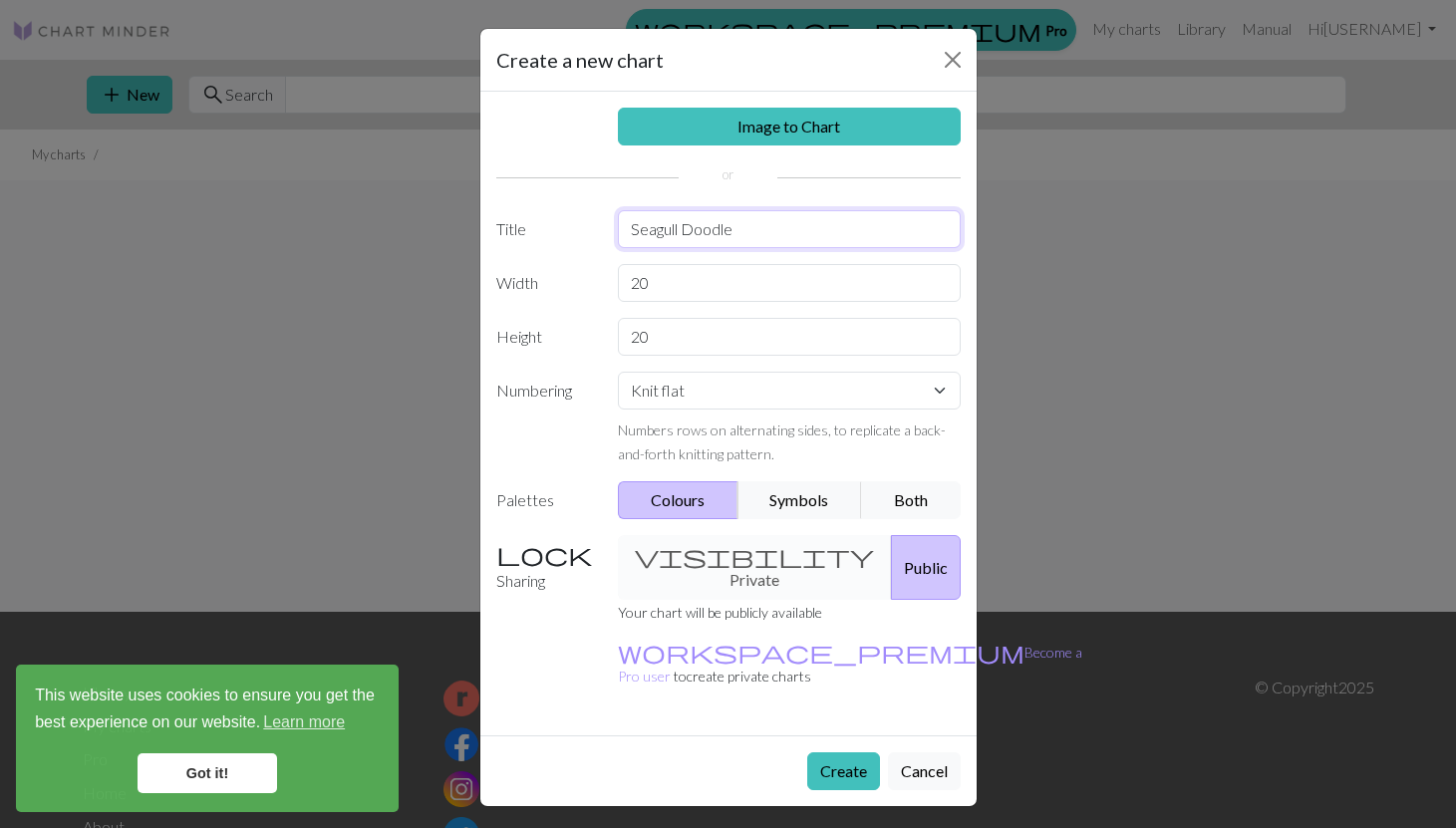 type on "Seagull Doodle" 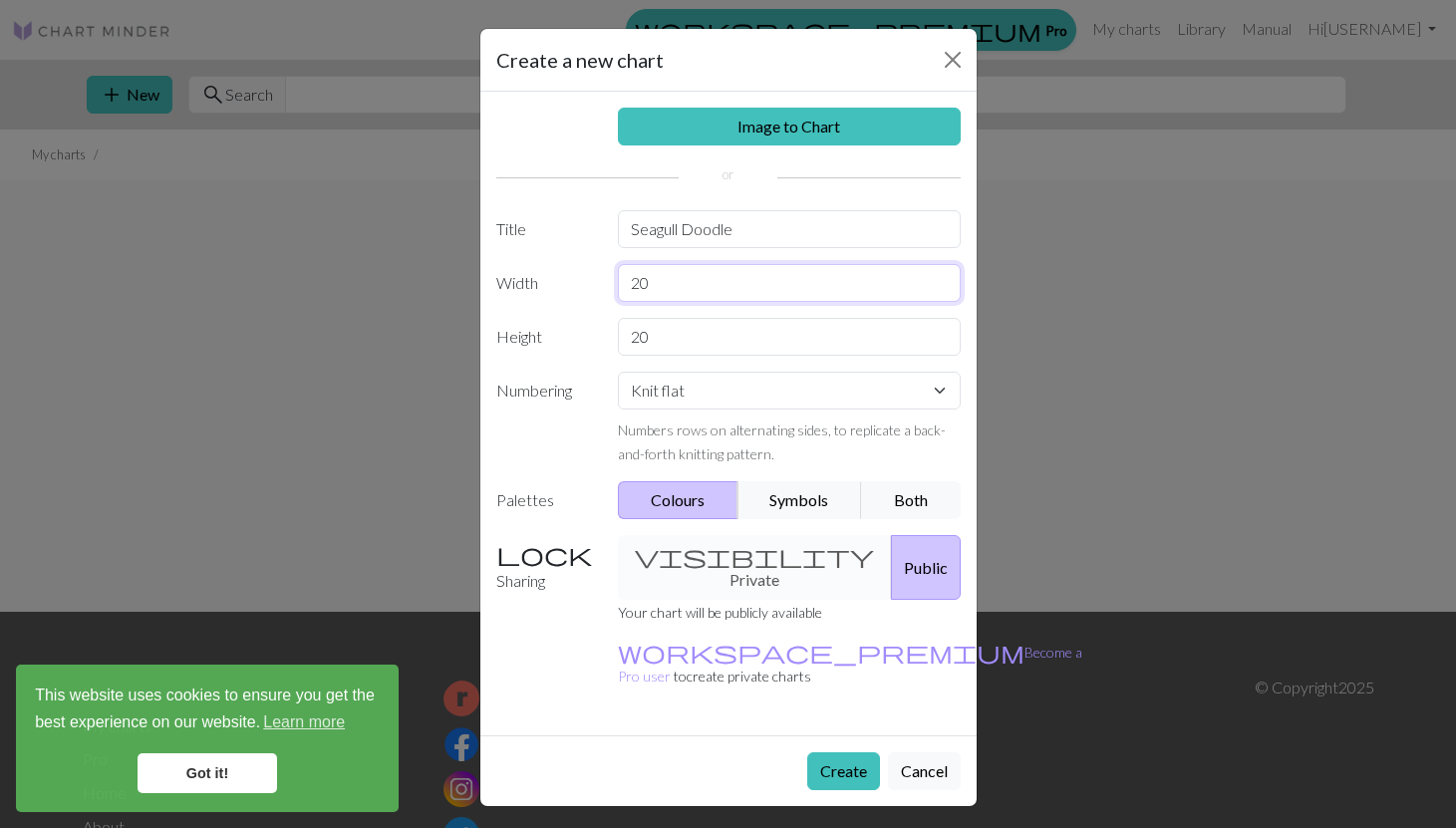 click on "20" at bounding box center [789, 283] 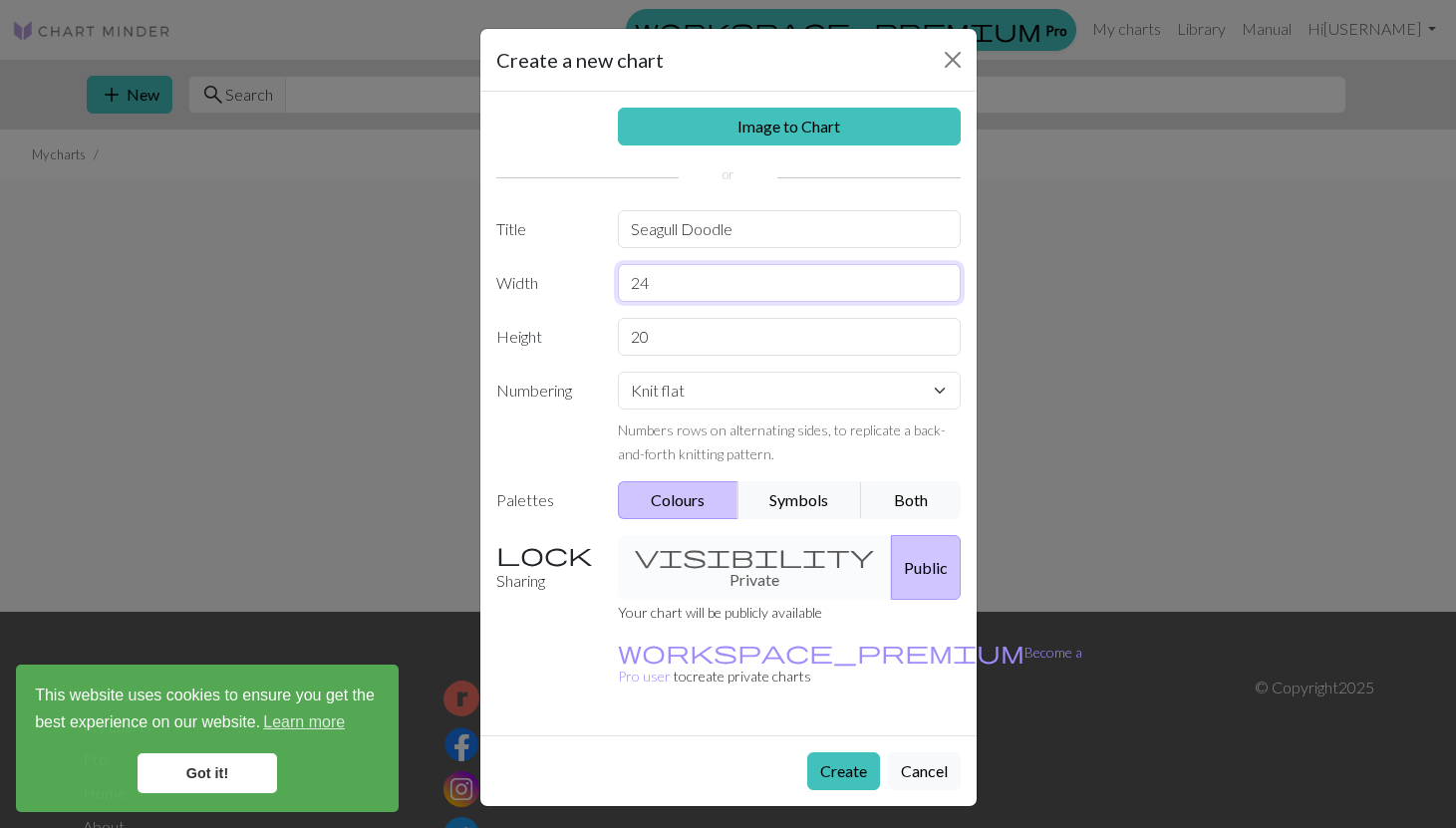 type on "24" 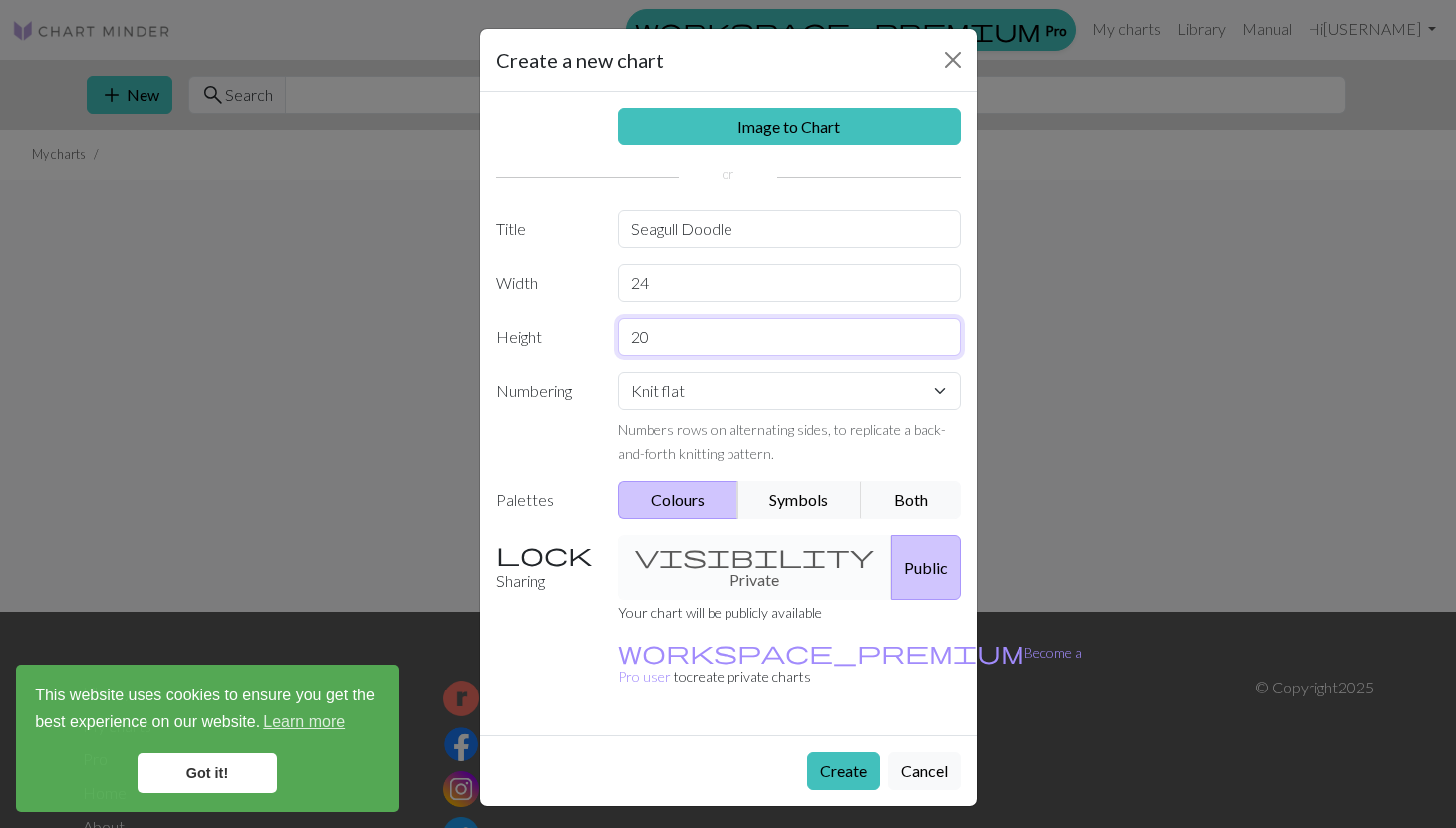 click on "20" at bounding box center (789, 337) 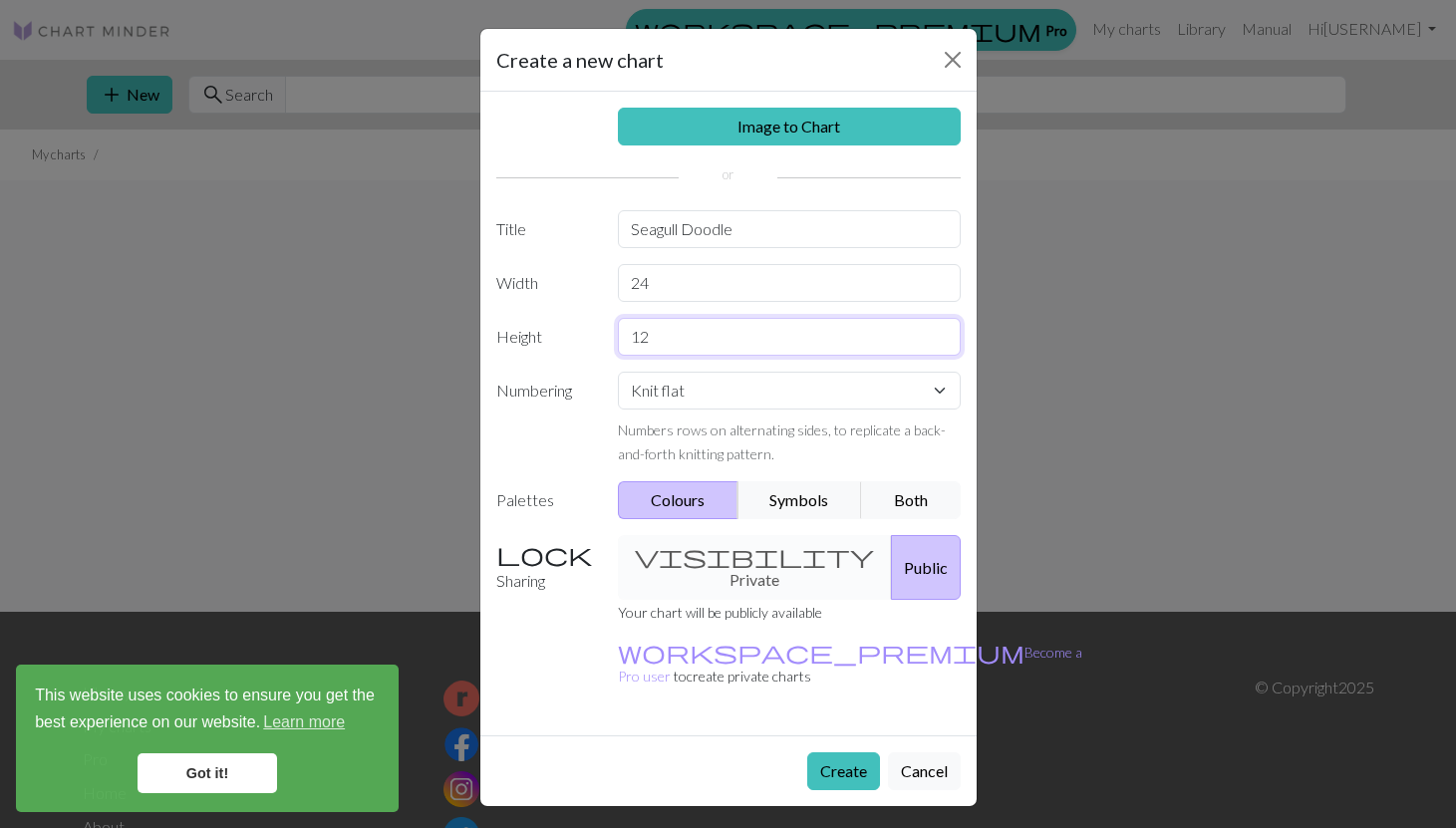 type on "12" 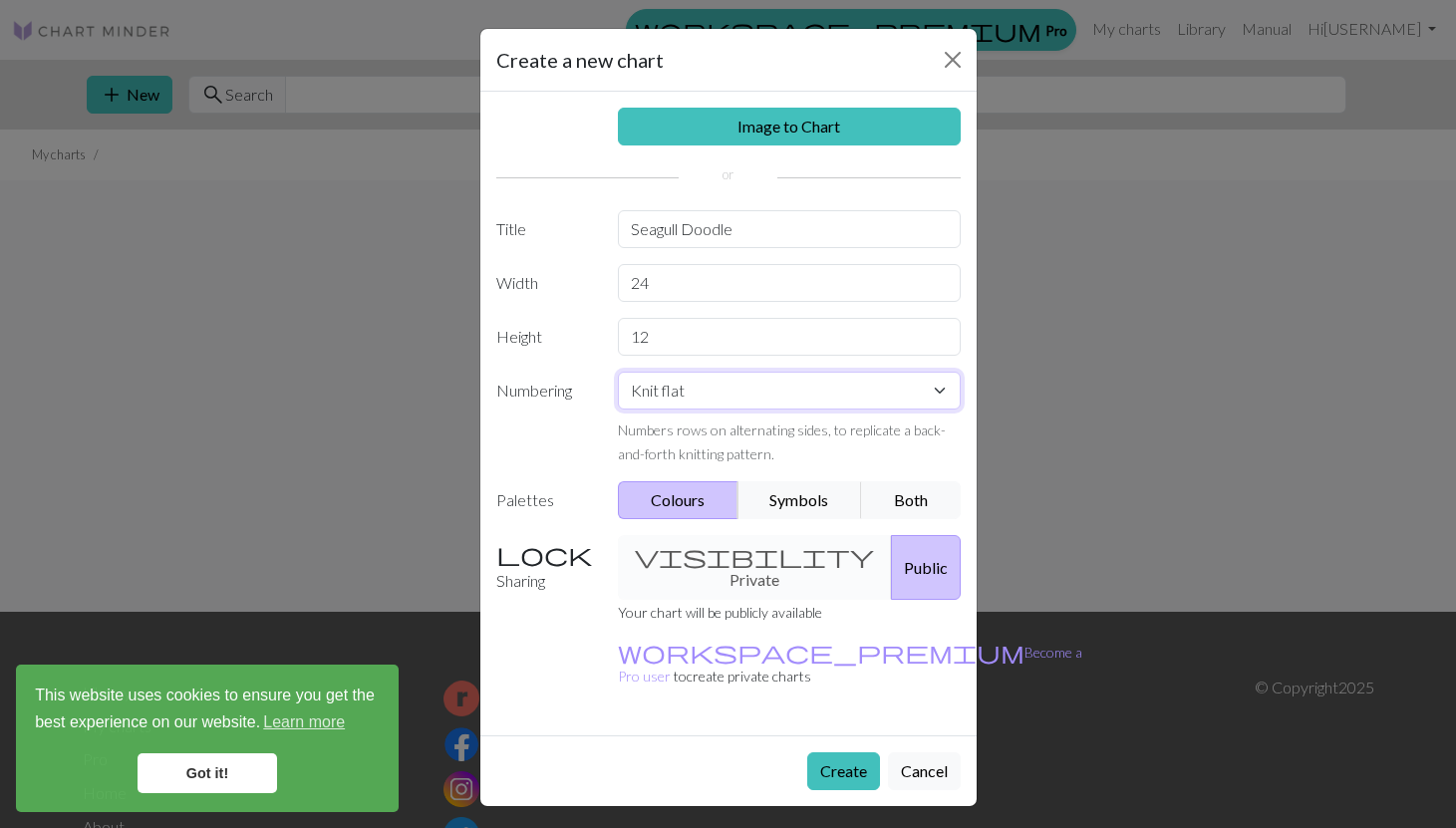 click on "Knit flat Knit in the round Lace knitting Cross stitch" at bounding box center [789, 391] 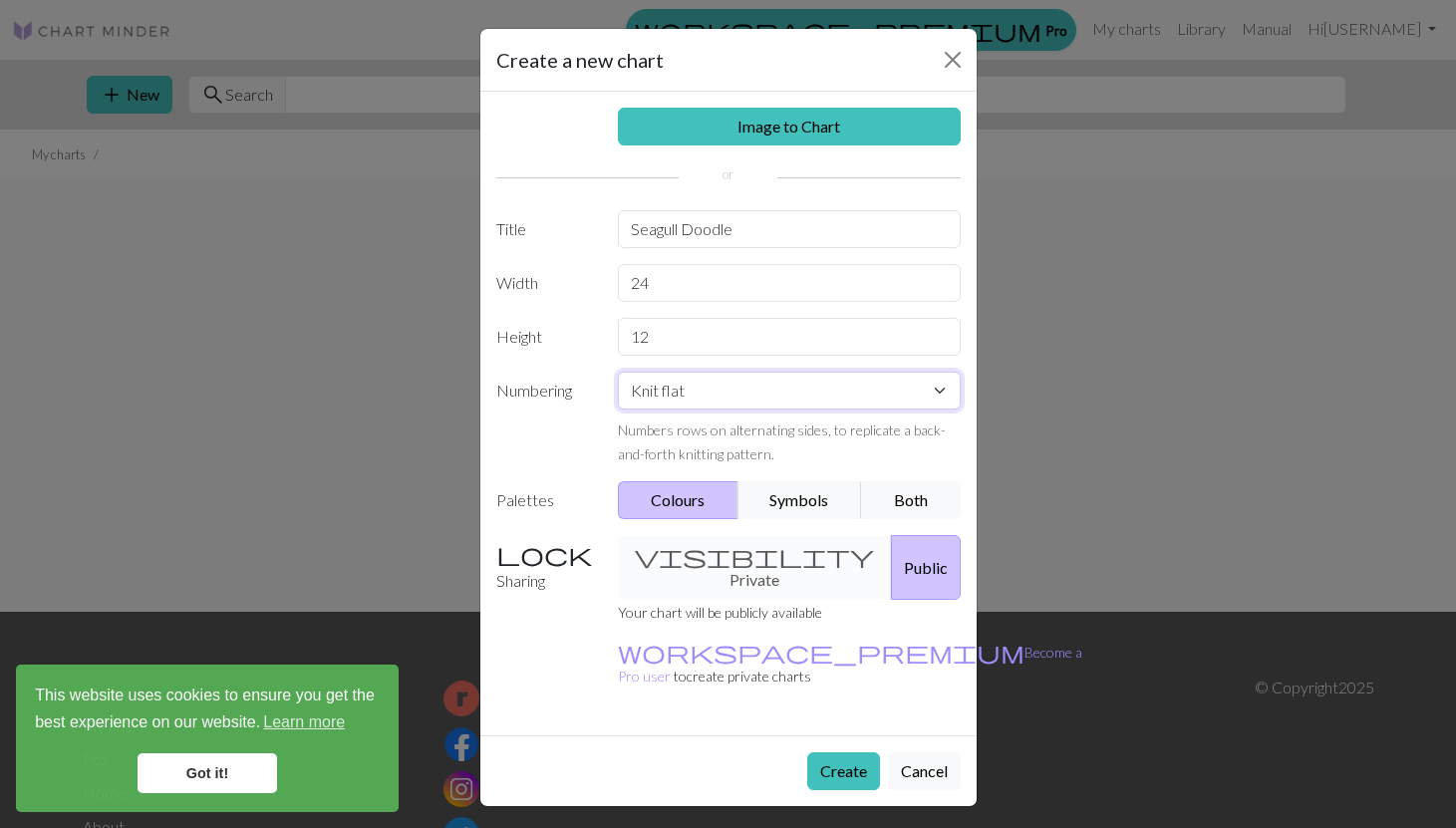 select on "round" 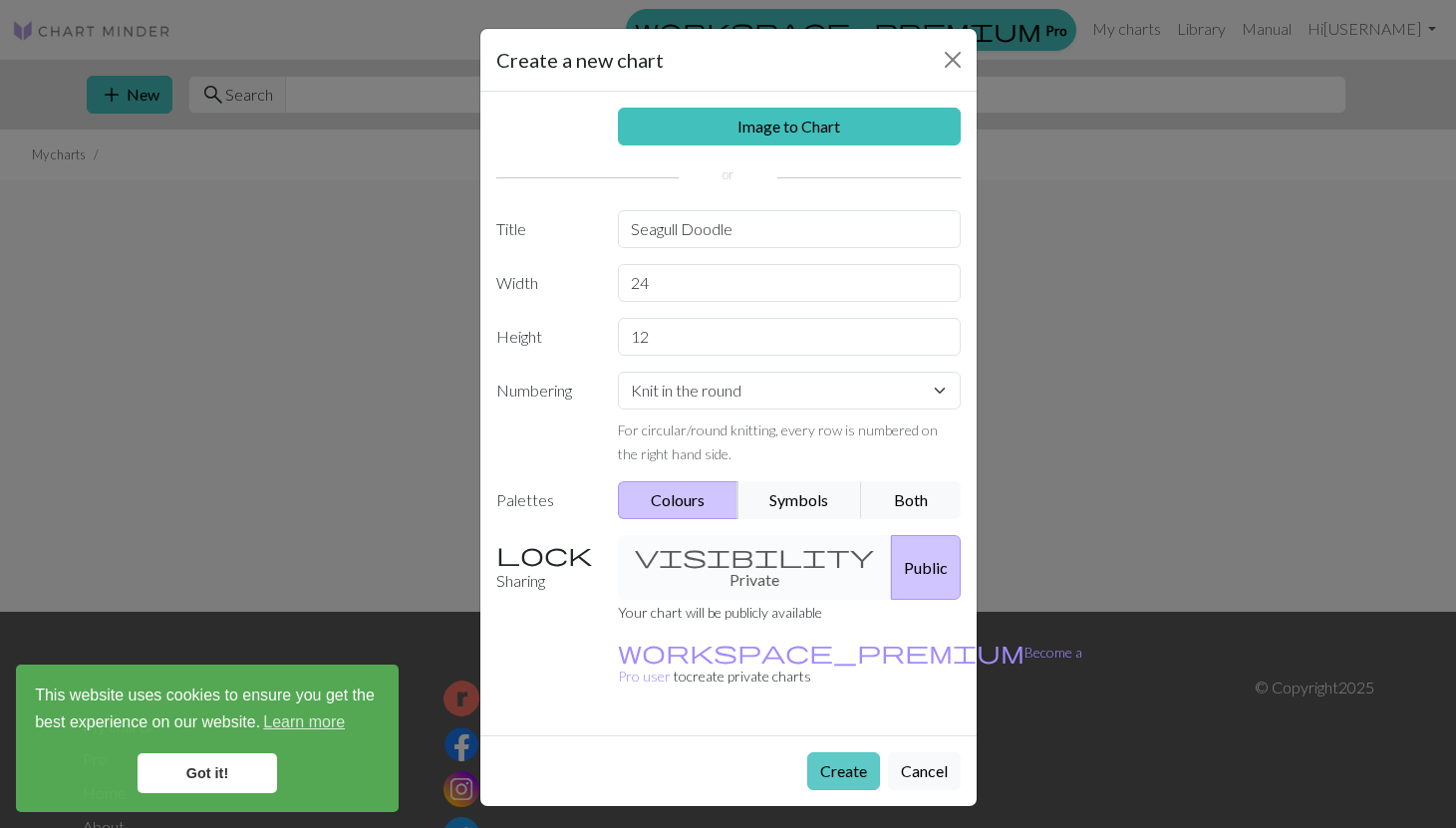 click on "Create" at bounding box center (843, 771) 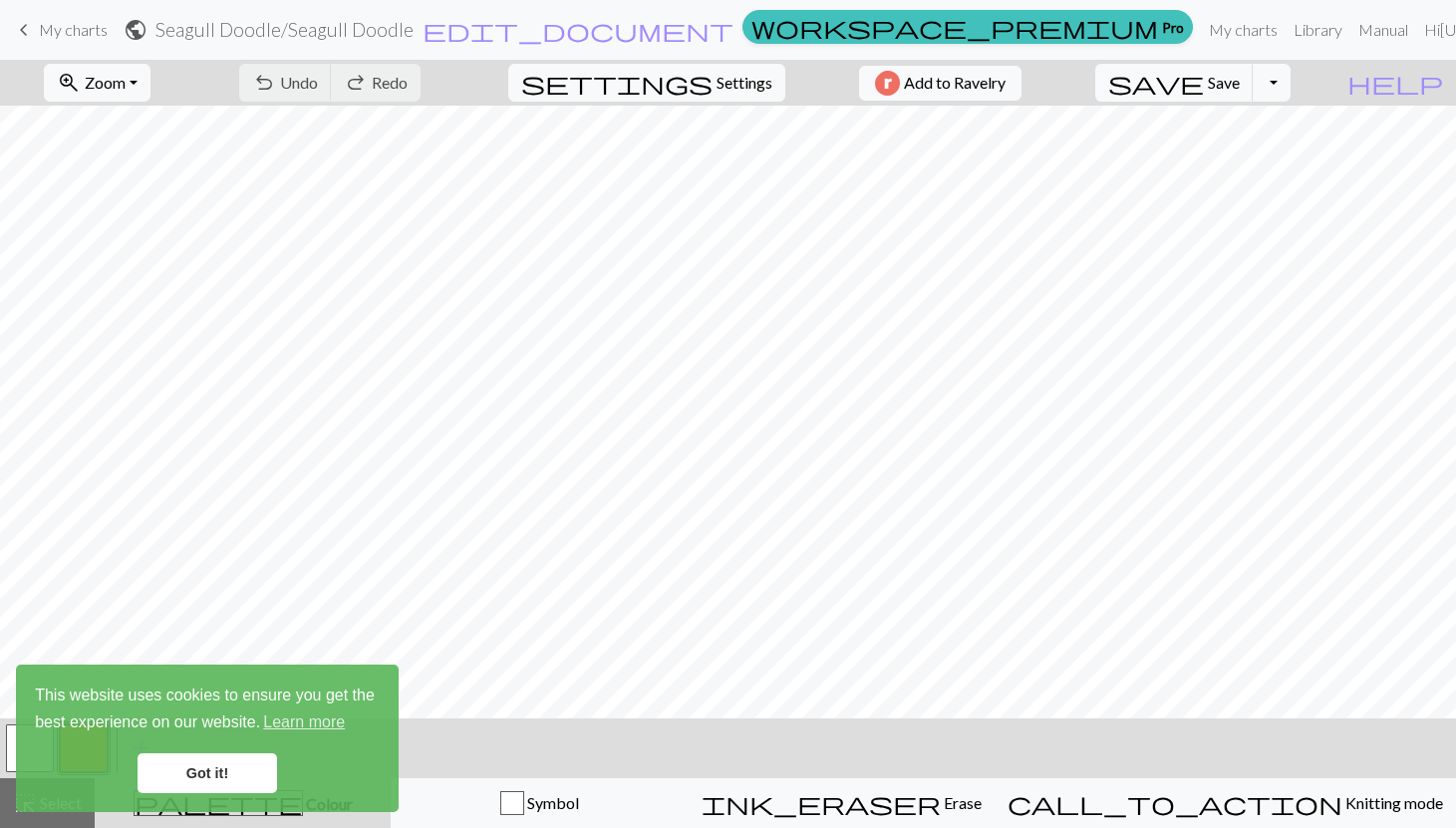 click on "Got it!" at bounding box center (207, 773) 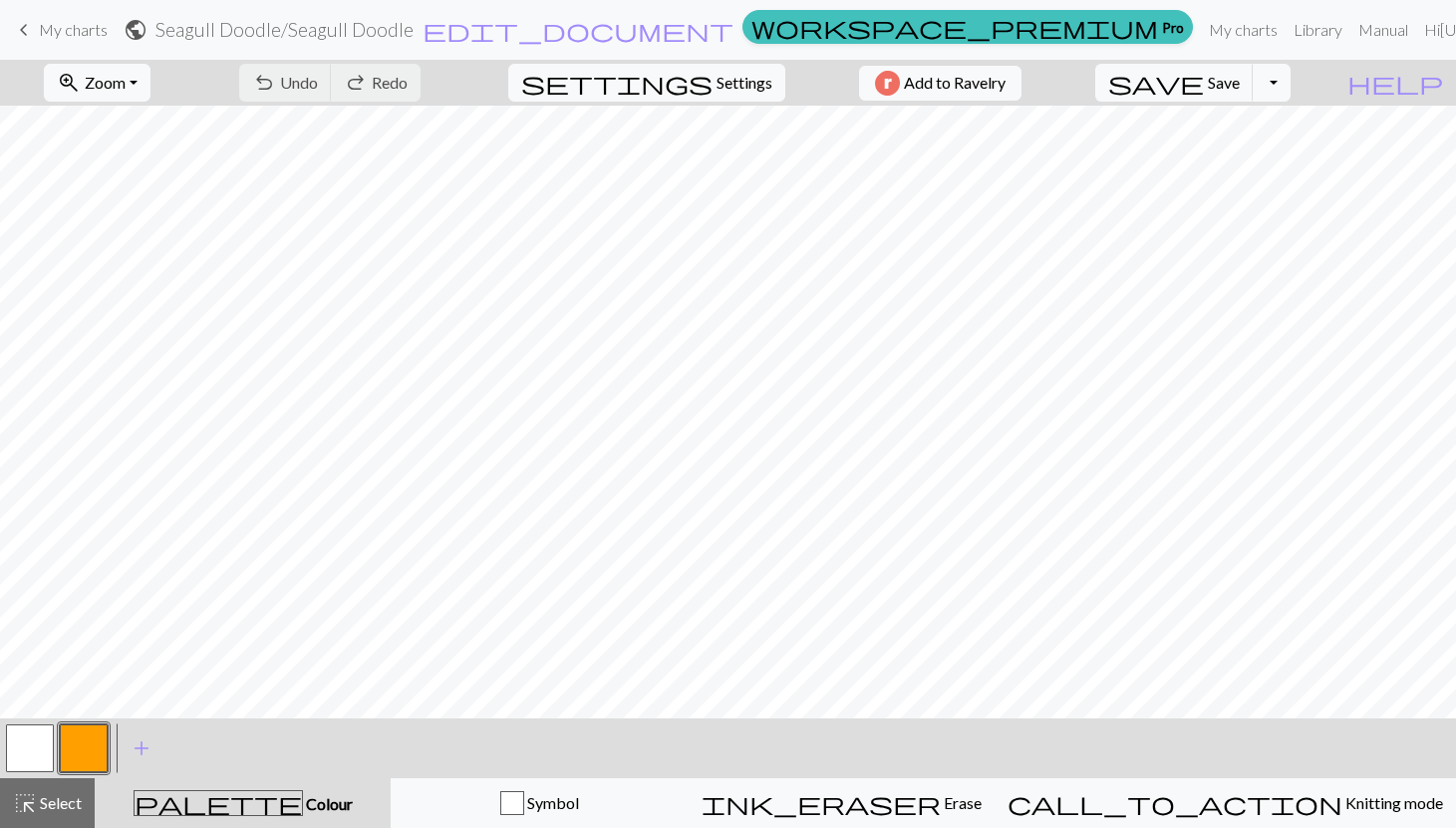 click at bounding box center (84, 748) 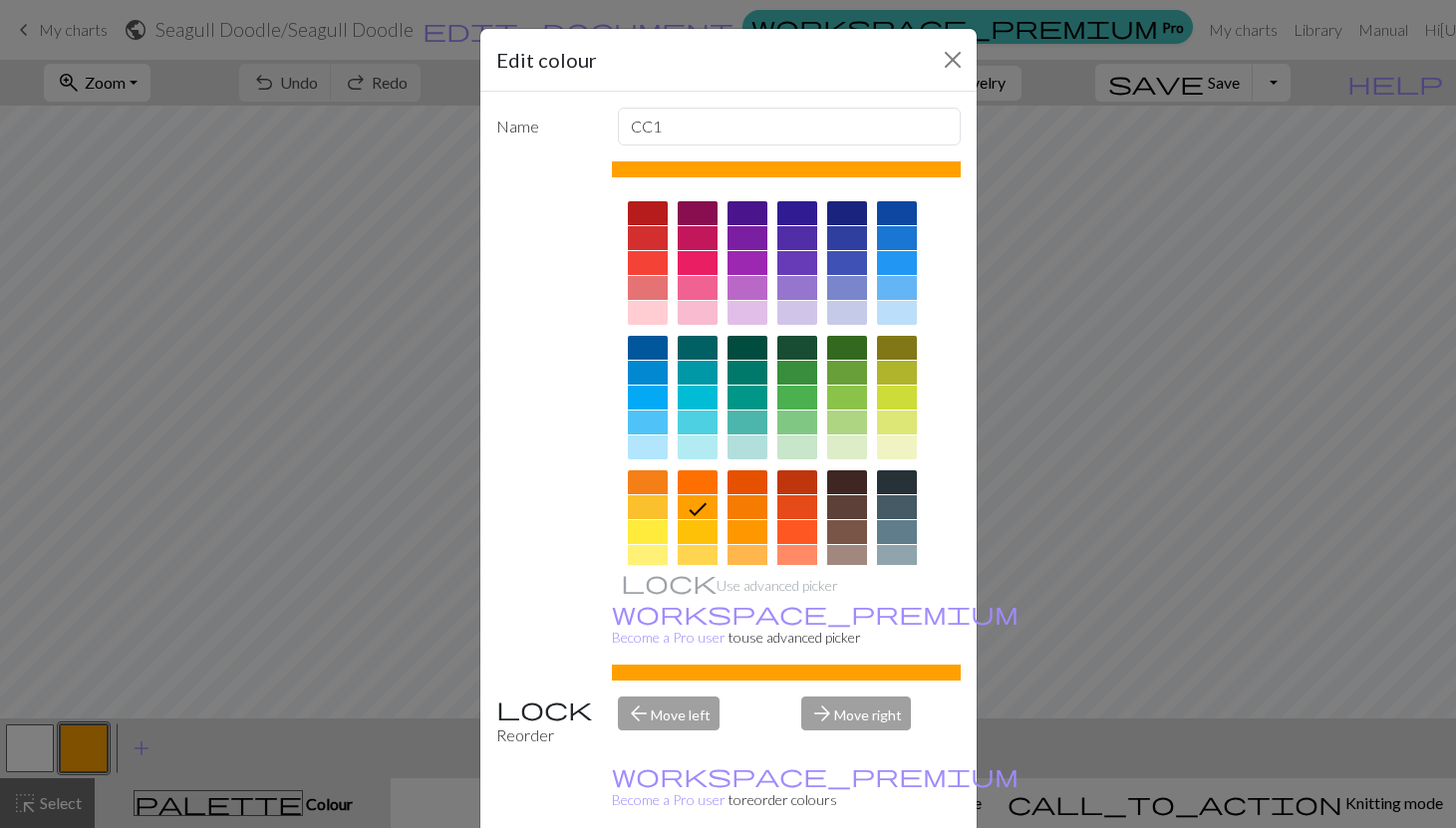 click at bounding box center (648, 507) 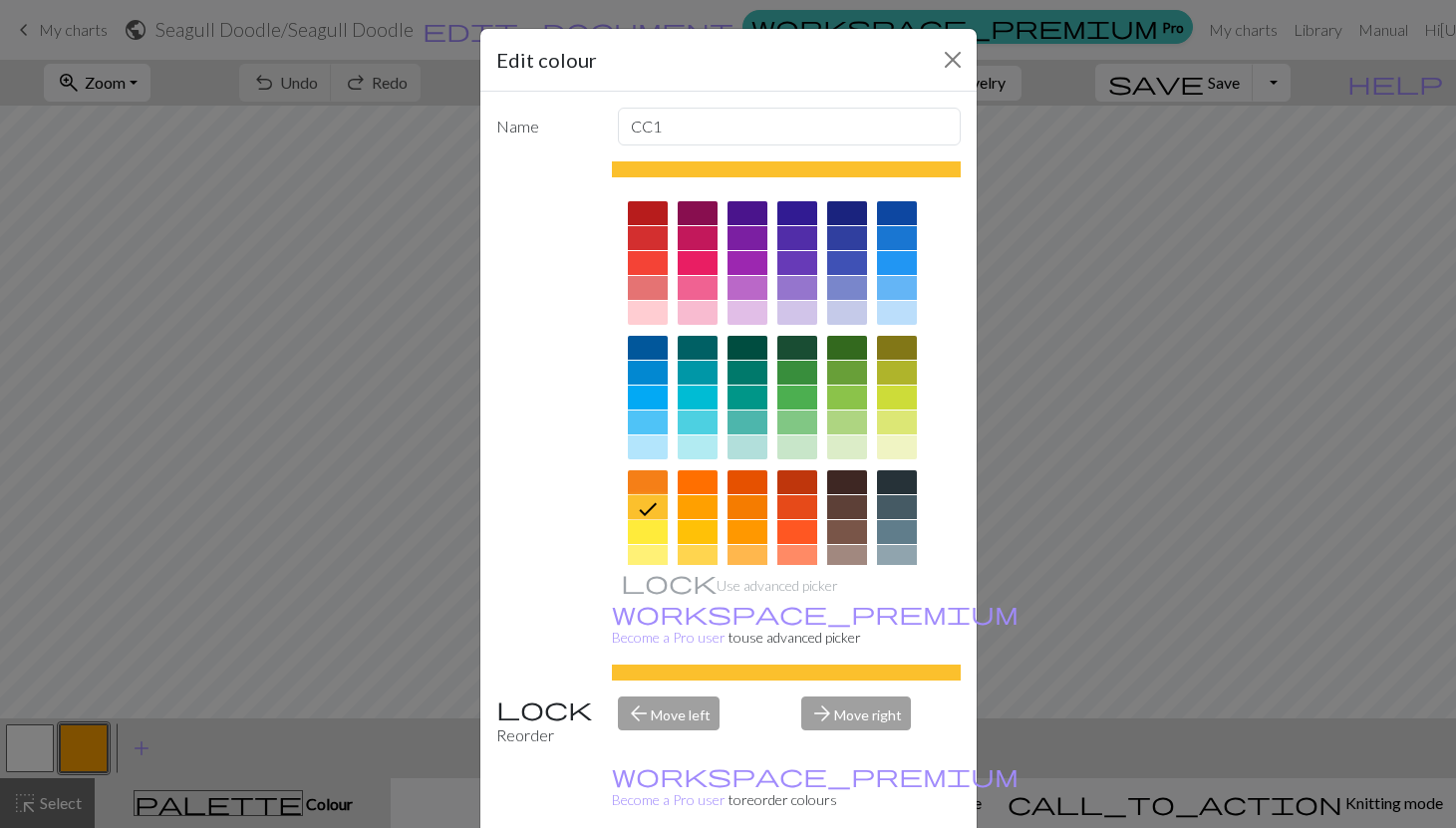 click on "Done" at bounding box center (848, 879) 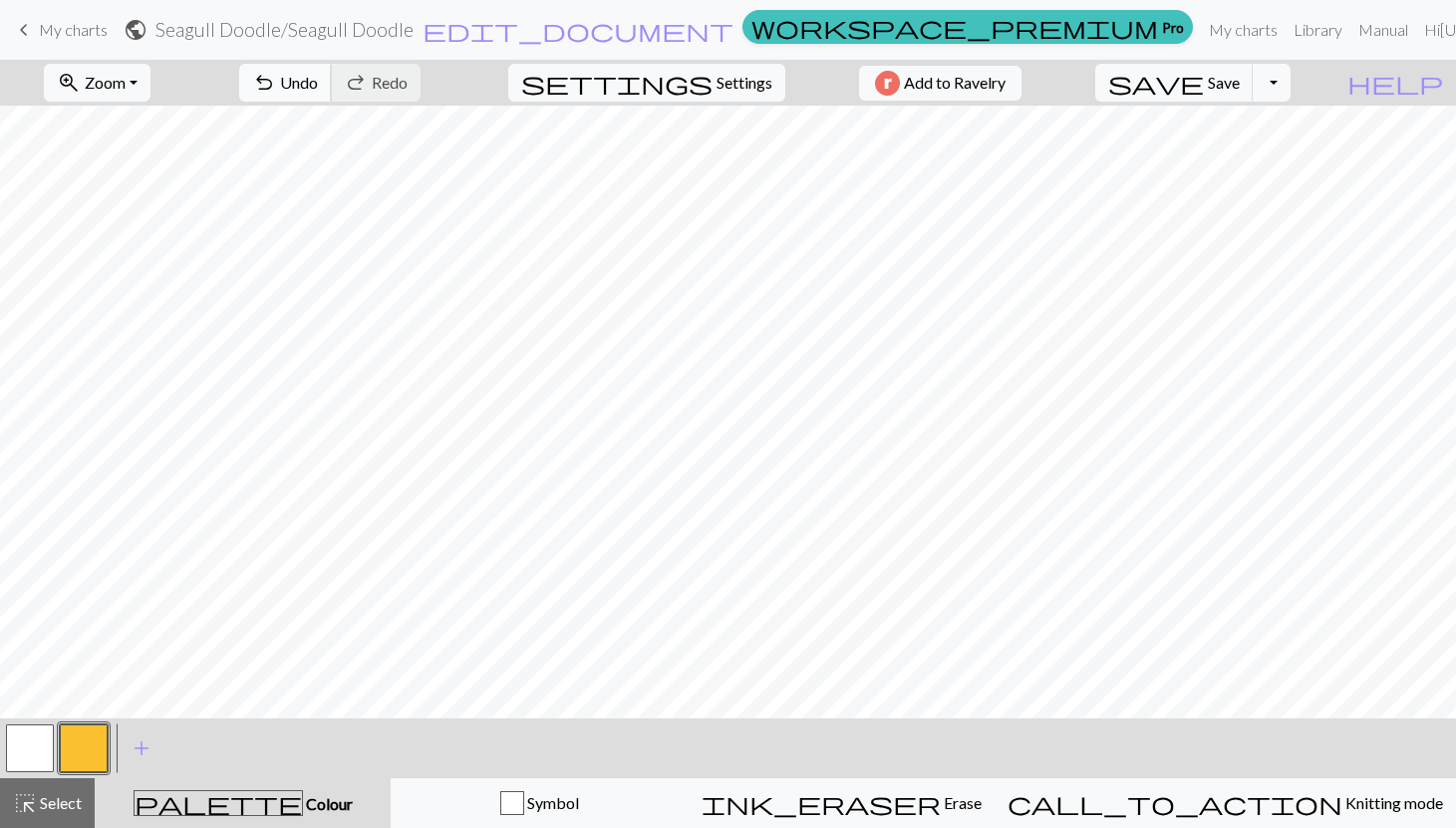 click on "Undo" at bounding box center [299, 82] 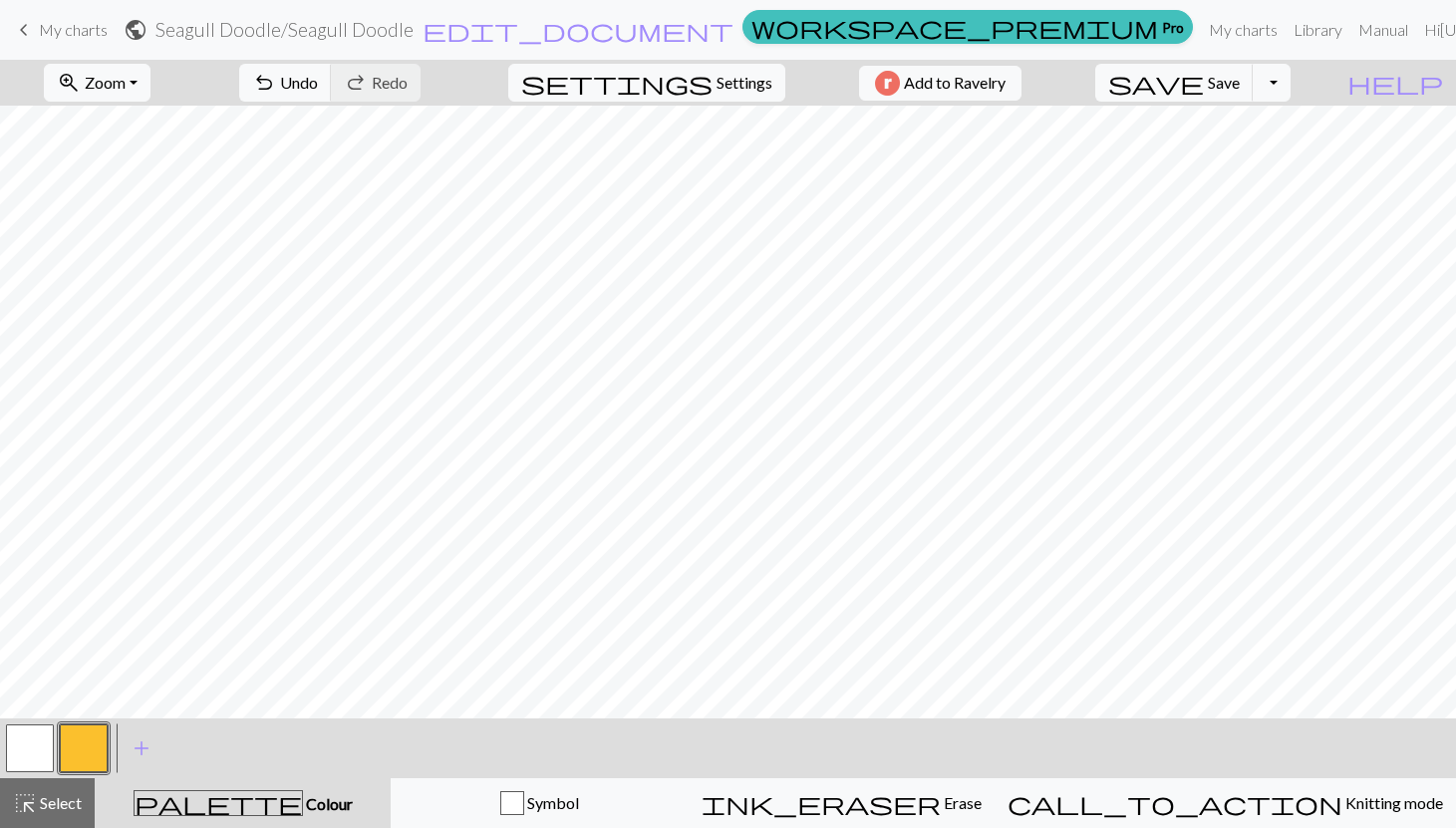 click at bounding box center (30, 748) 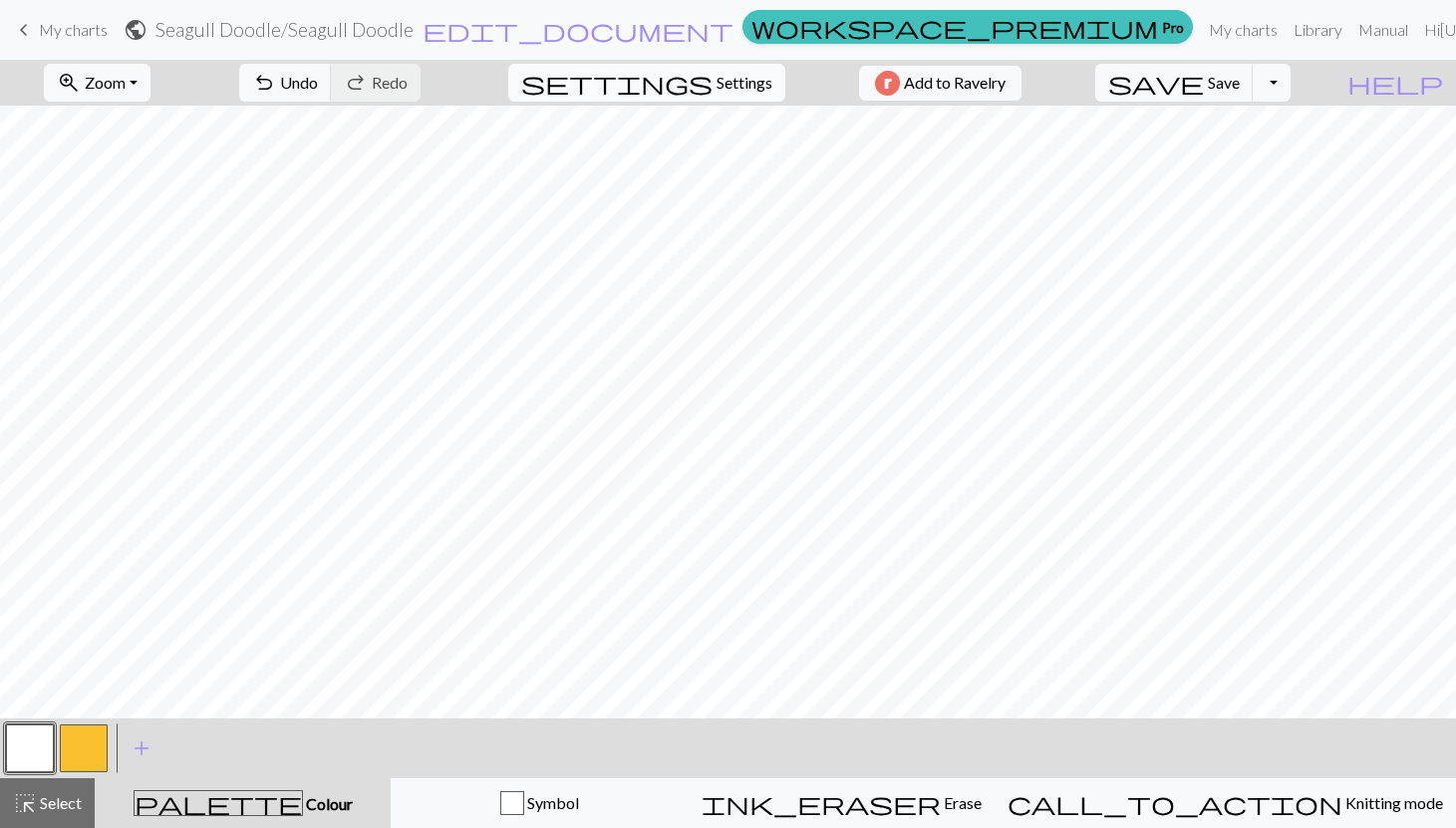 click on "Settings" at bounding box center [744, 83] 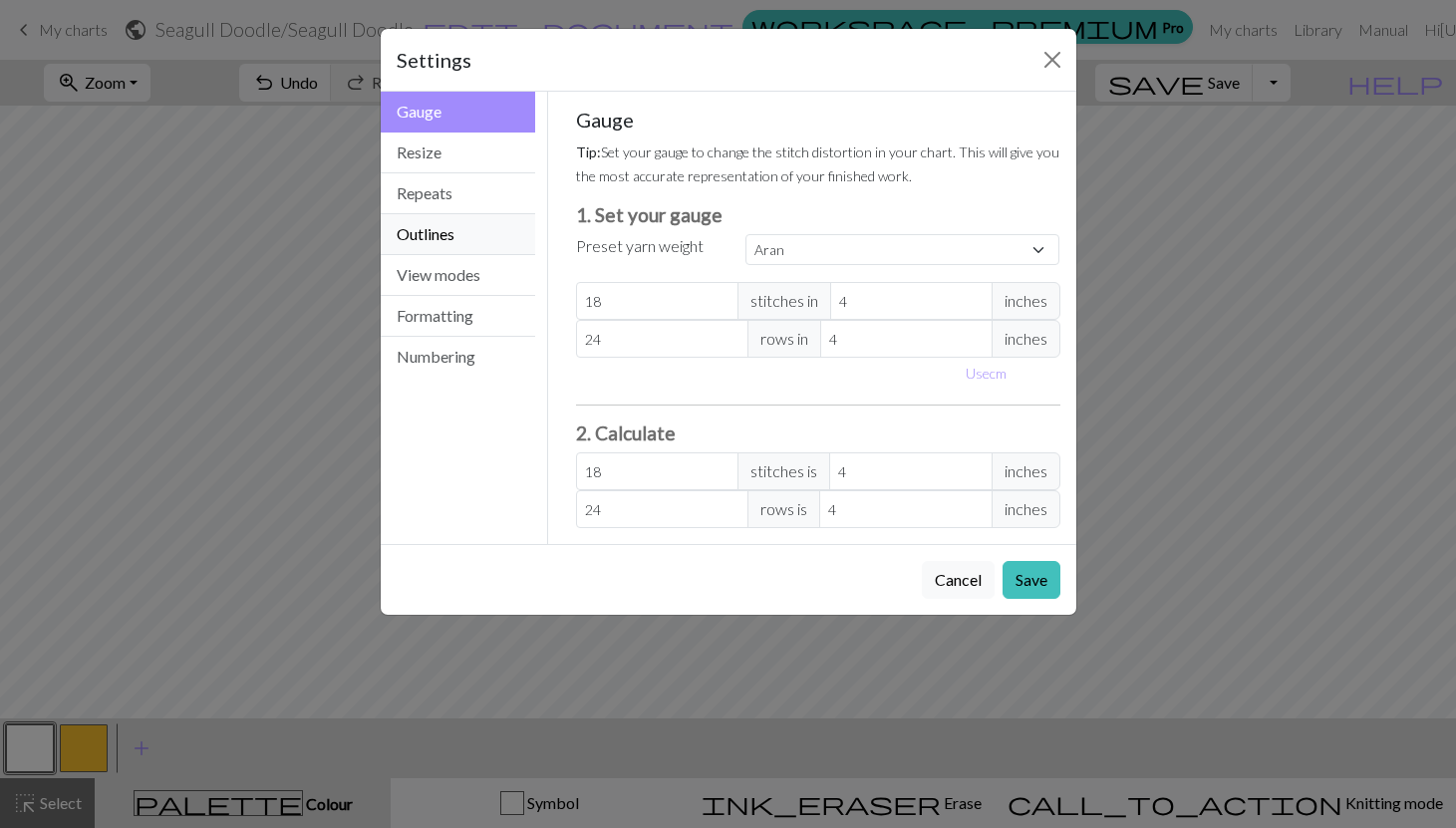 click on "Outlines" at bounding box center (458, 234) 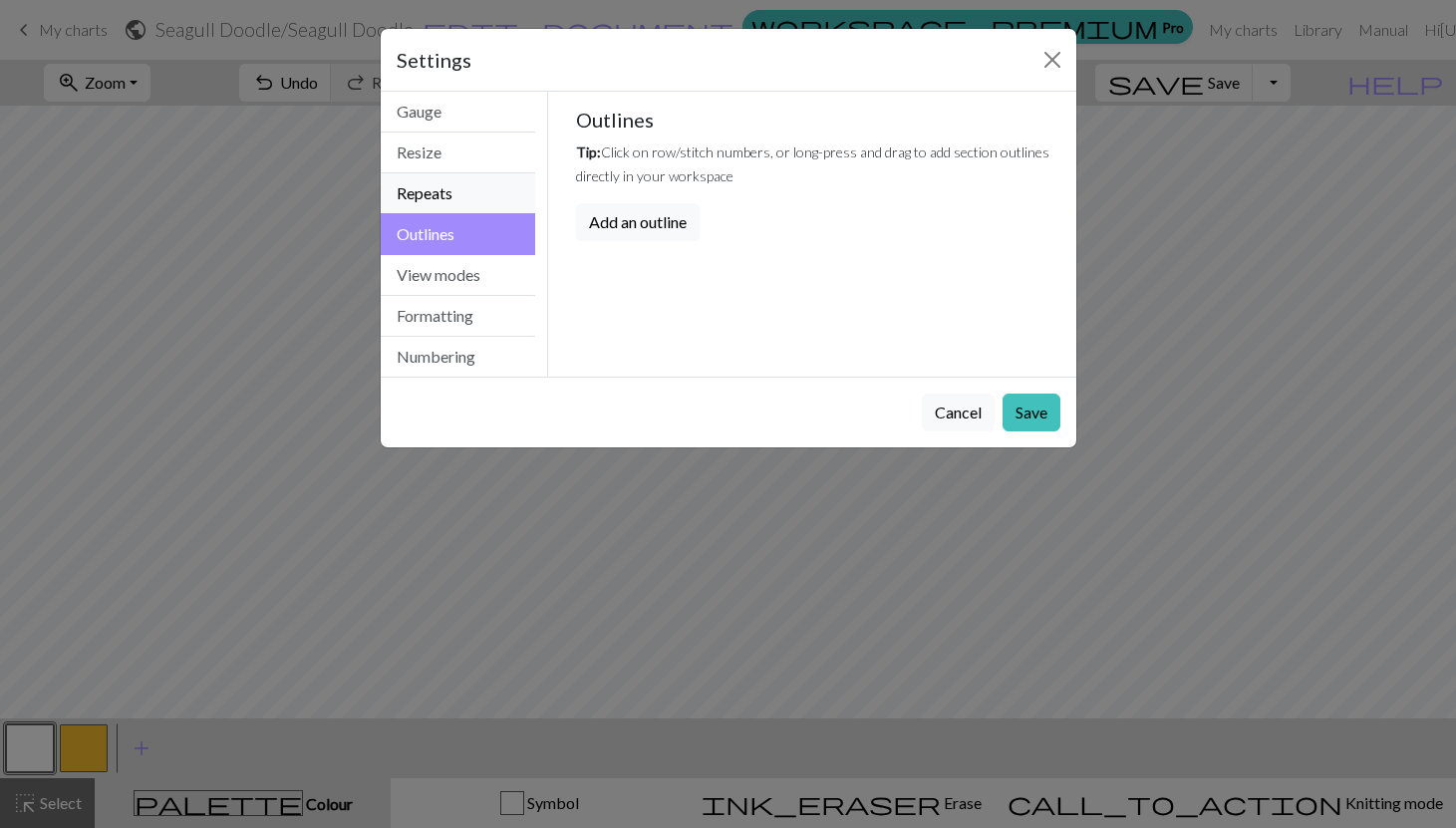 click on "Repeats" at bounding box center [458, 193] 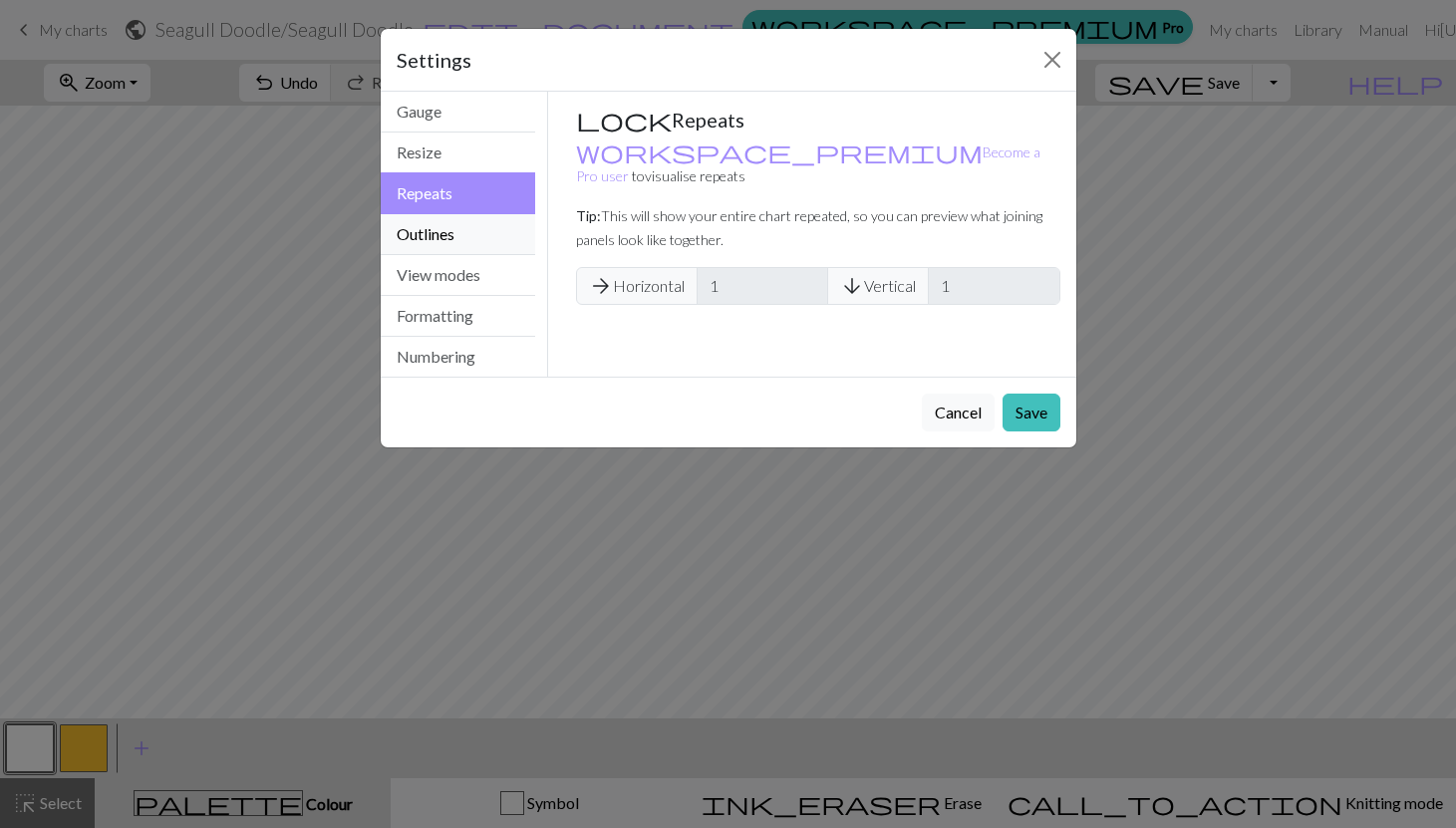 click on "Outlines" at bounding box center [458, 234] 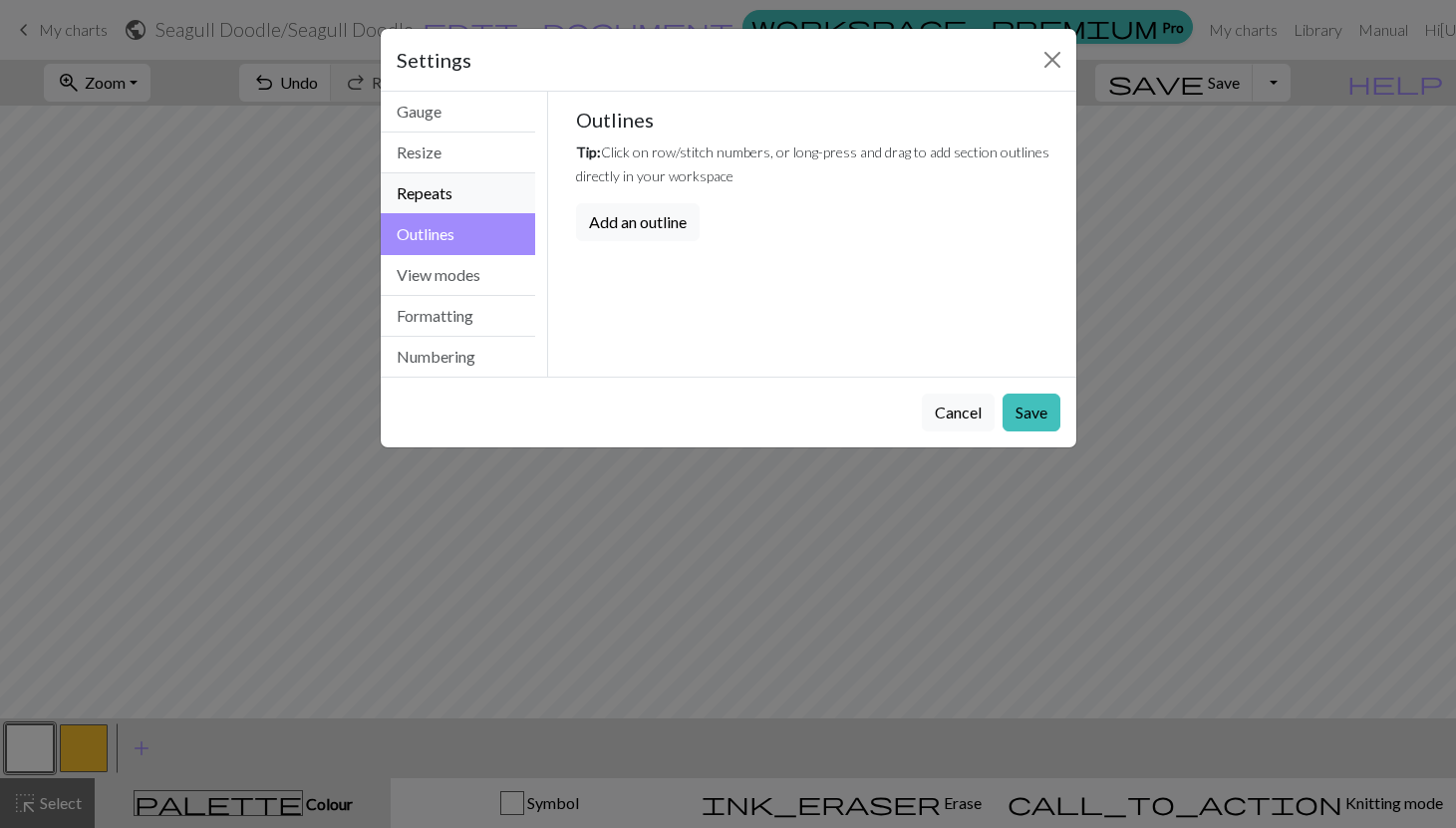 click on "Repeats" at bounding box center (458, 193) 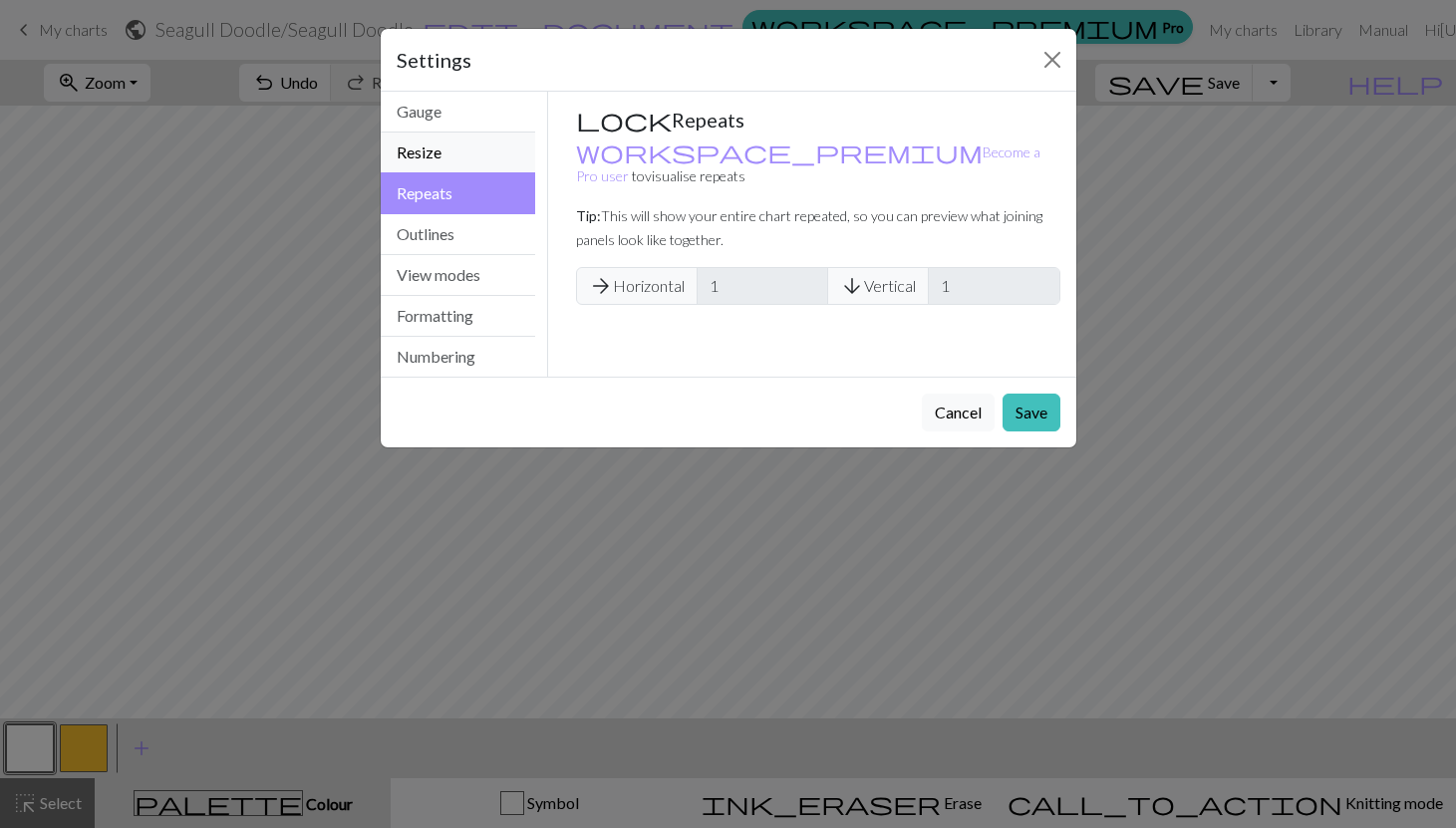 click on "Resize" at bounding box center [458, 152] 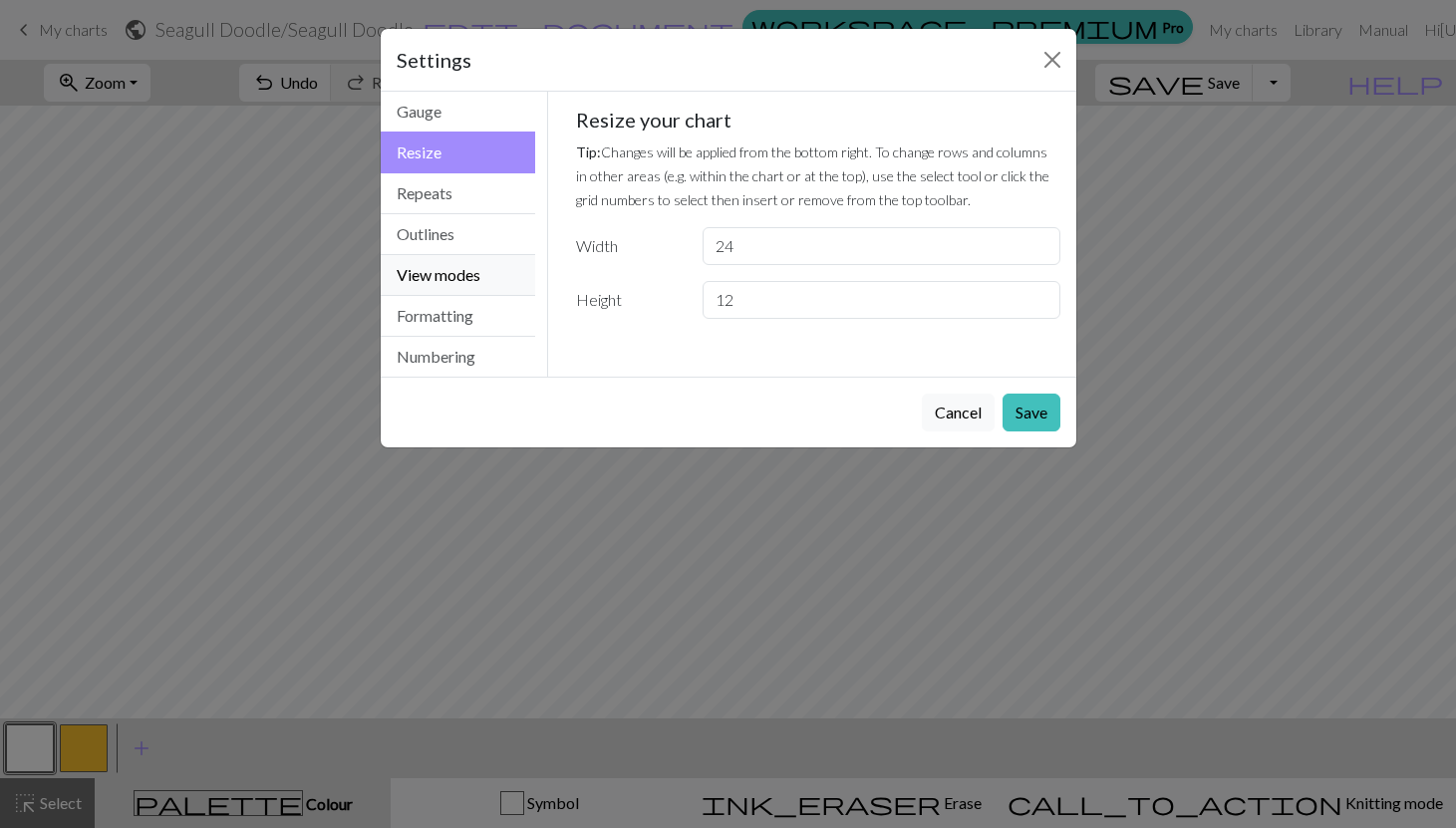click on "View modes" at bounding box center (458, 275) 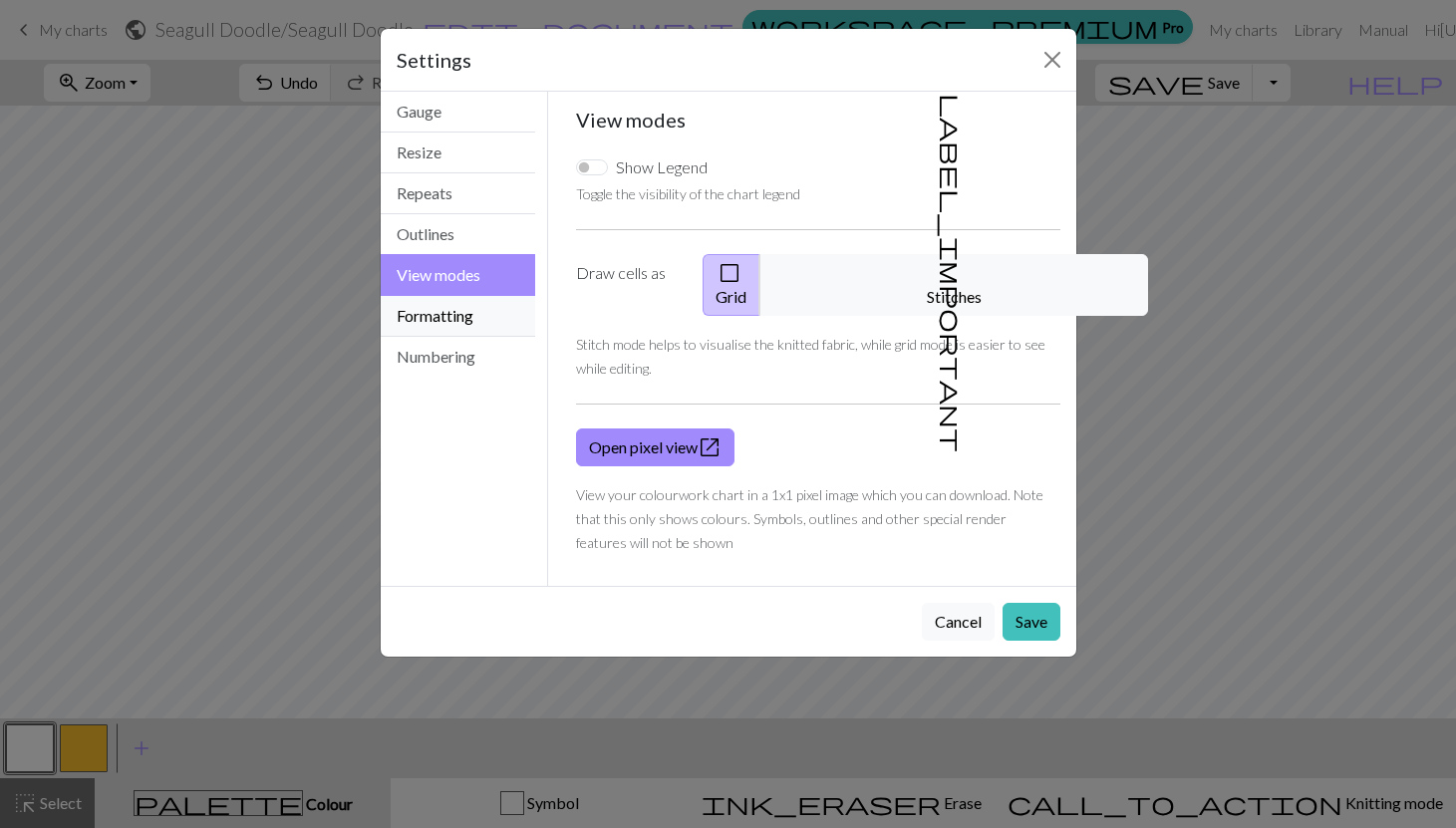 click on "Formatting" at bounding box center (458, 316) 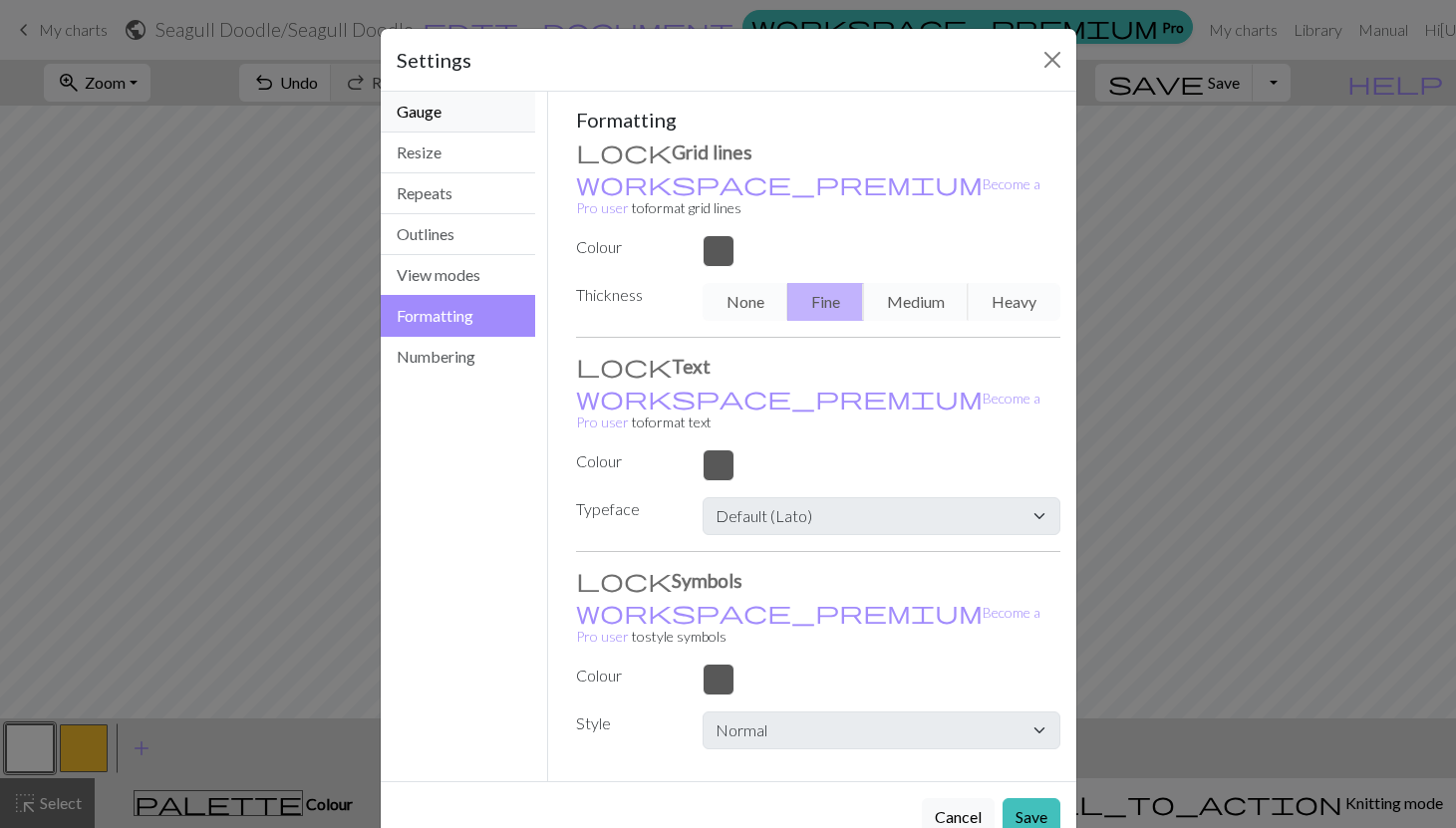 click on "Gauge" at bounding box center (458, 112) 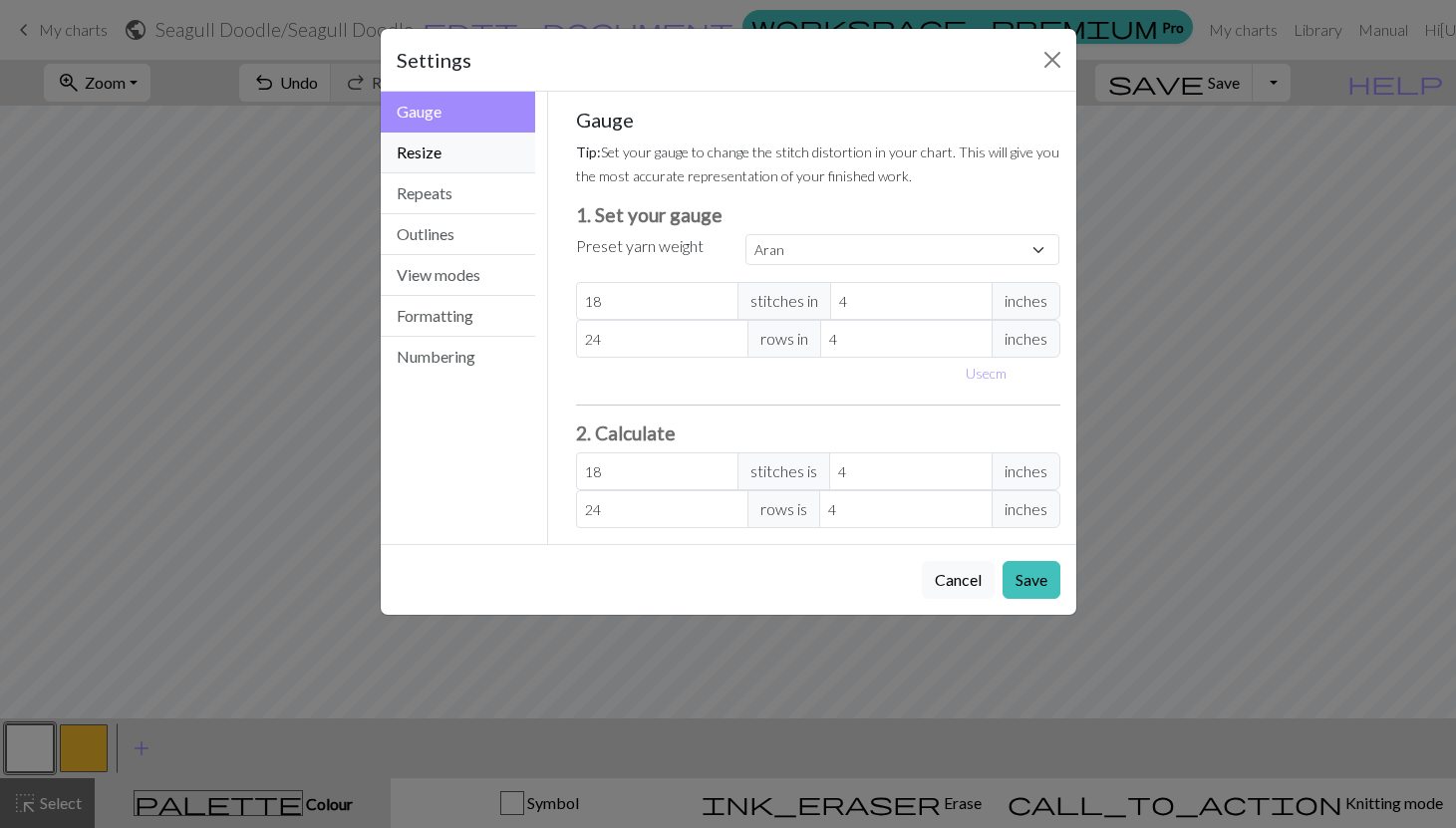 click on "Resize" at bounding box center (458, 152) 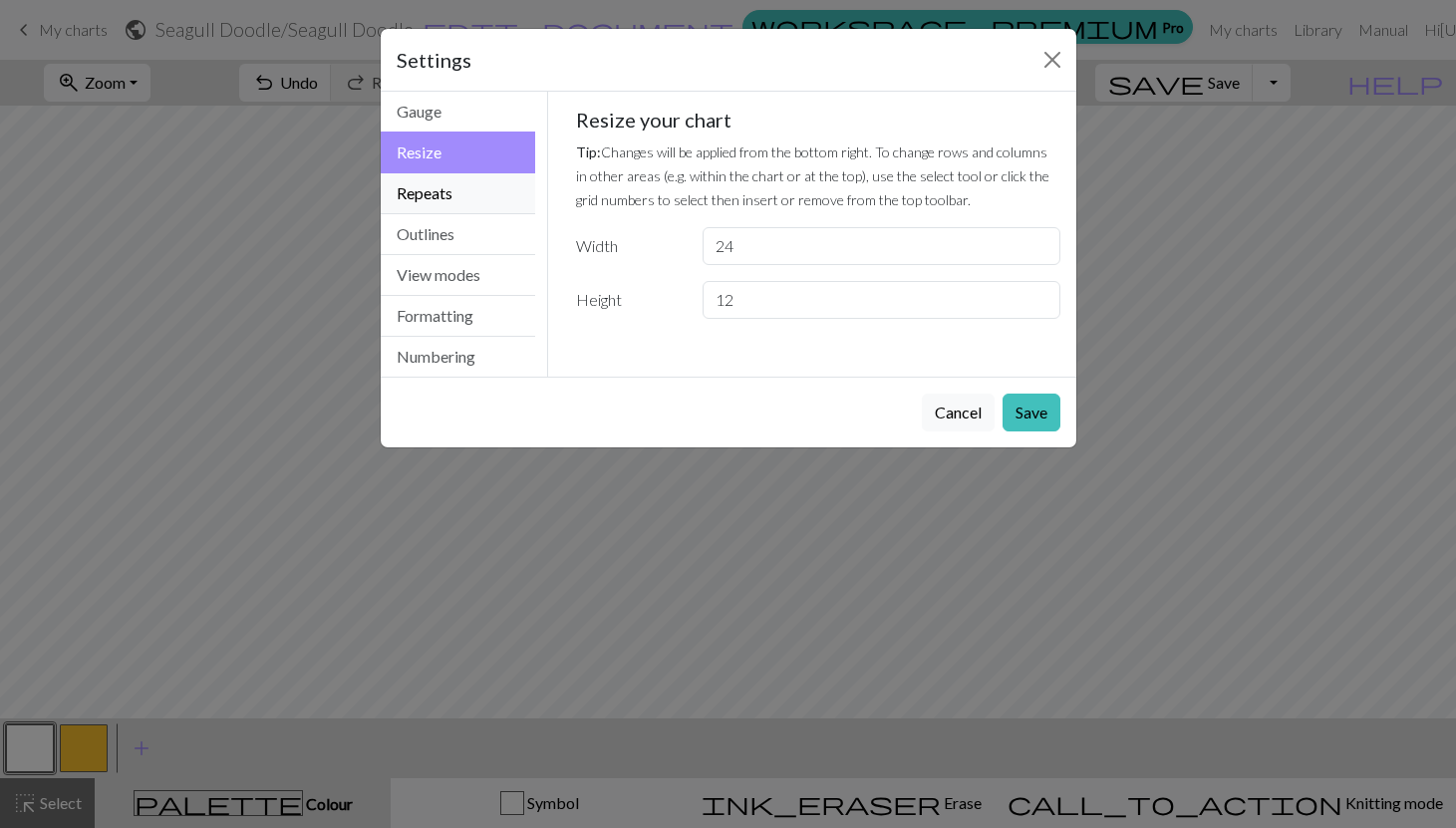 click on "Repeats" at bounding box center (458, 193) 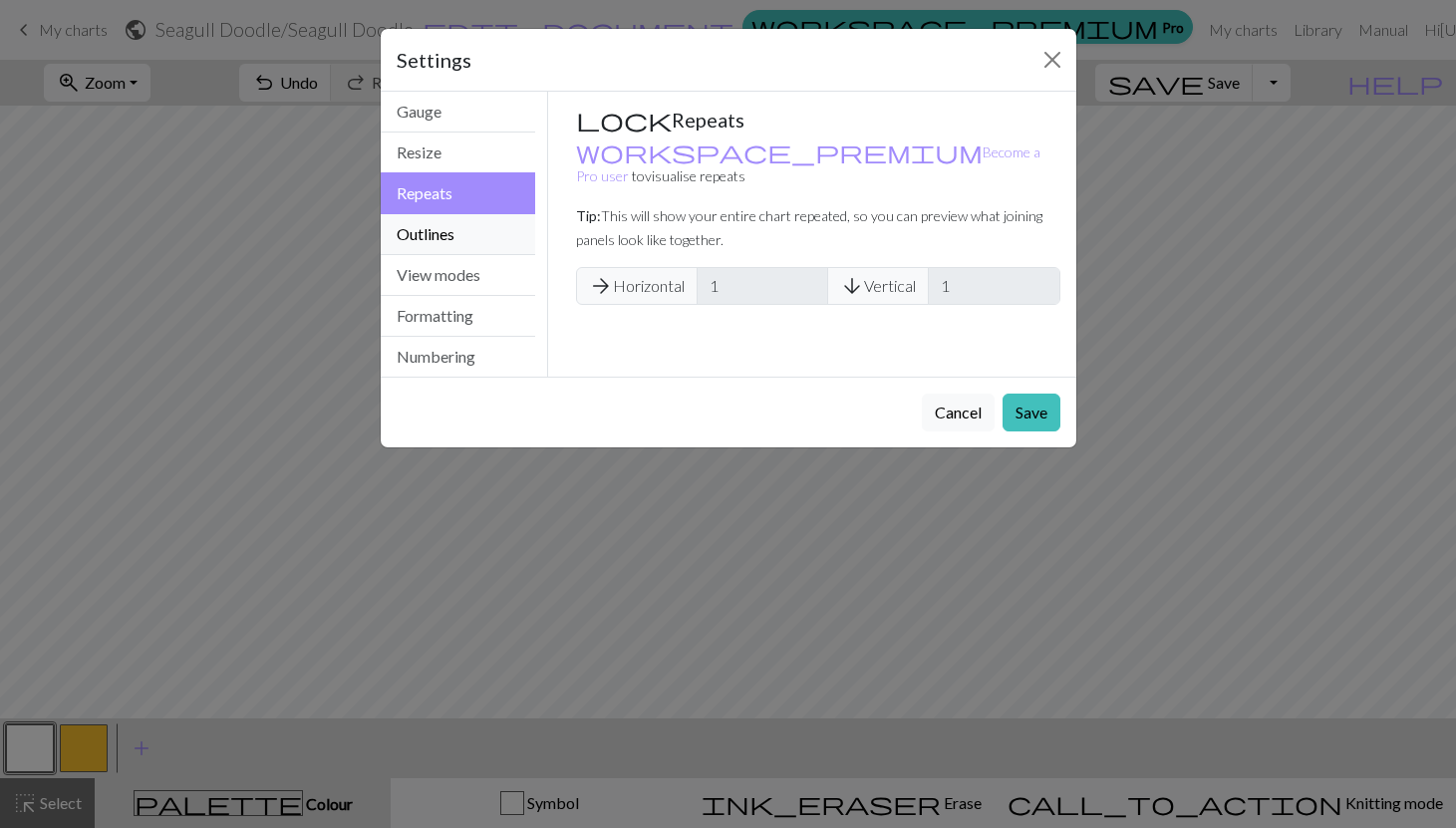 click on "Outlines" at bounding box center (458, 234) 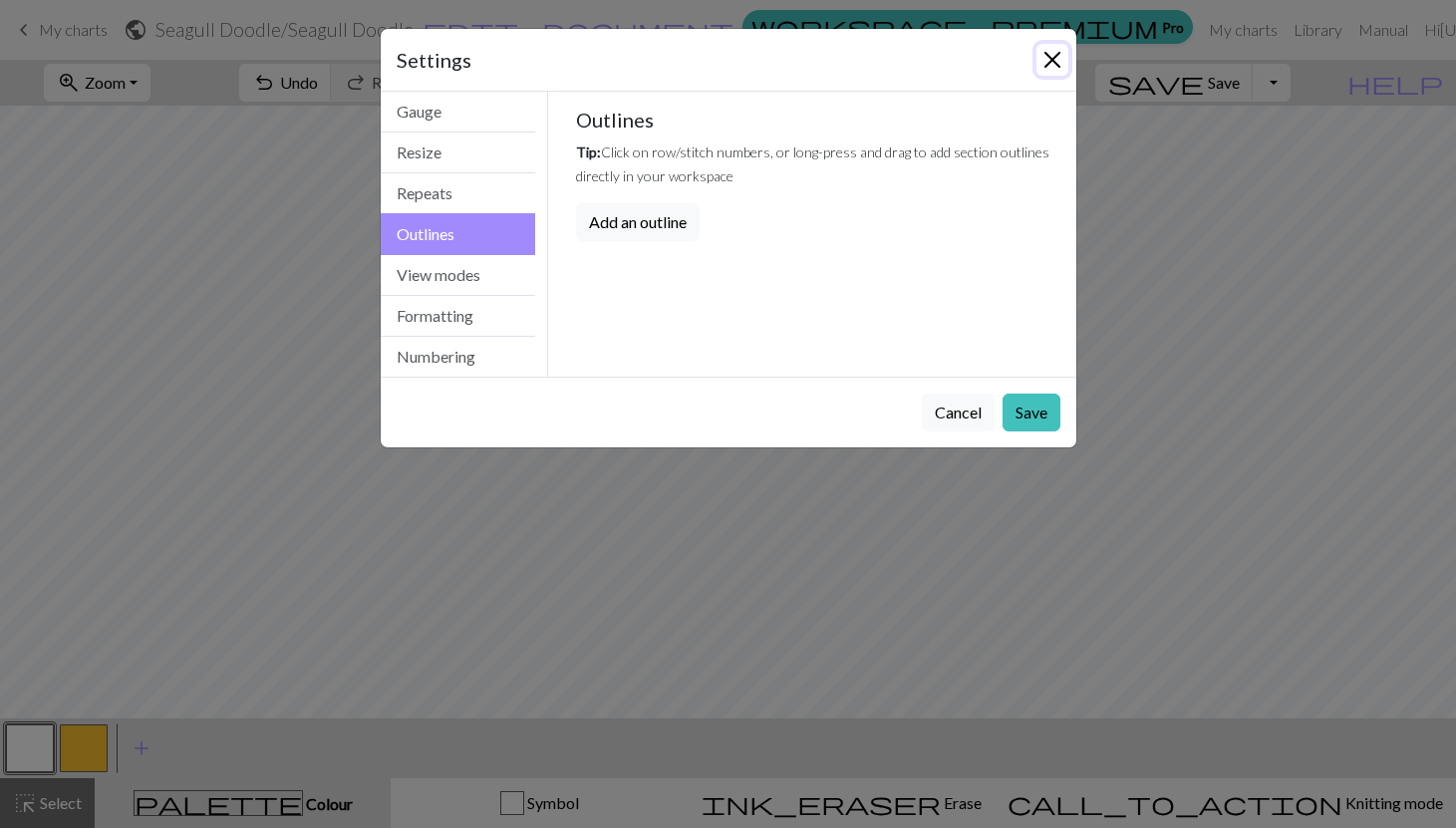 click at bounding box center [1052, 60] 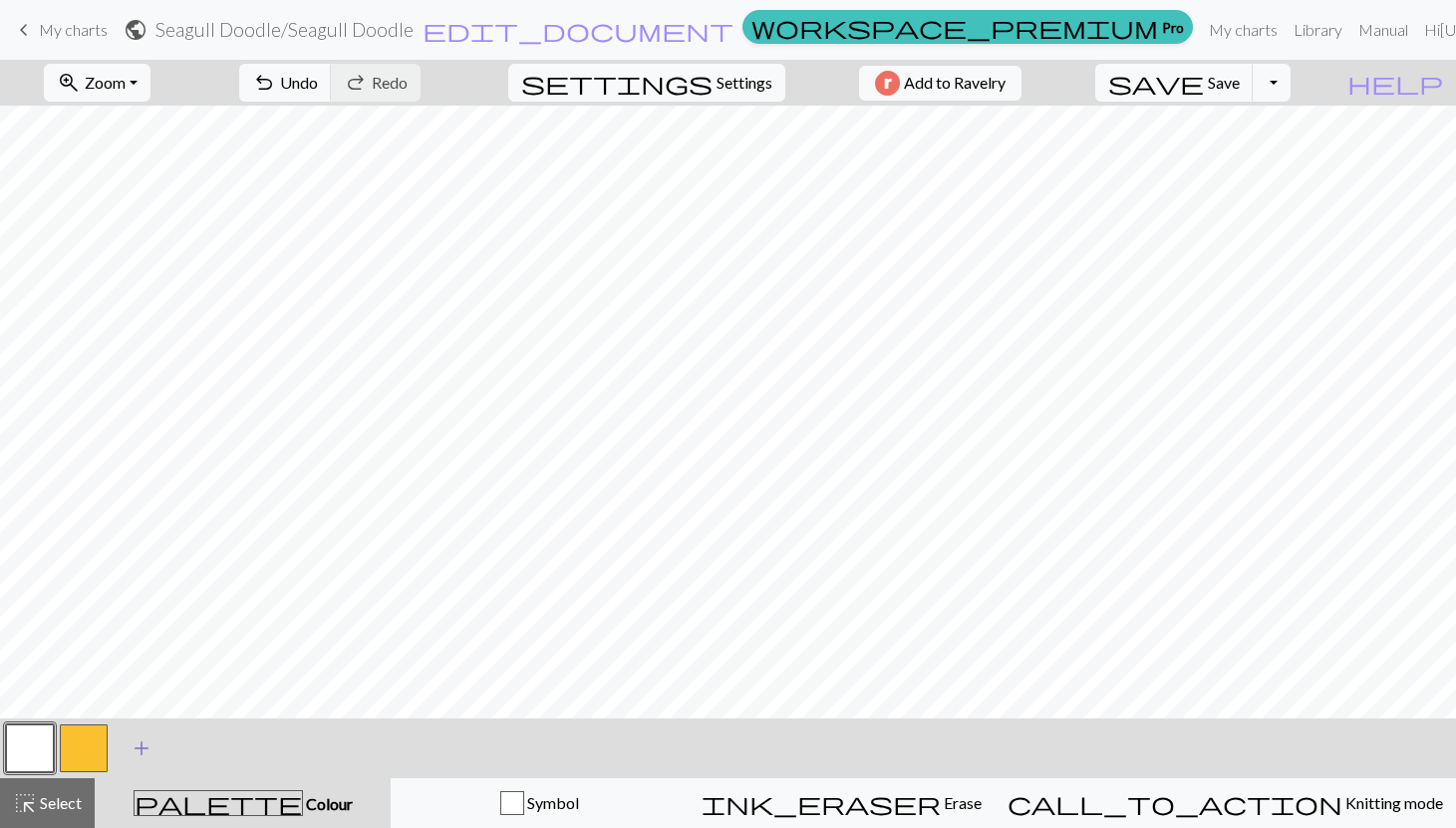 click on "add" at bounding box center (142, 748) 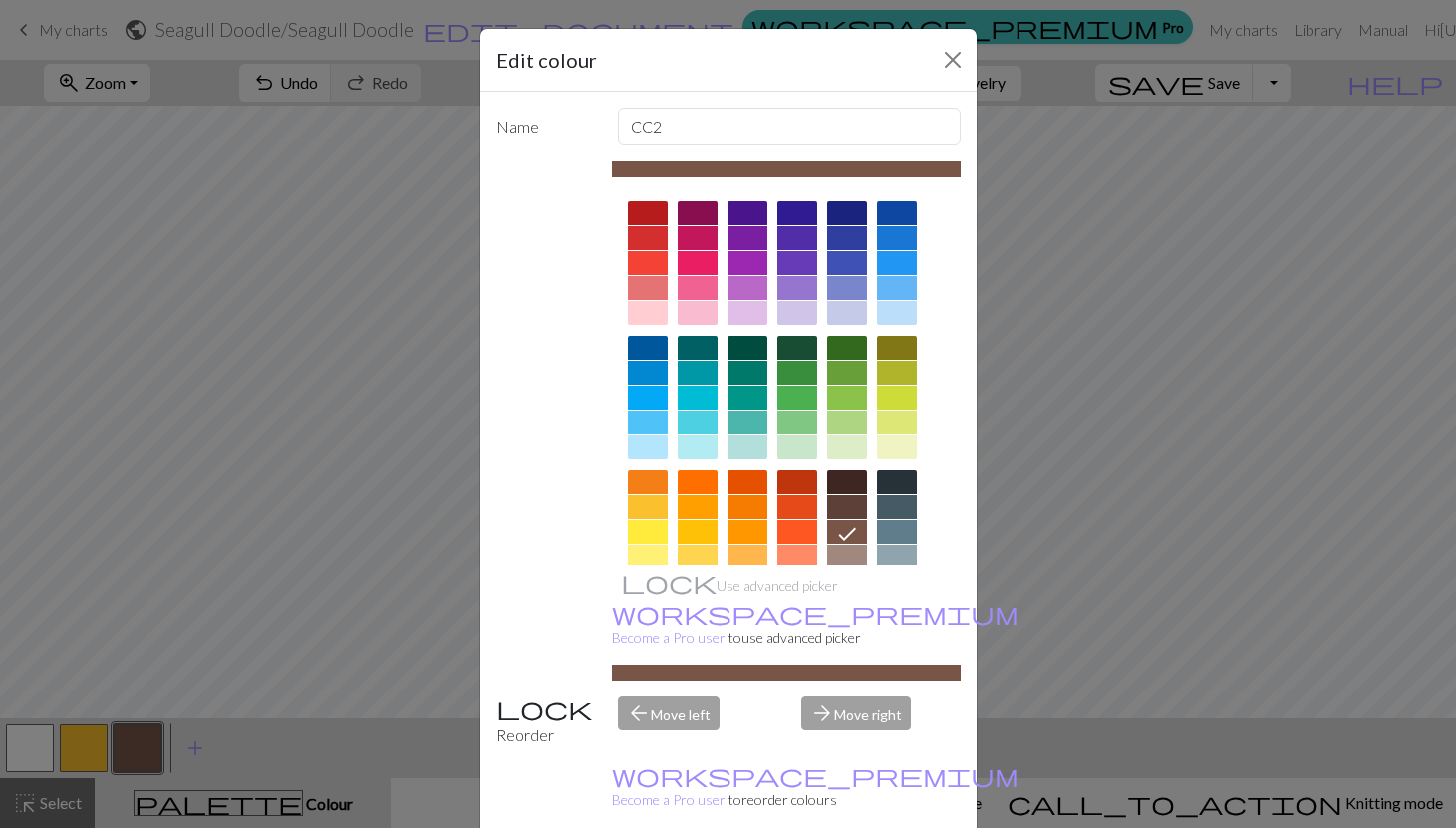 click at bounding box center [897, 238] 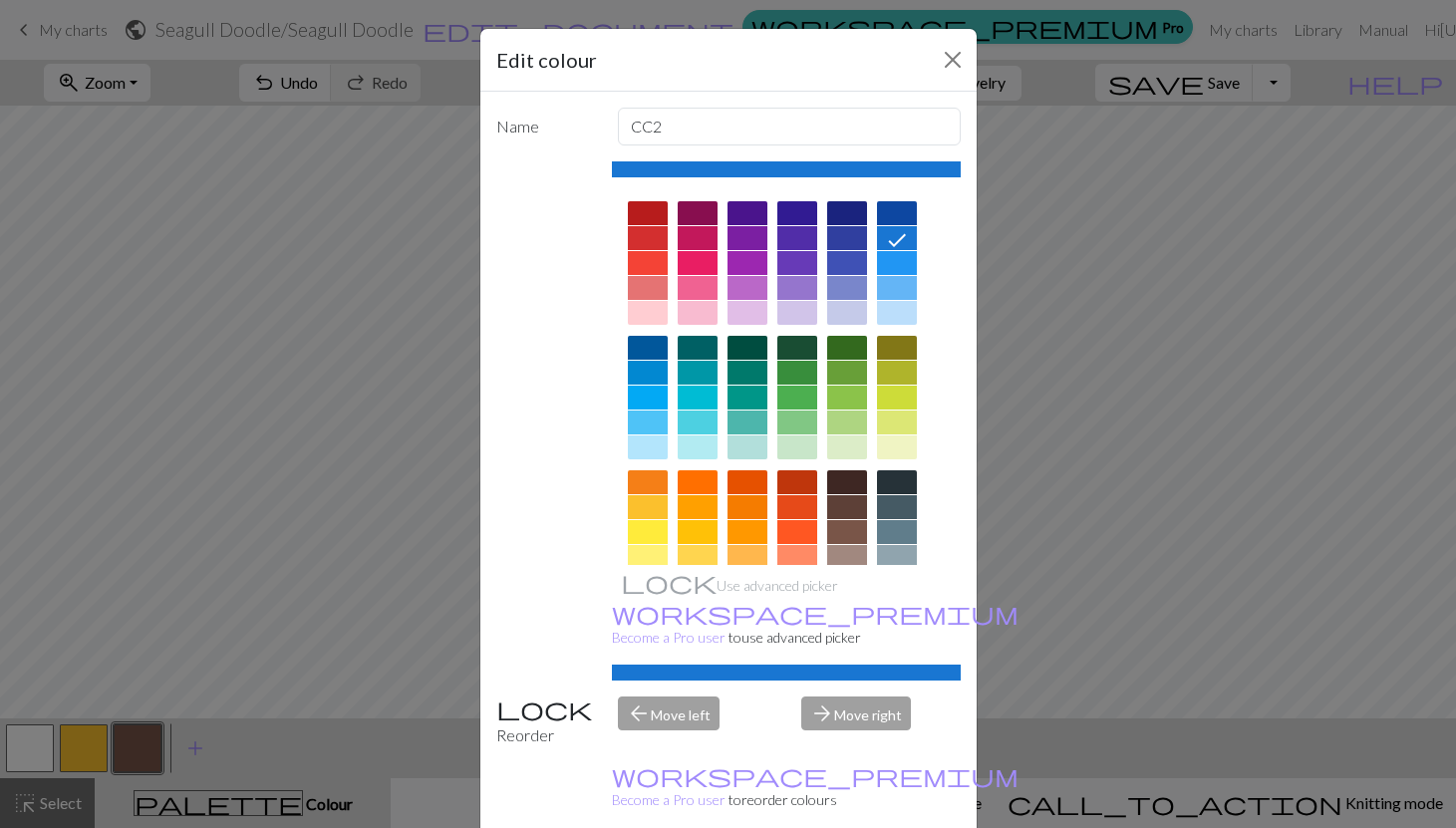 click on "Done" at bounding box center (848, 879) 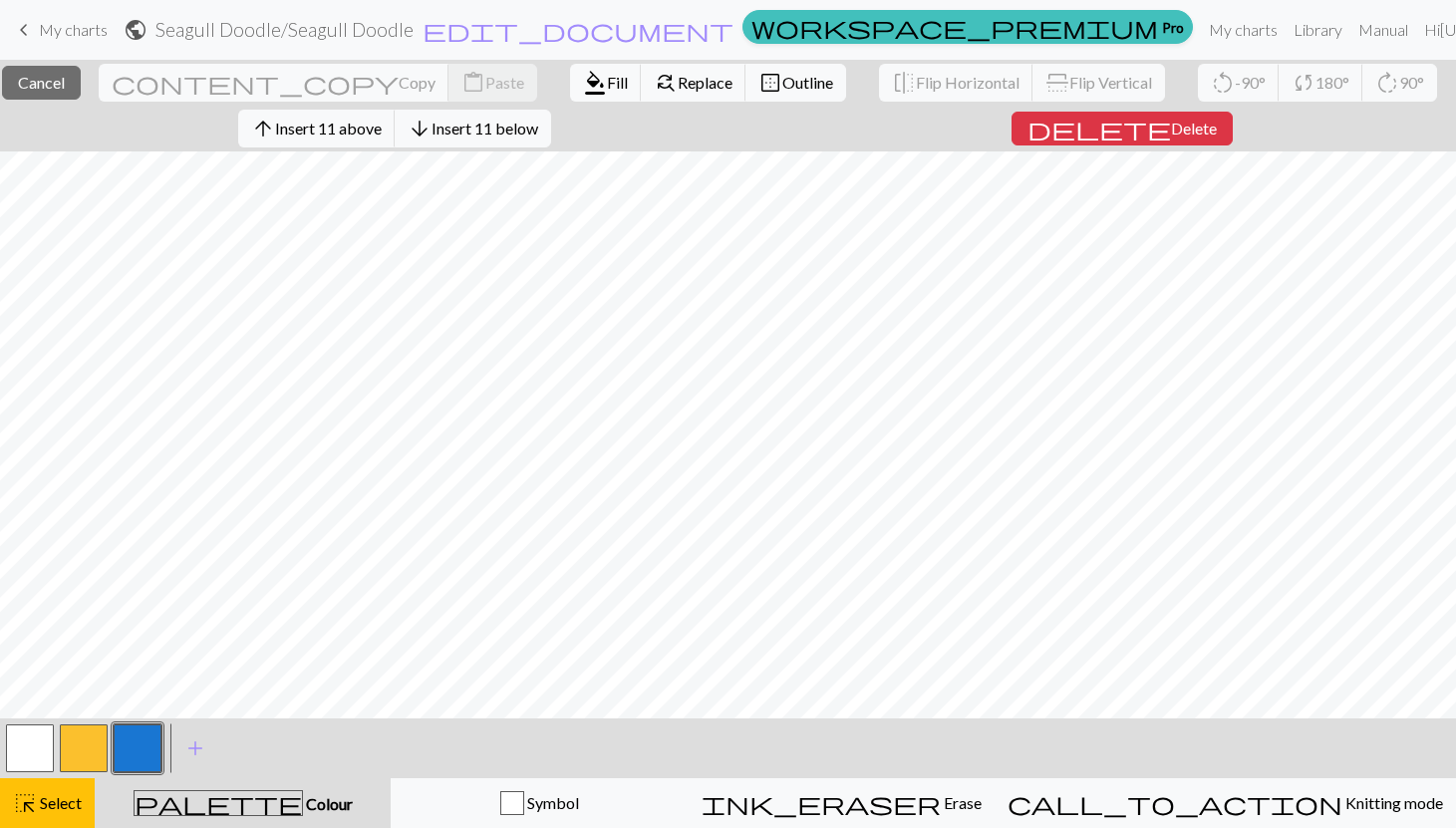 click at bounding box center (138, 748) 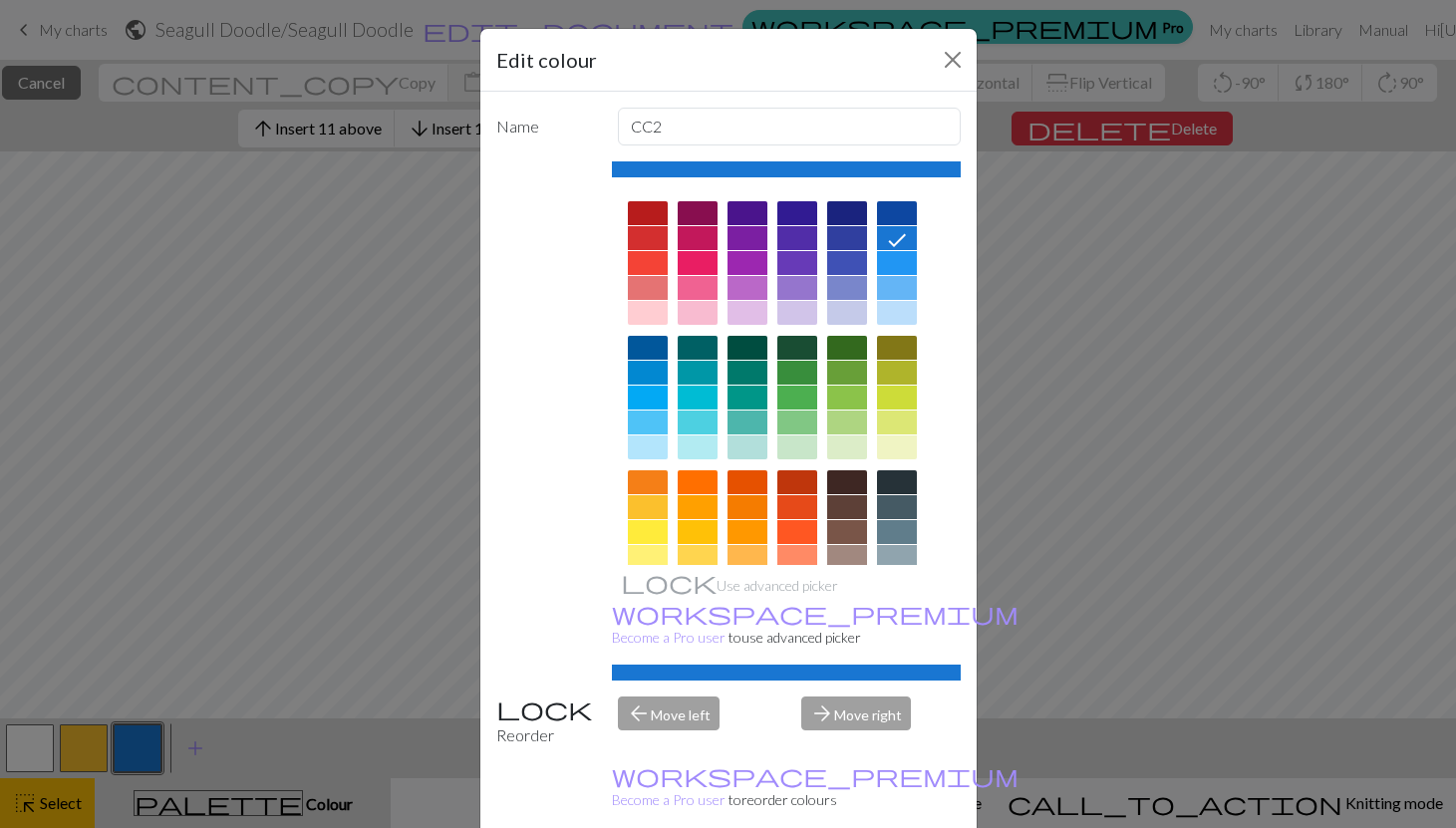 click on "Done" at bounding box center [848, 879] 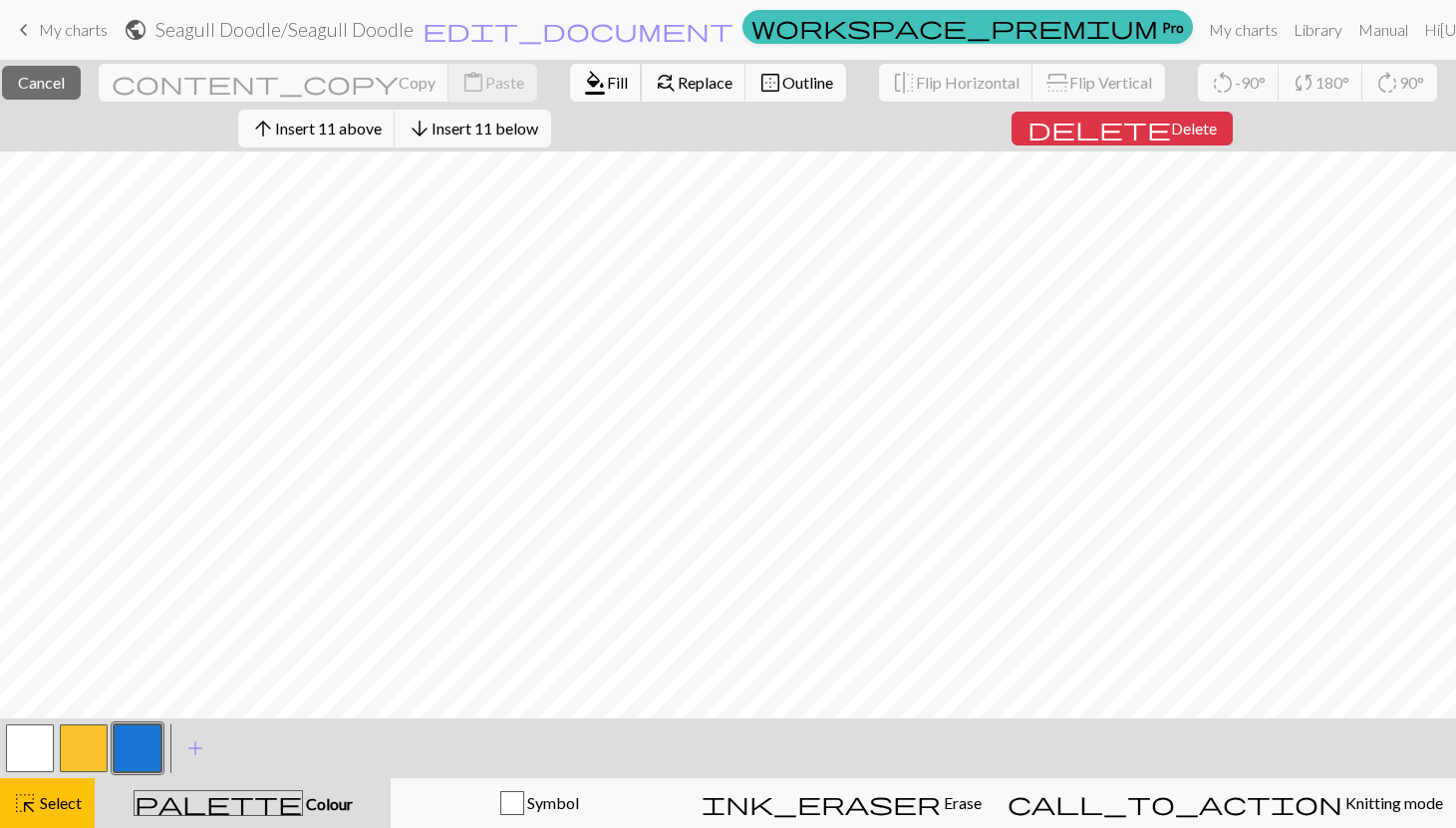 click on "Fill" at bounding box center (617, 82) 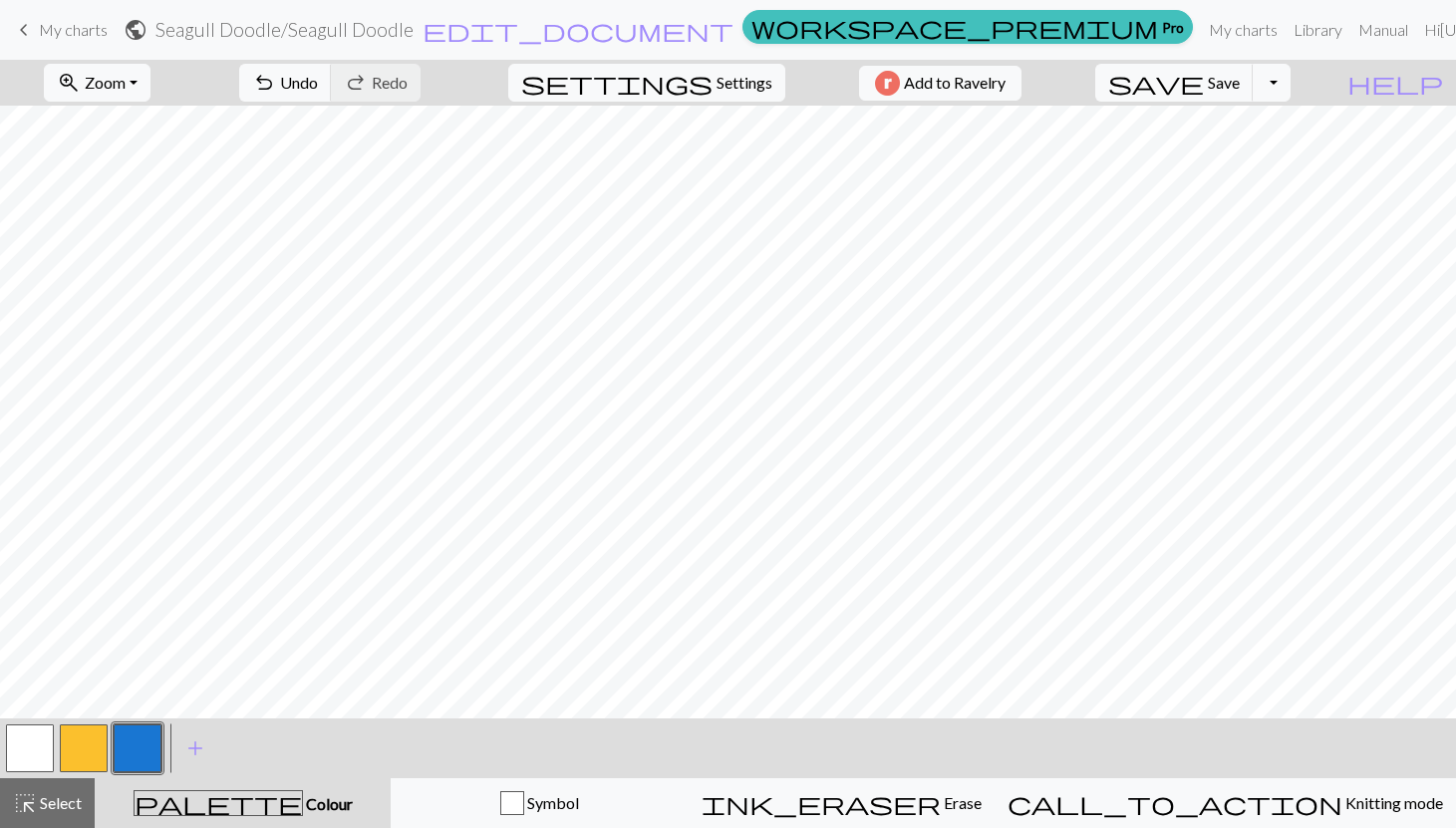 click at bounding box center [84, 748] 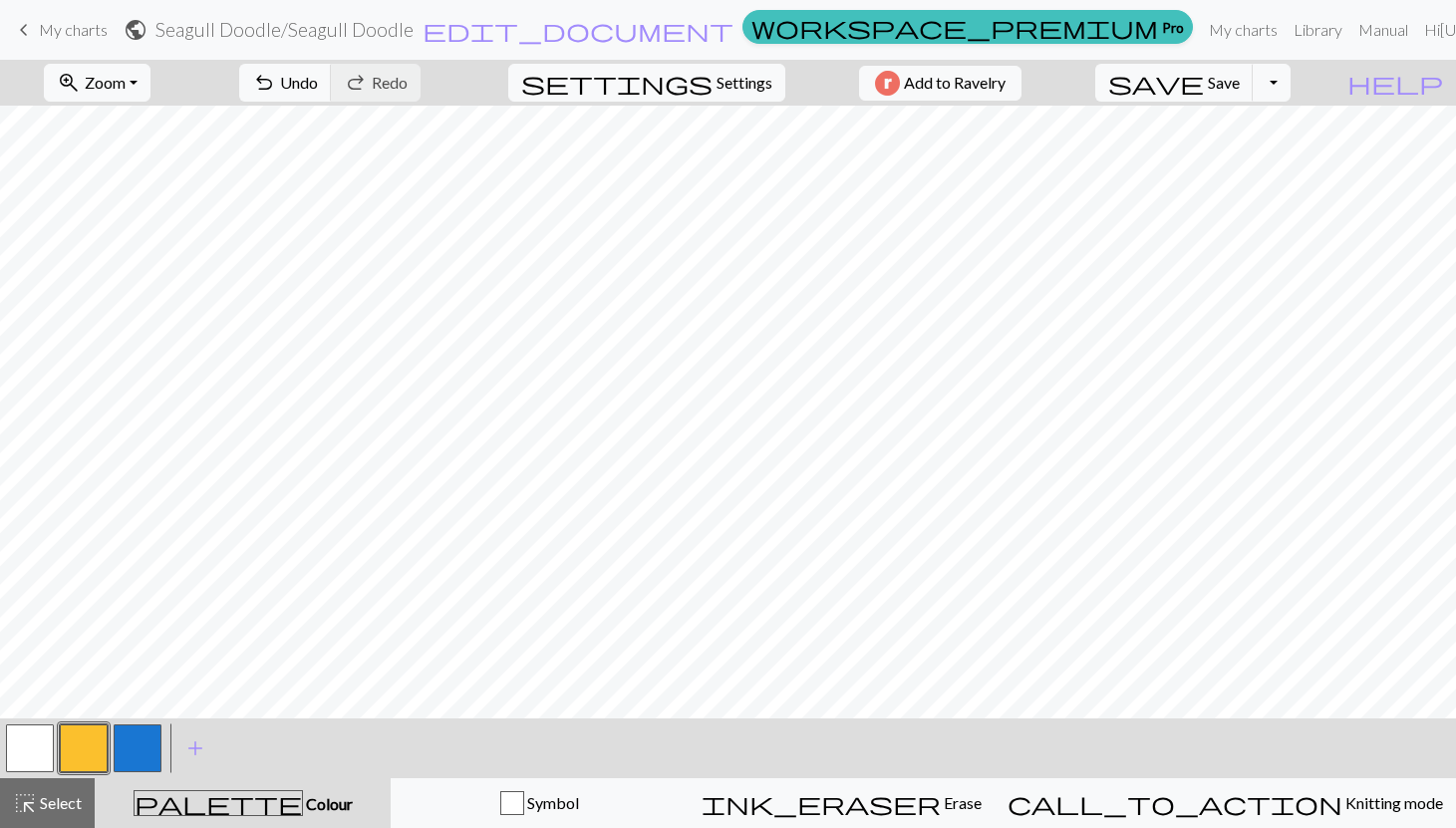click at bounding box center [30, 748] 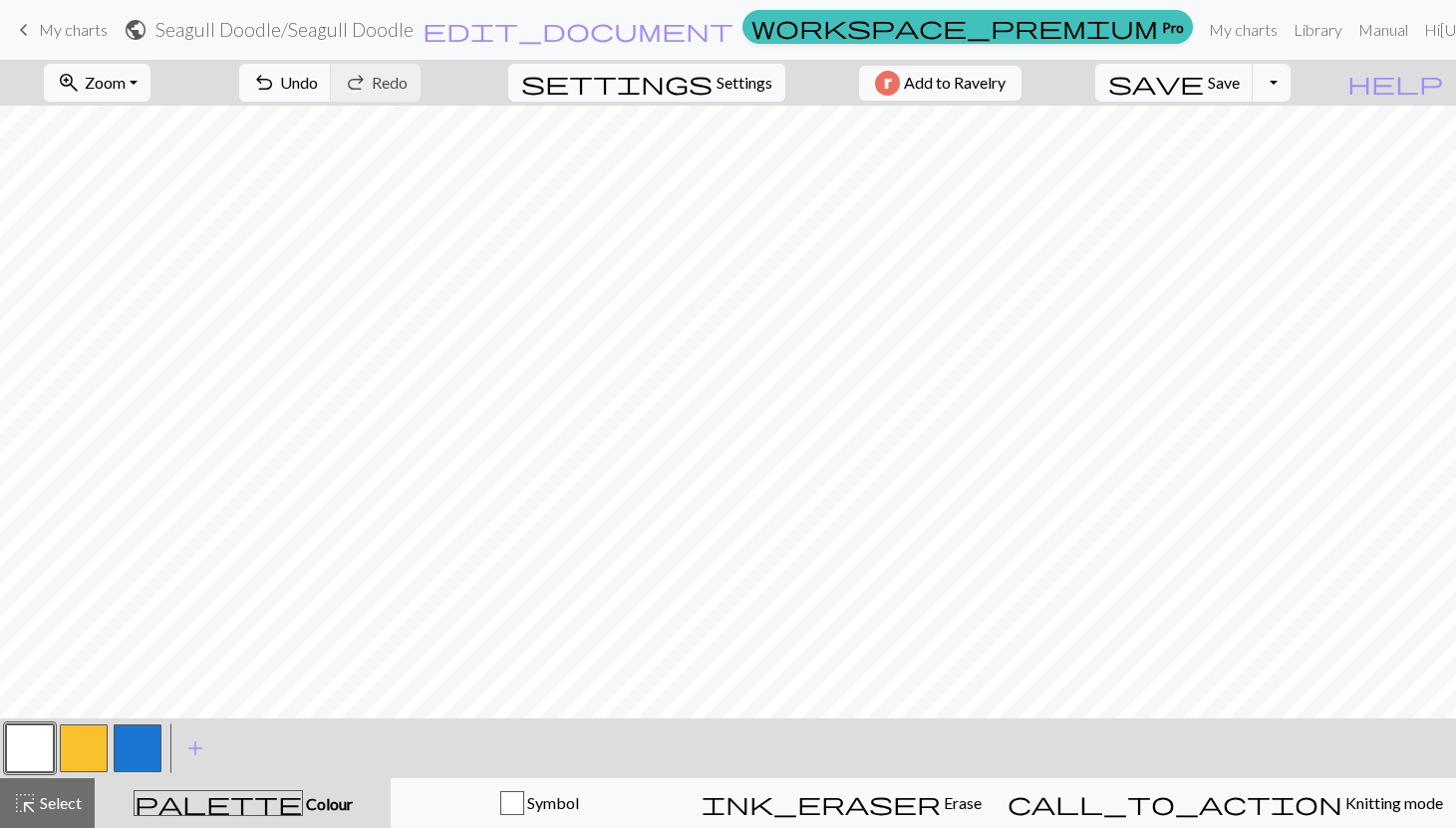 click at bounding box center [84, 748] 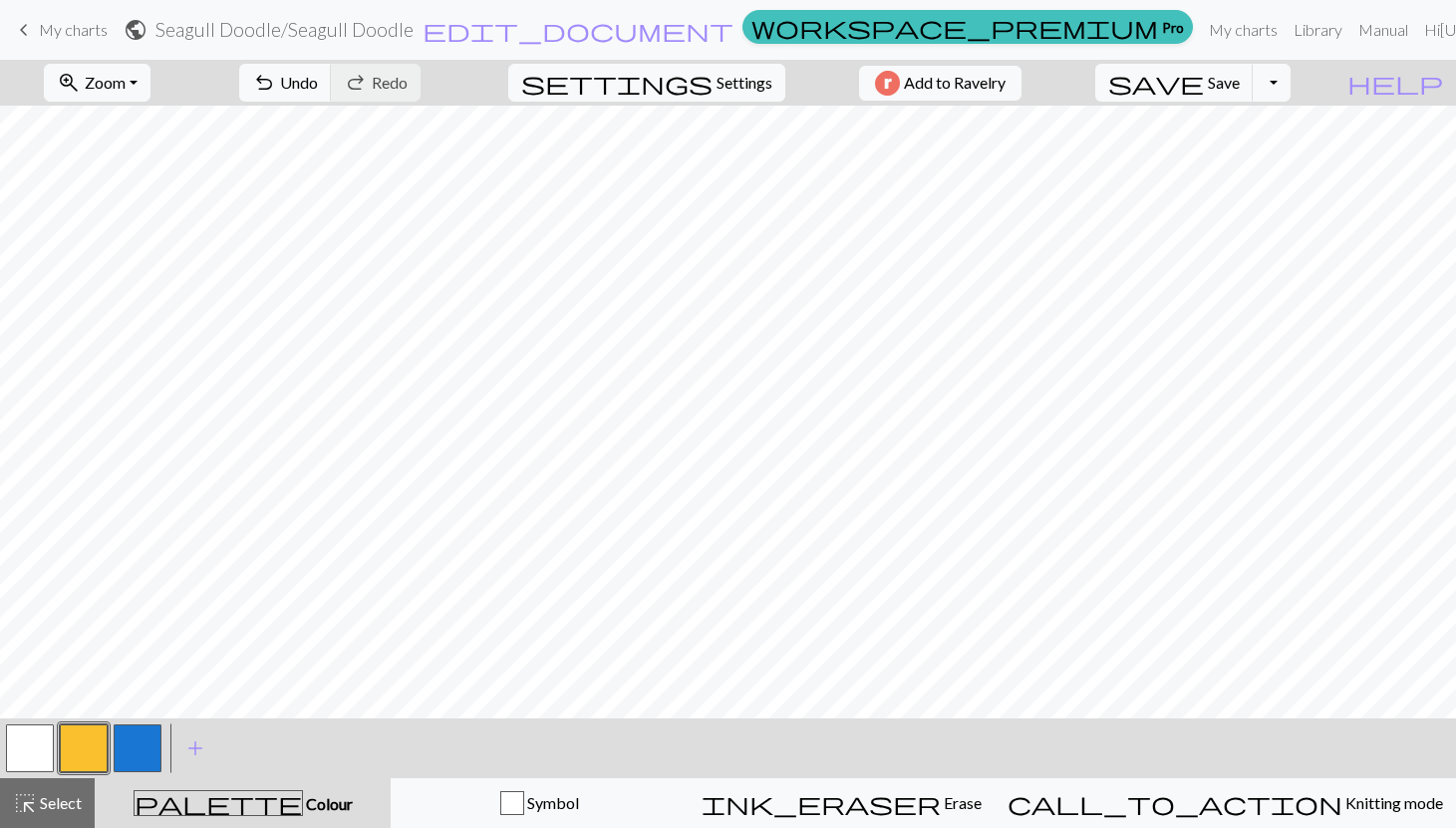 click at bounding box center [30, 748] 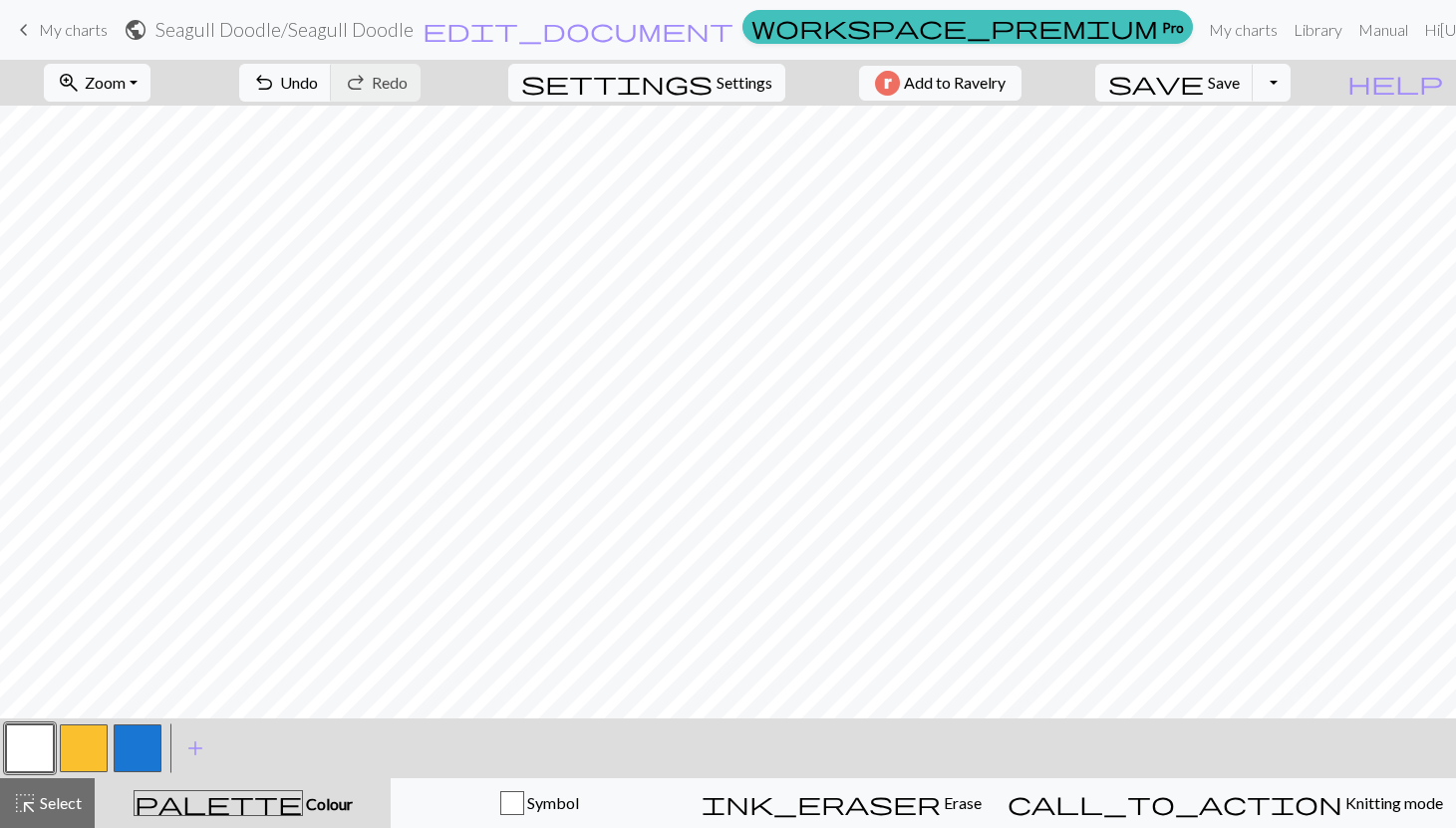 click at bounding box center [138, 748] 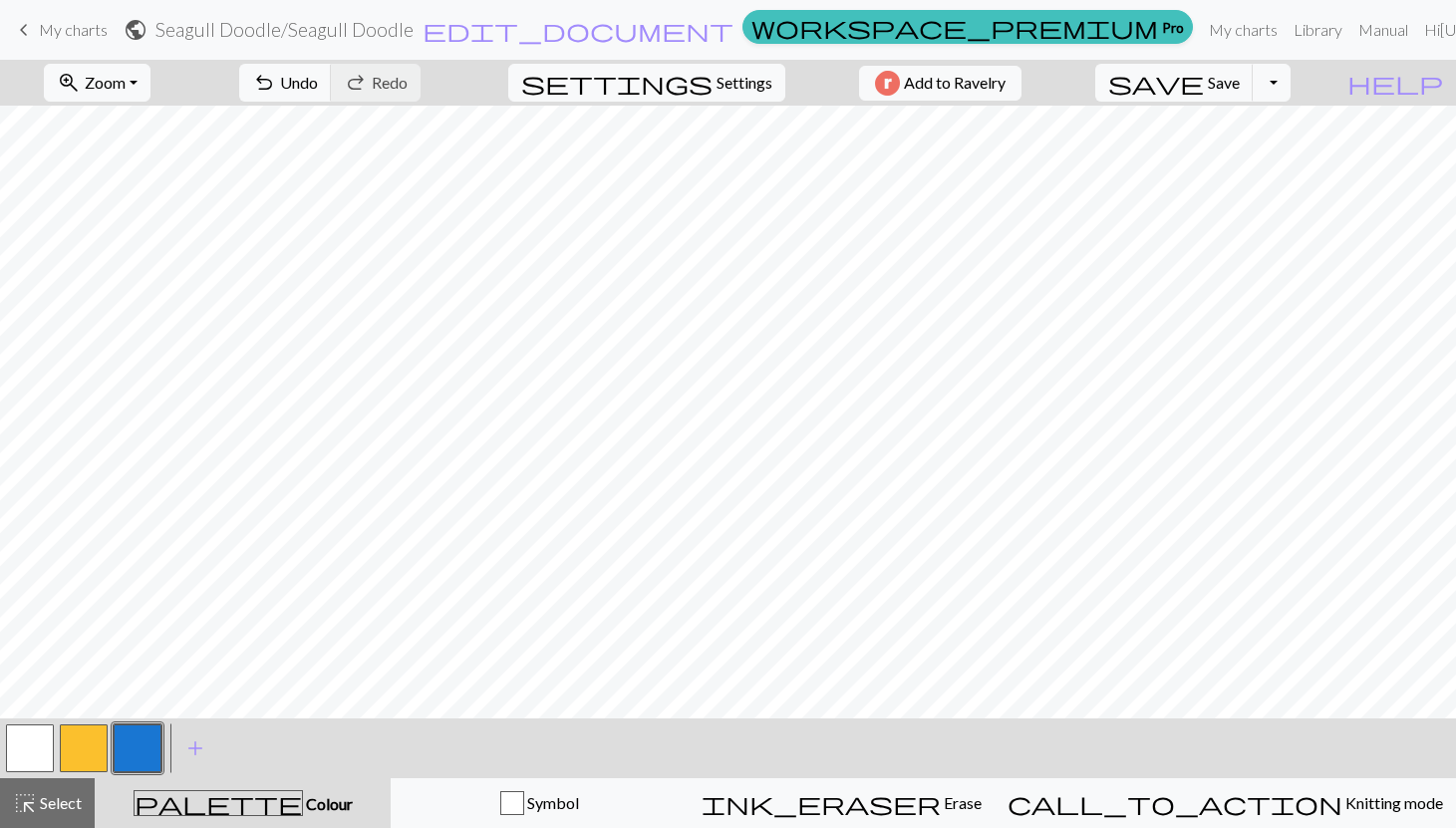 click at bounding box center (30, 748) 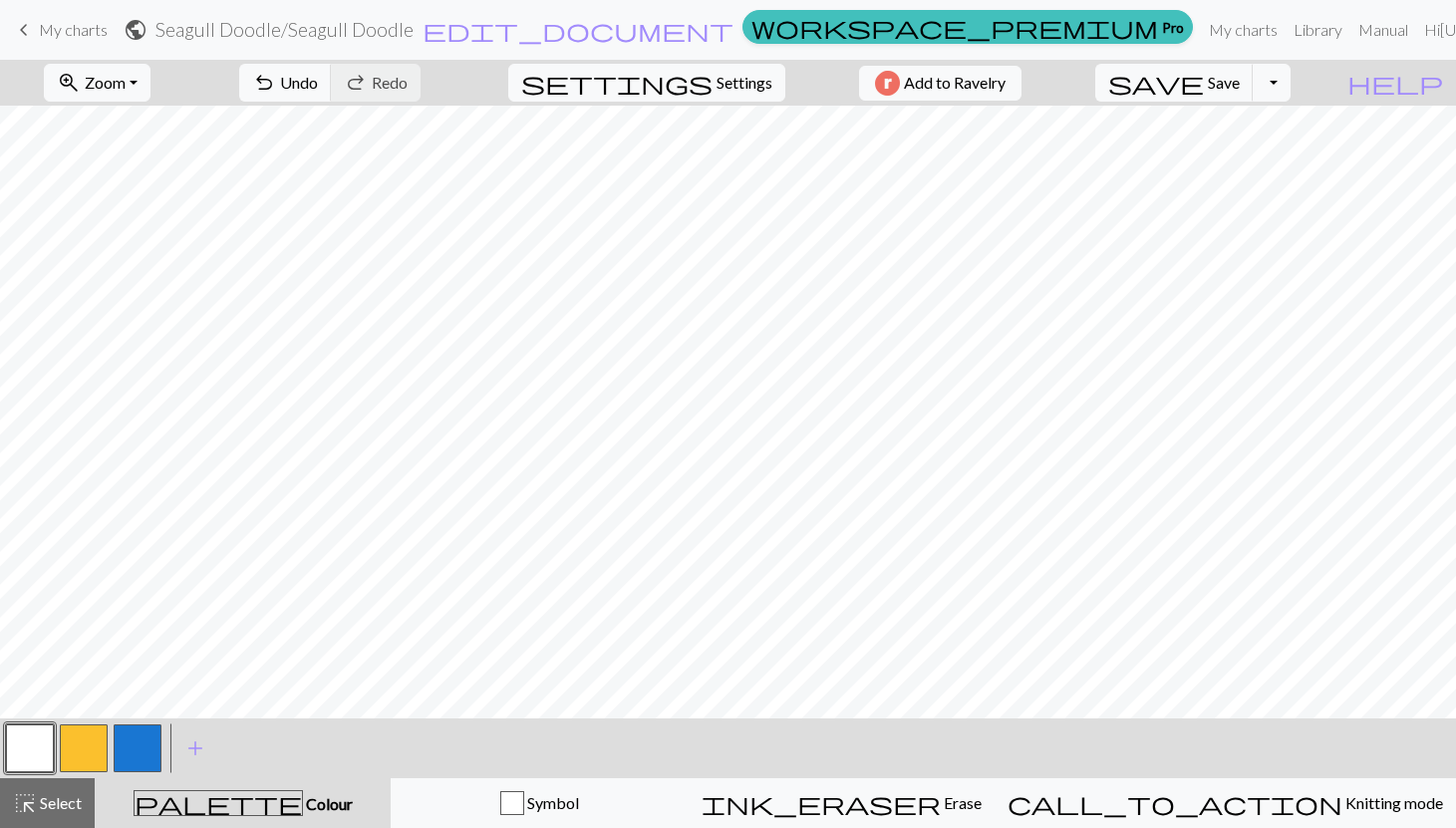 click at bounding box center [84, 748] 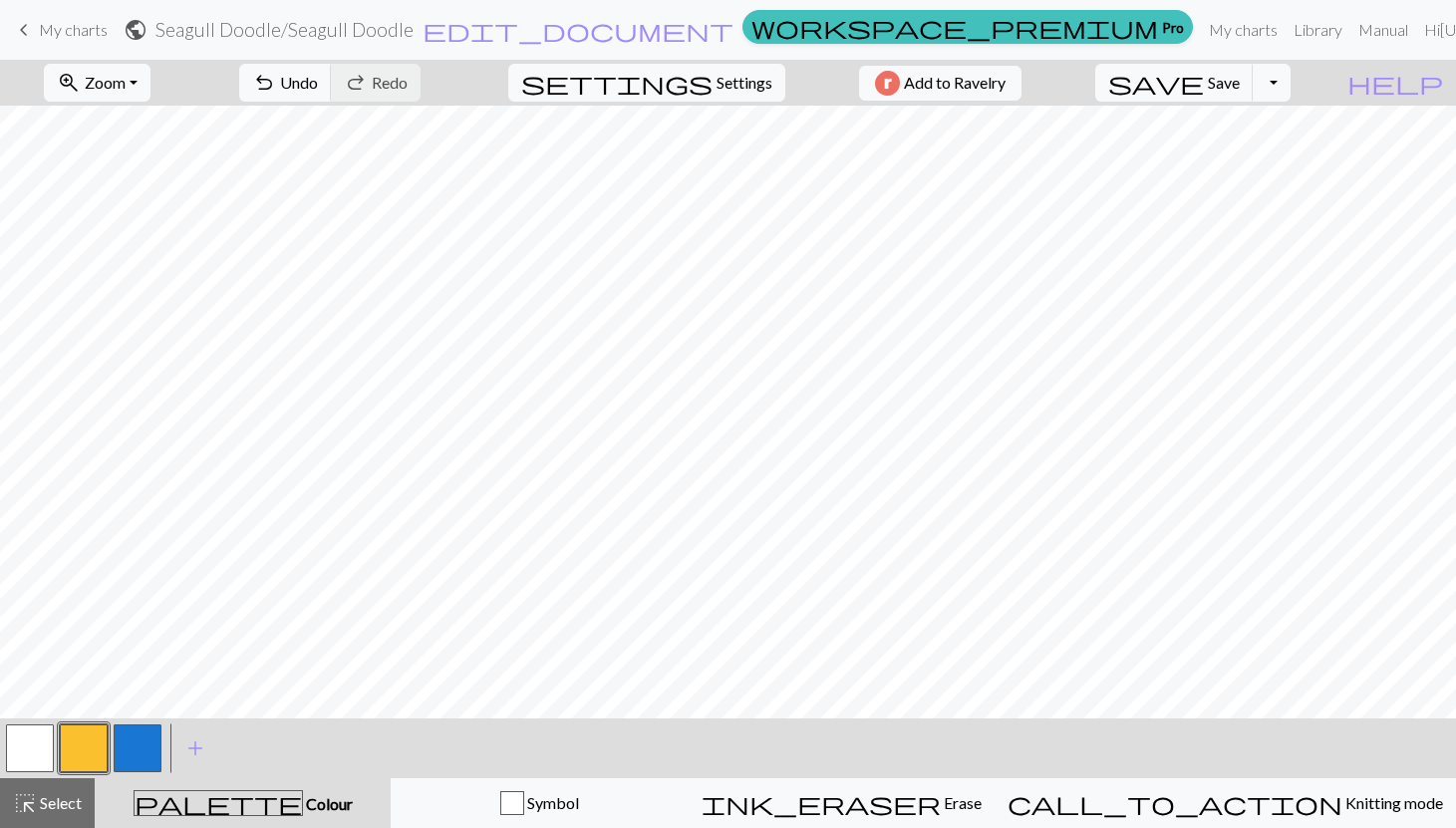 click at bounding box center (30, 748) 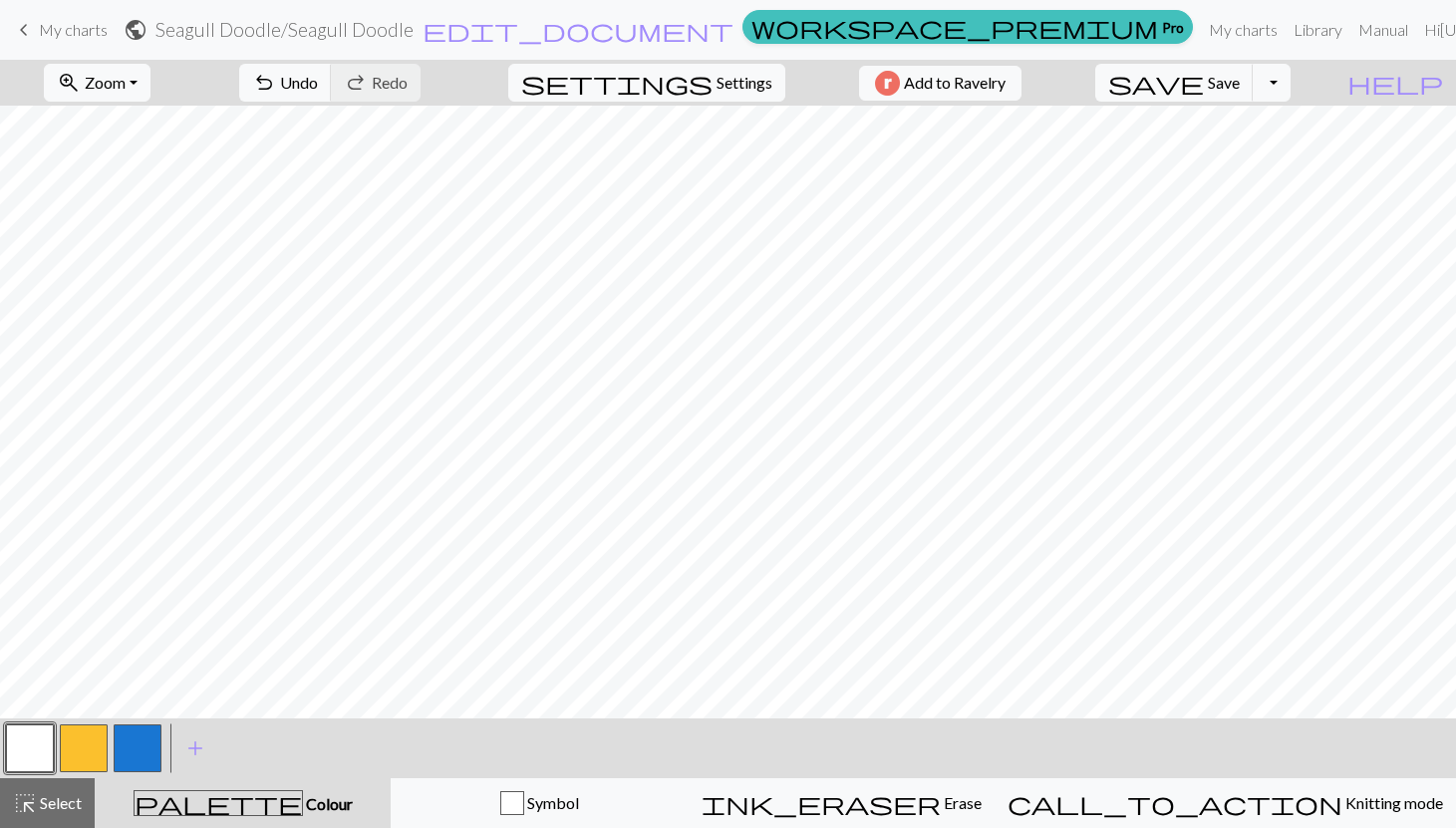 click at bounding box center [84, 748] 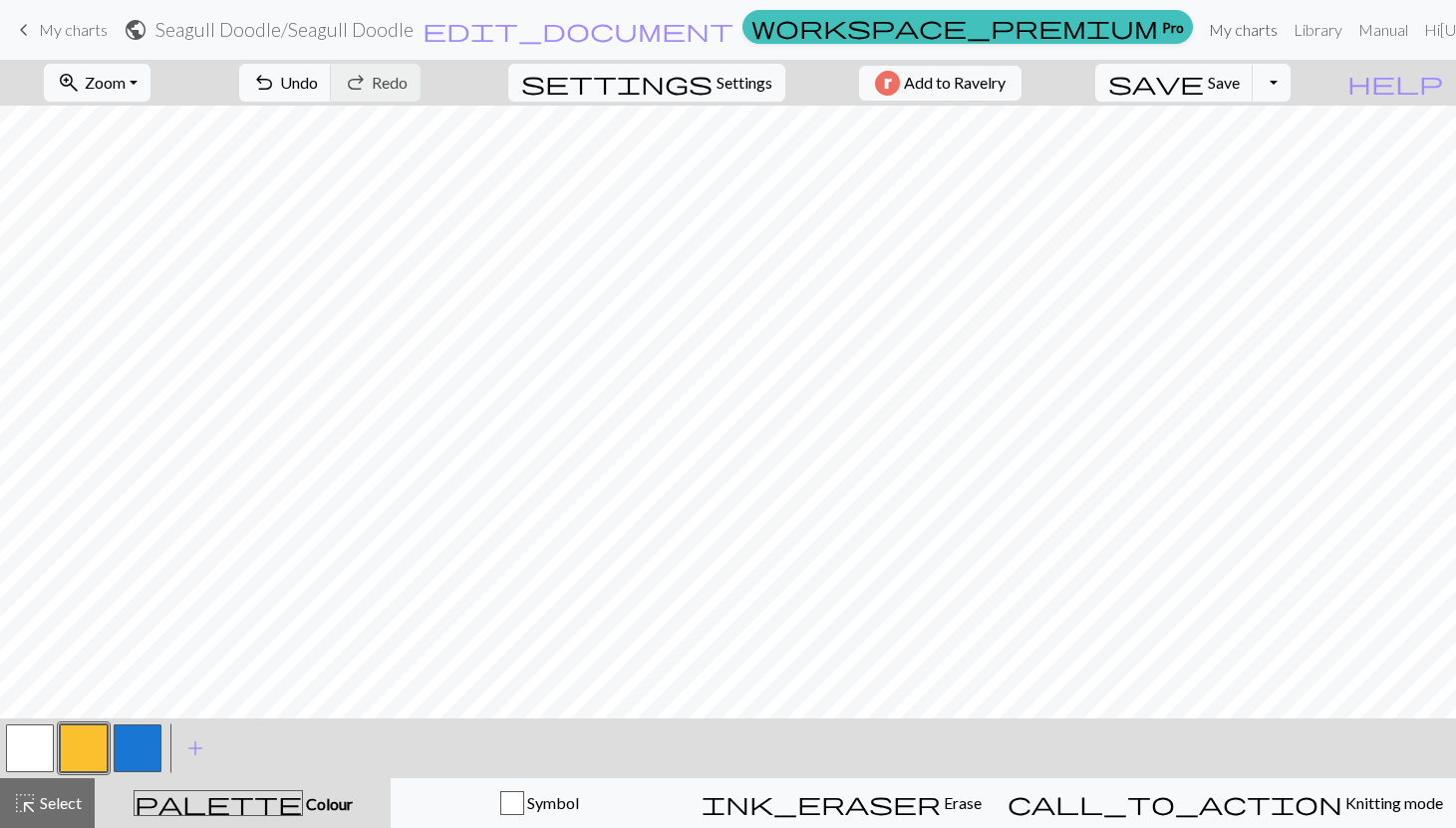 click on "My charts" at bounding box center (1243, 30) 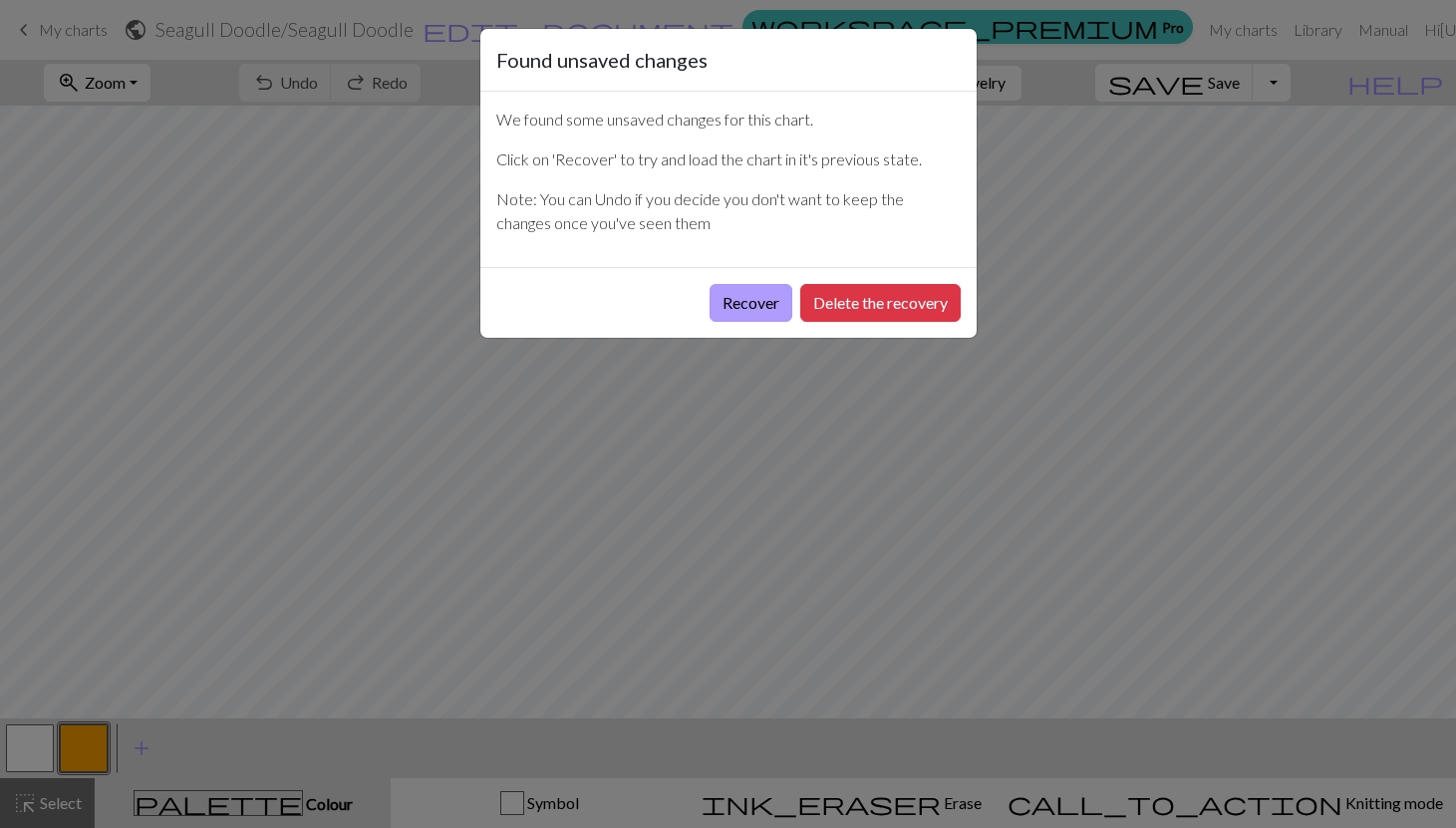 click on "Recover" at bounding box center (750, 303) 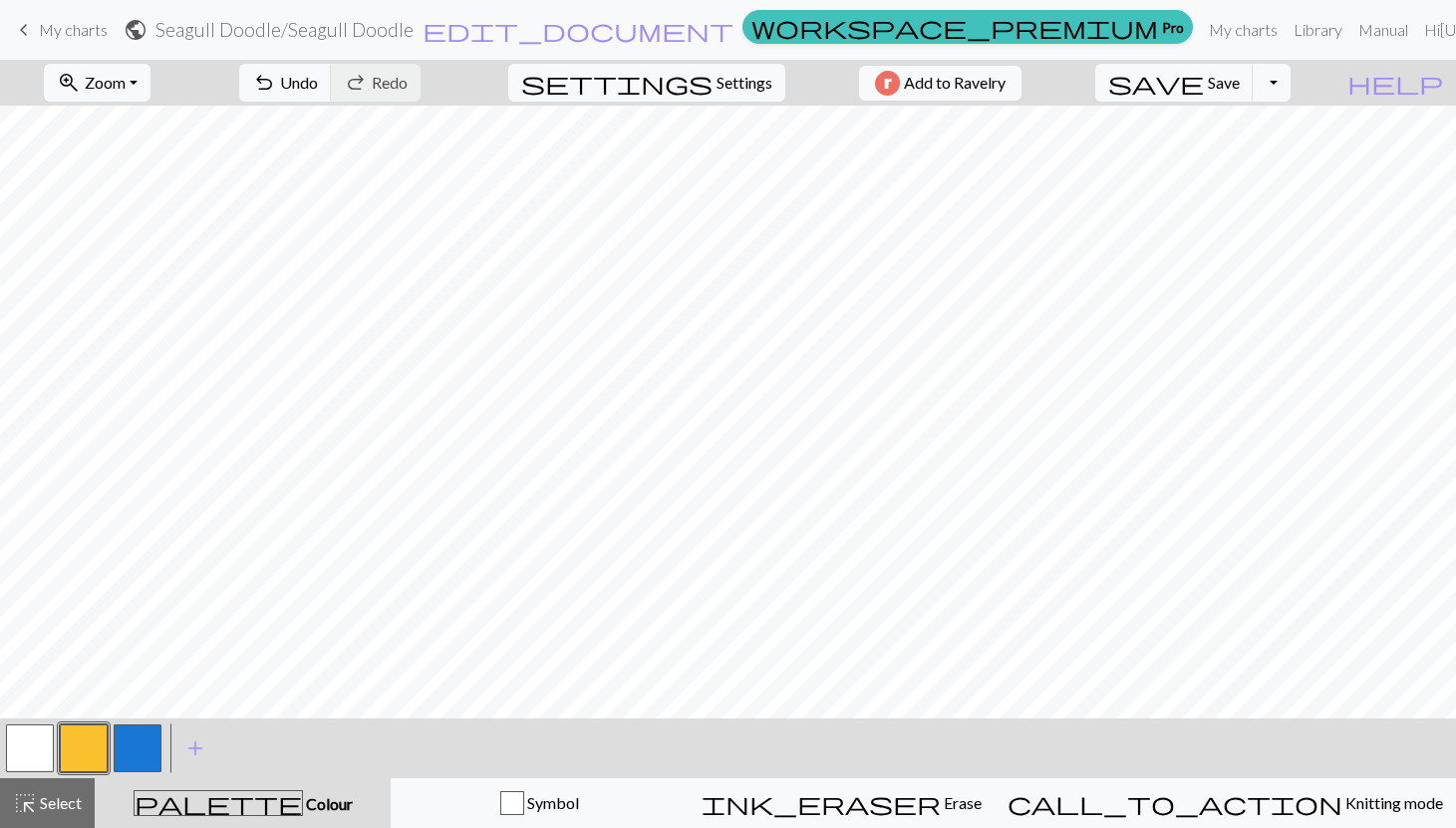 click on "save Save Save Toggle Dropdown file_copy  Save a copy save_alt  Download" at bounding box center [1193, 83] 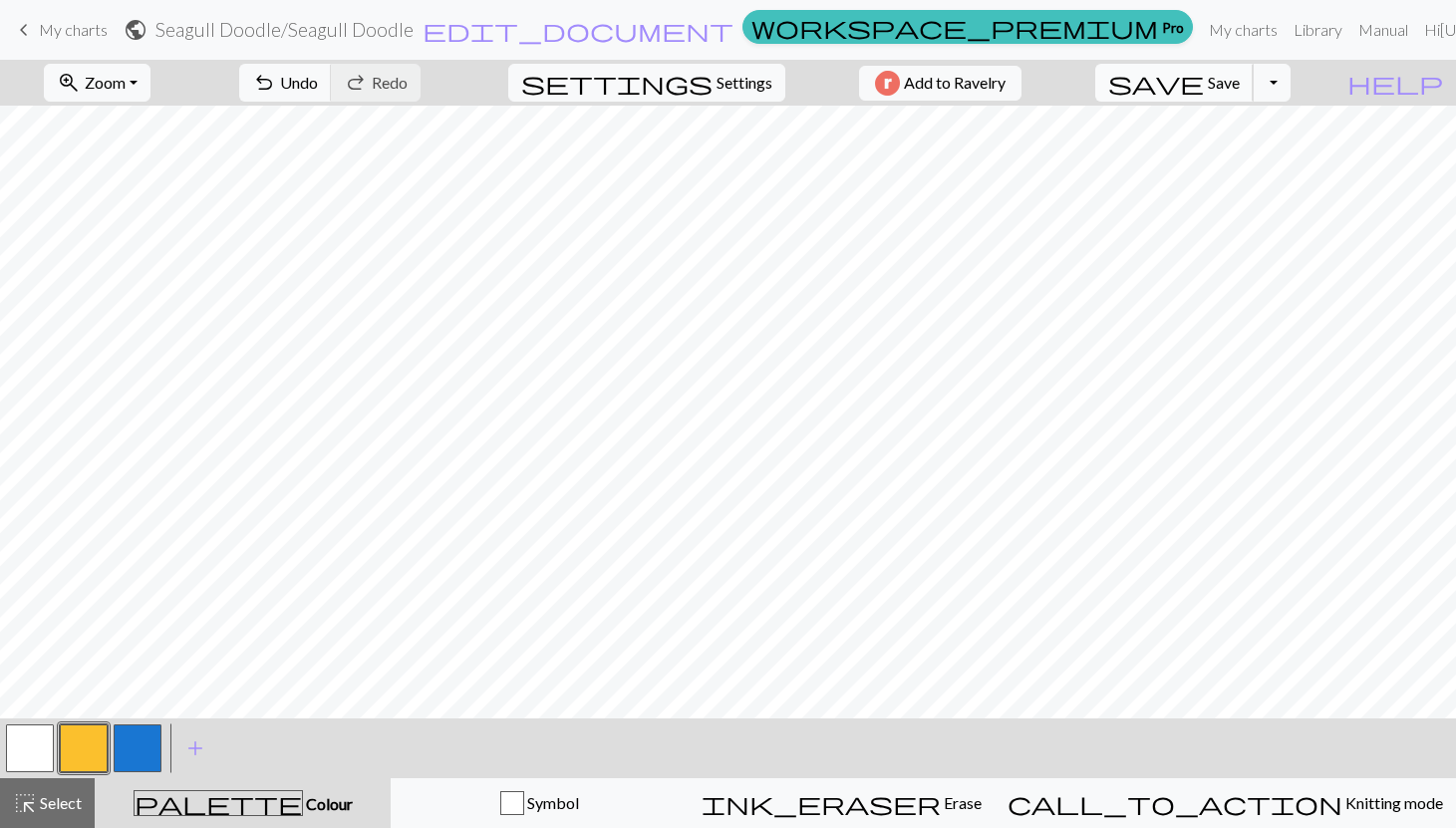click on "Save" at bounding box center [1224, 82] 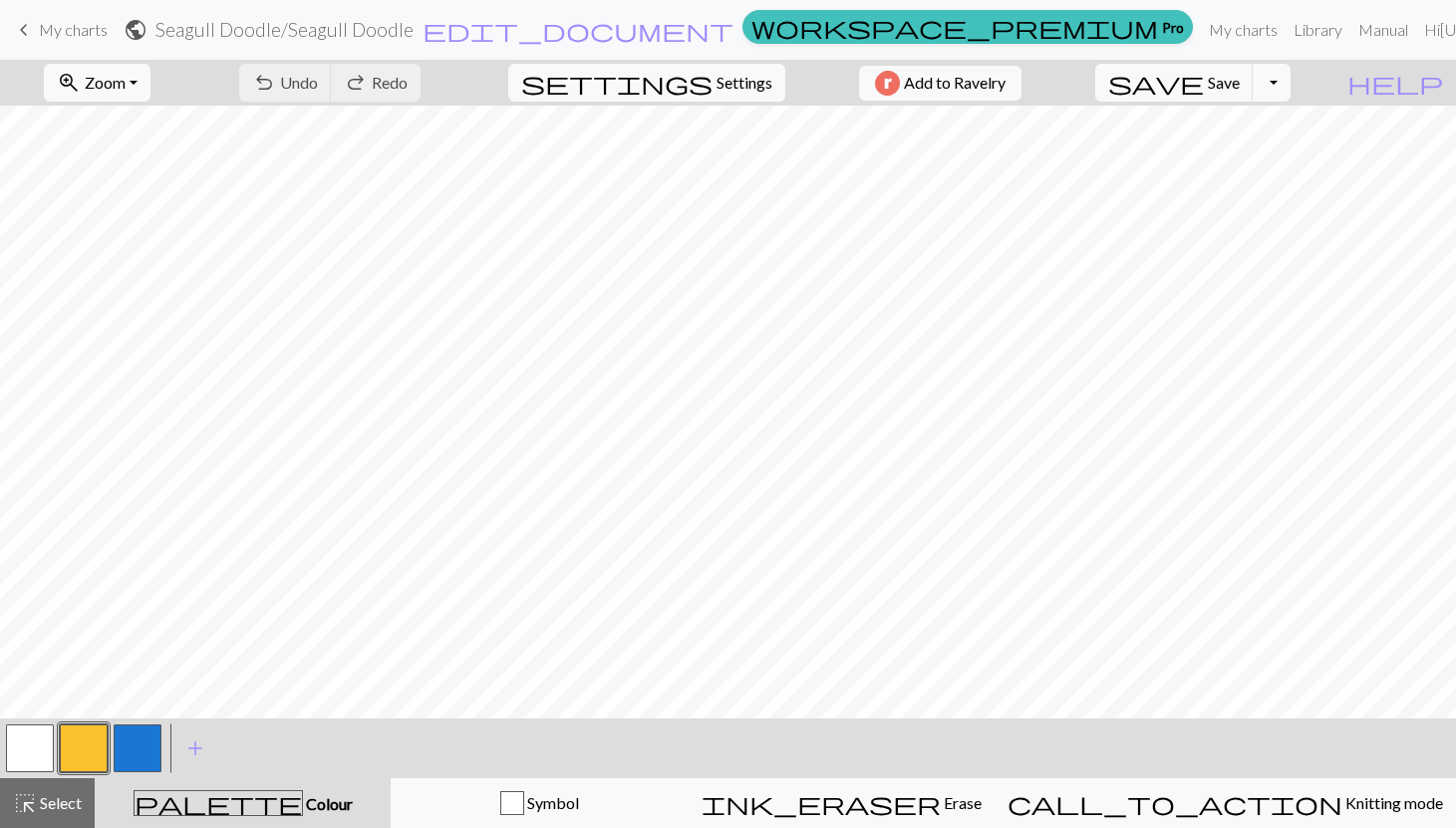 click on "Chart saved" at bounding box center (728, 39) 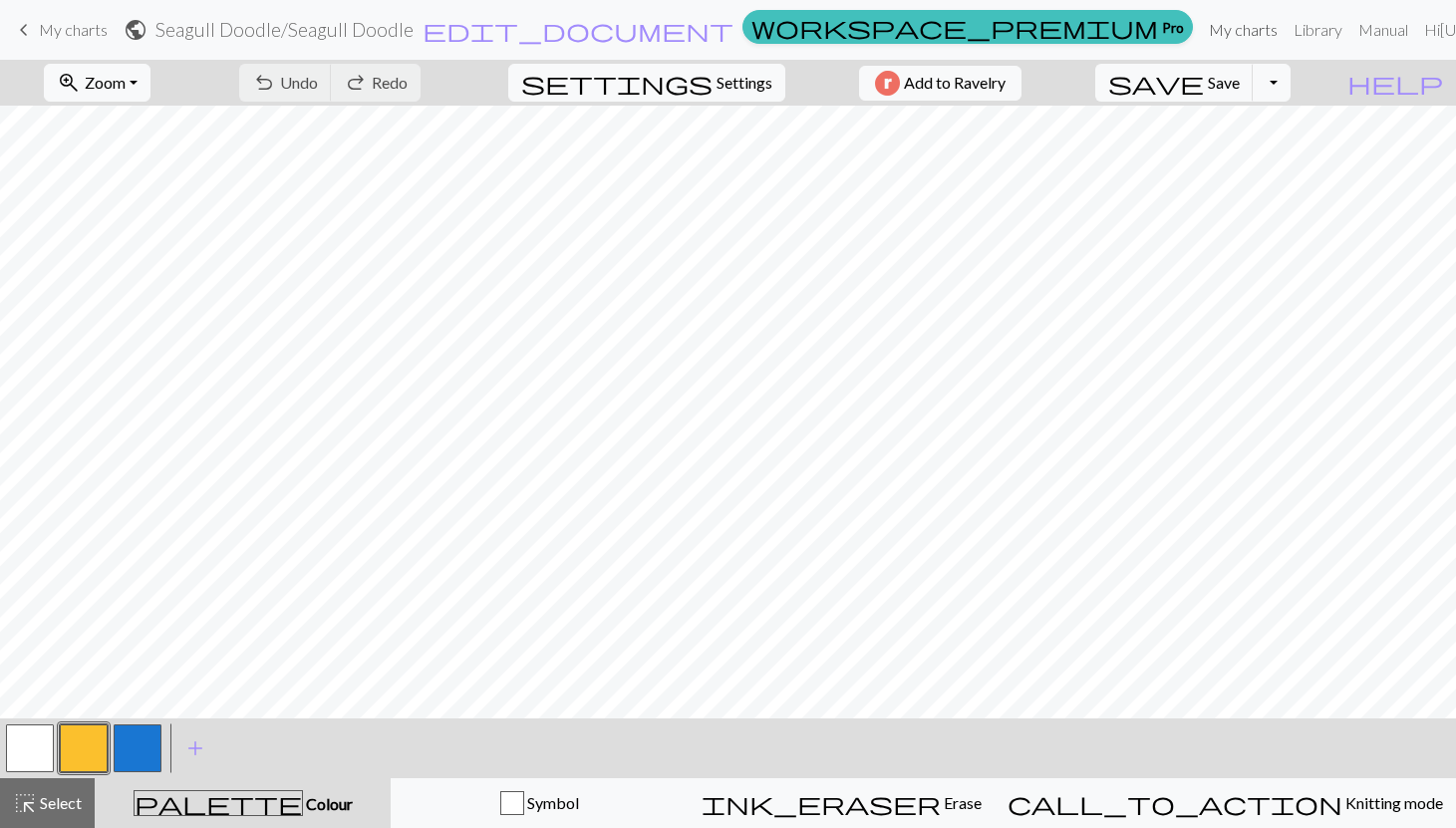 click on "My charts" at bounding box center [1243, 30] 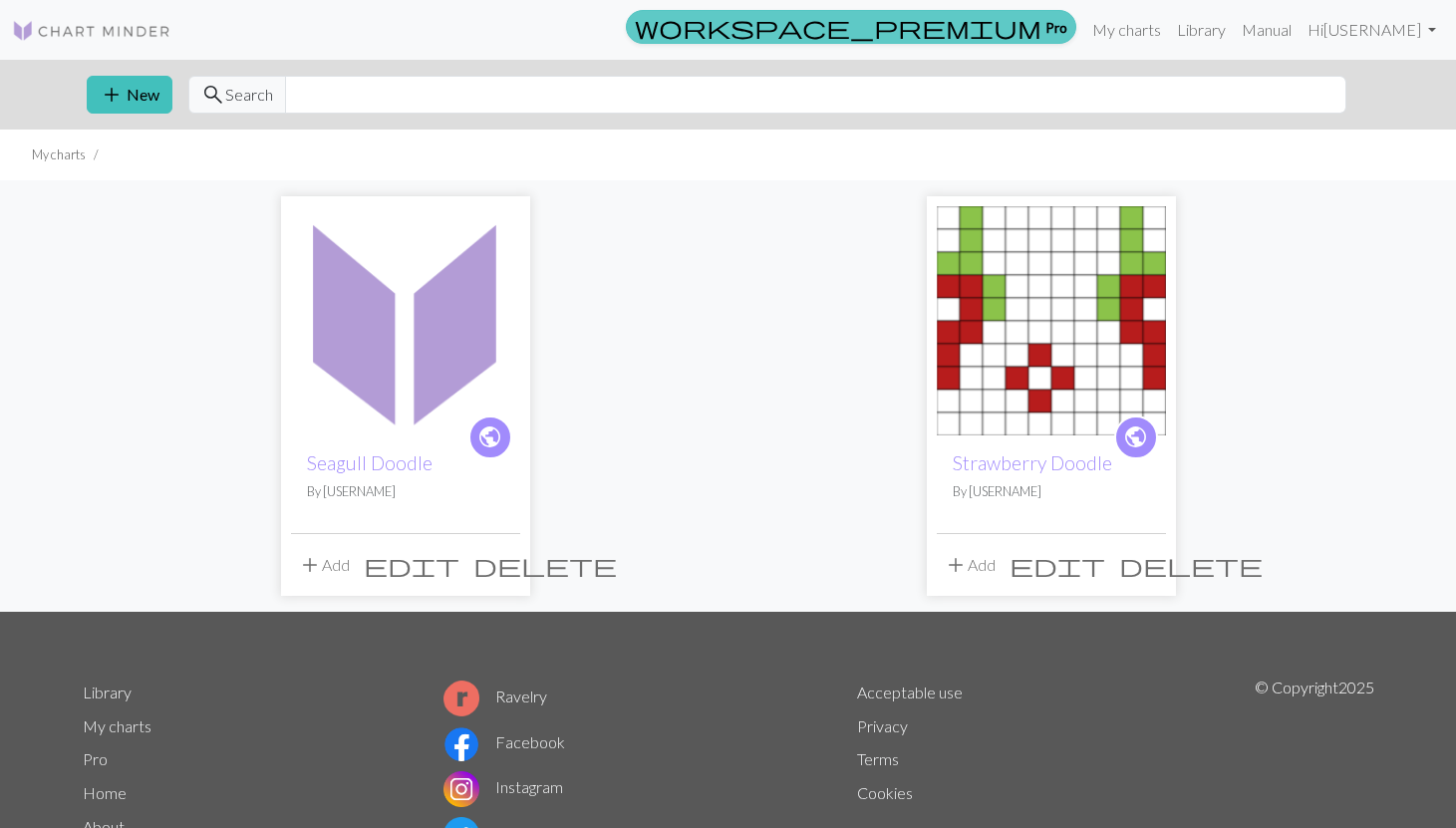 click on "workspace_premium  Pro" at bounding box center [851, 27] 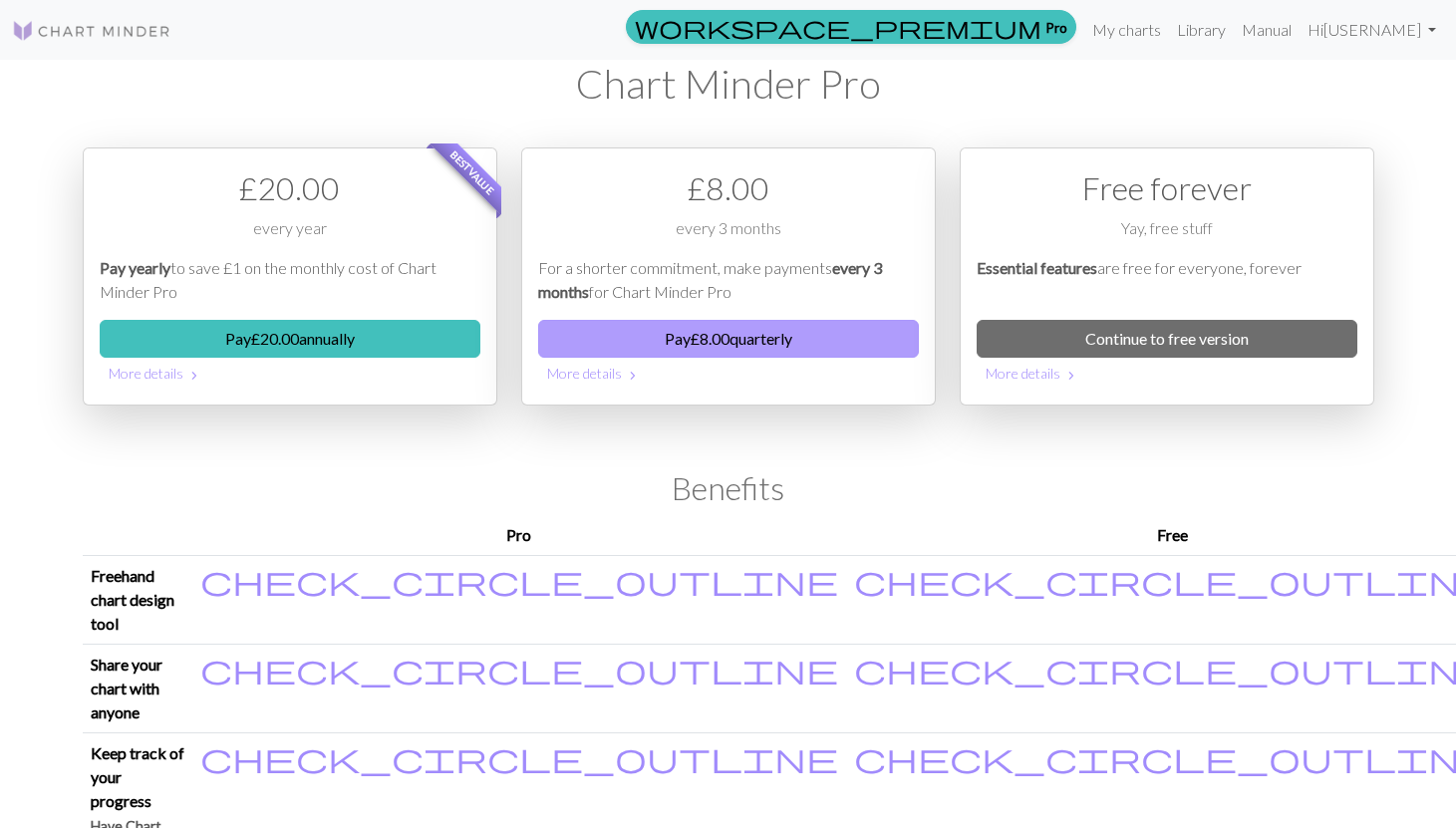 click on "Pay  £ 8.00  quarterly" at bounding box center [728, 339] 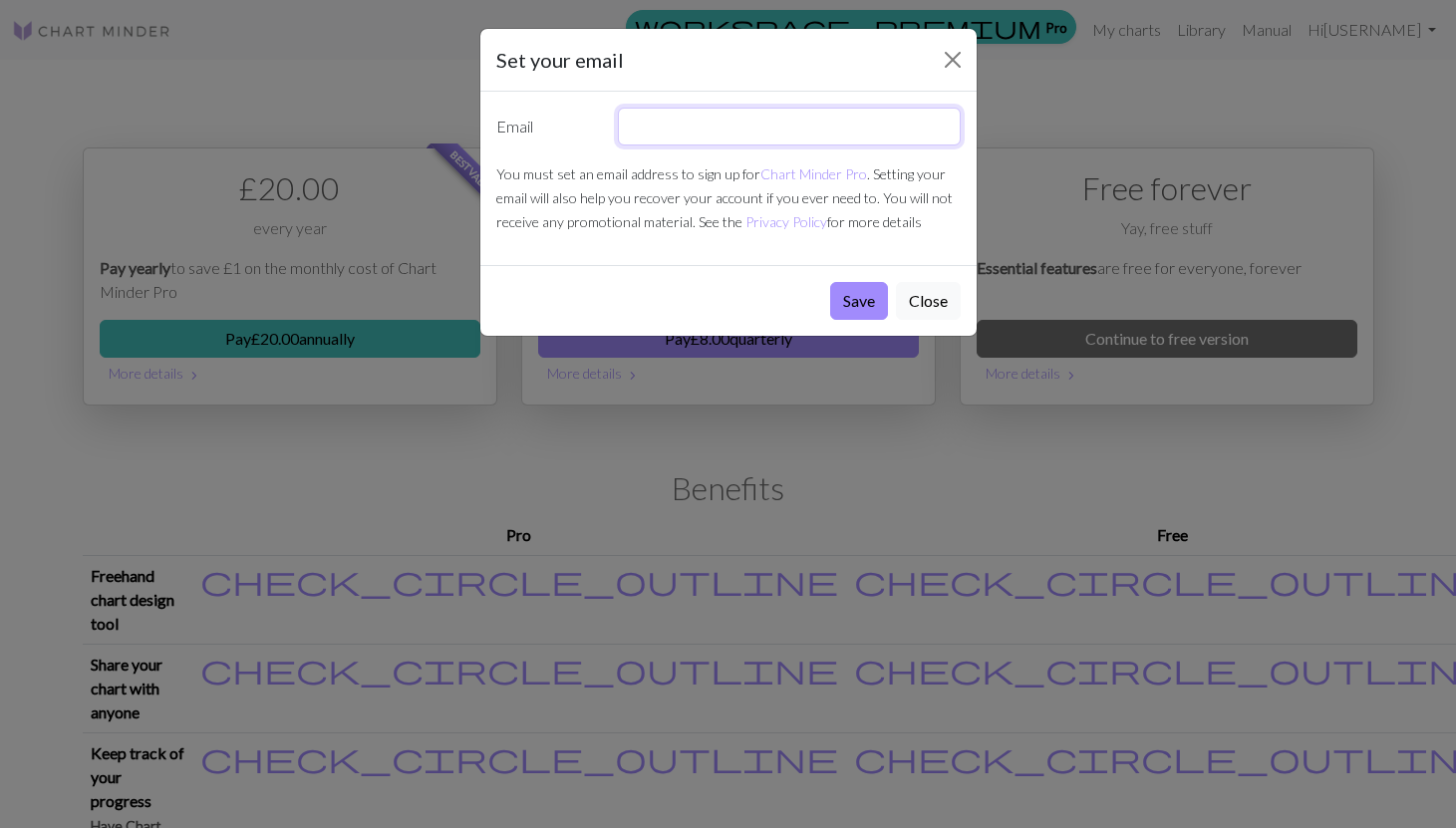 click at bounding box center (789, 127) 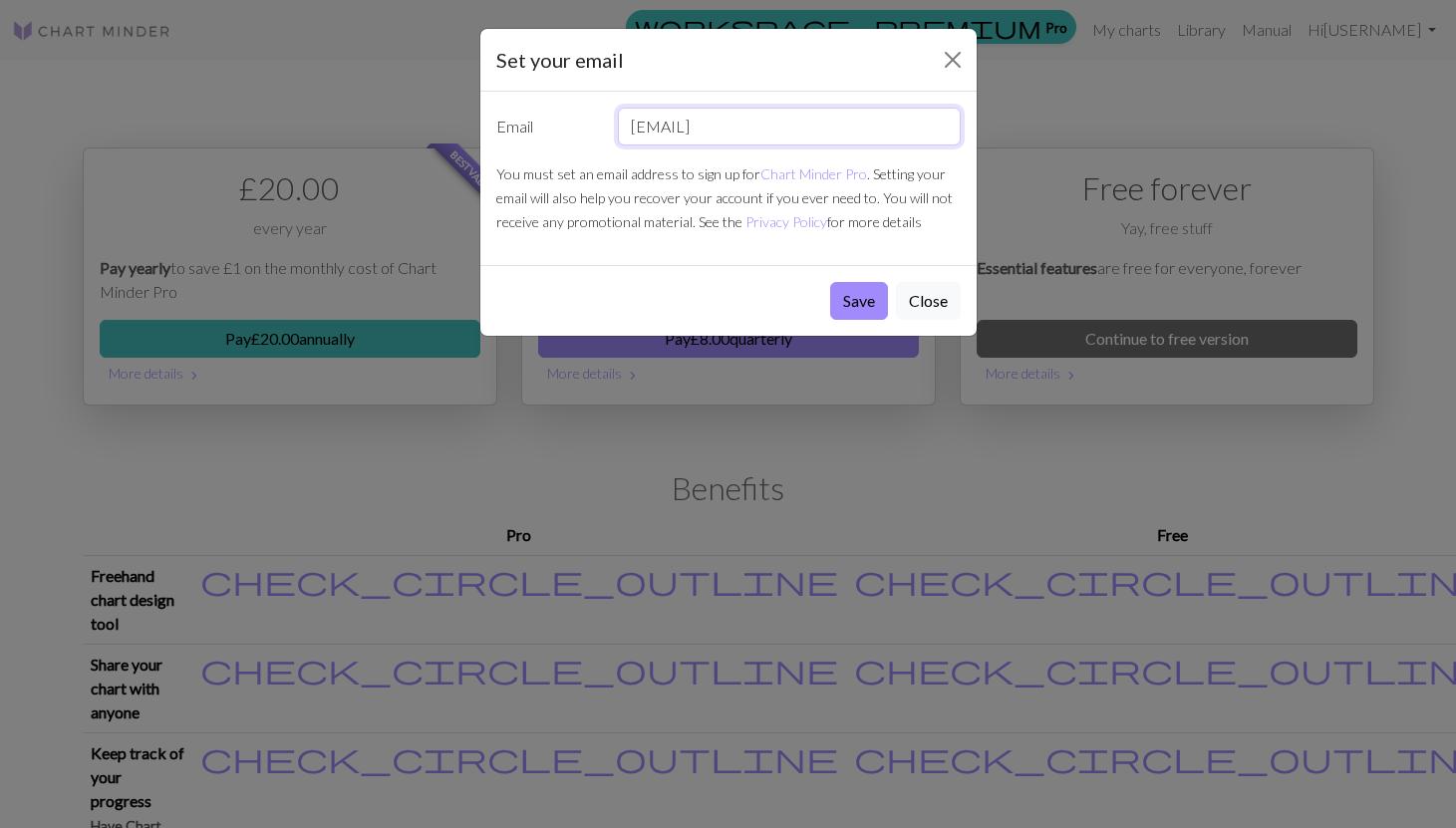 type on "emhasseler@gmail.com" 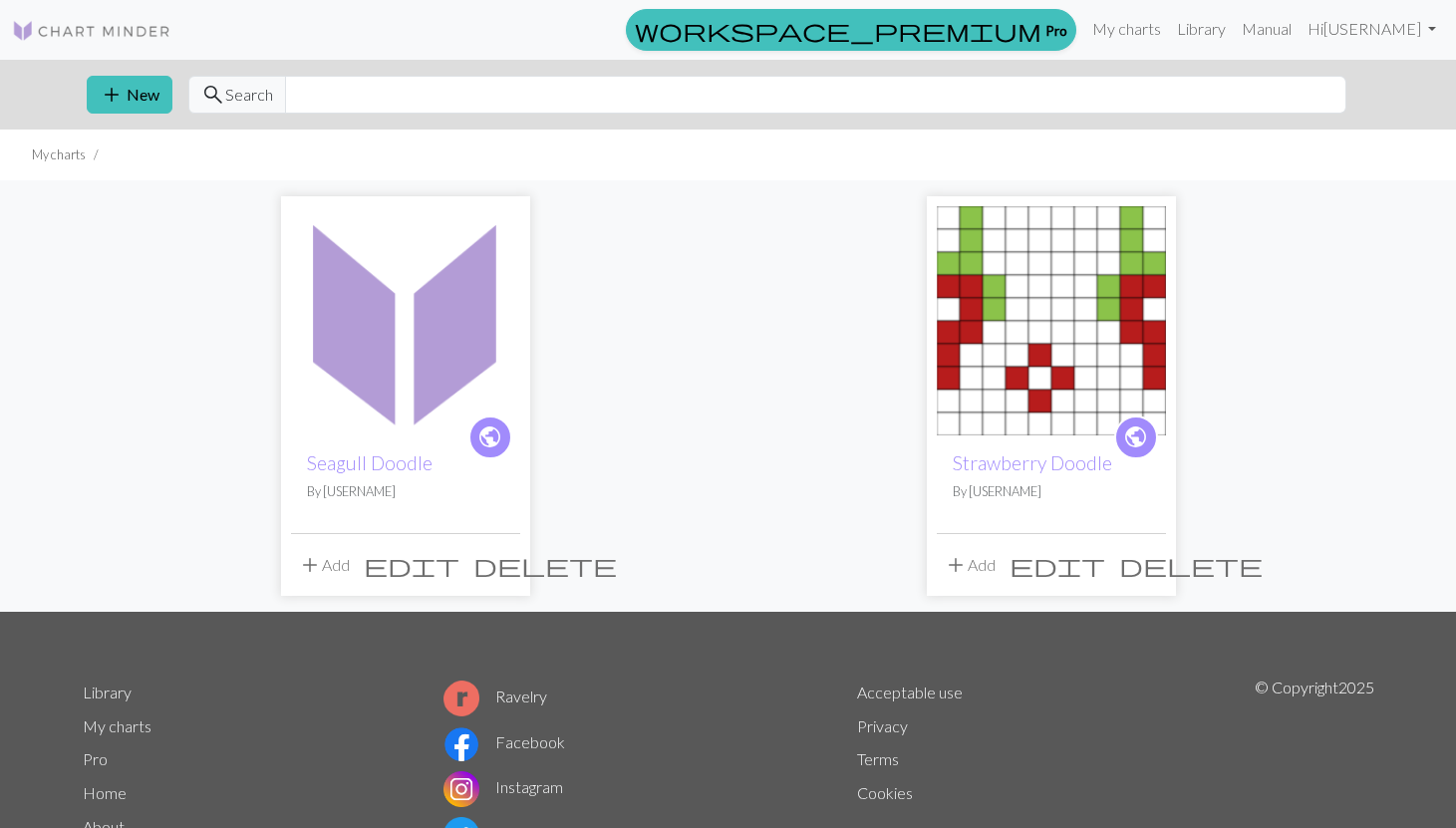 scroll, scrollTop: 0, scrollLeft: 0, axis: both 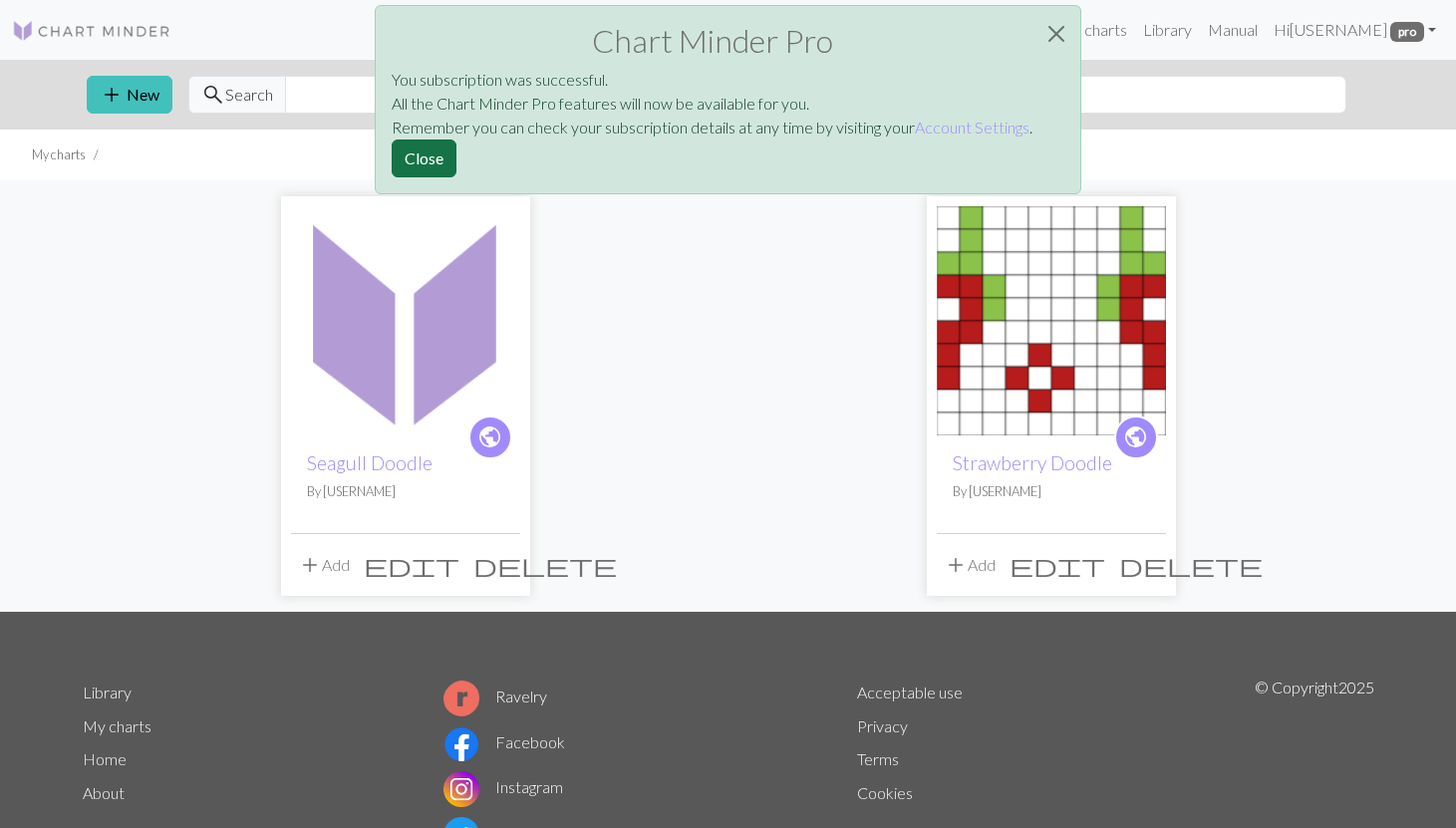 click on "Close" at bounding box center (424, 158) 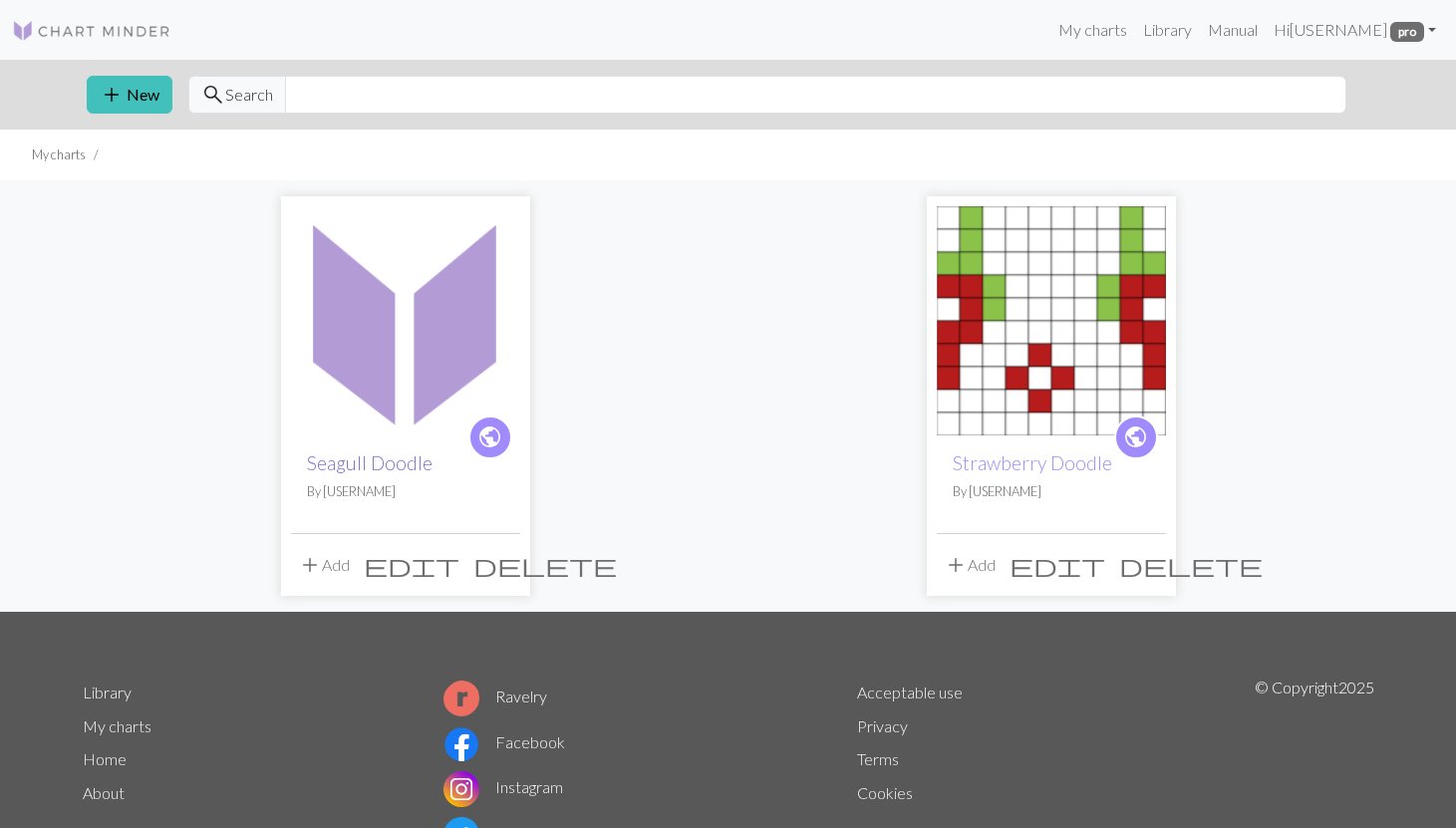 click on "Seagull Doodle" at bounding box center [370, 462] 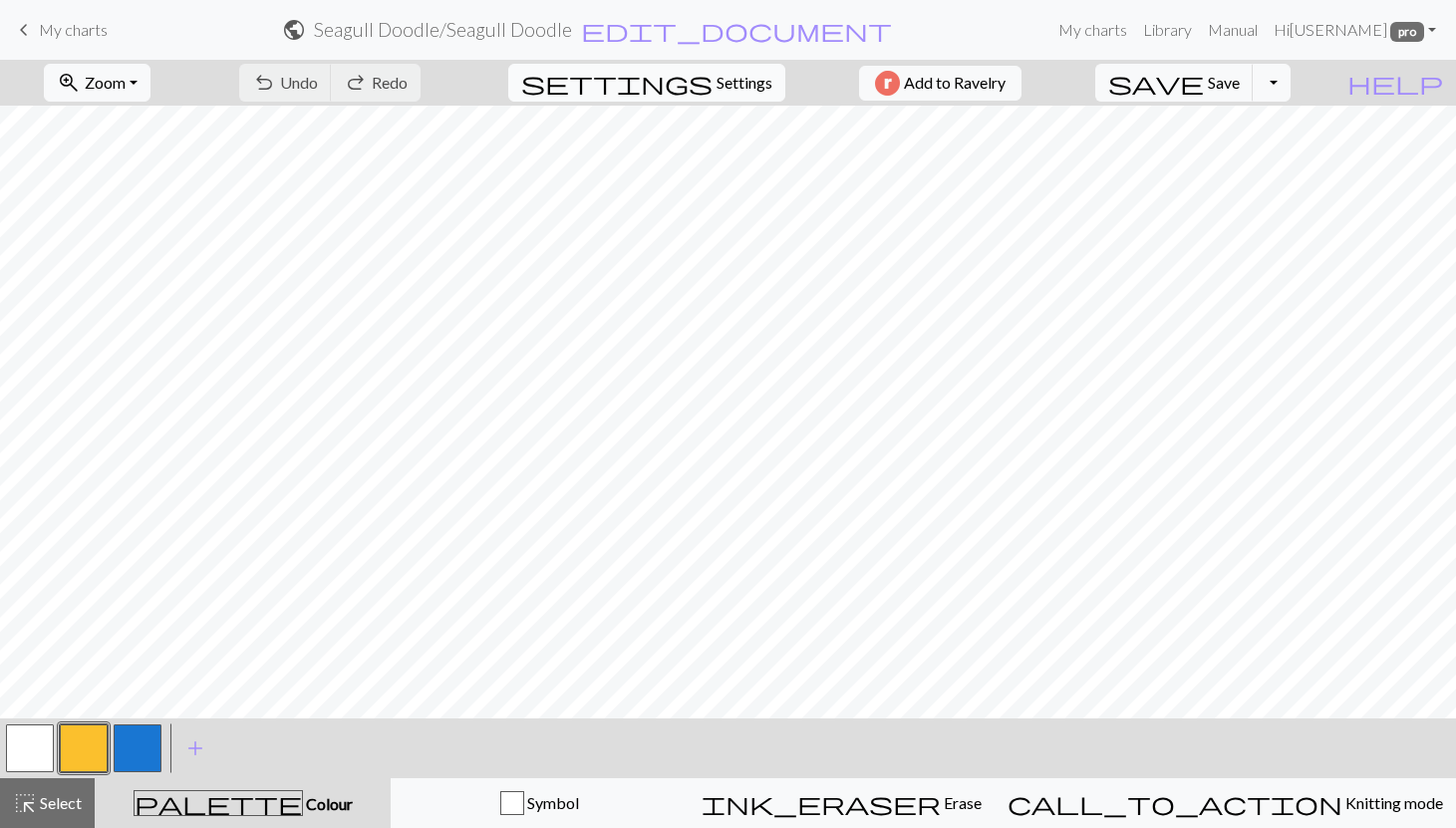 click on "settings  Settings" at bounding box center [647, 83] 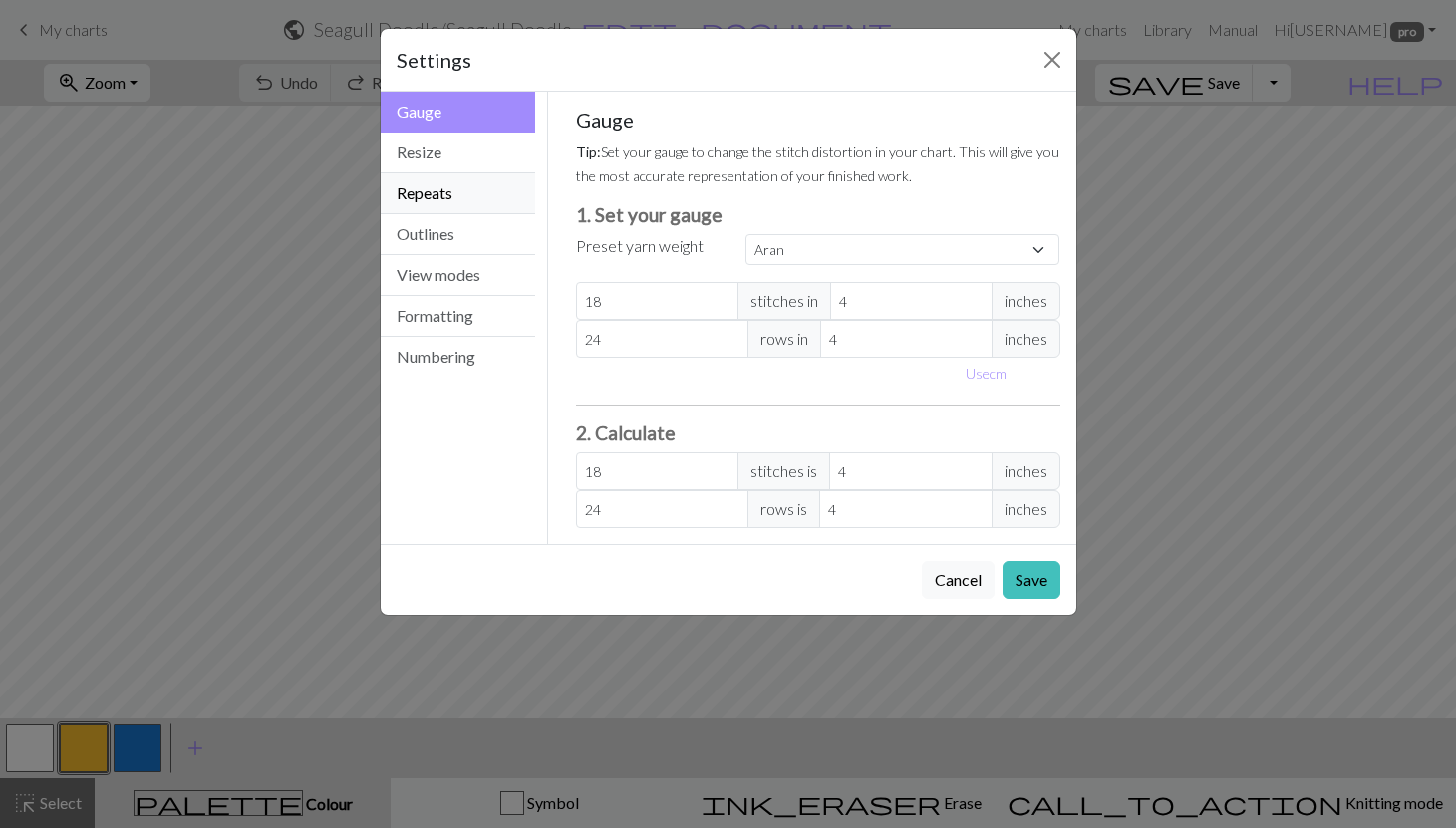 click on "Repeats" at bounding box center [458, 193] 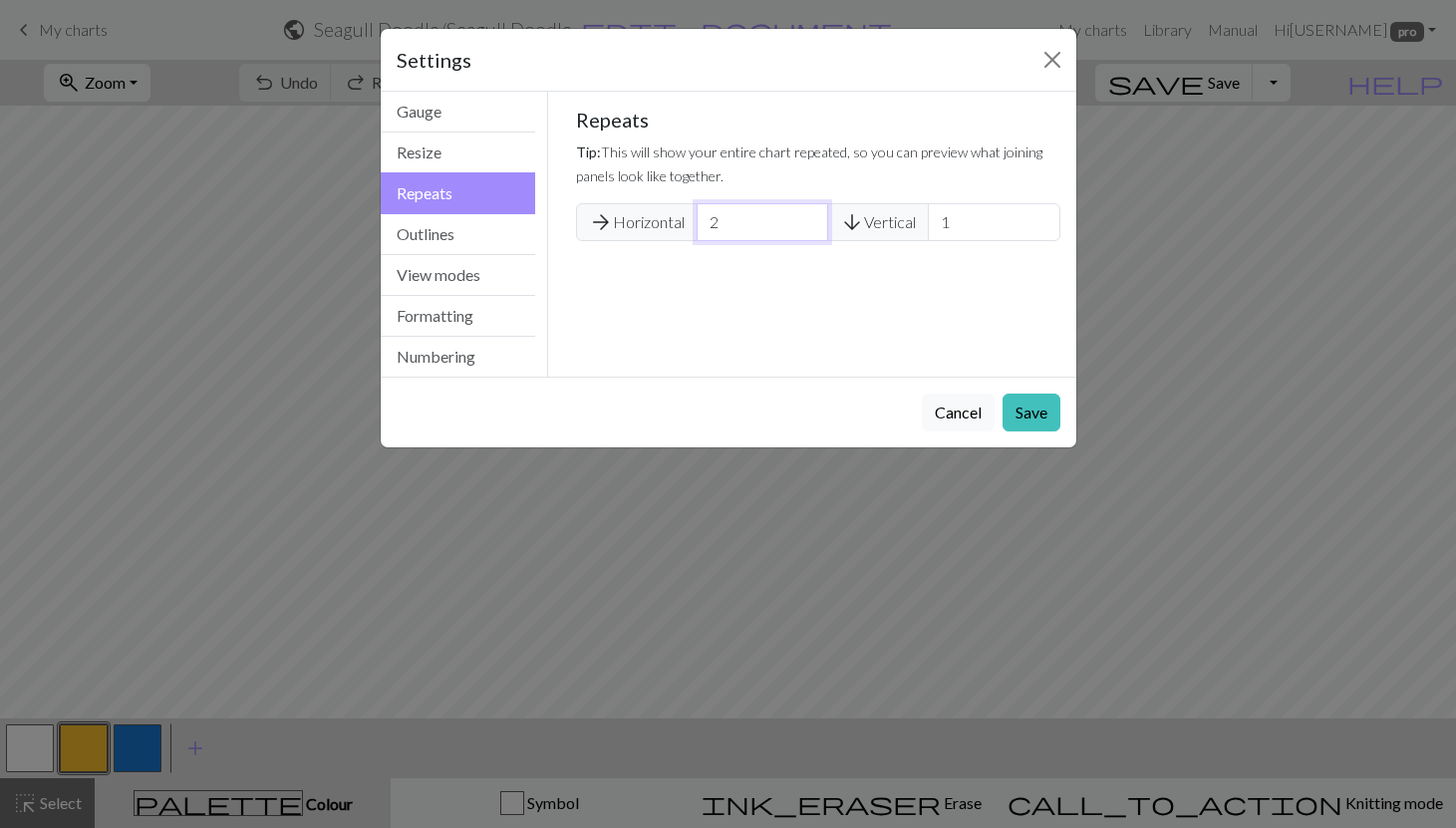 click on "2" at bounding box center [762, 222] 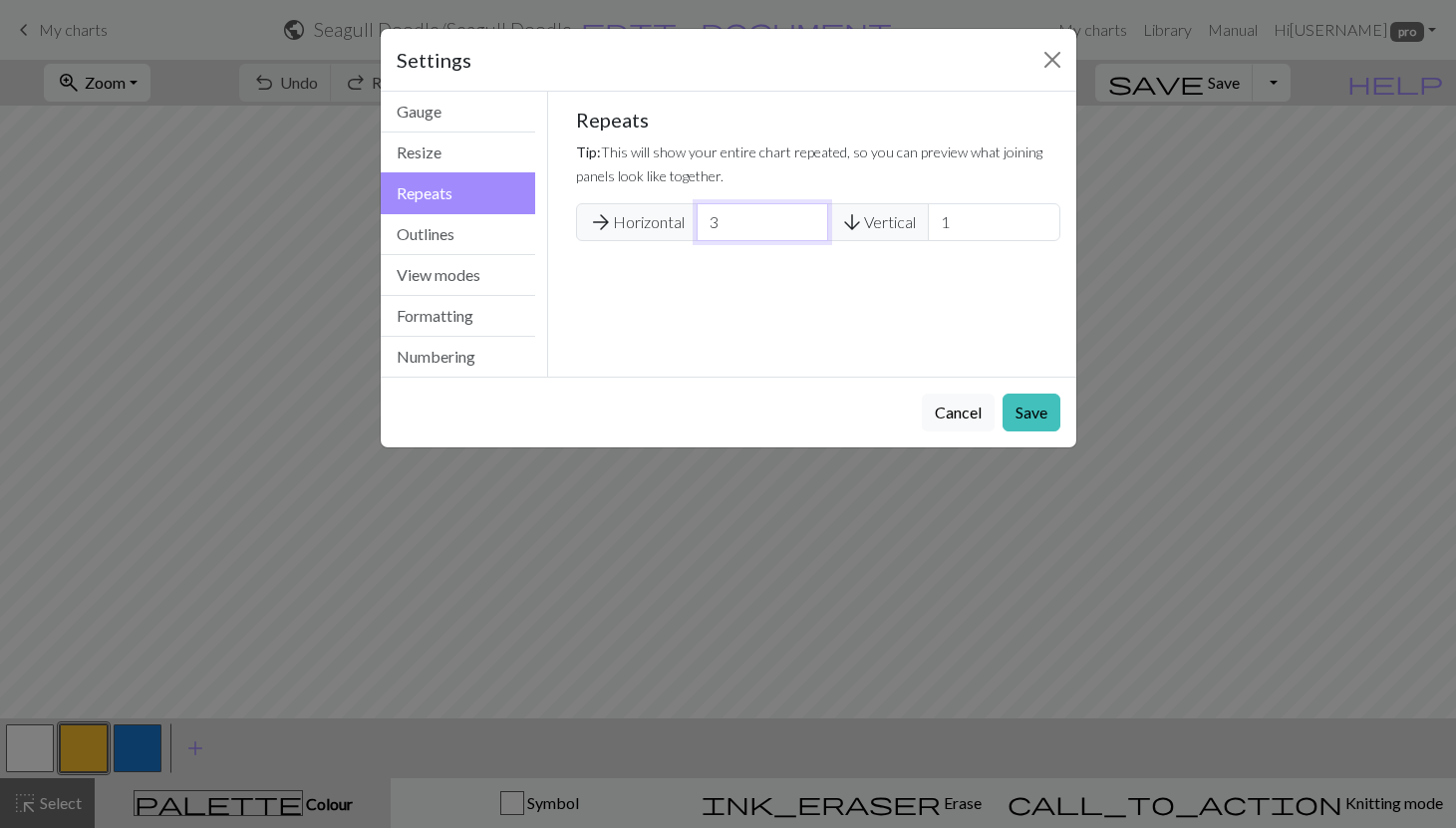 type on "3" 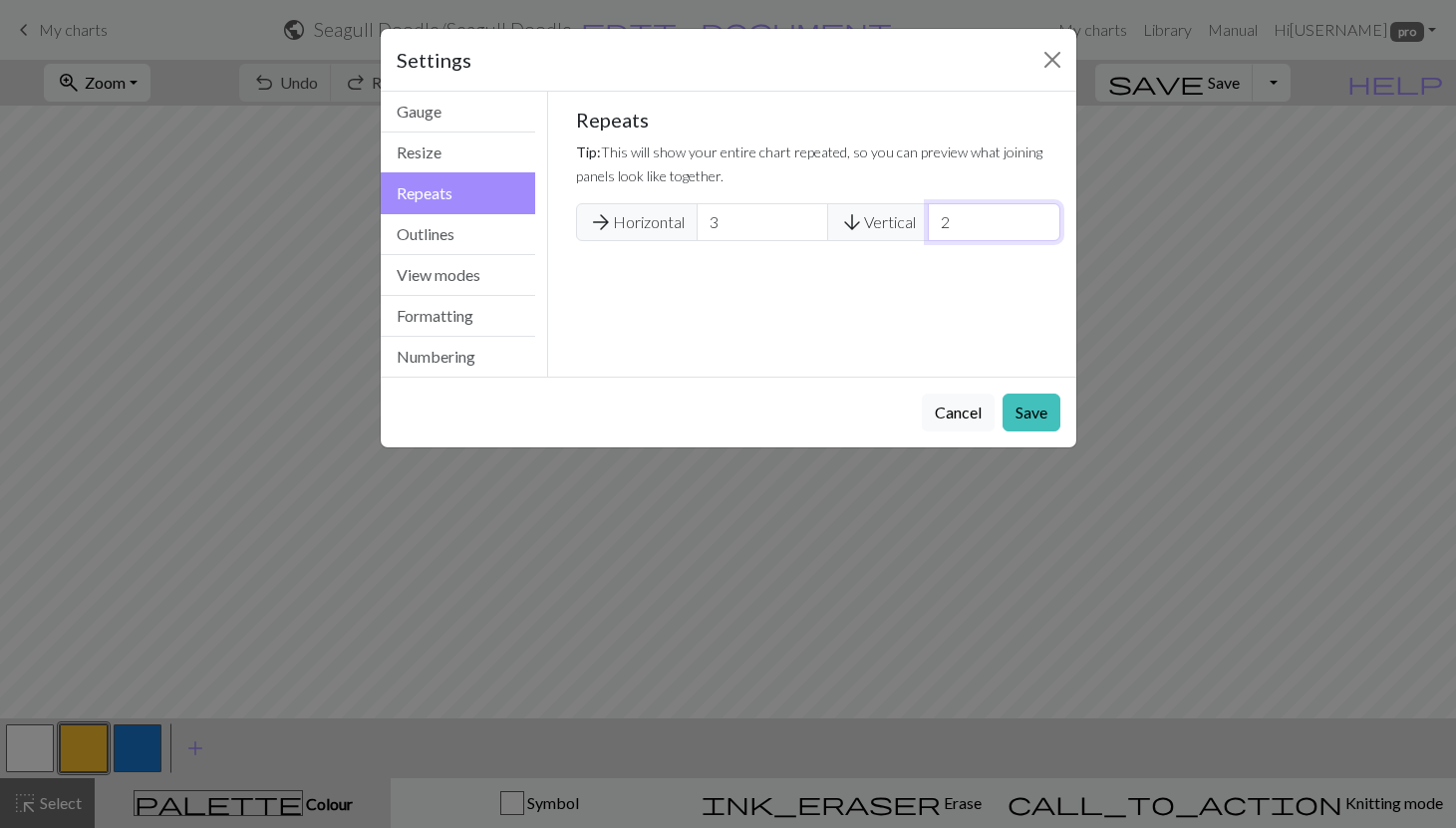 click on "2" at bounding box center (994, 222) 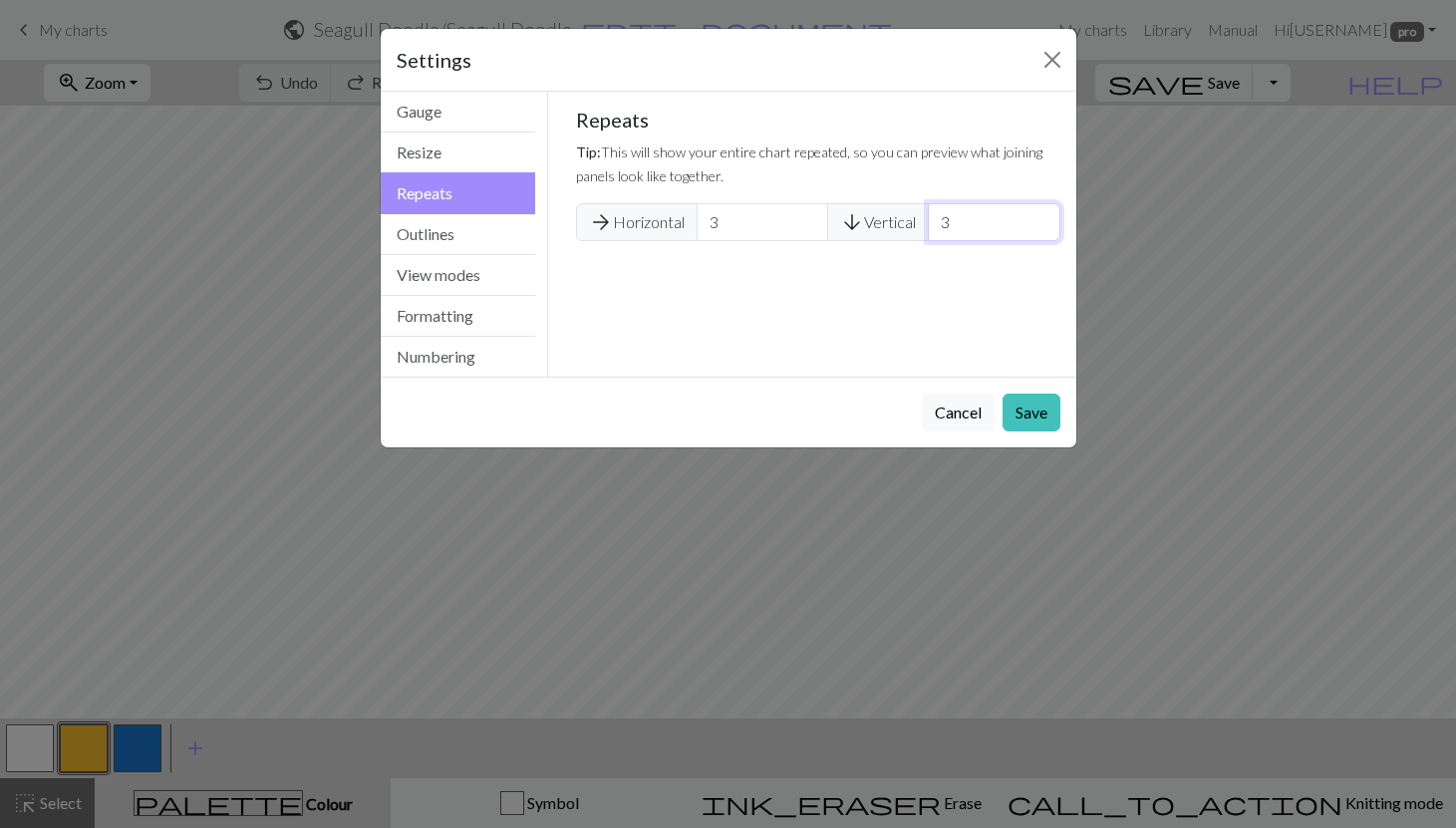 click on "3" at bounding box center [994, 222] 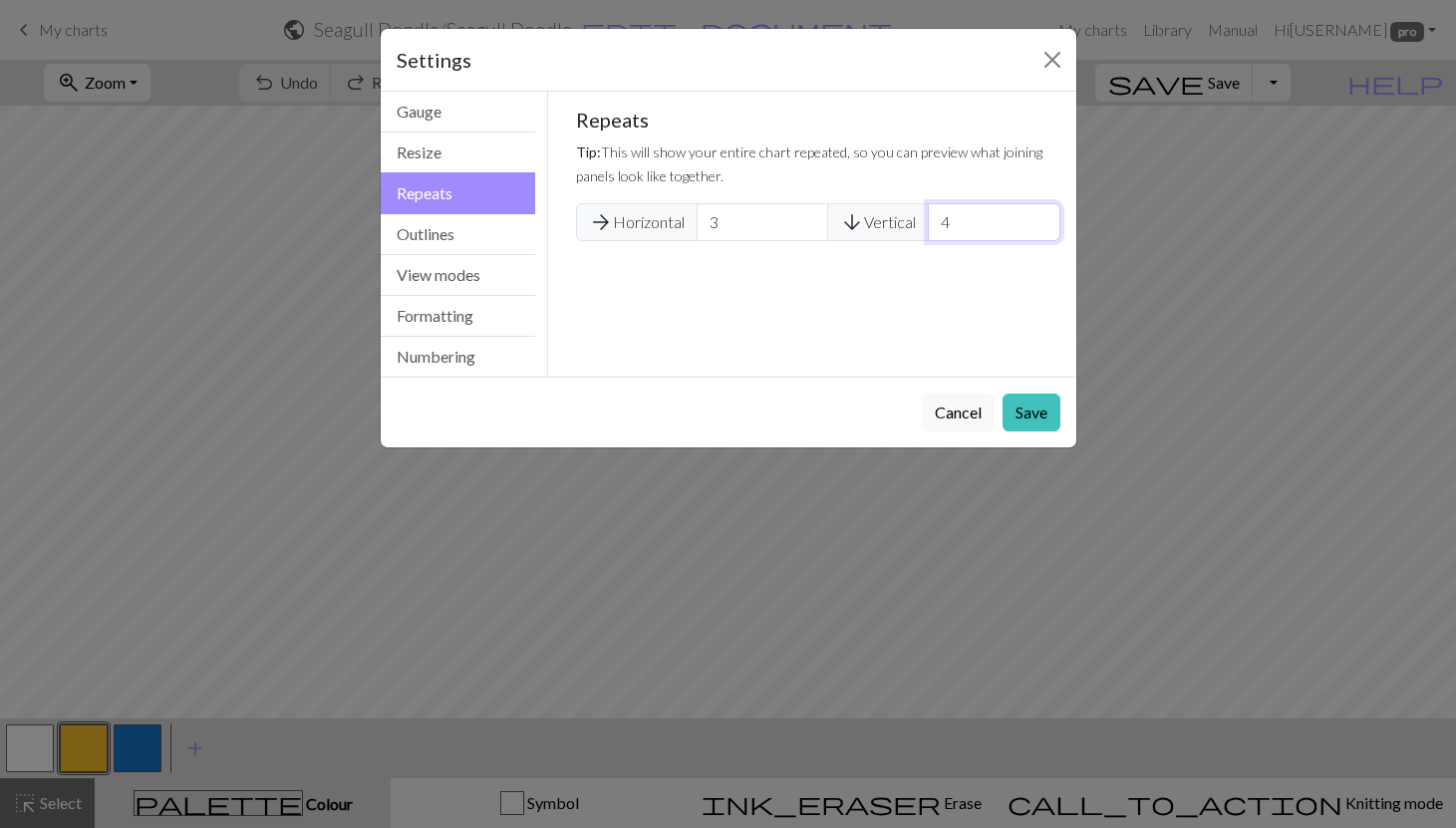 click on "4" at bounding box center (994, 222) 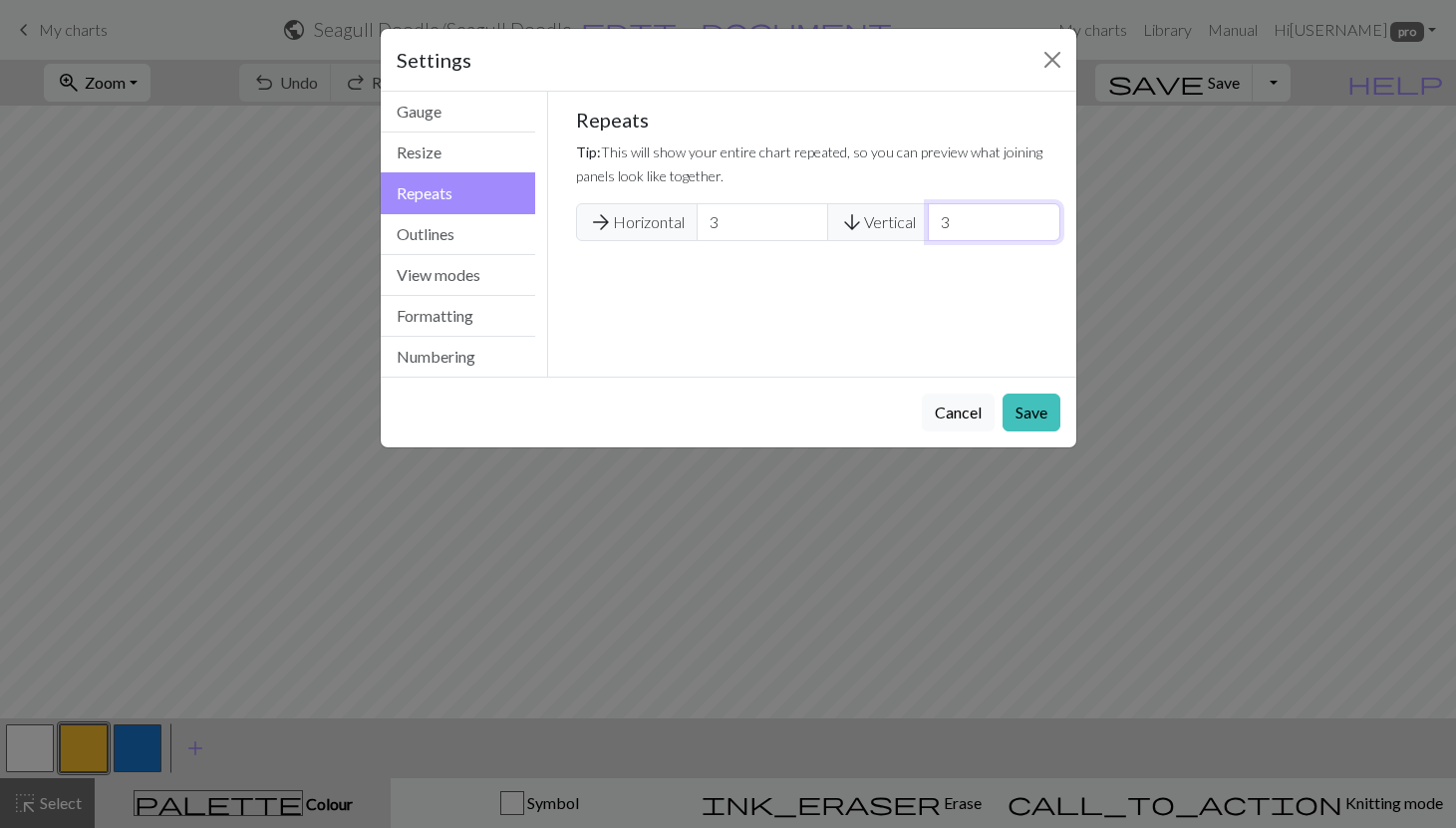 type on "3" 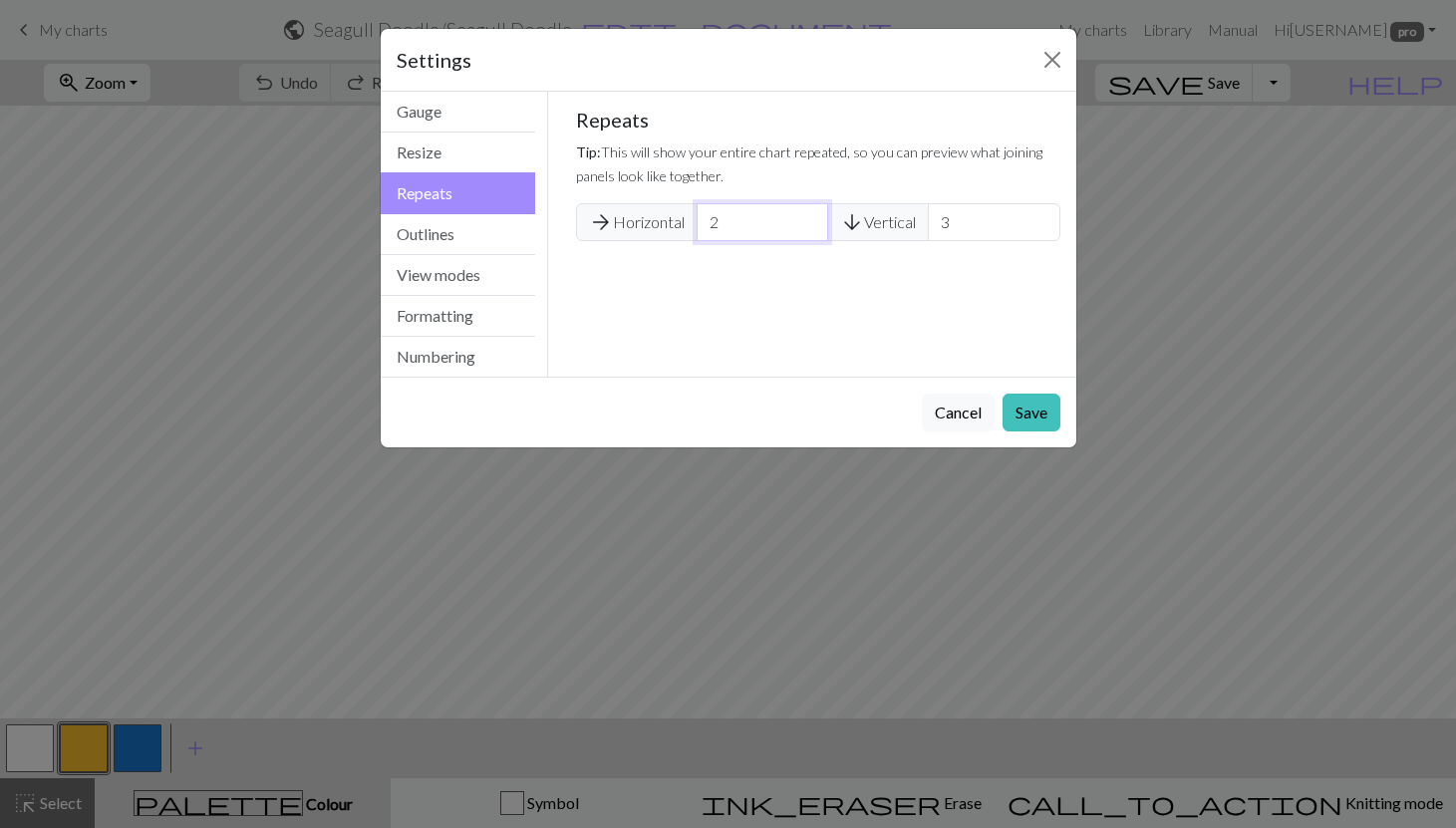 type on "2" 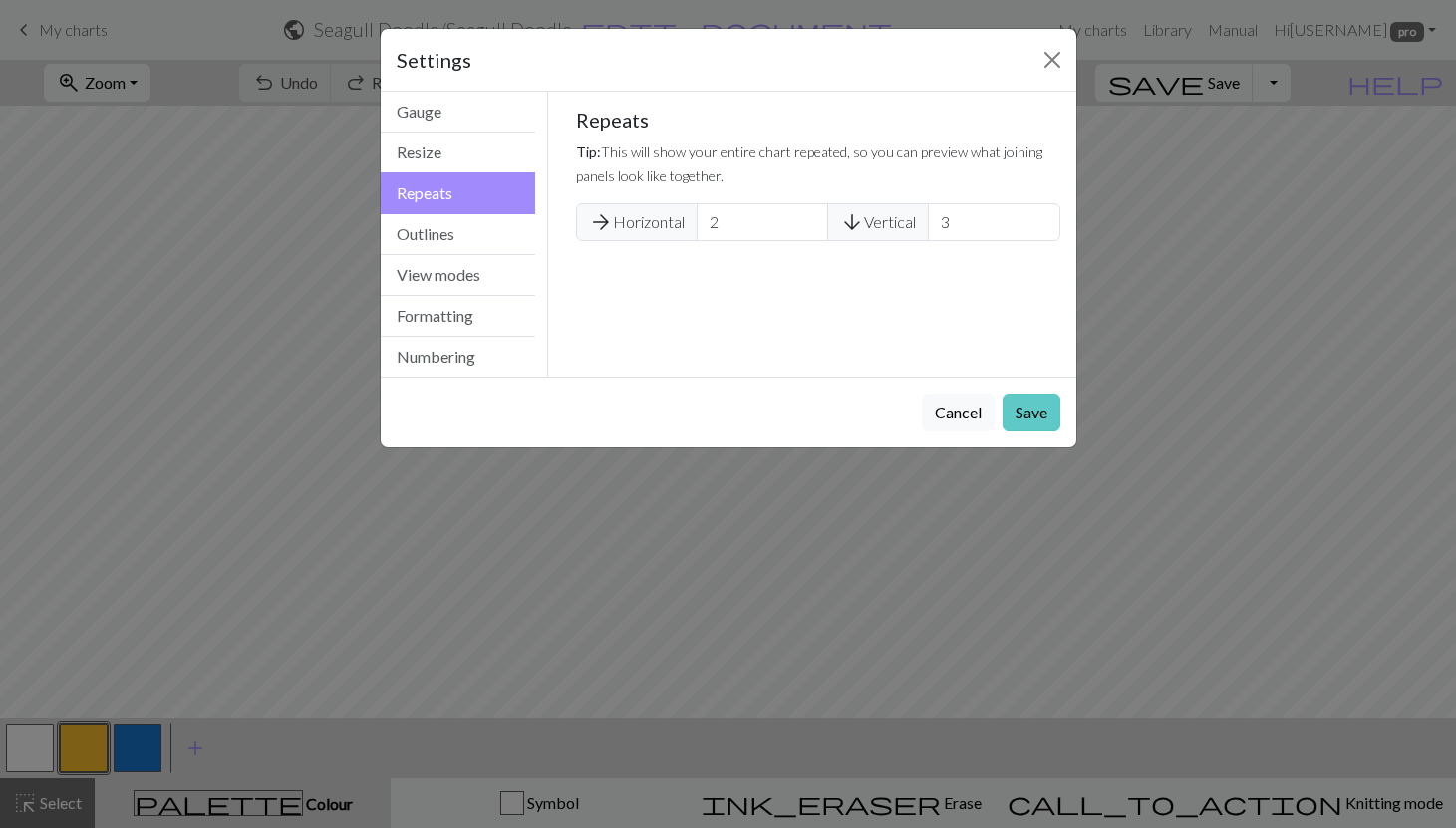 click on "Save" at bounding box center (1031, 413) 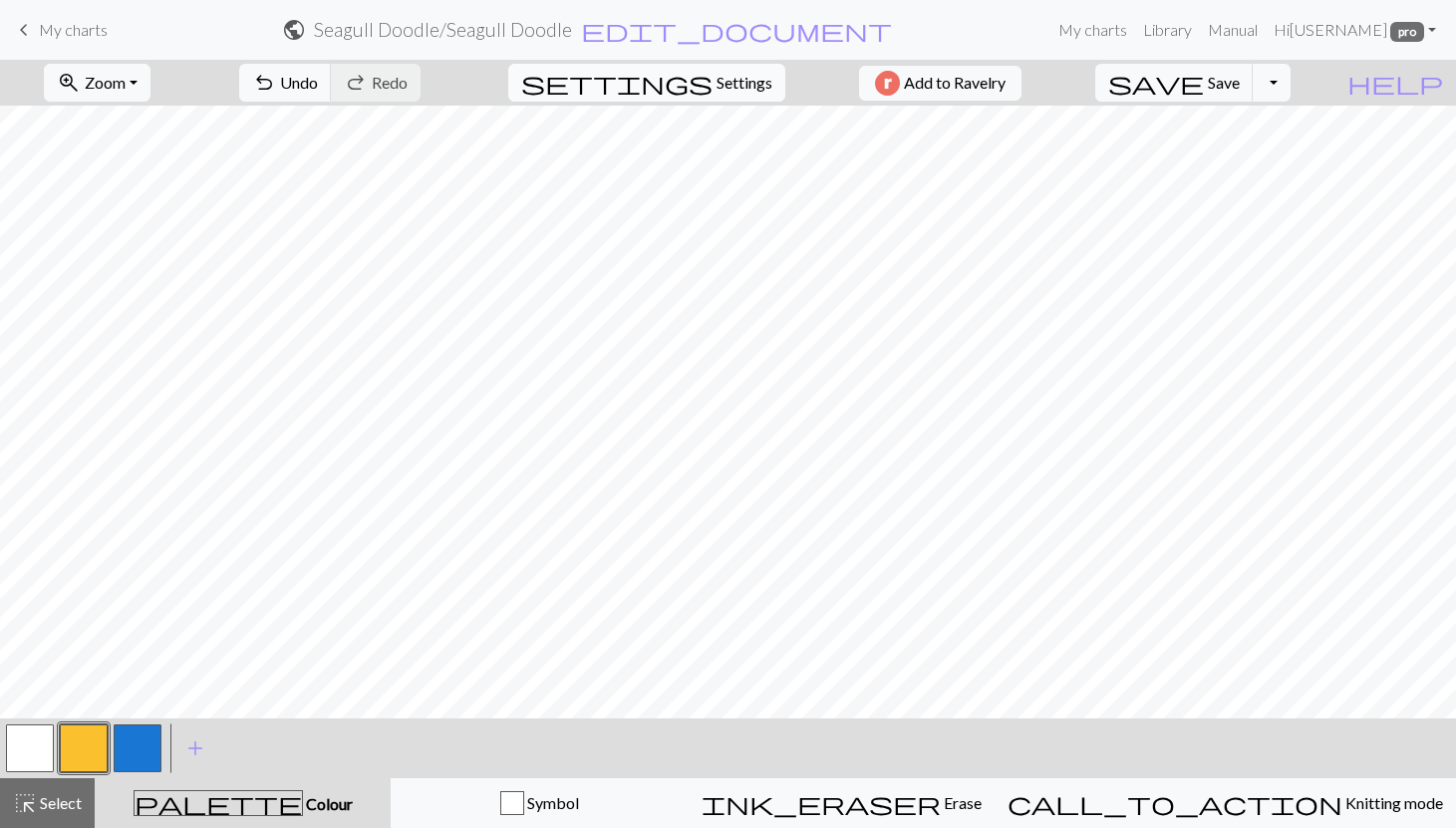 click on "Settings" at bounding box center [744, 83] 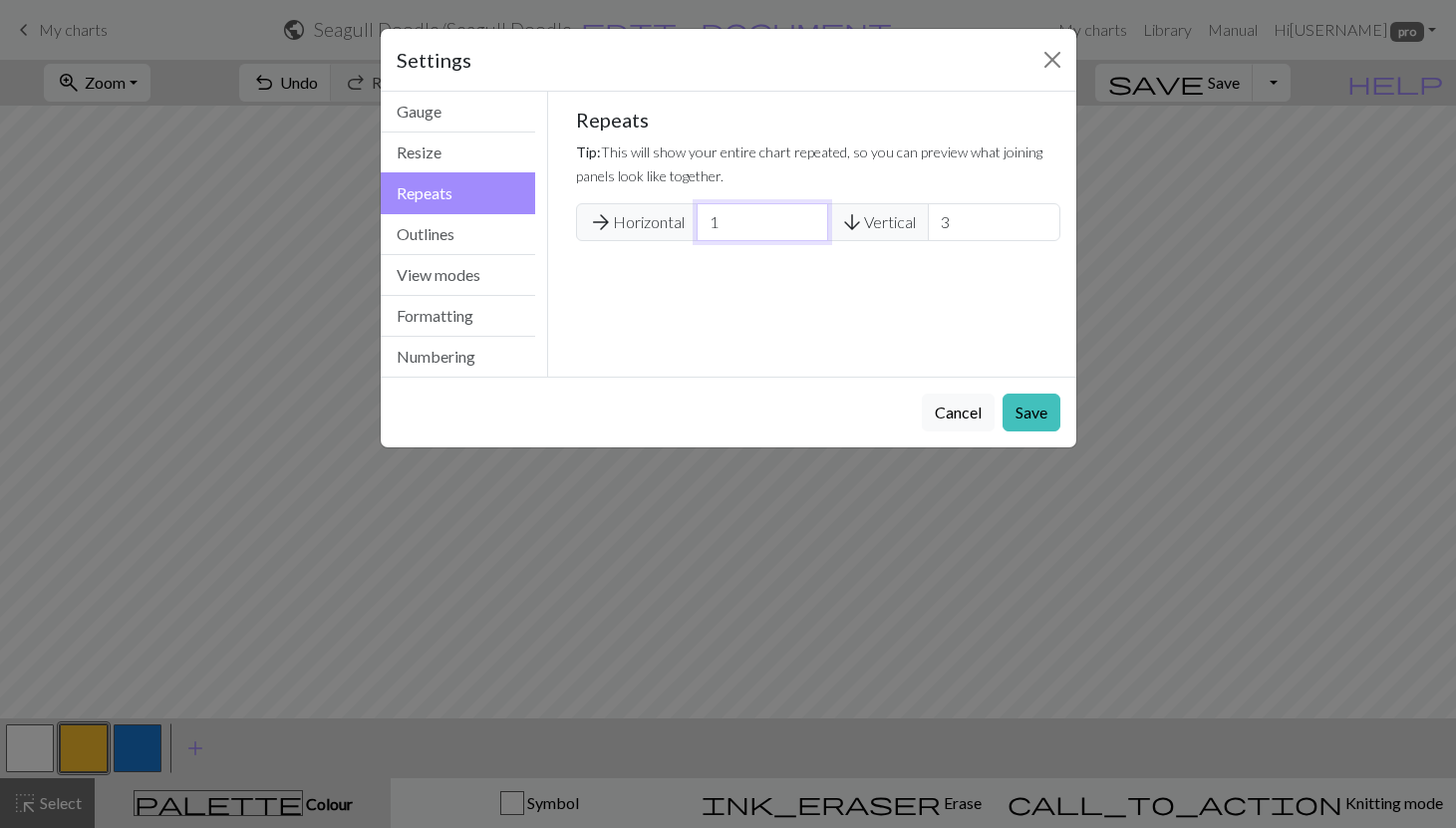 click on "1" at bounding box center (762, 222) 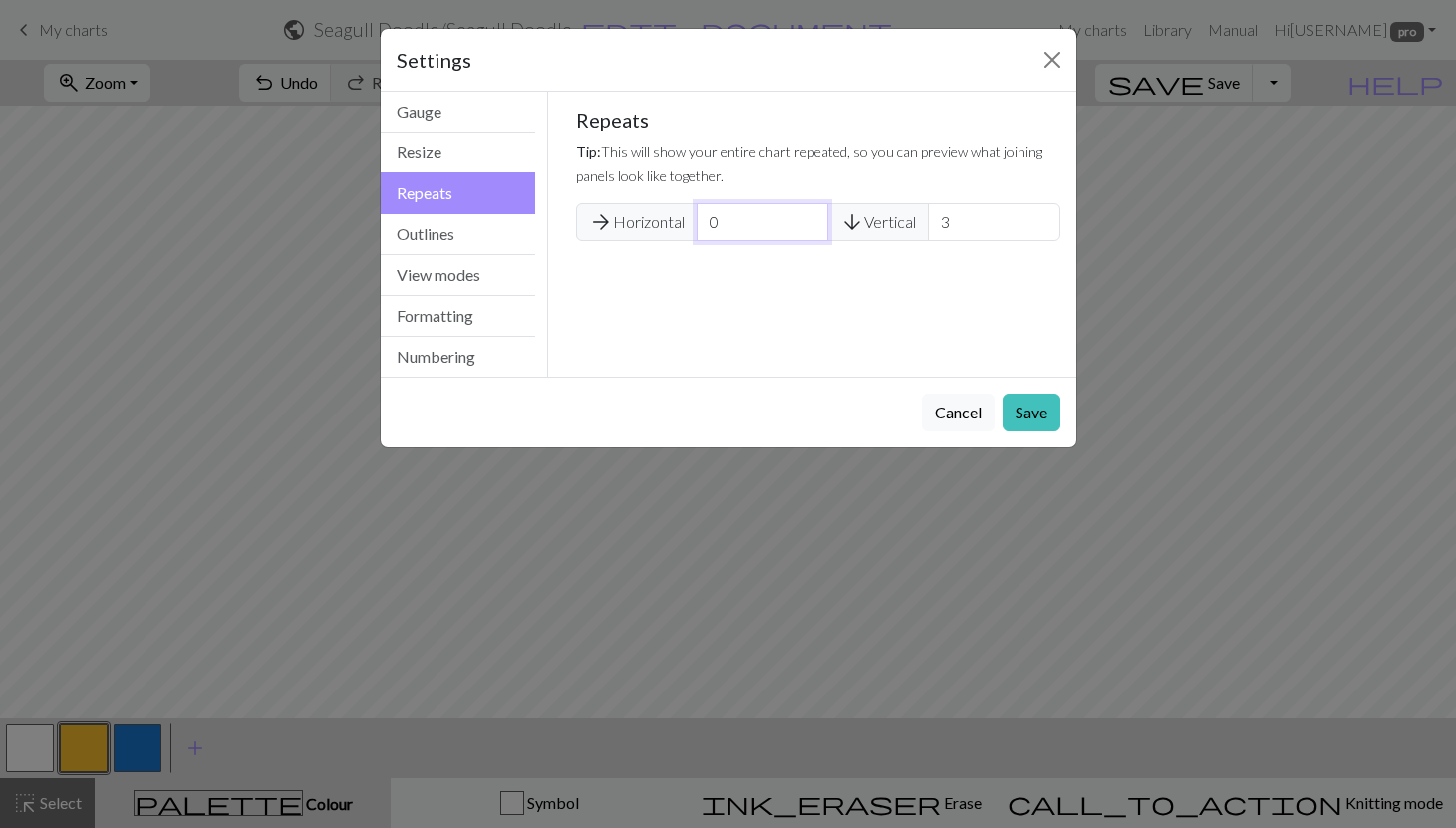 click on "0" at bounding box center (762, 222) 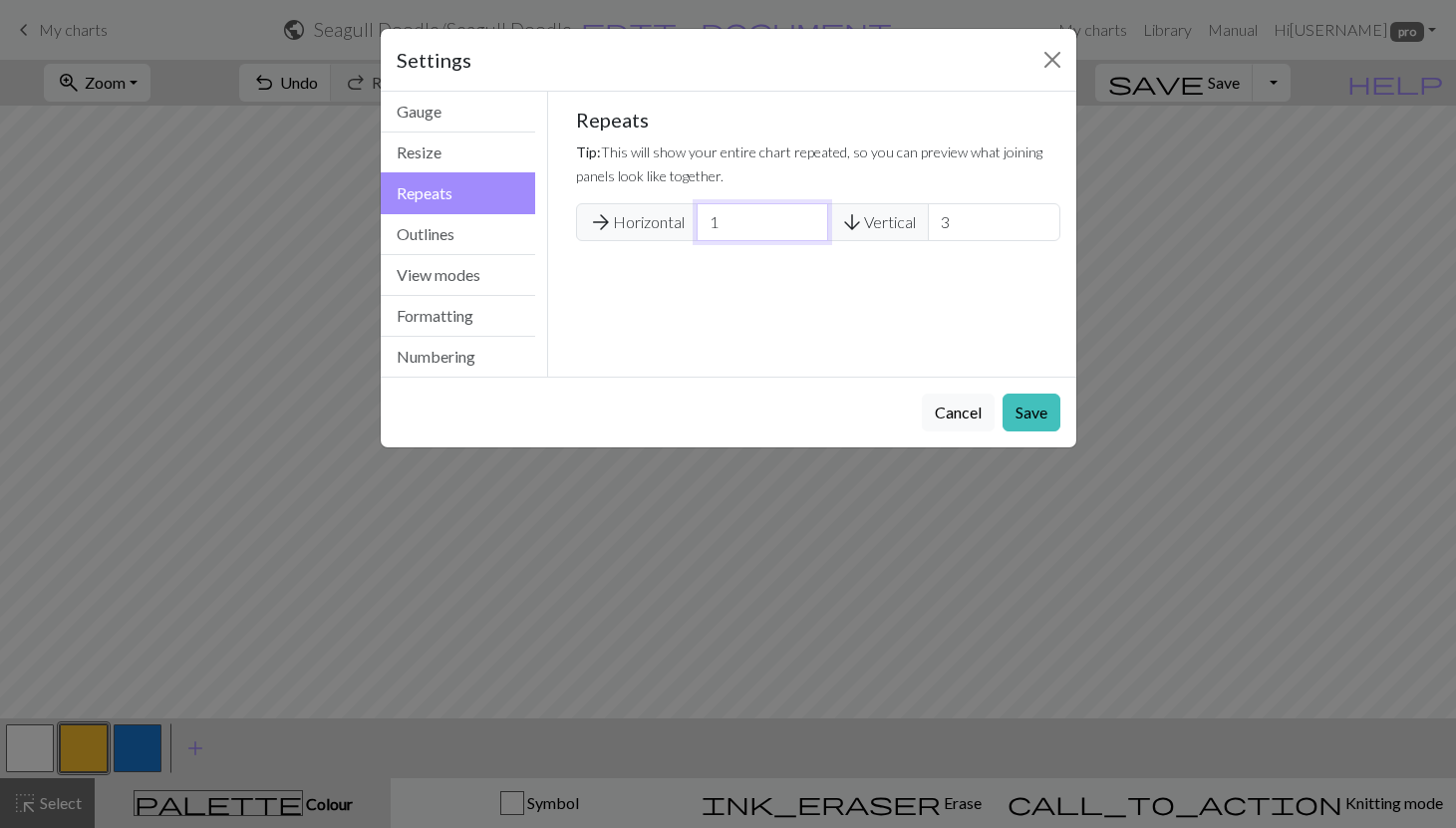 type on "1" 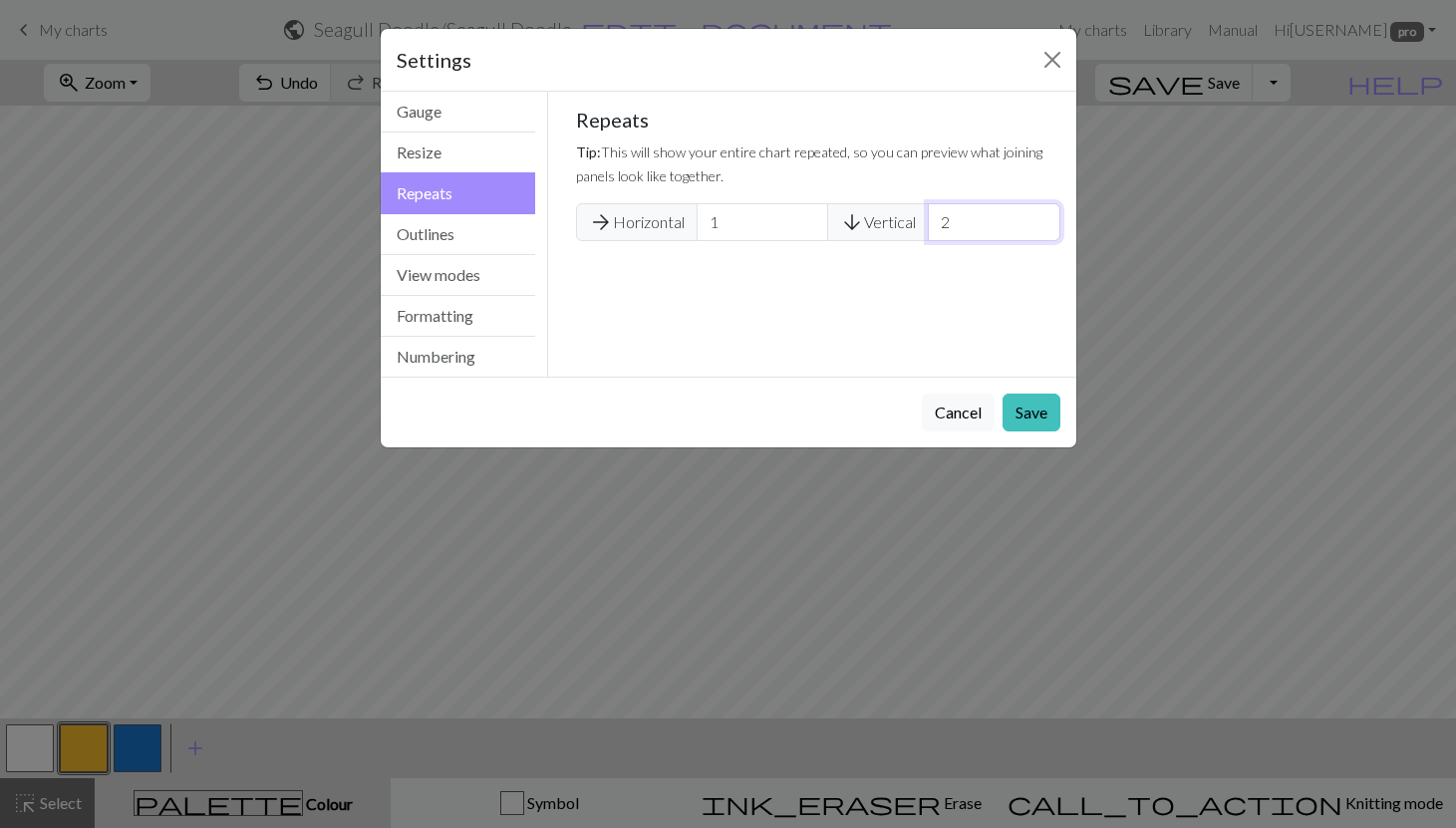 click on "2" at bounding box center [994, 222] 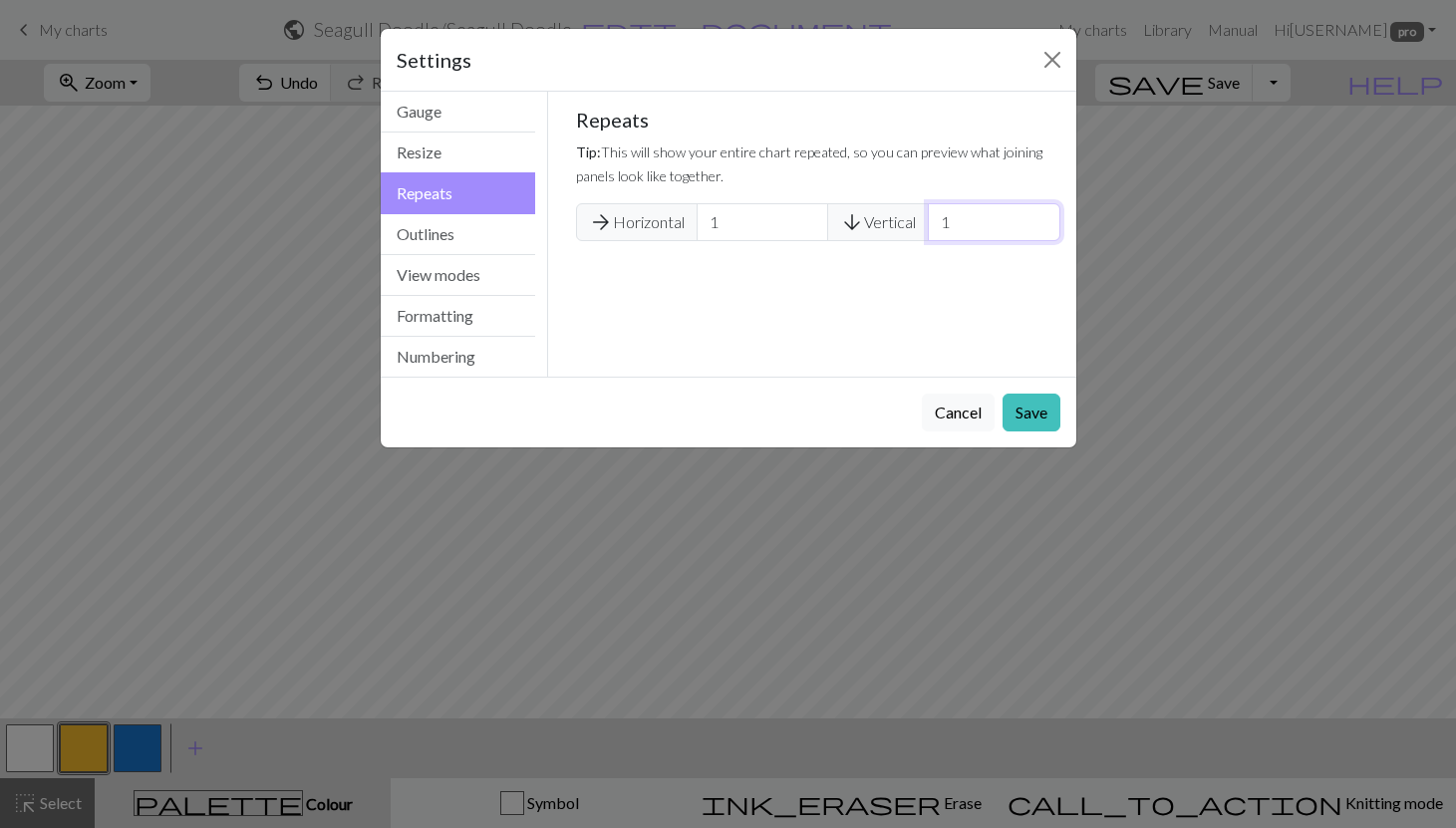 type on "1" 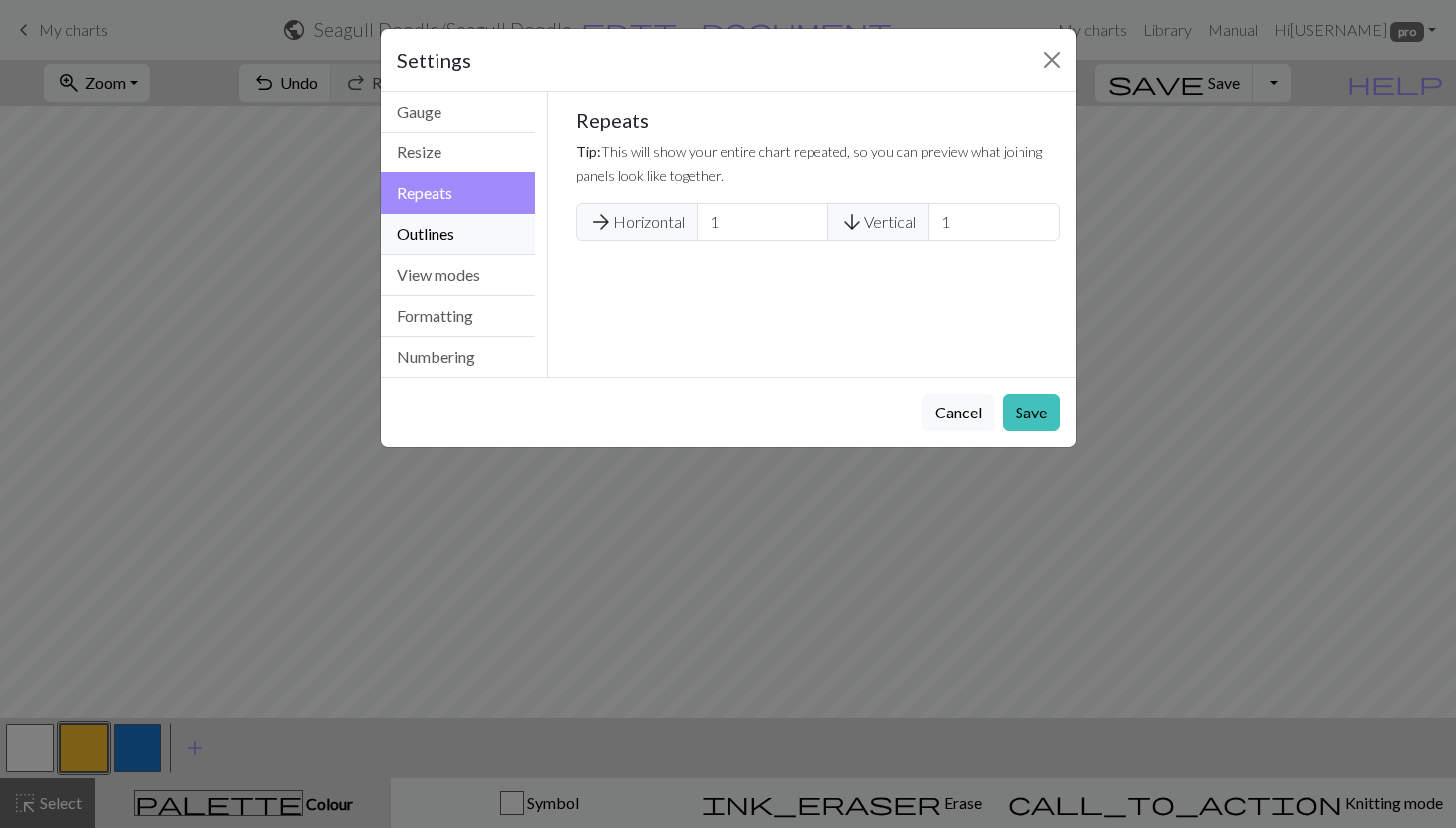 click on "Outlines" at bounding box center (458, 234) 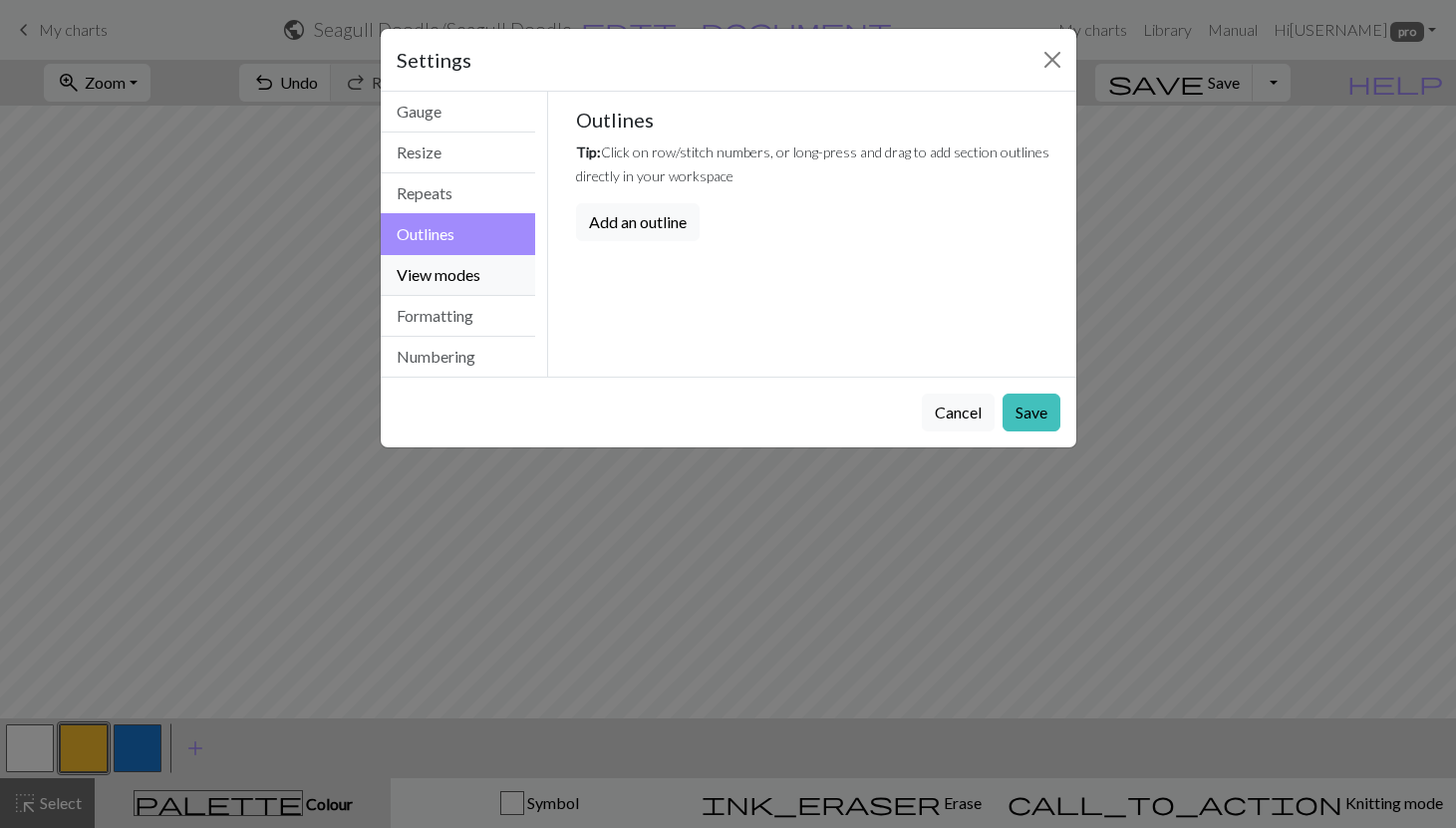 click on "View modes" at bounding box center [458, 275] 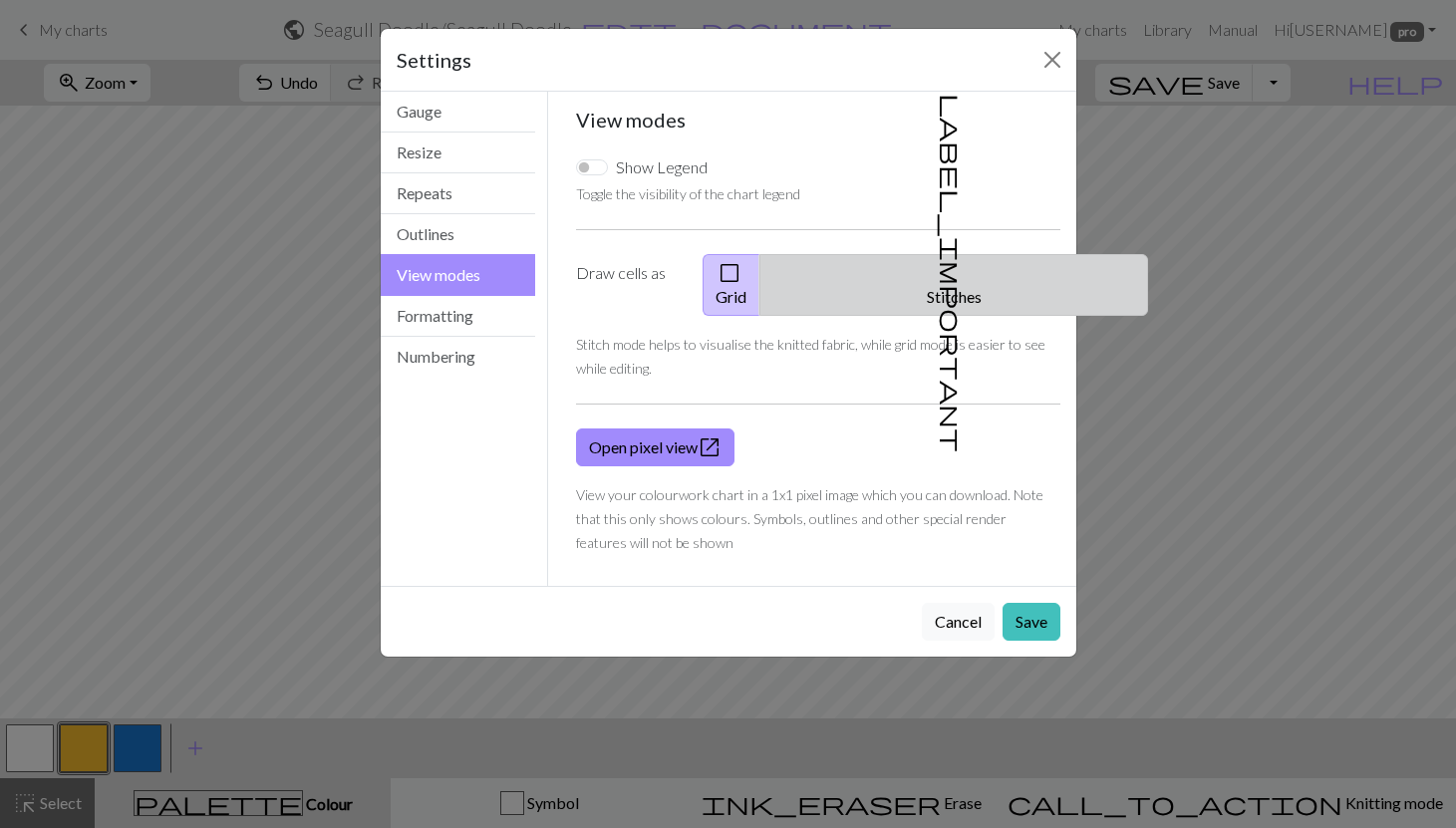 click on "label_important Stitches" at bounding box center [954, 285] 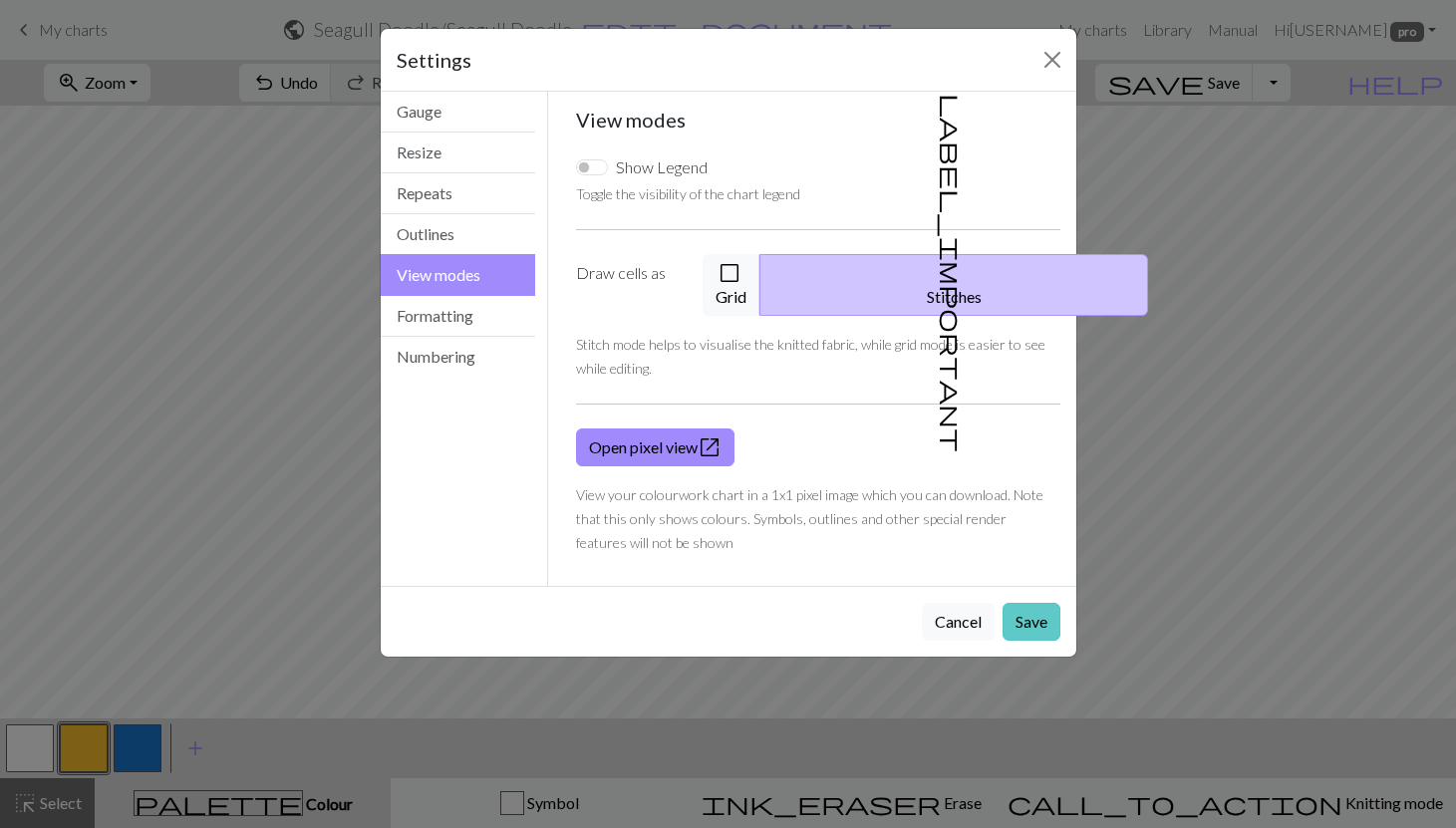 click on "Save" at bounding box center [1031, 622] 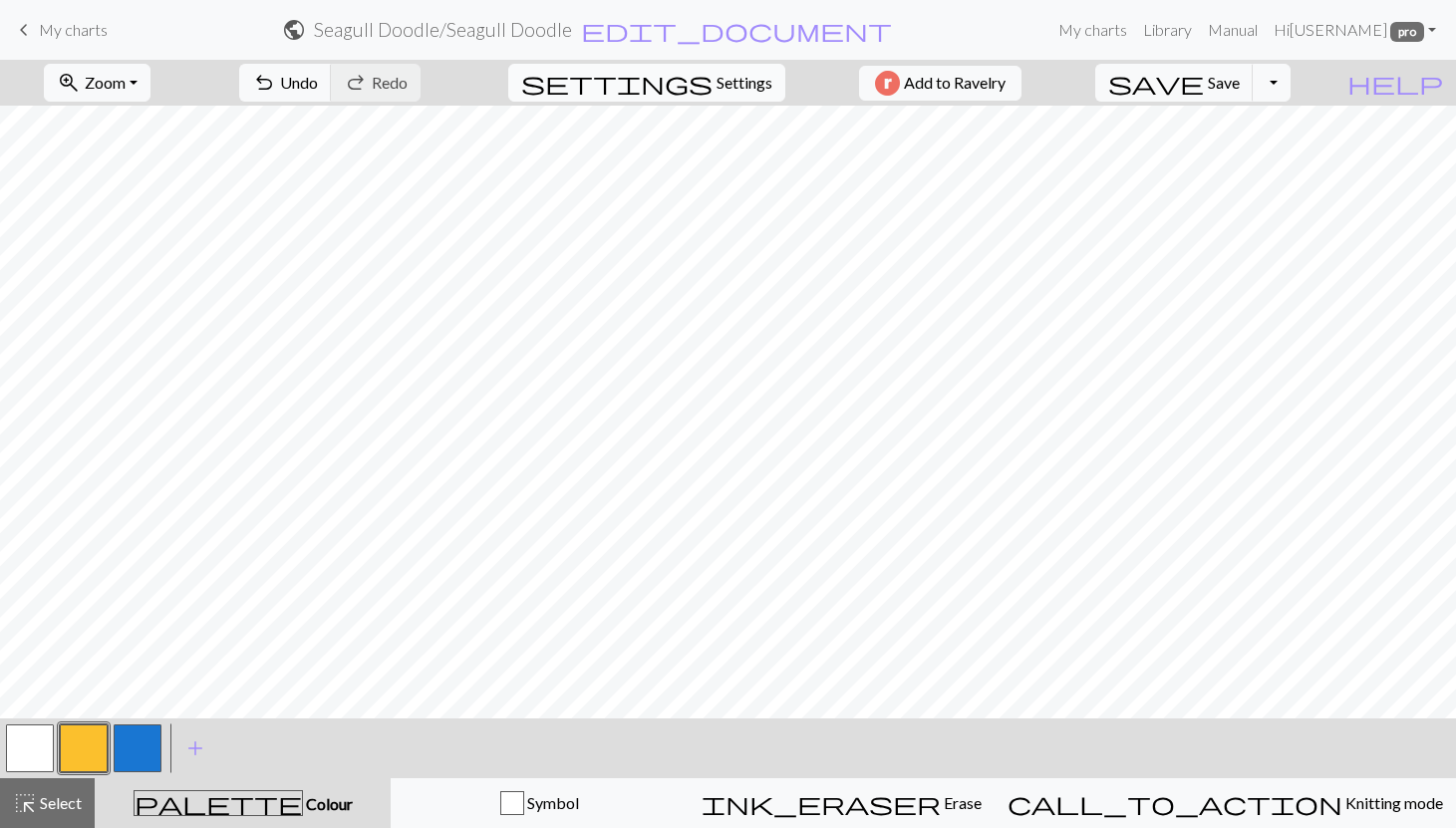 click on "Settings" at bounding box center (744, 83) 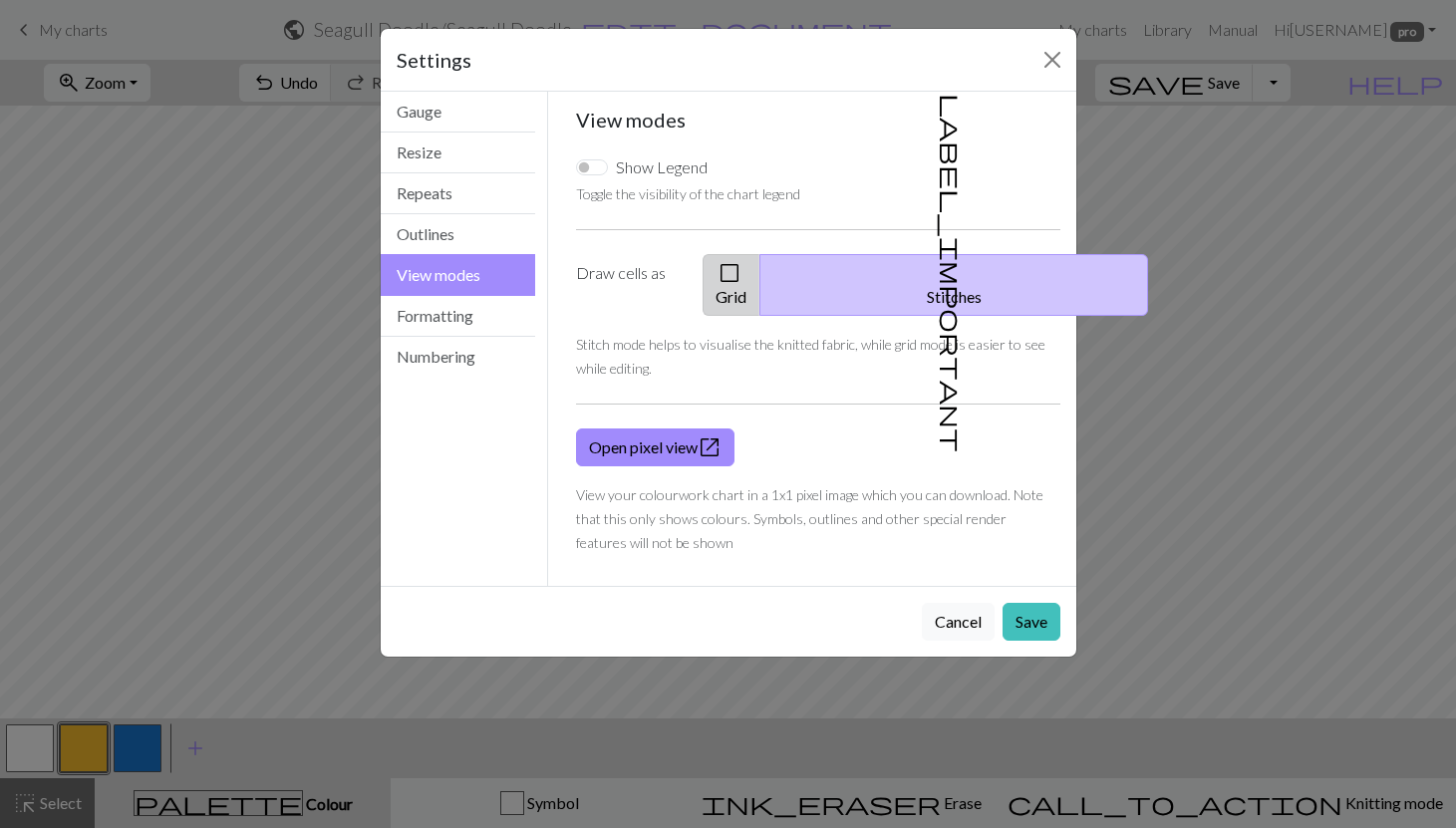 click on "check_box_outline_blank" at bounding box center (729, 273) 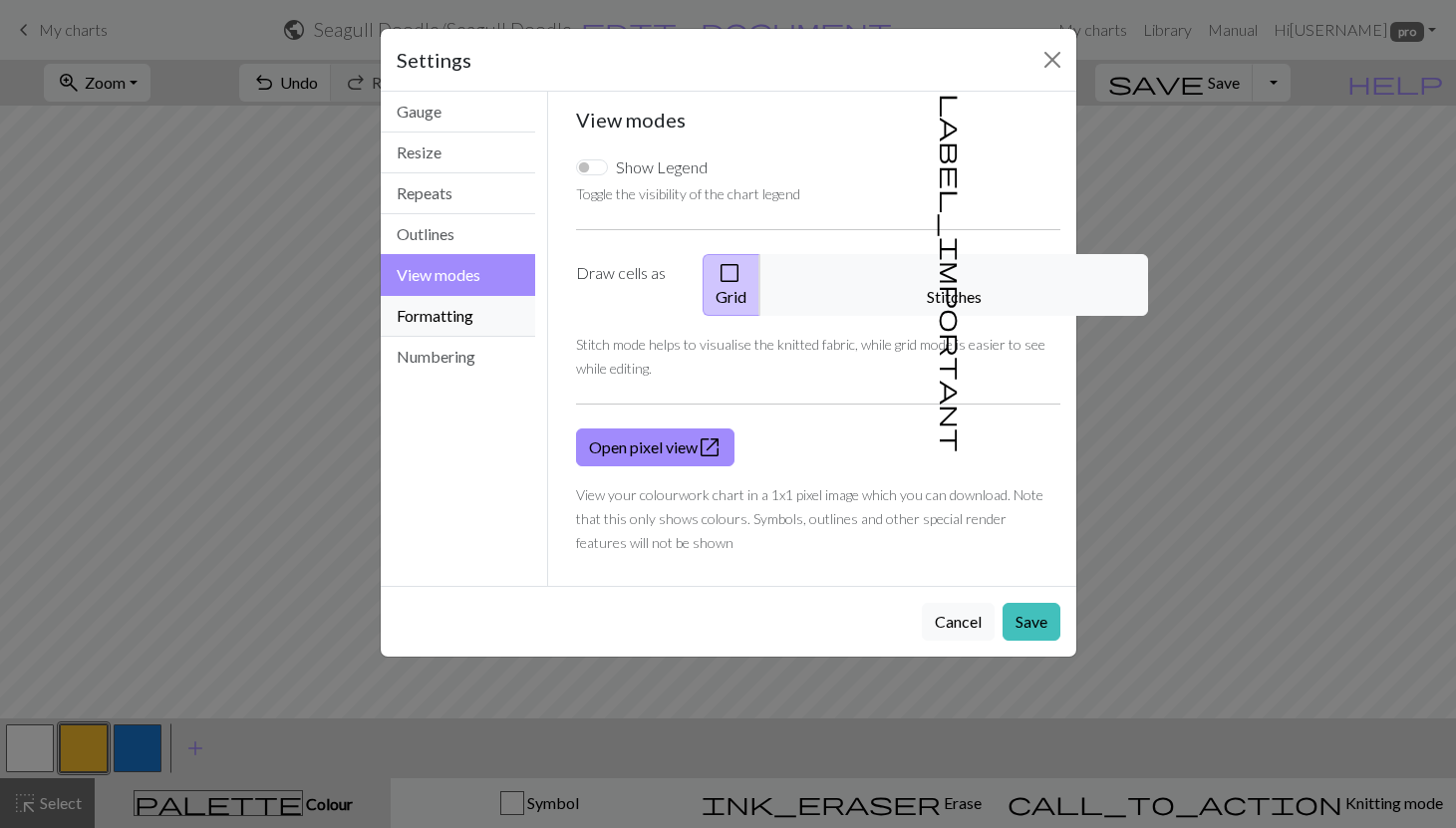 click on "Formatting" at bounding box center (458, 316) 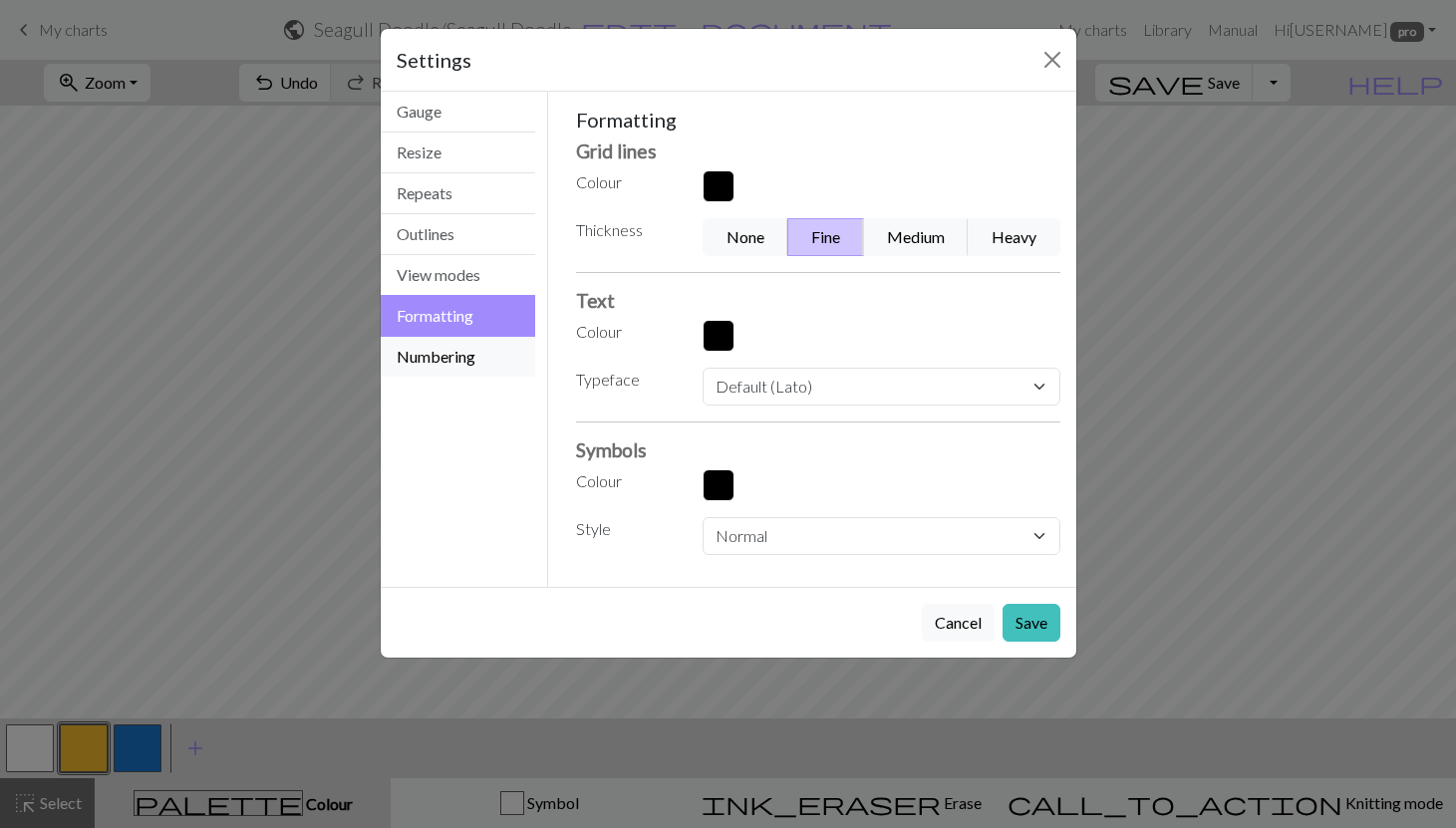 click on "Numbering" at bounding box center [458, 357] 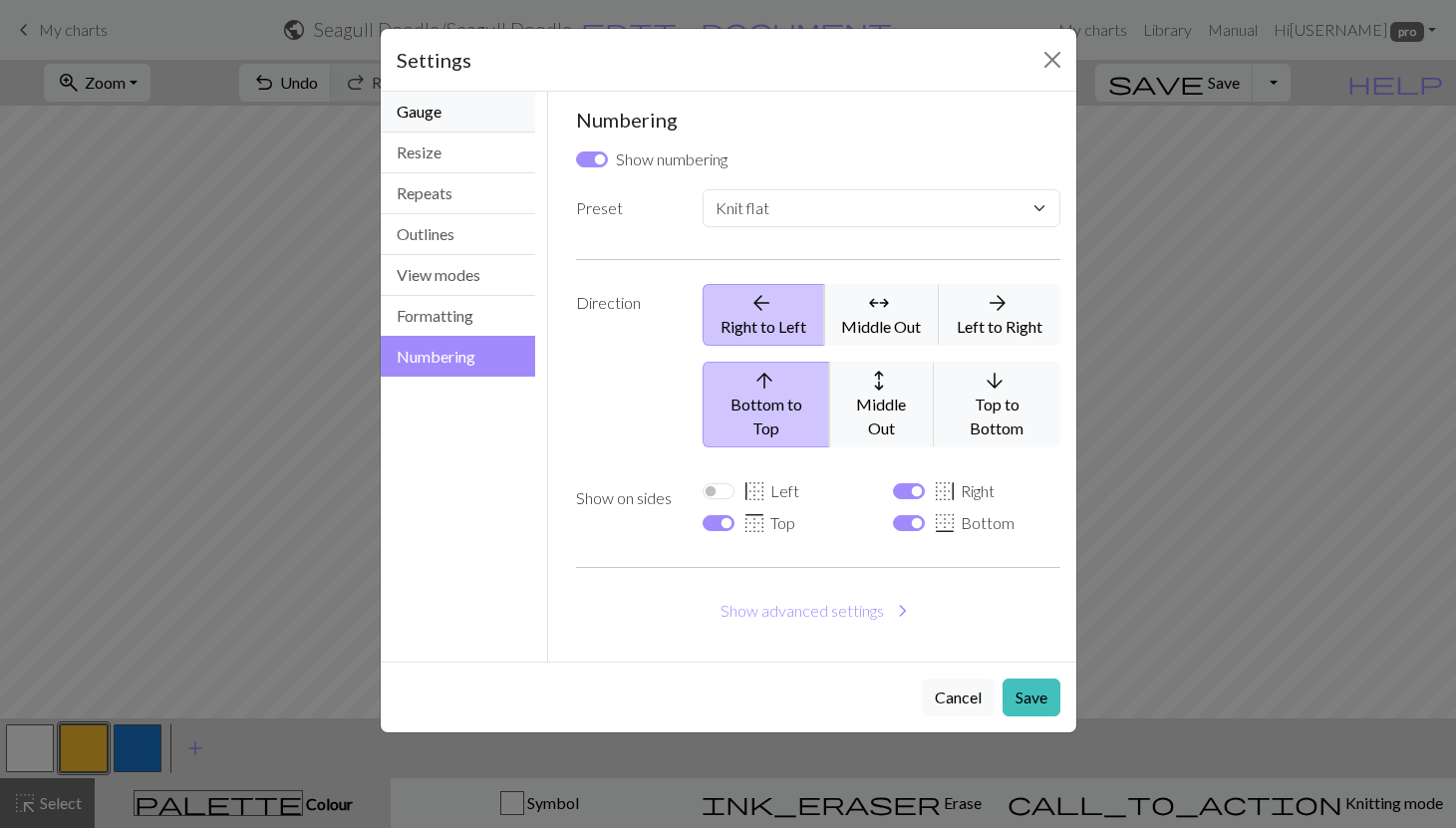 click on "Gauge" at bounding box center [458, 112] 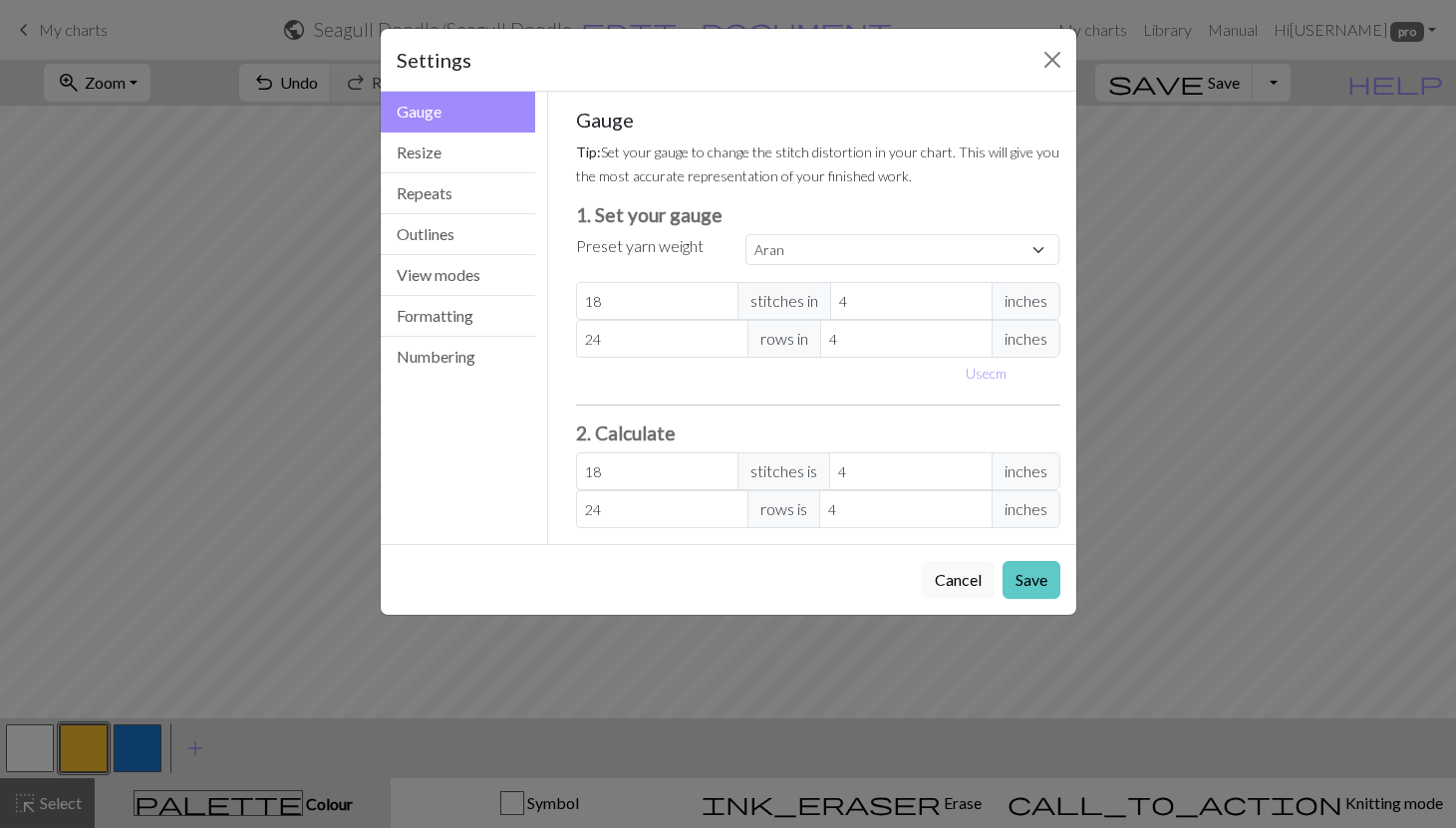 click on "Save" at bounding box center (1031, 580) 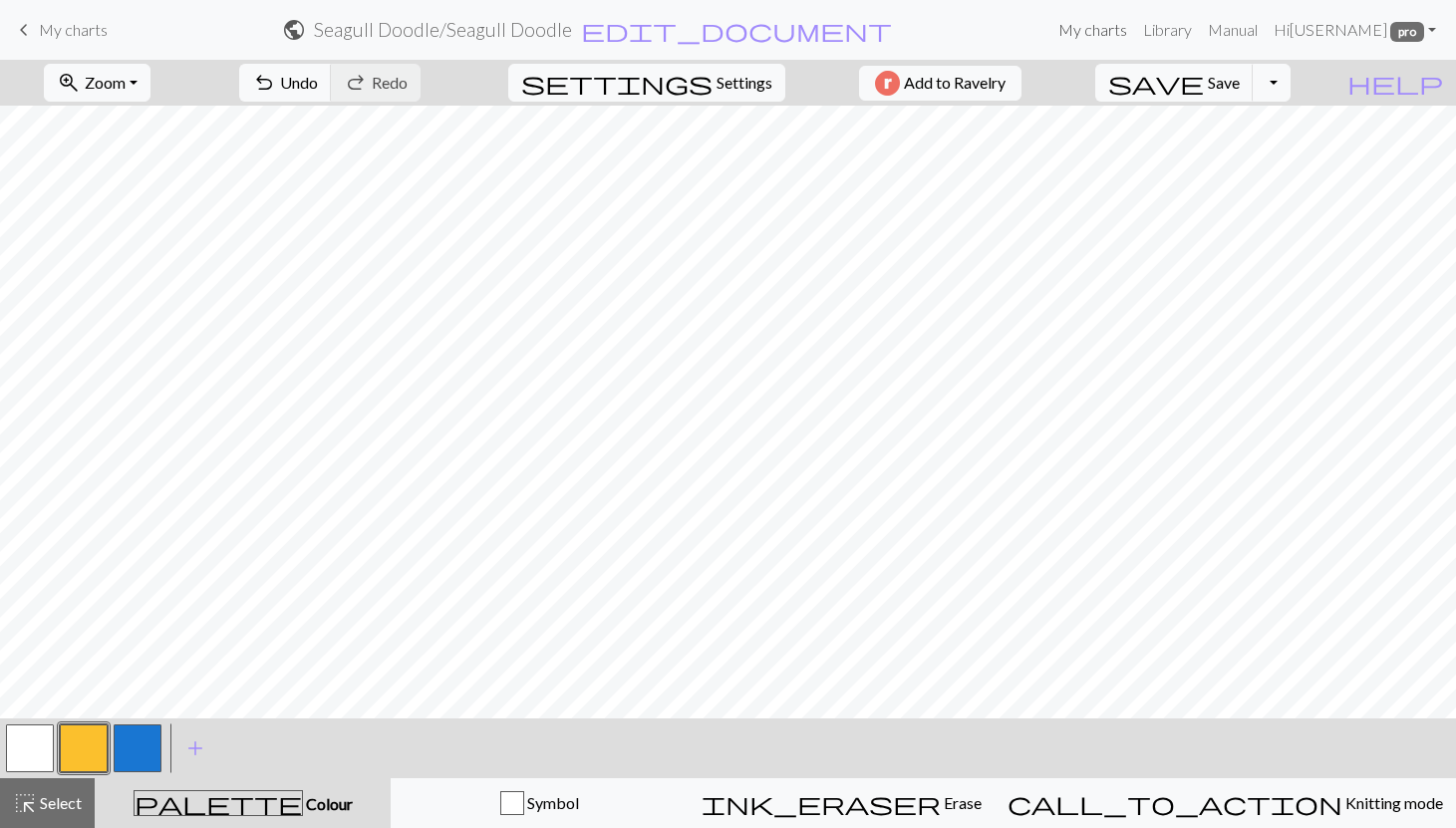 click on "My charts" at bounding box center [1092, 30] 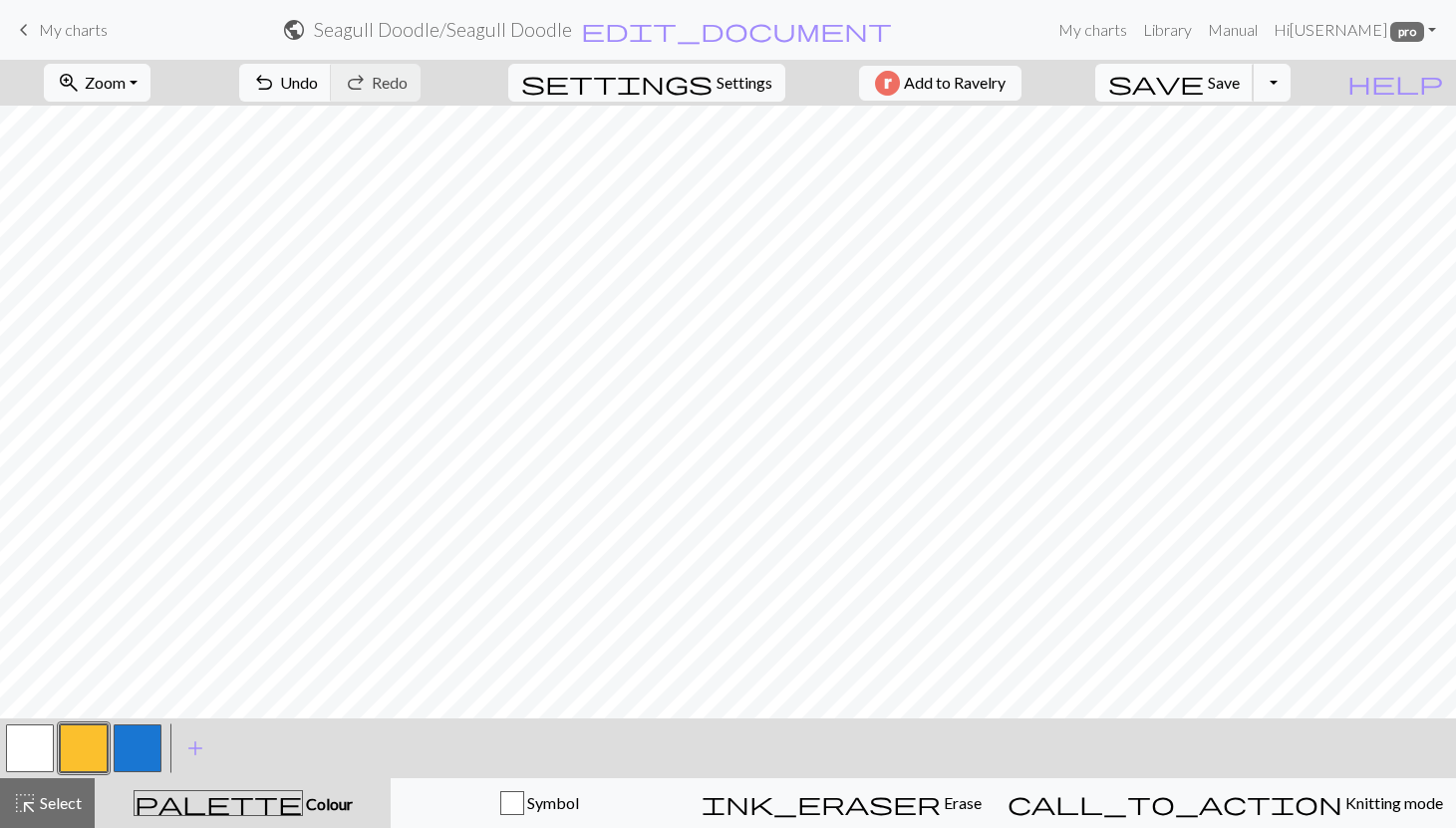 click on "Save" at bounding box center [1224, 82] 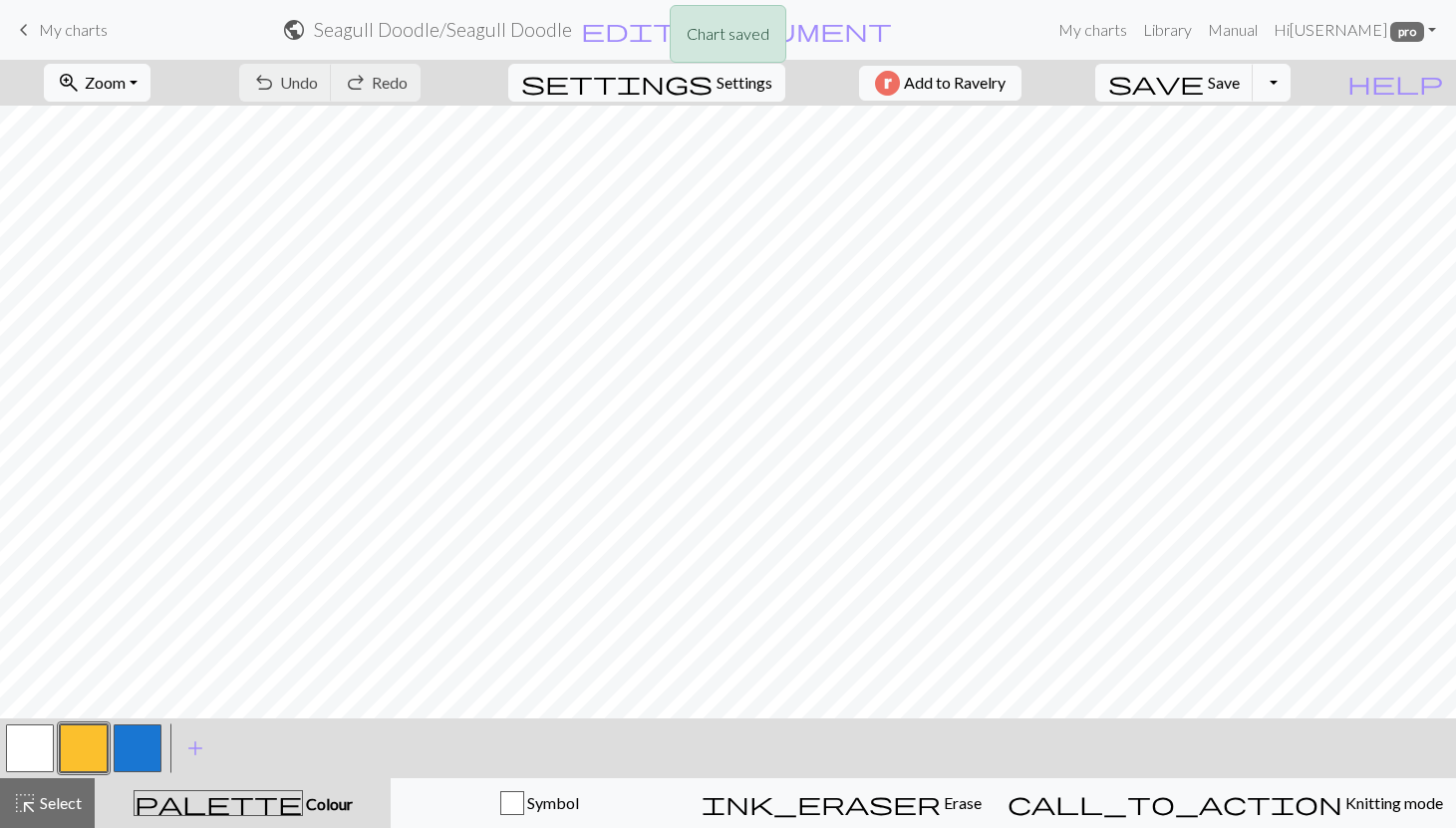 click on "Chart saved" at bounding box center (728, 39) 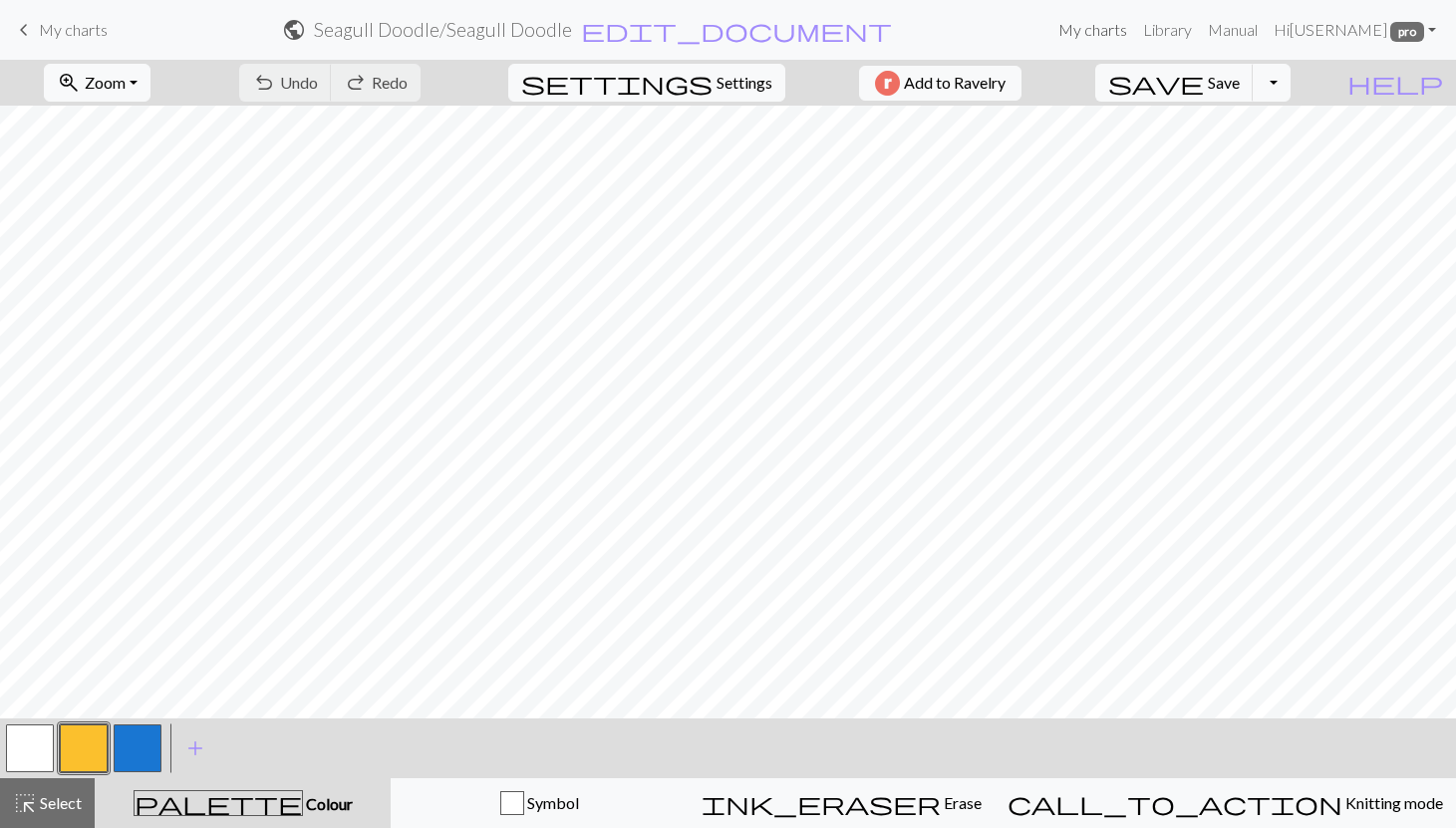 click on "My charts" at bounding box center (1092, 30) 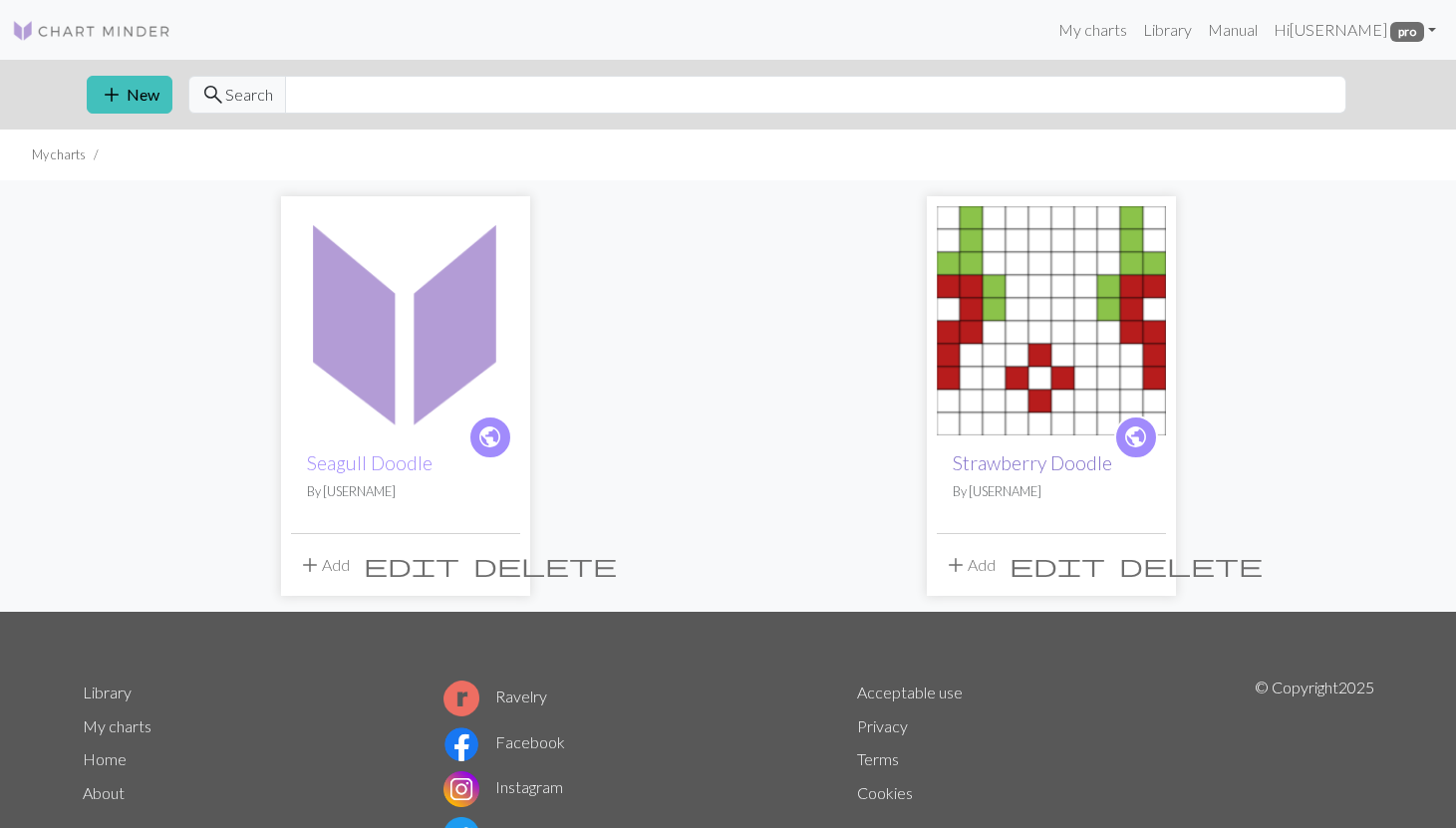 click on "Strawberry Doodle" at bounding box center (1032, 462) 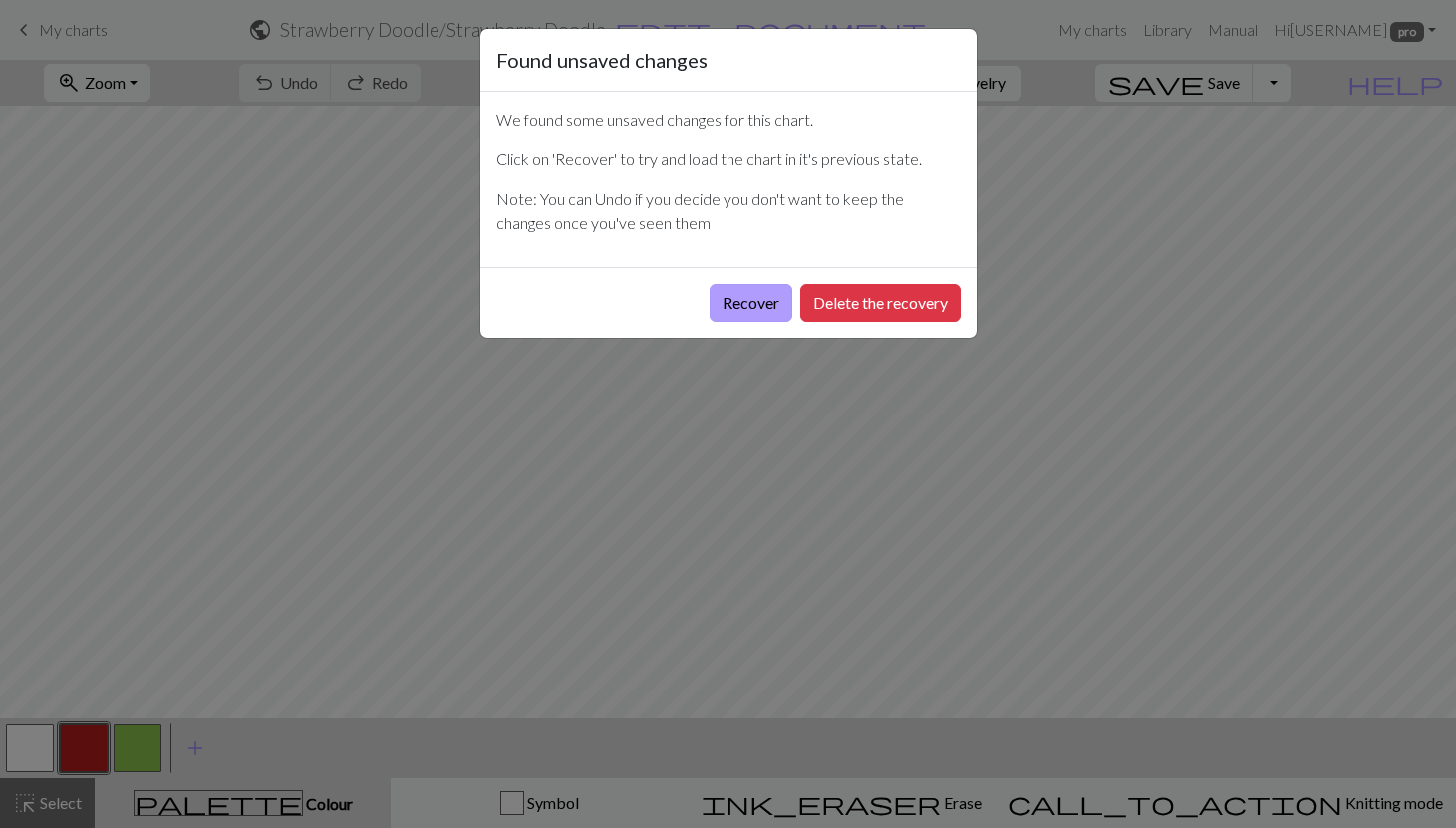 click on "Recover" at bounding box center [750, 303] 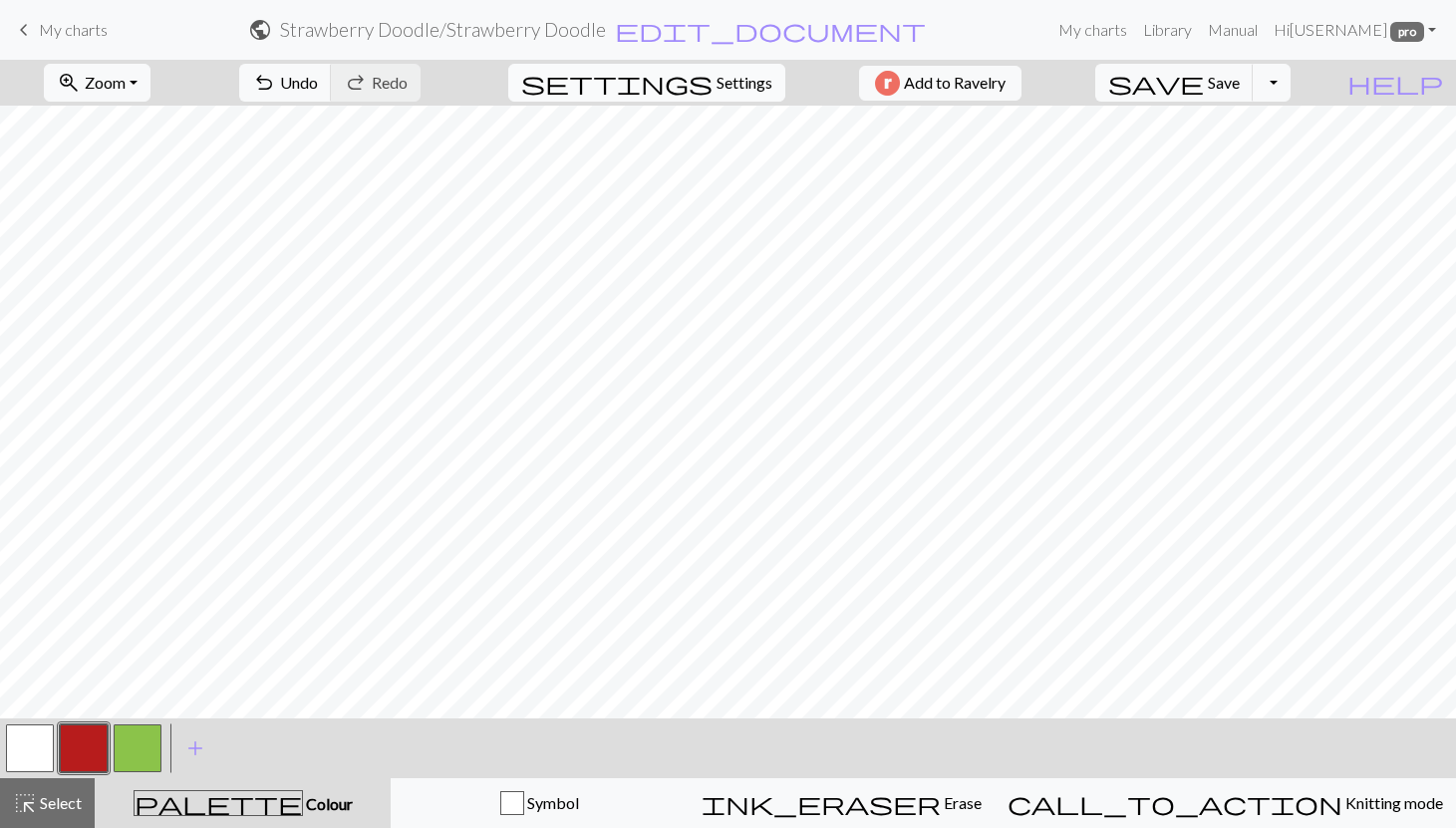 click on "settings" at bounding box center [617, 83] 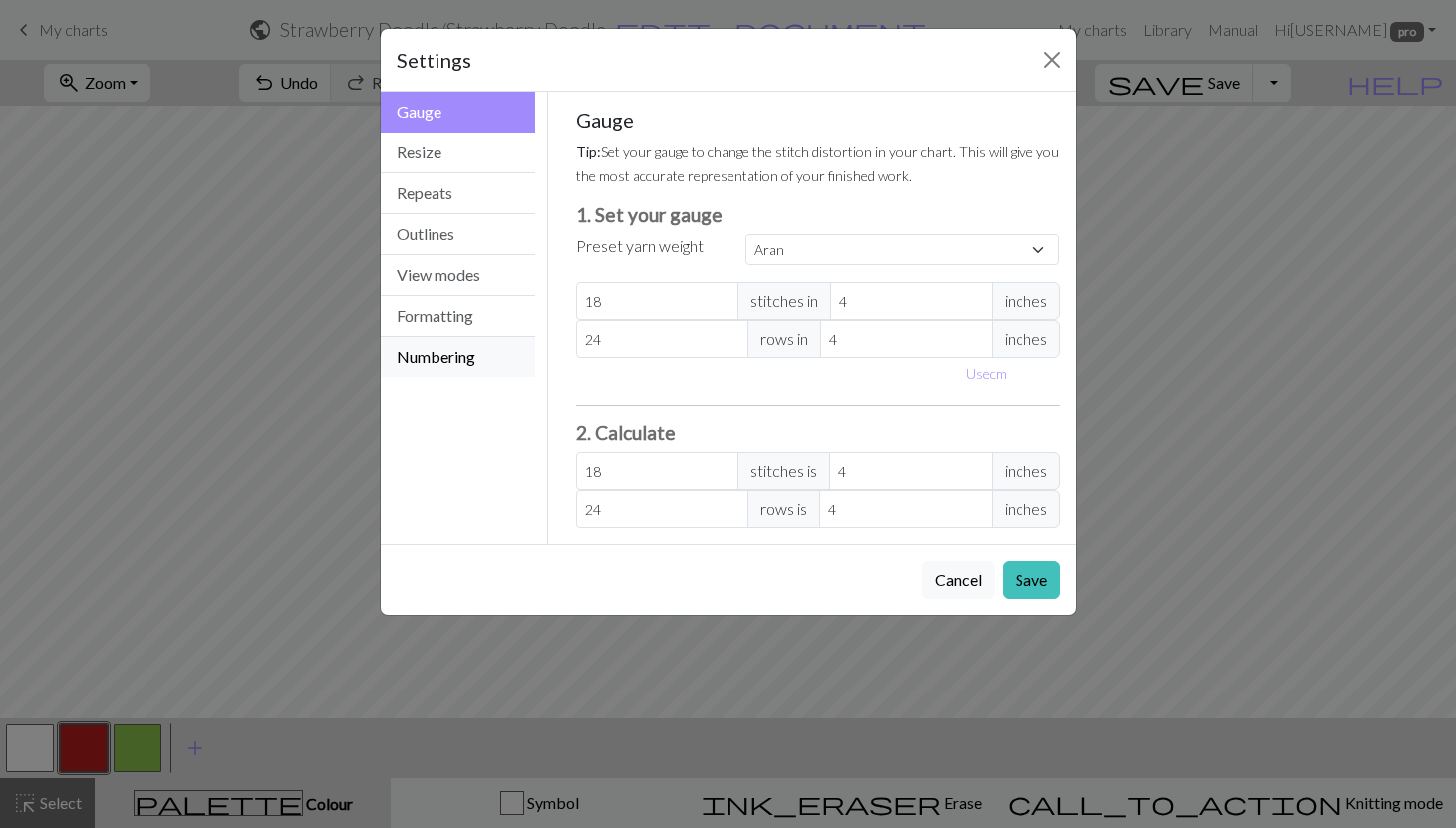 click on "Numbering" at bounding box center [458, 357] 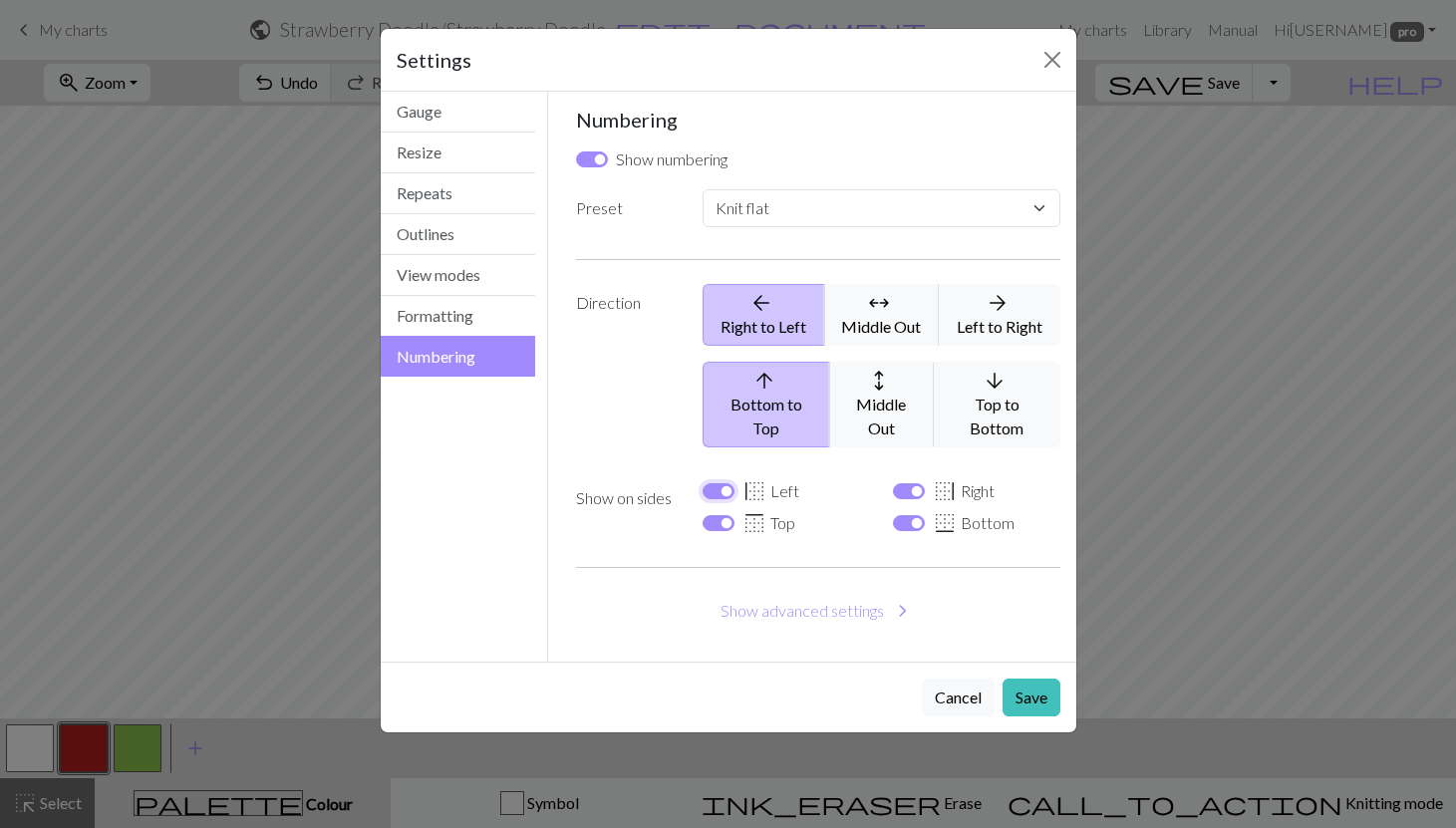 click on "border_left Left" at bounding box center [719, 491] 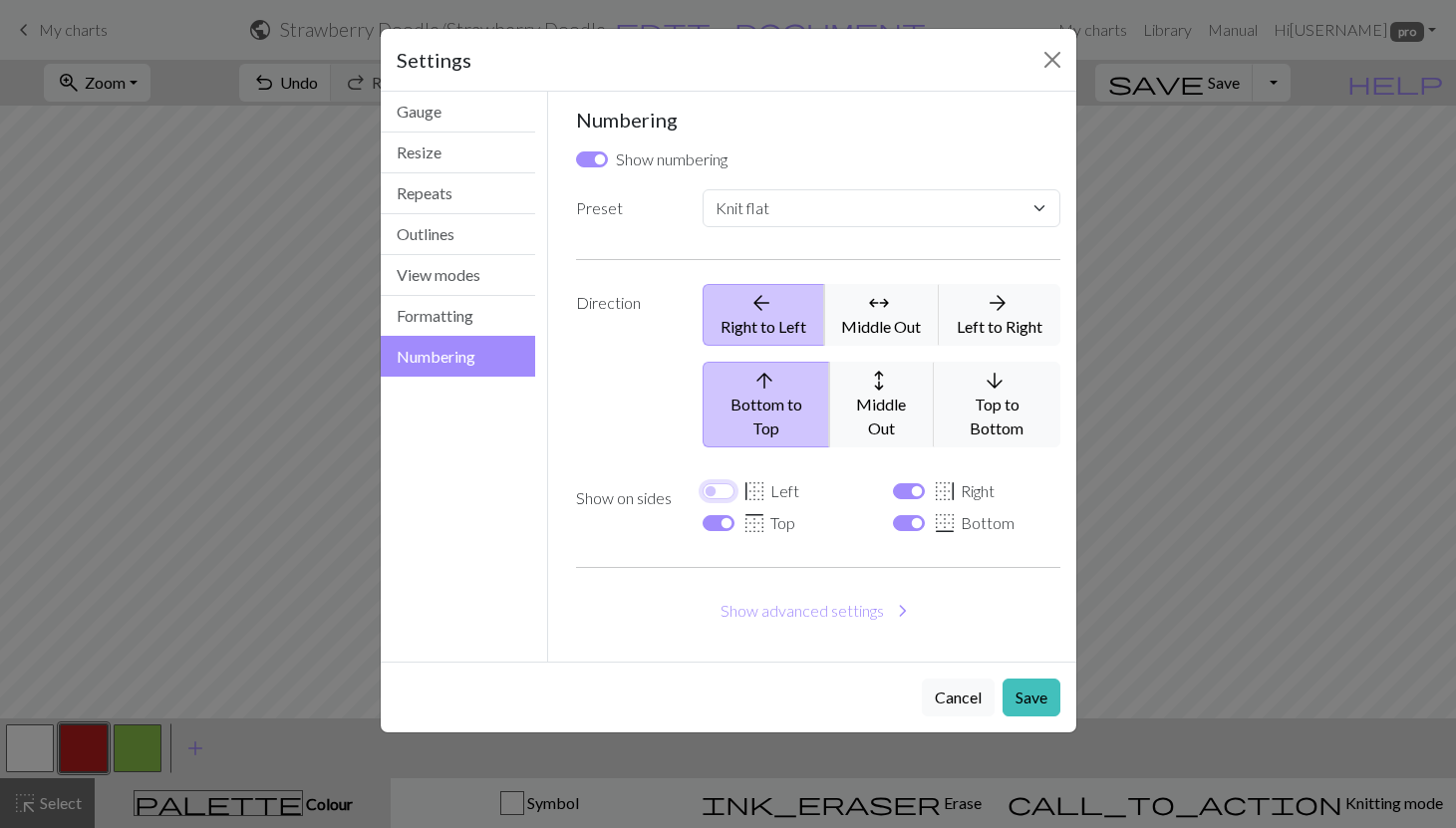 checkbox on "false" 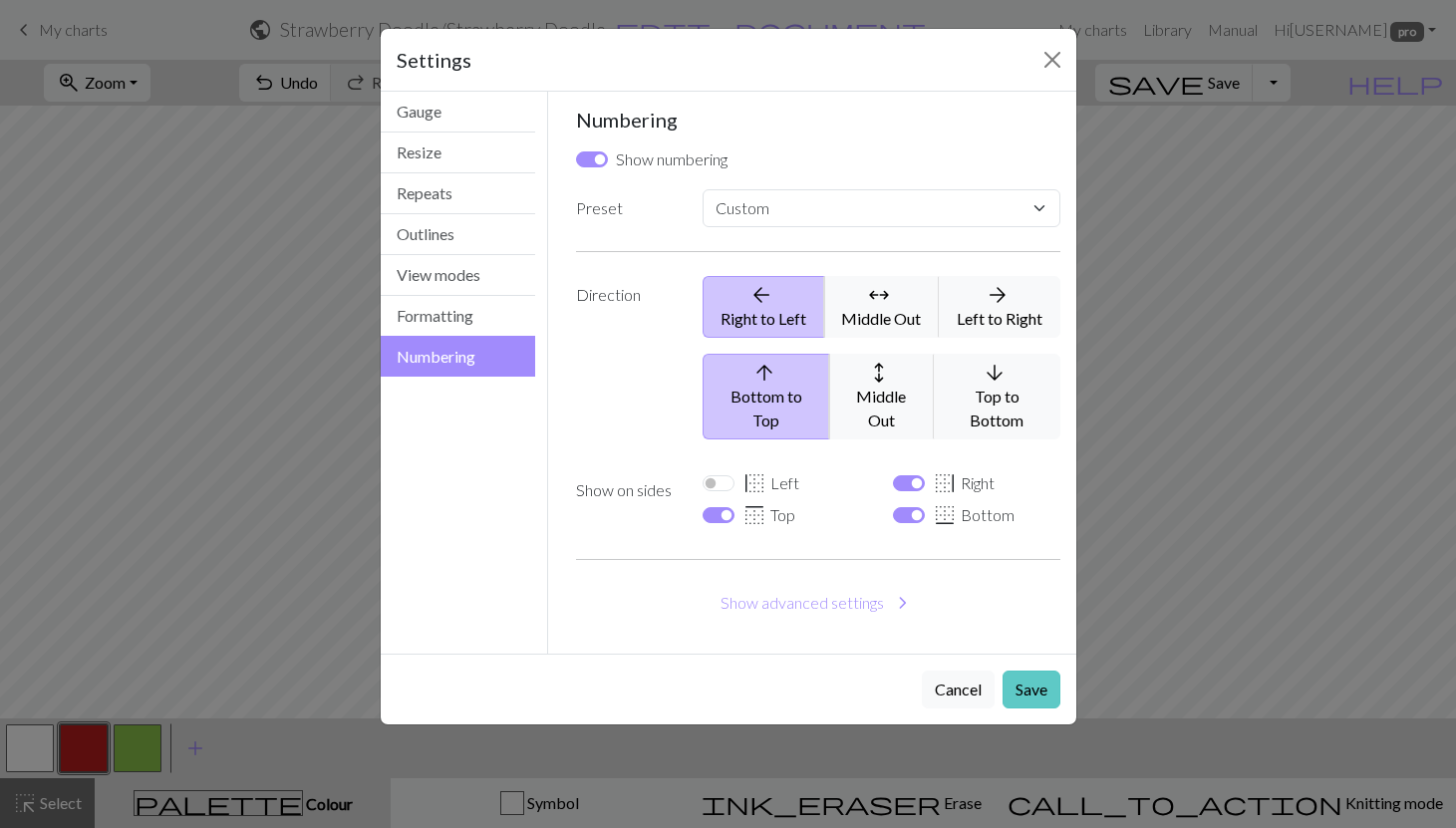 click on "Save" at bounding box center [1031, 690] 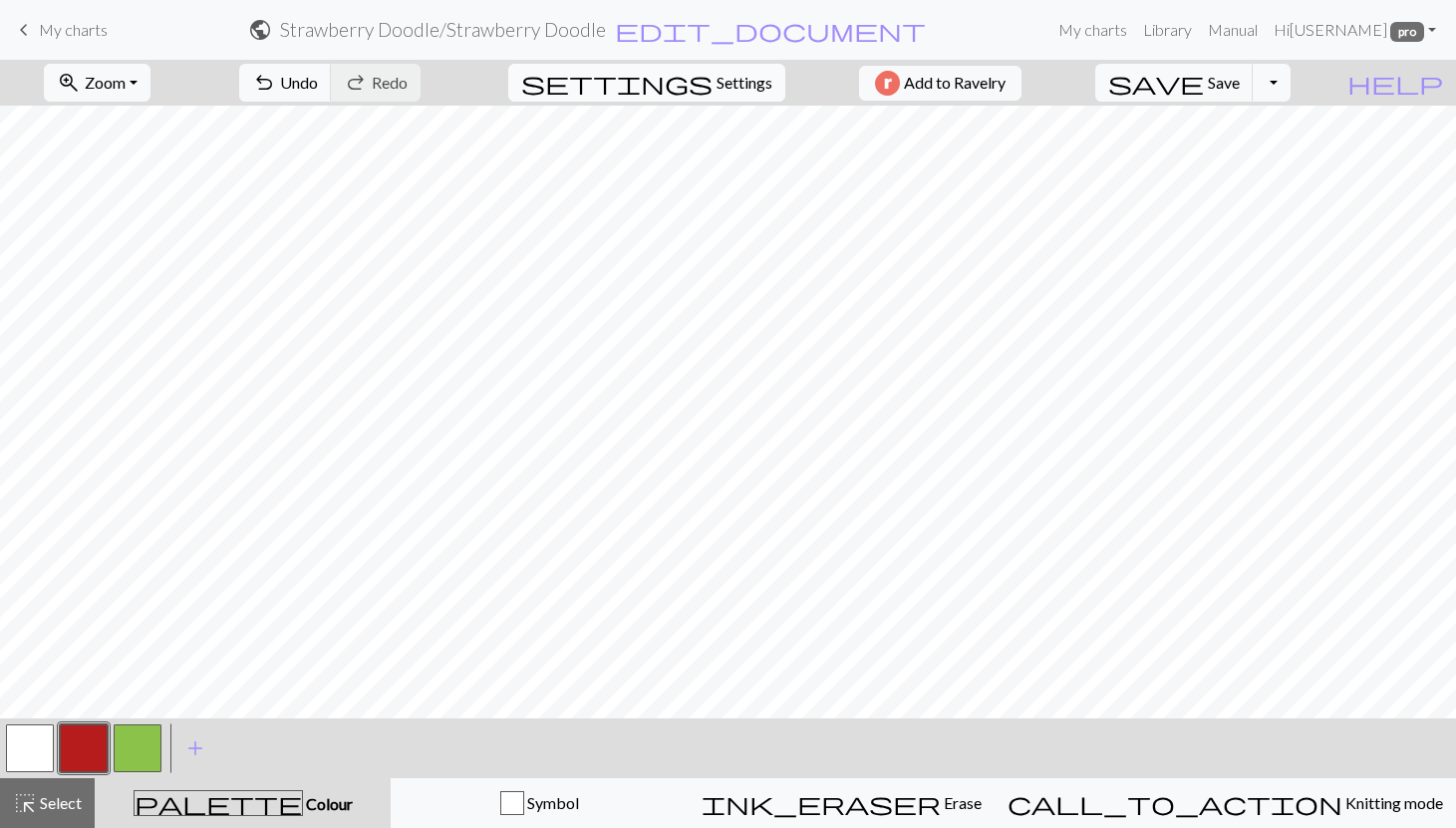 click on "Settings" at bounding box center (744, 83) 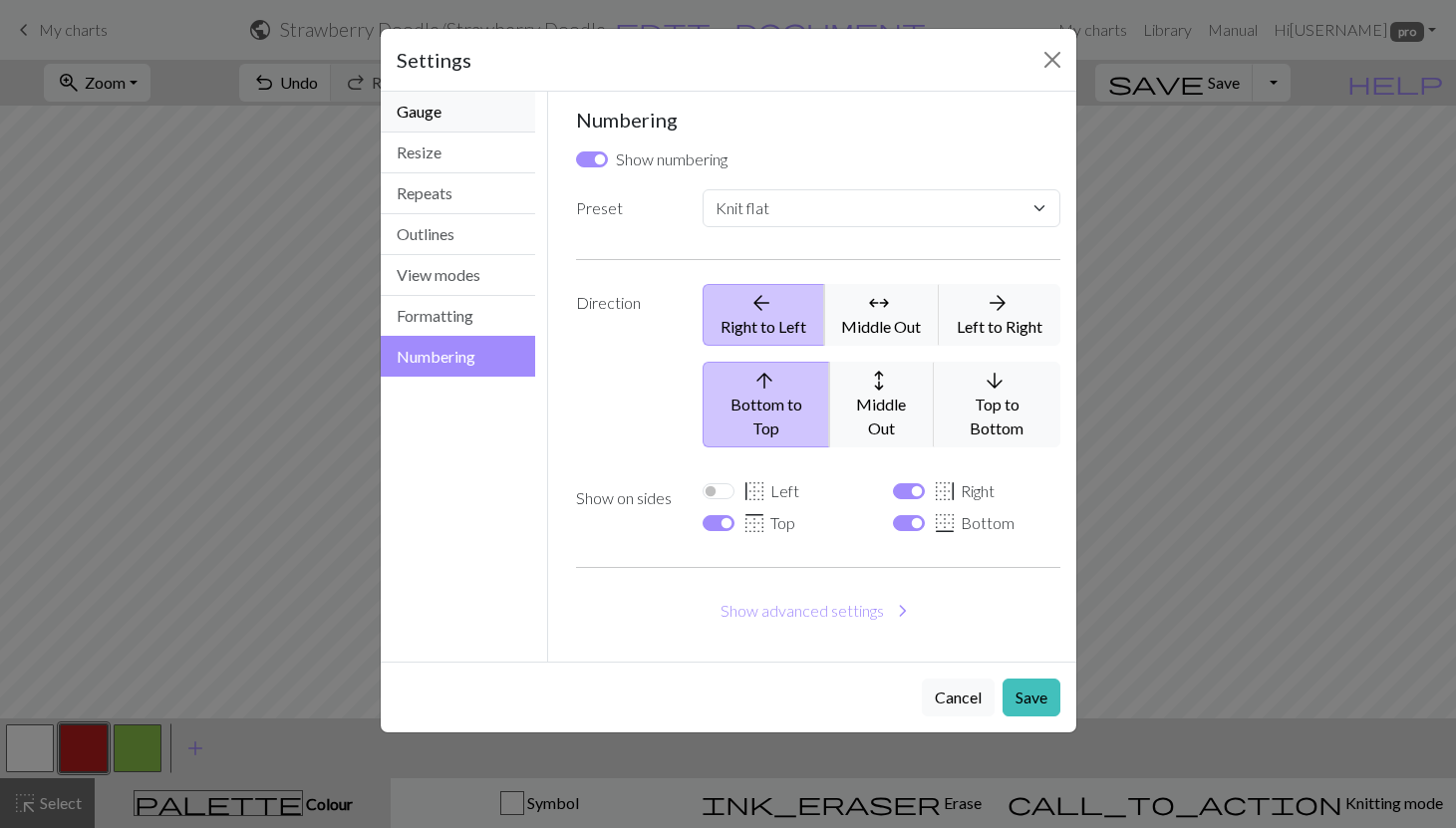 click on "Gauge" at bounding box center [458, 112] 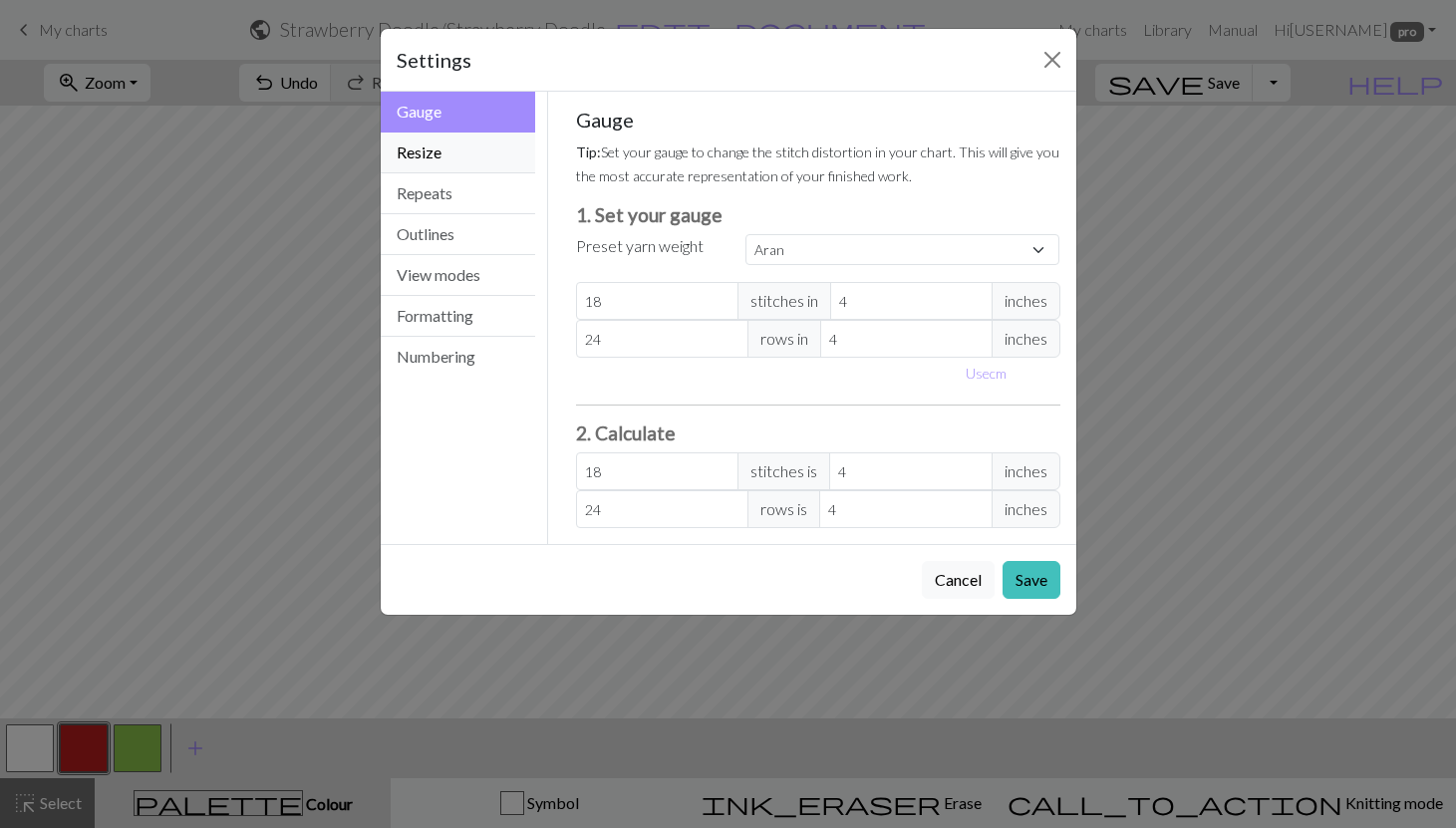 click on "Resize" at bounding box center [458, 152] 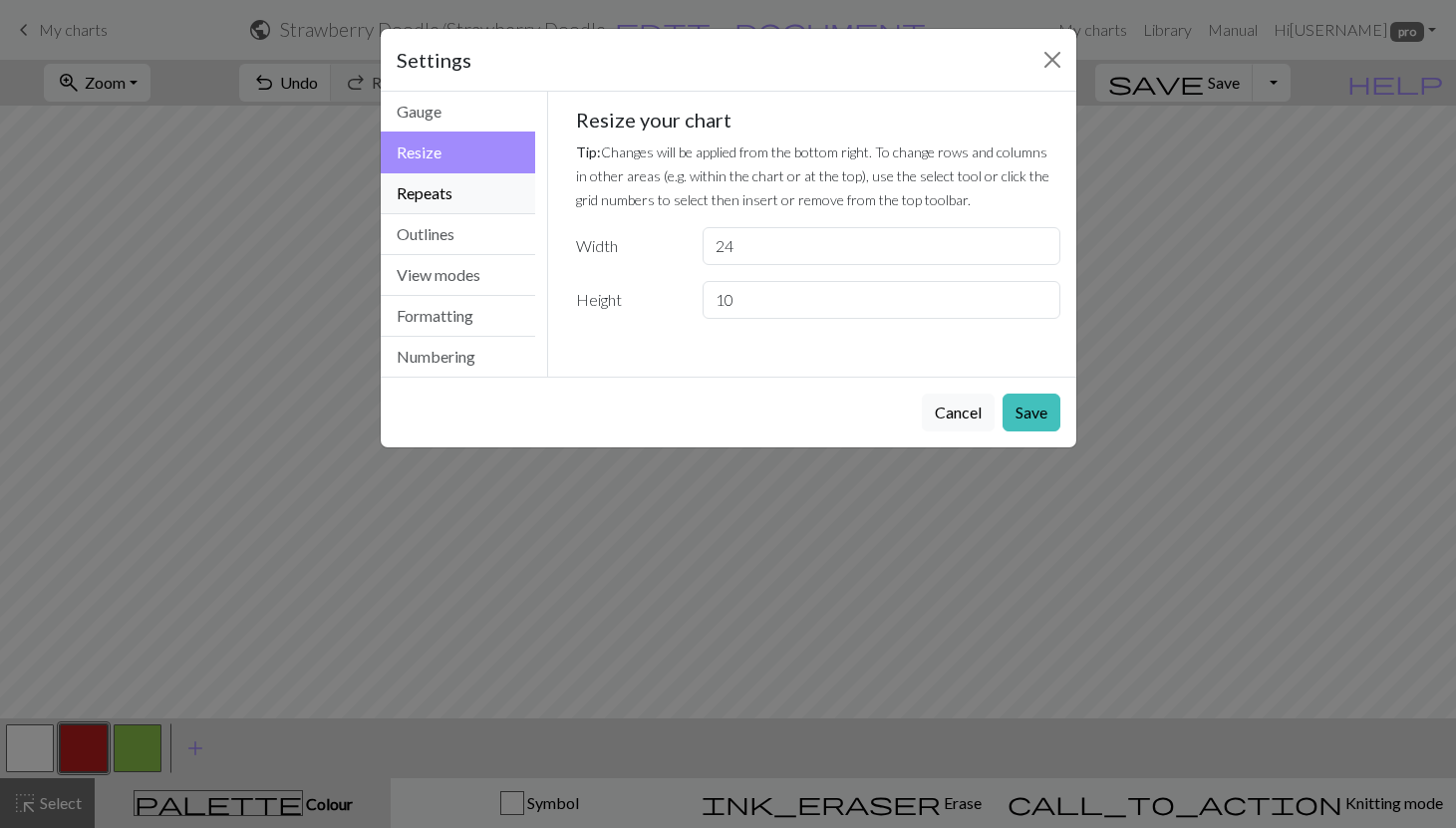 click on "Repeats" at bounding box center (458, 193) 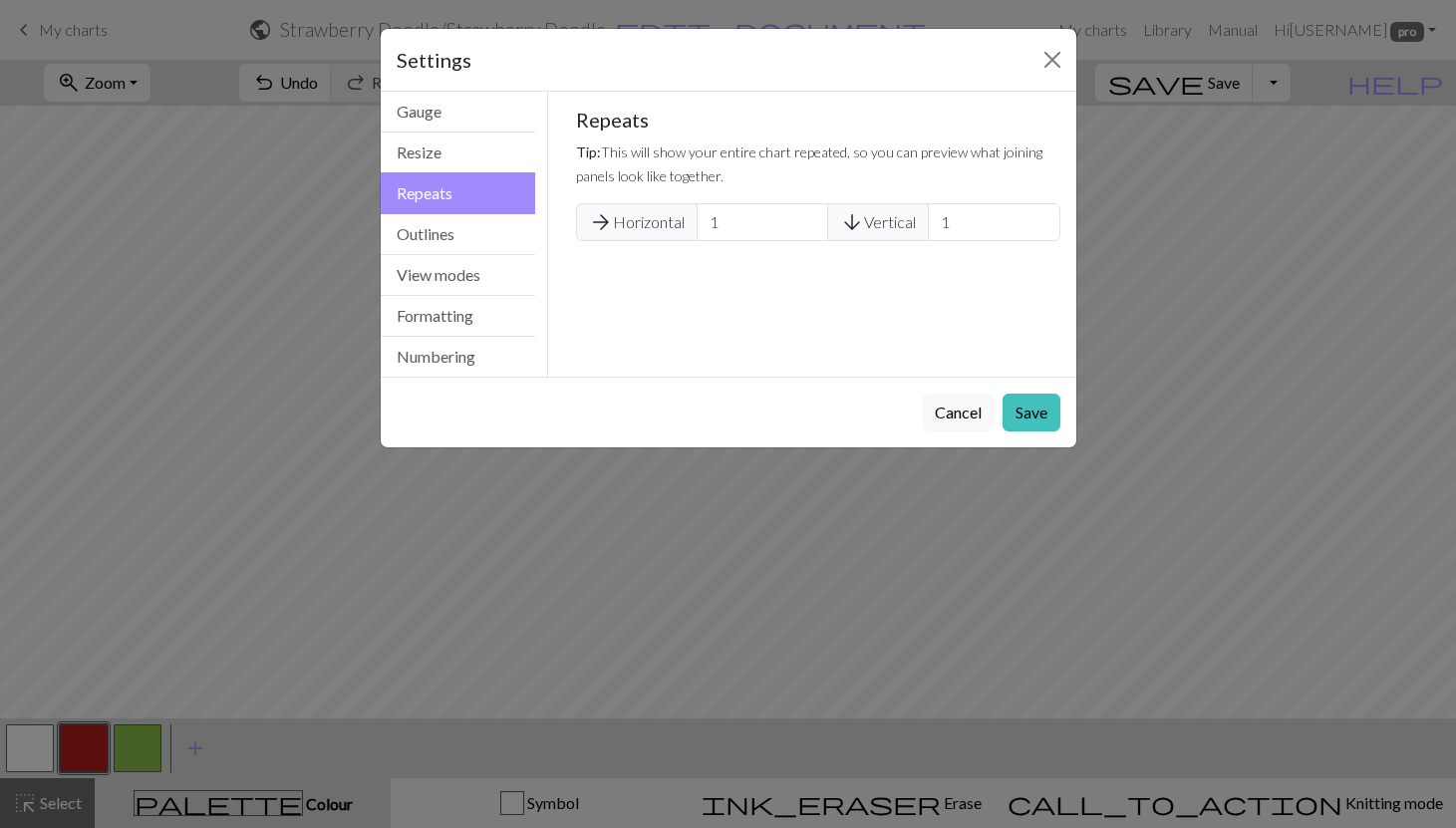 click on "Repeats" at bounding box center (458, 193) 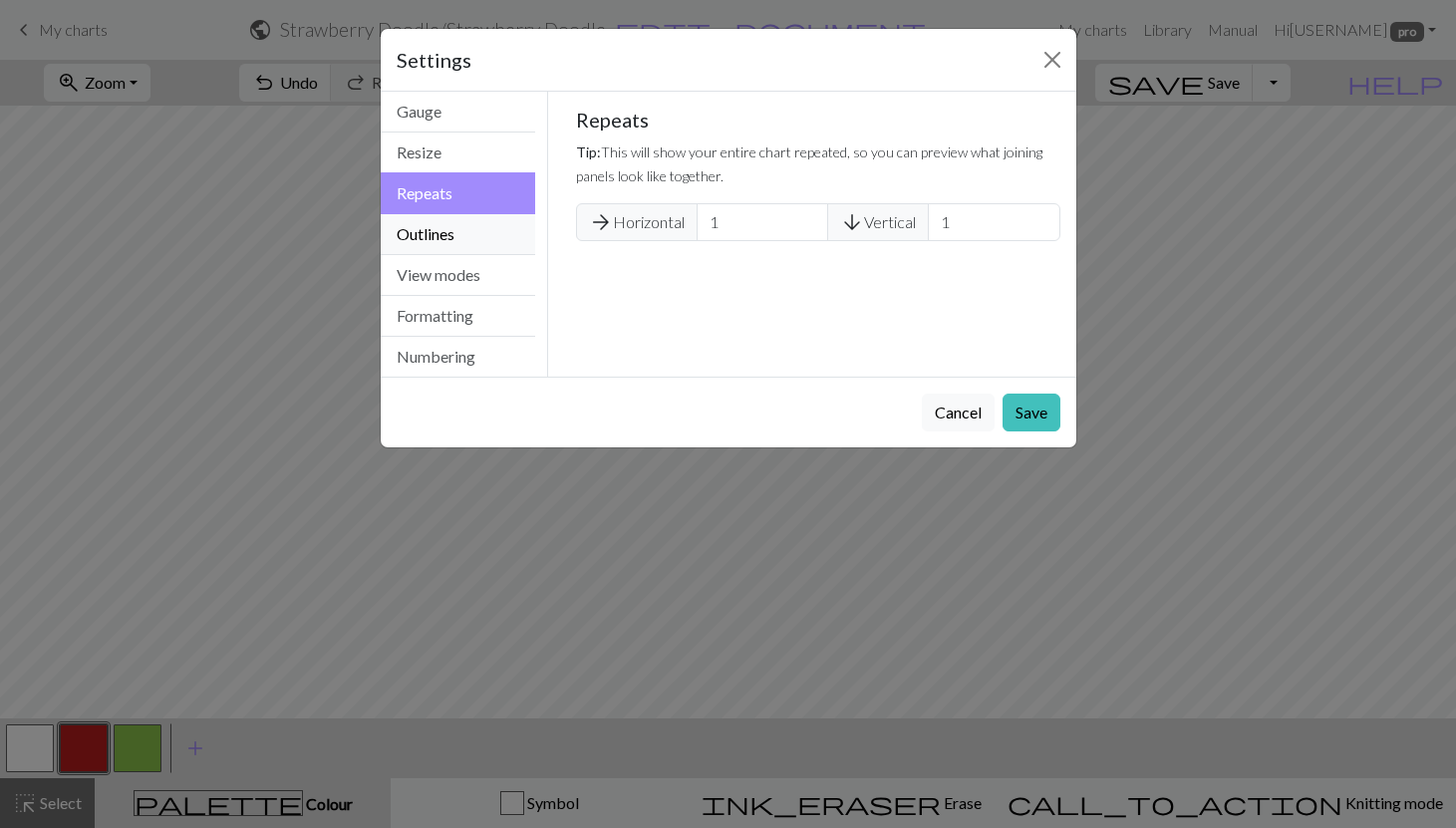 click on "Outlines" at bounding box center [458, 234] 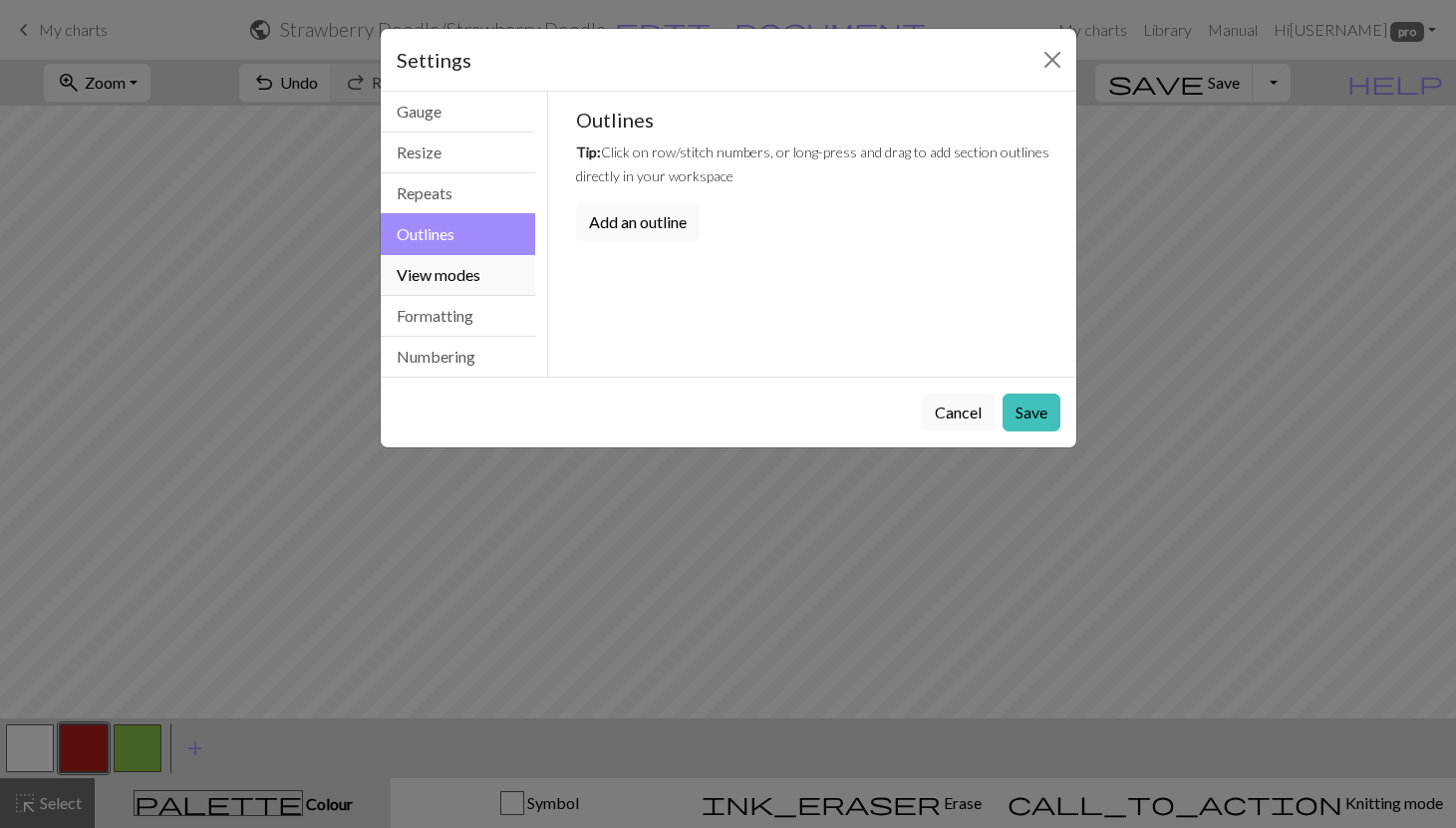 click on "View modes" at bounding box center [458, 275] 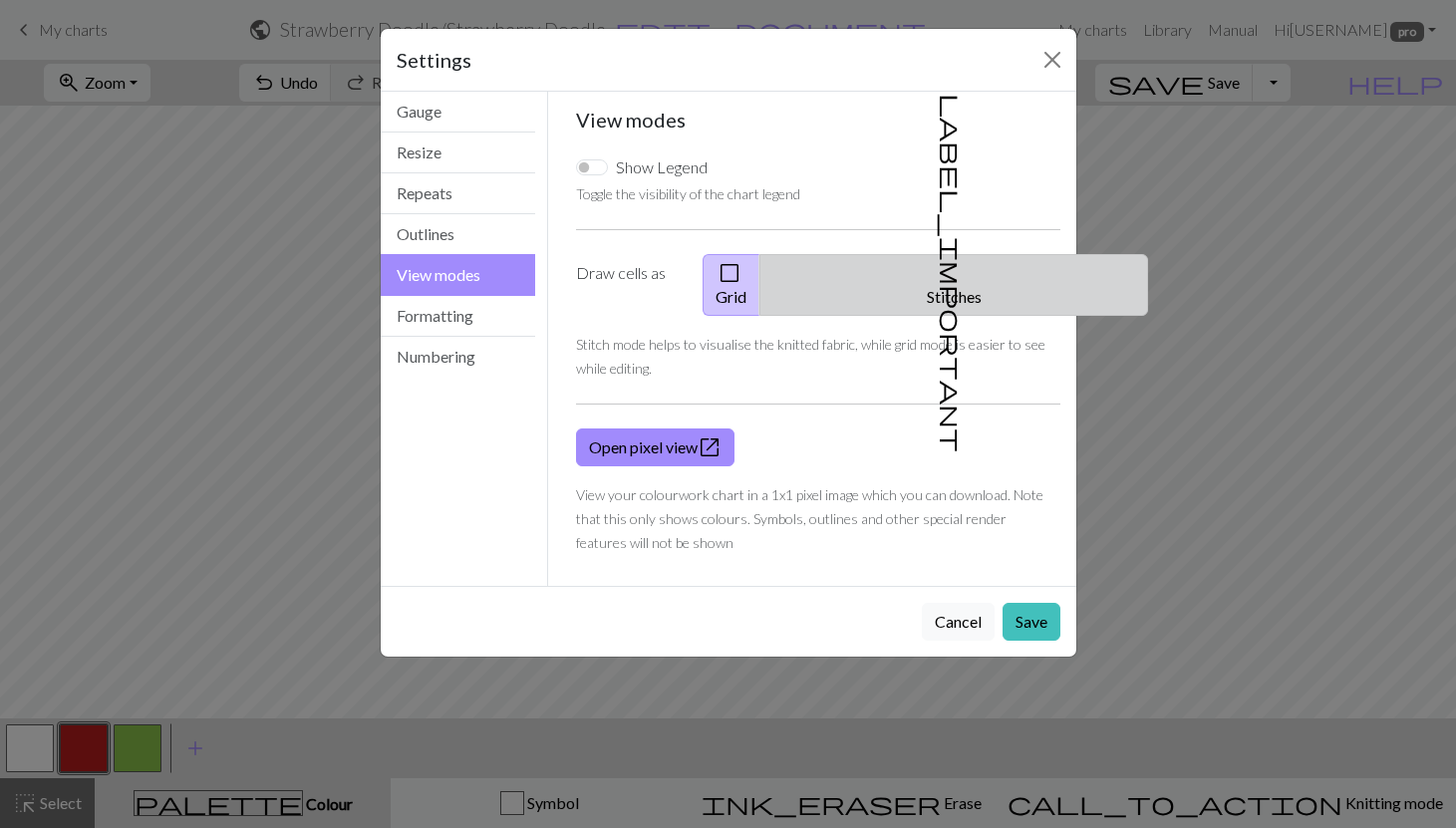 click on "label_important Stitches" at bounding box center (954, 285) 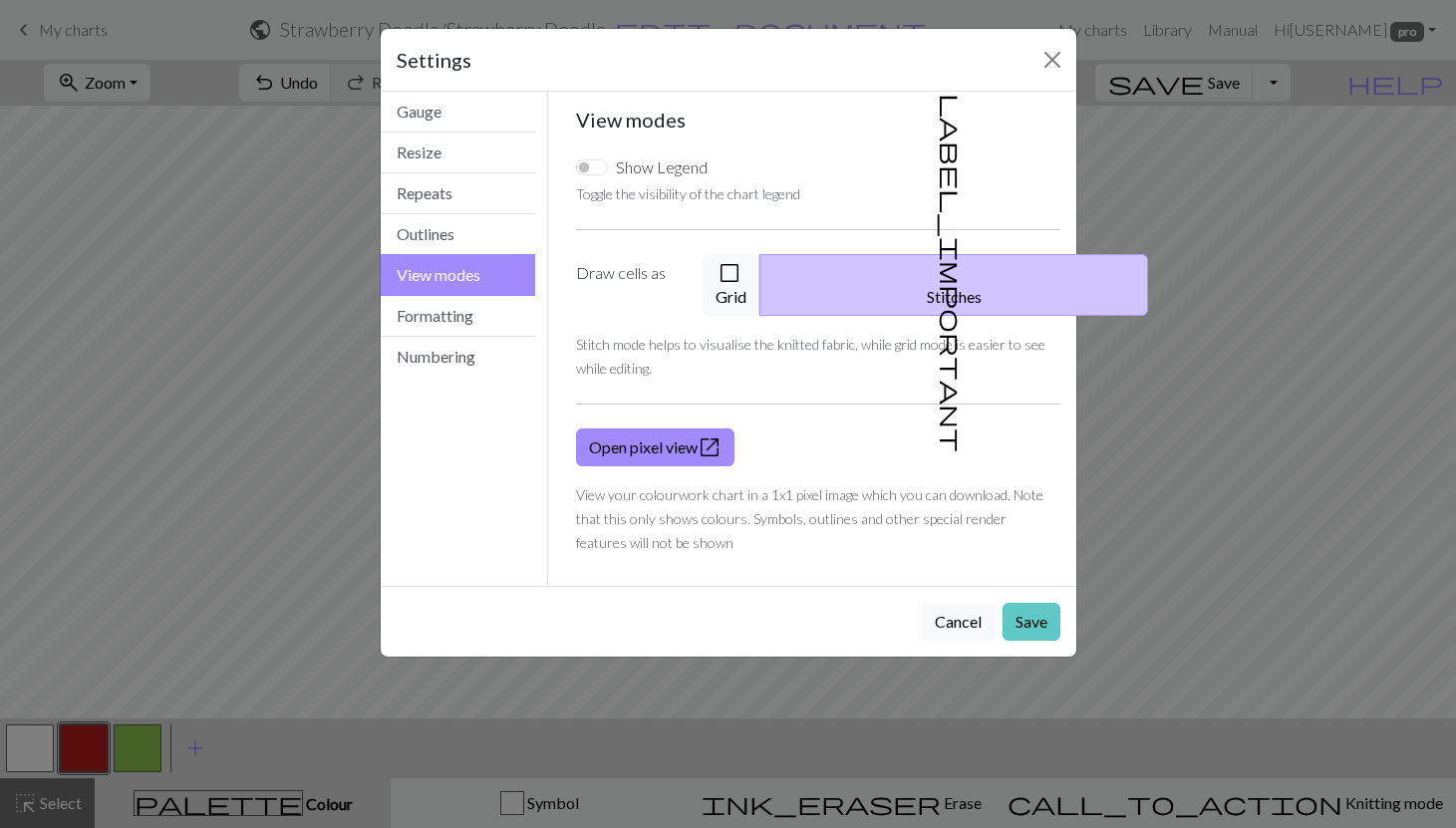 click on "Save" at bounding box center (1031, 622) 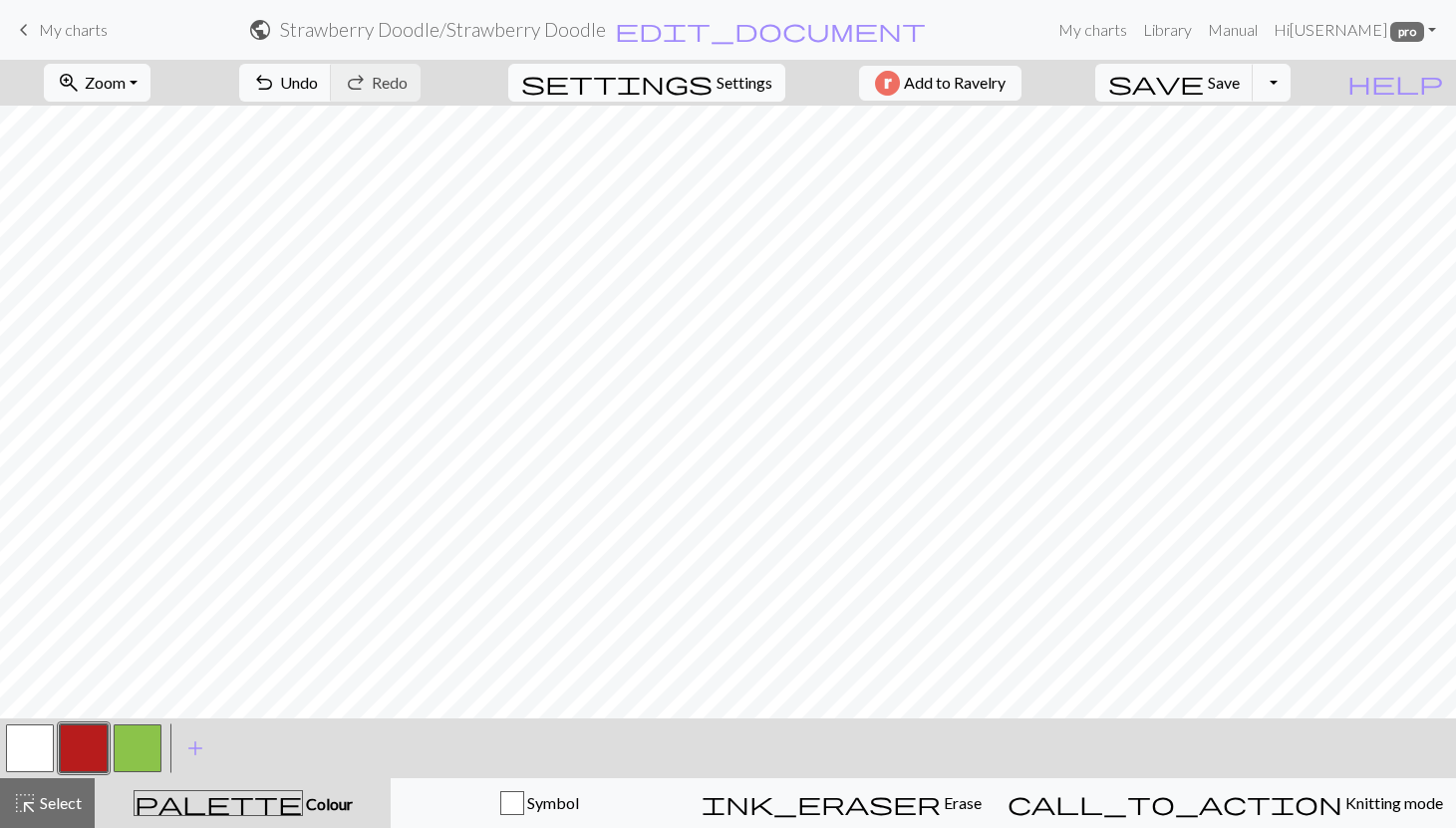 click on "settings" at bounding box center [617, 83] 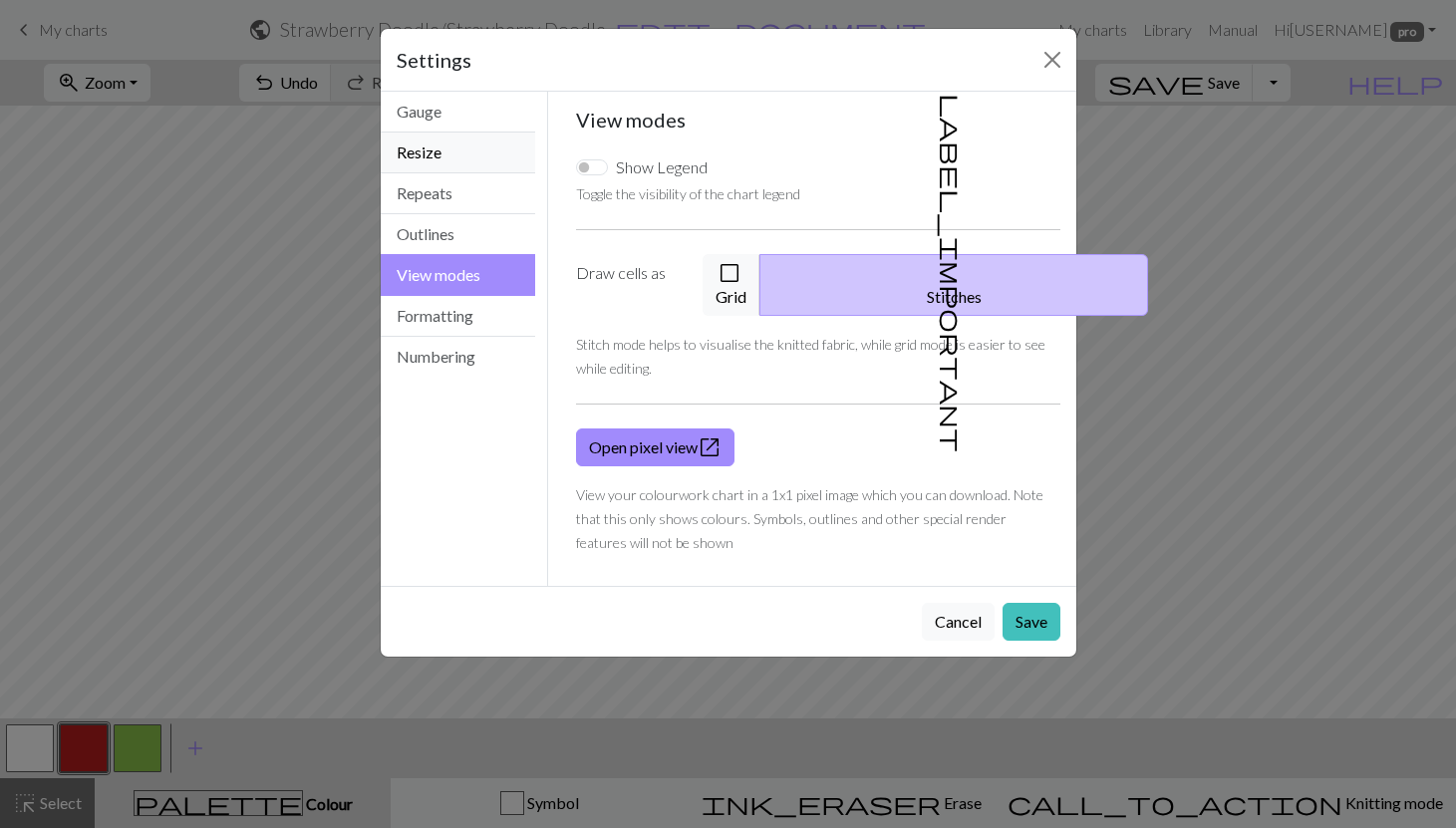 click on "Resize" at bounding box center [458, 152] 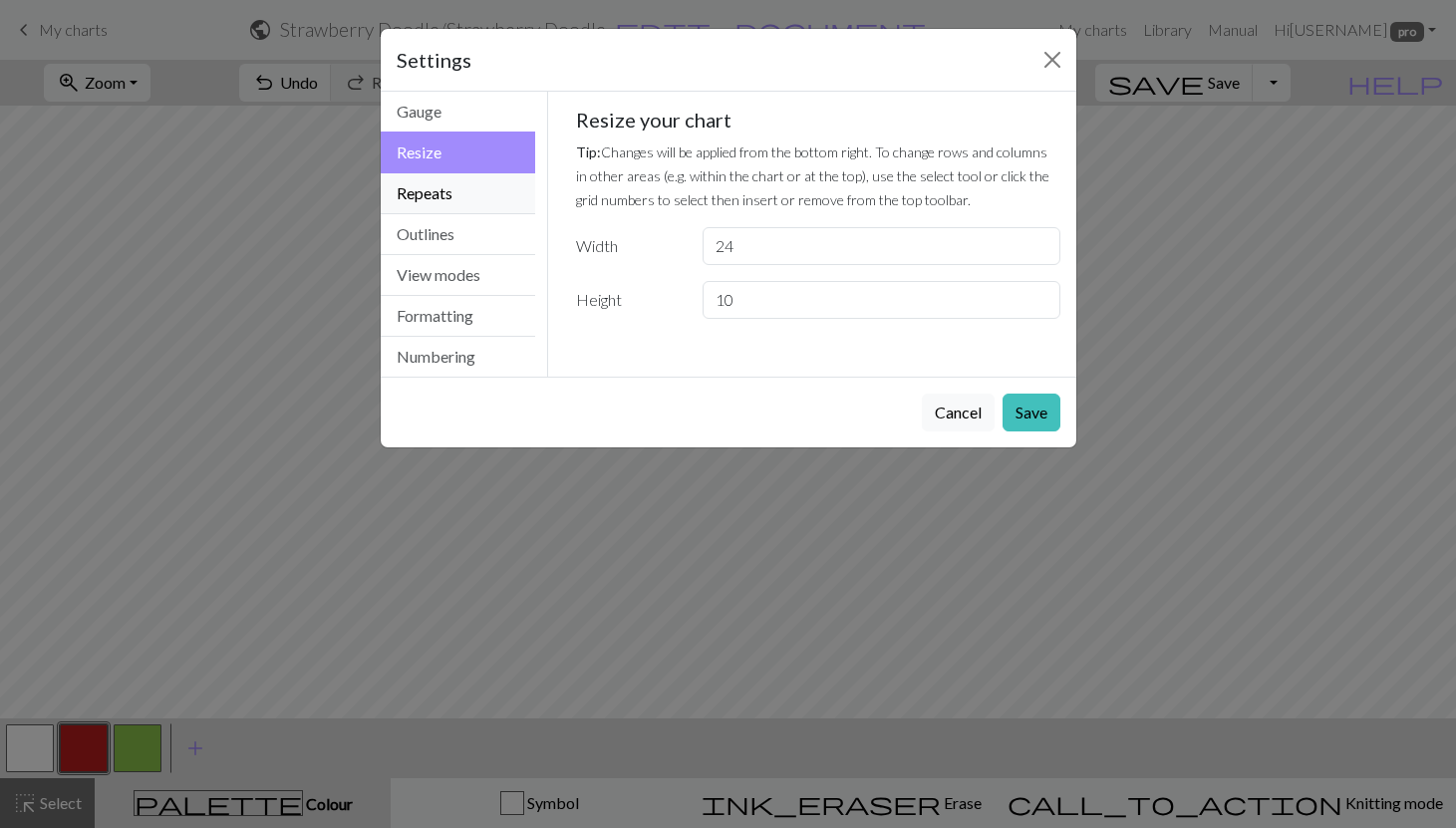 click on "Repeats" at bounding box center (458, 193) 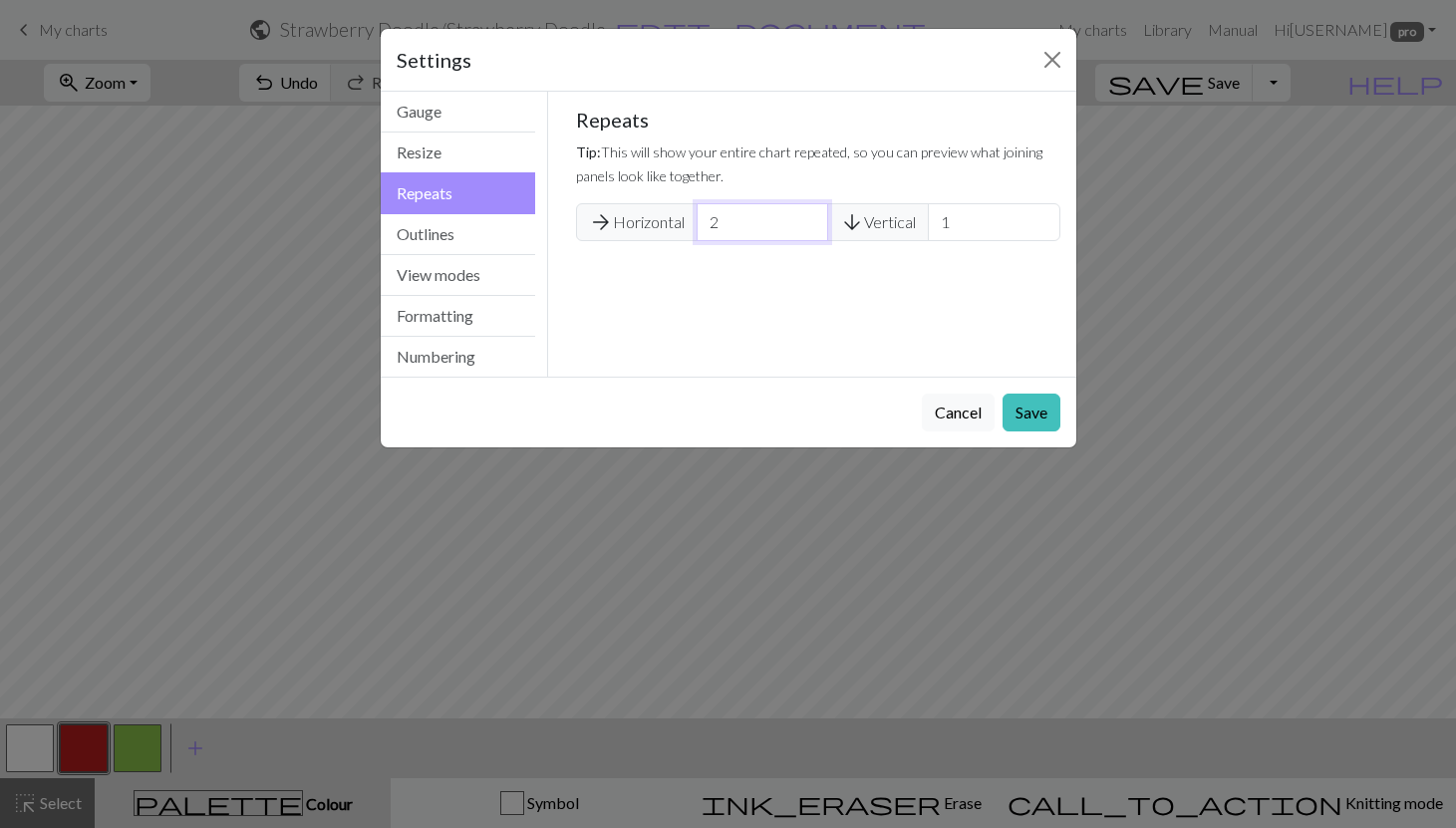 type on "2" 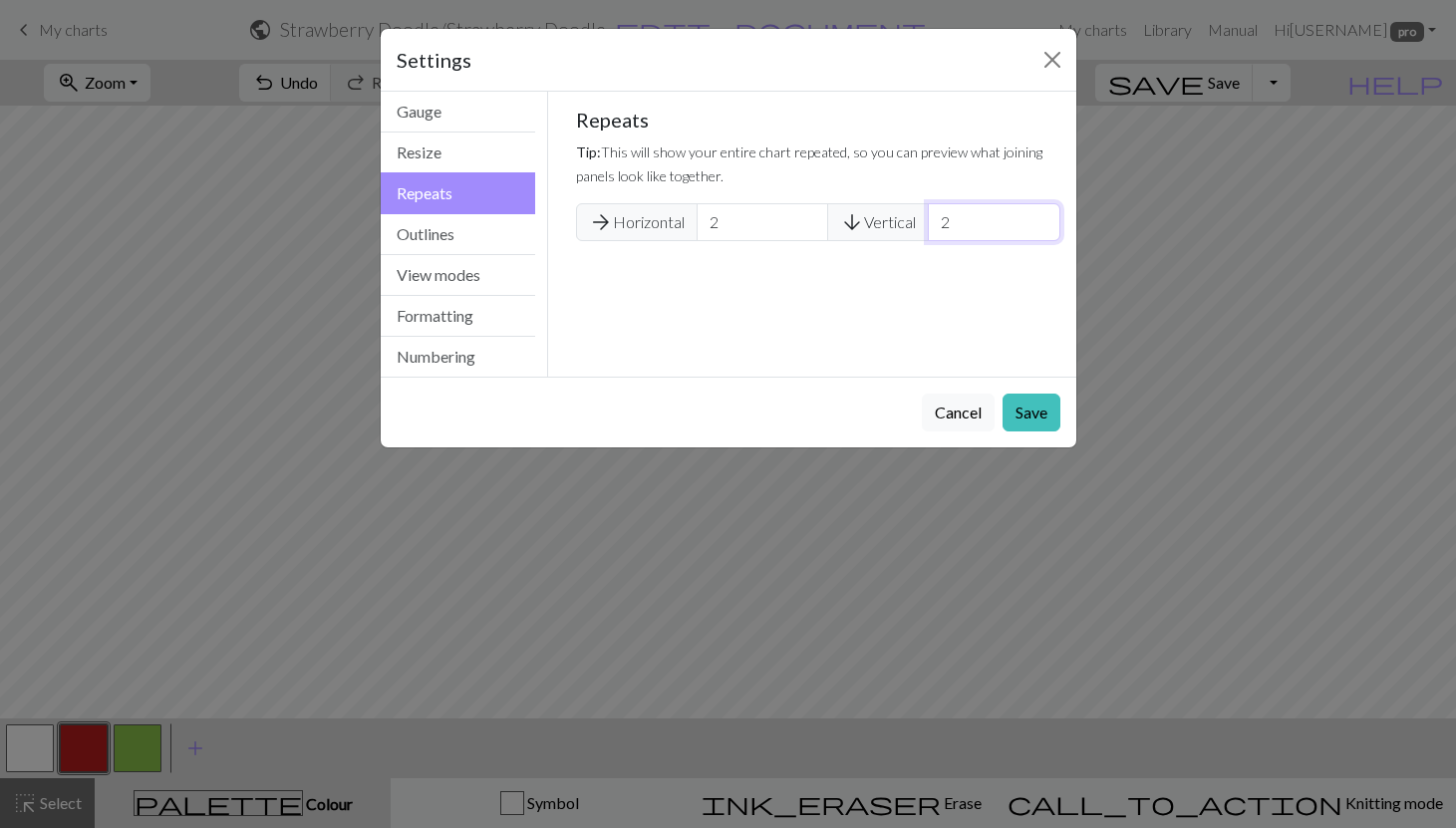 click on "2" at bounding box center (994, 222) 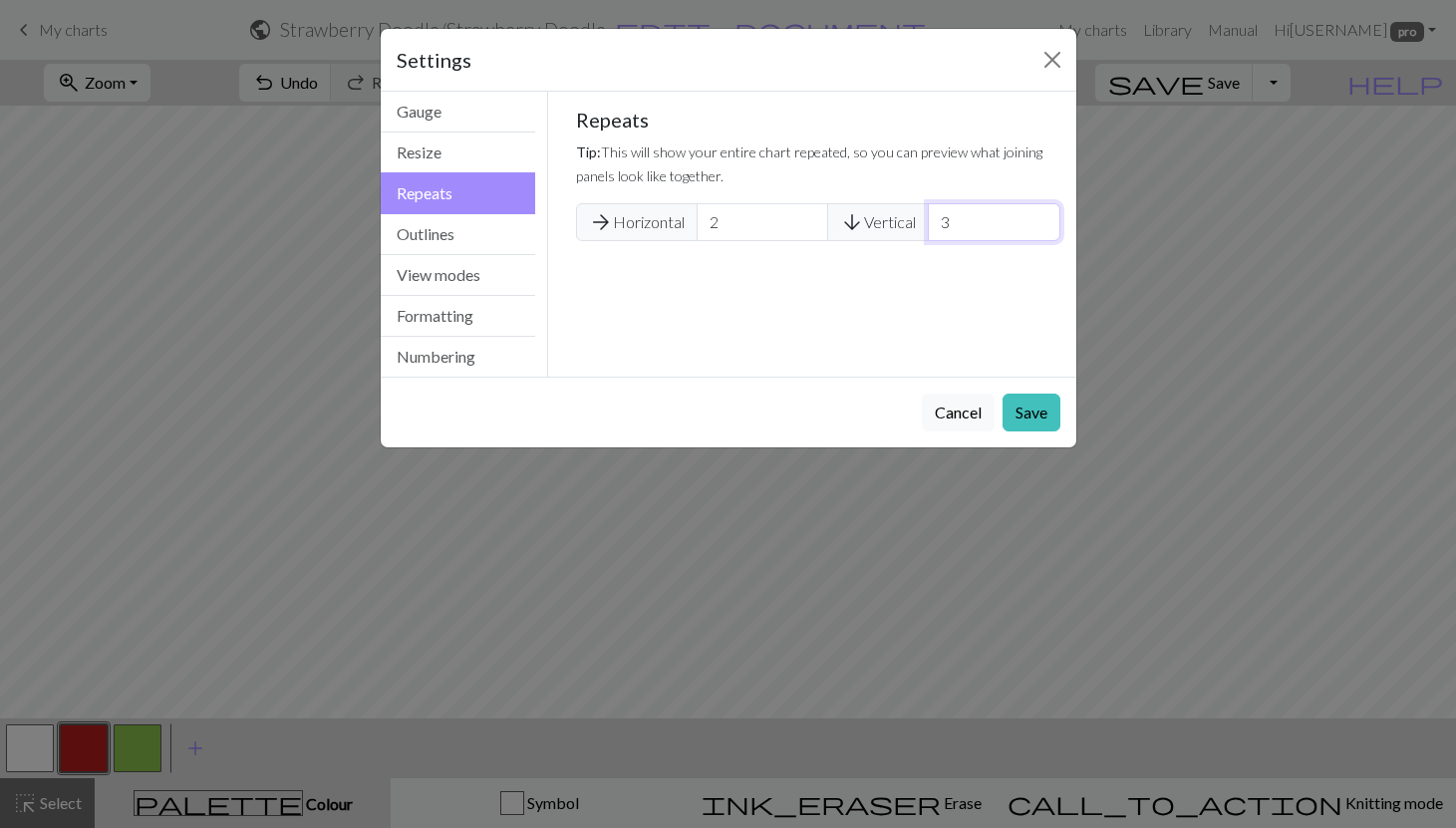 type on "3" 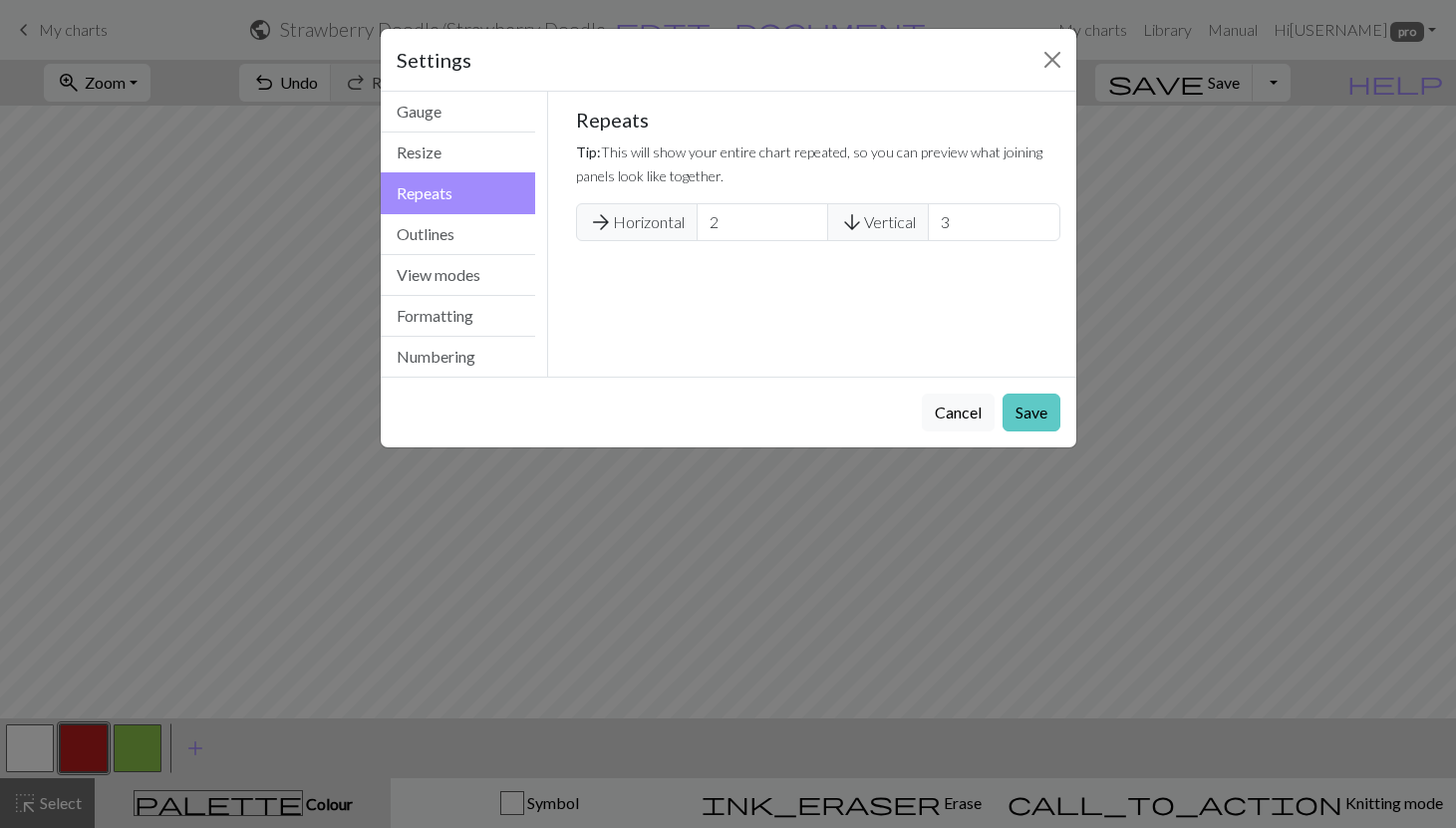 click on "Save" at bounding box center [1031, 413] 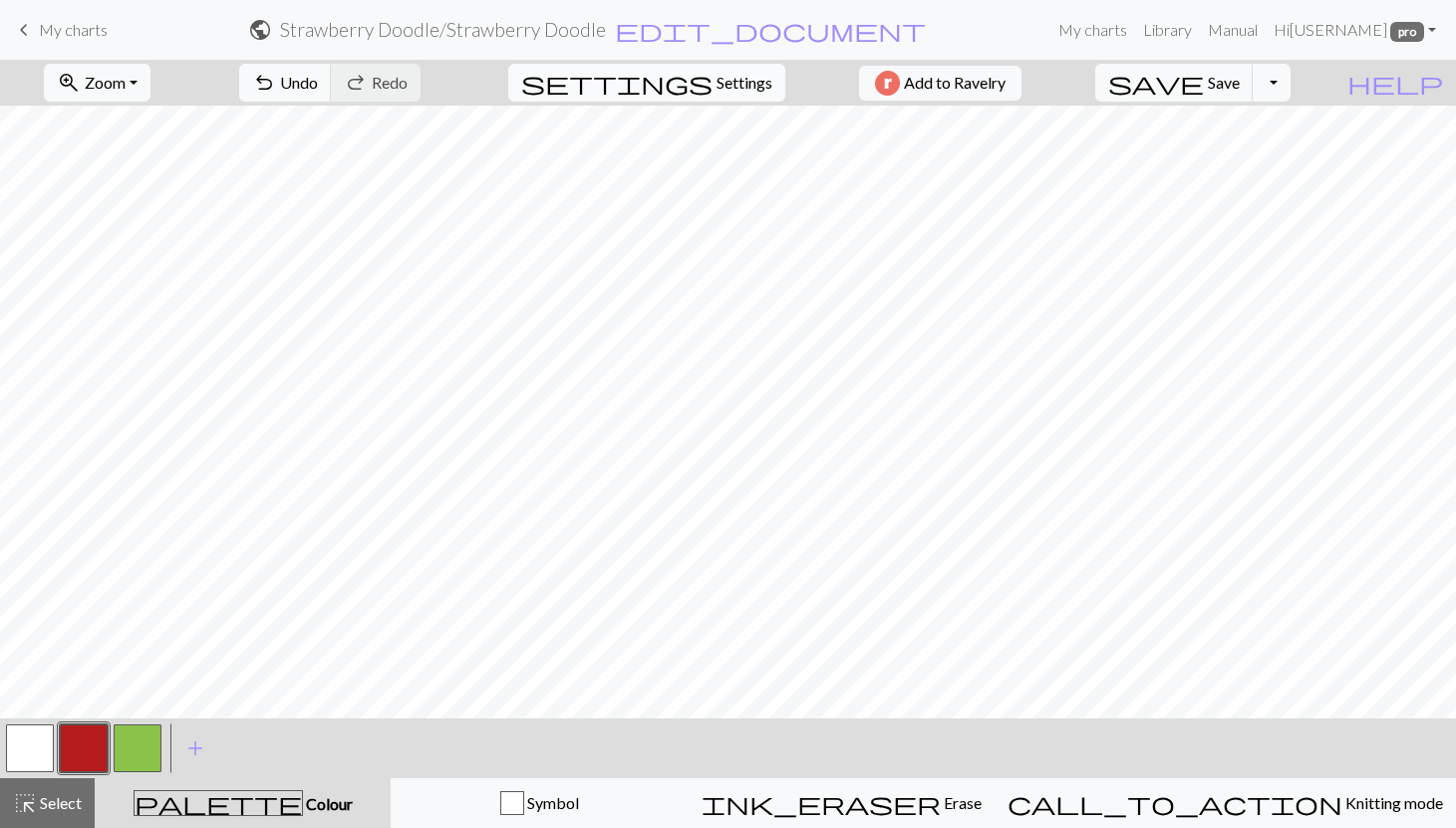 click on "settings" at bounding box center [617, 83] 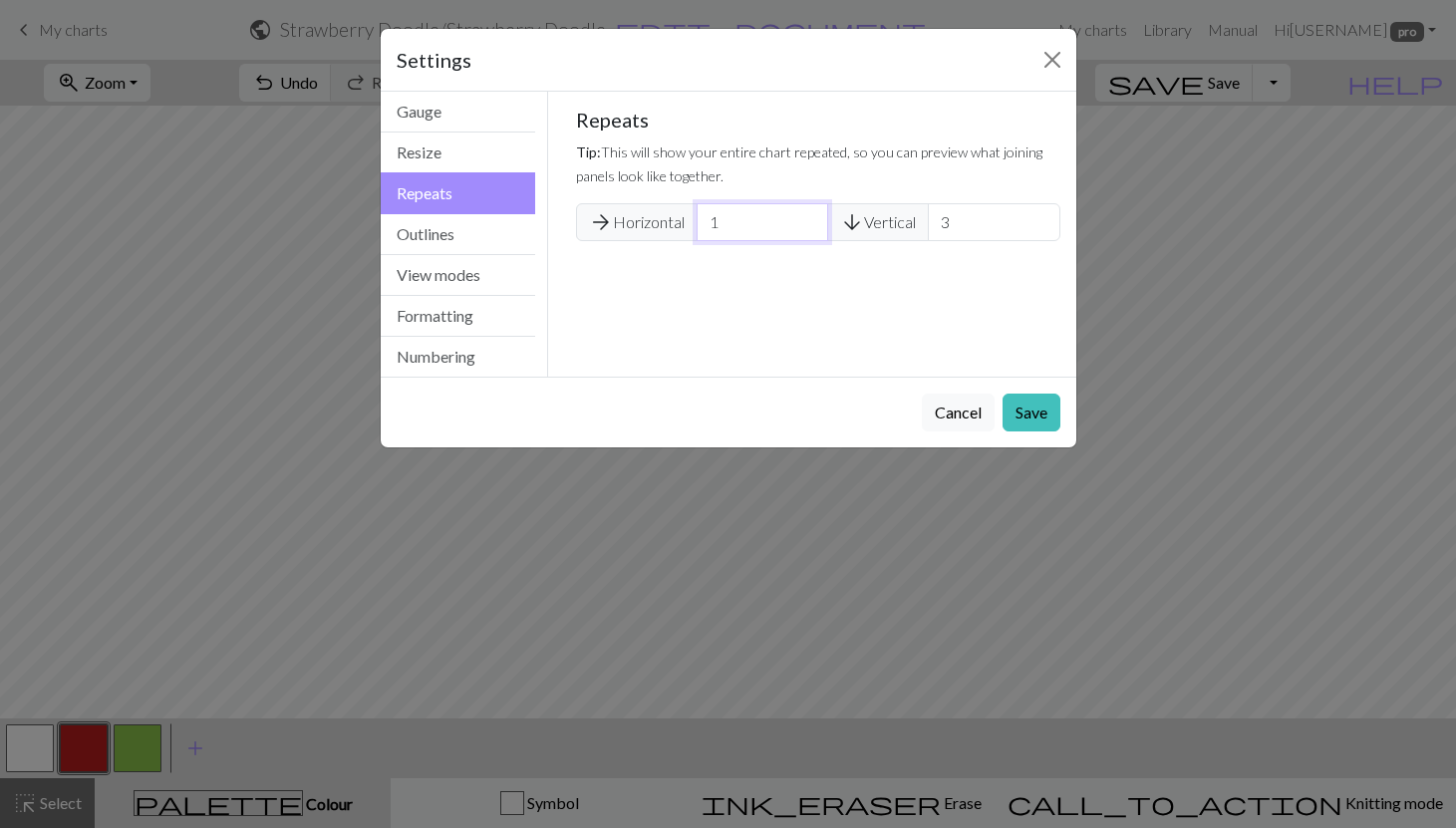 type on "1" 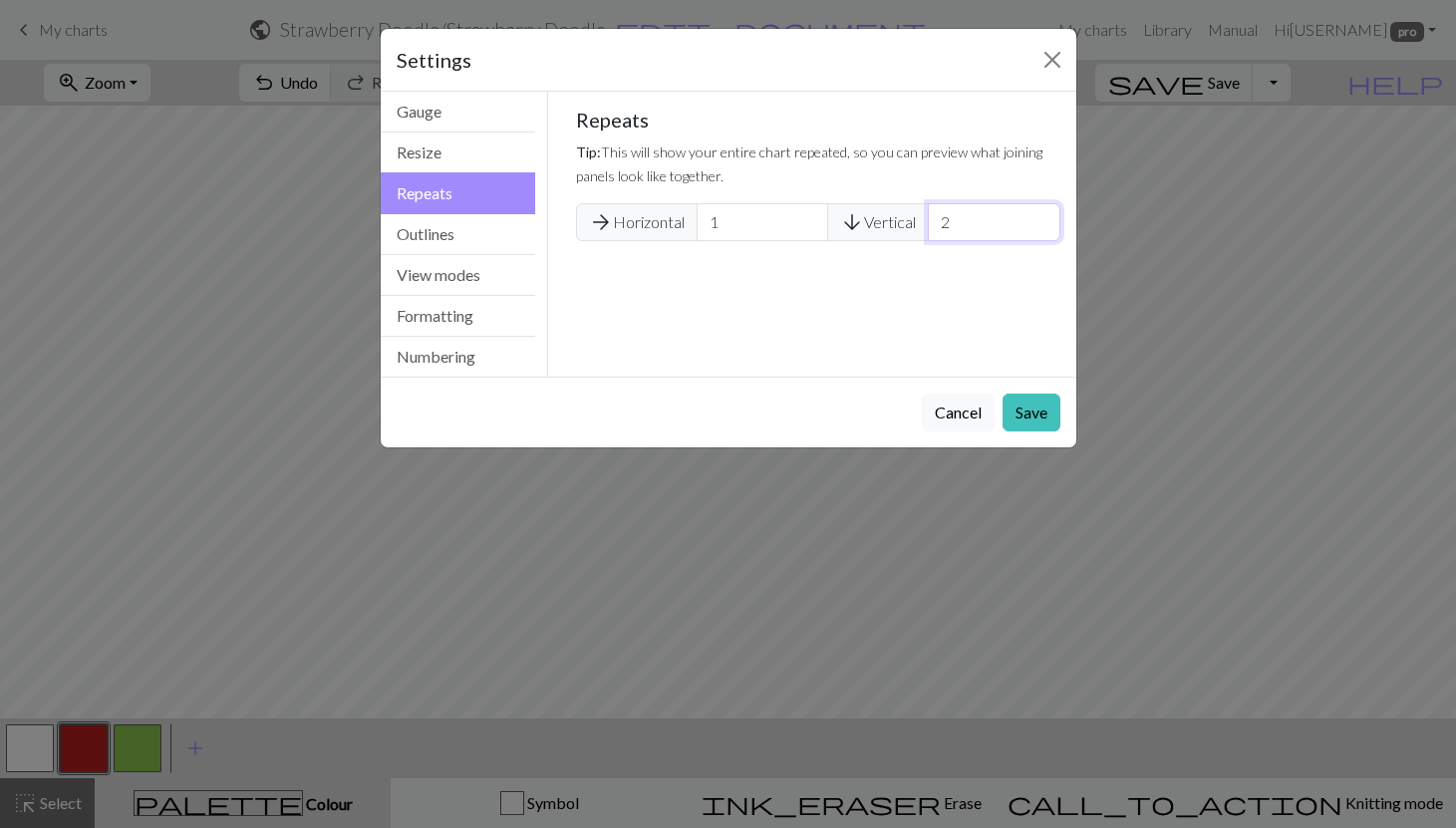 click on "2" at bounding box center (994, 222) 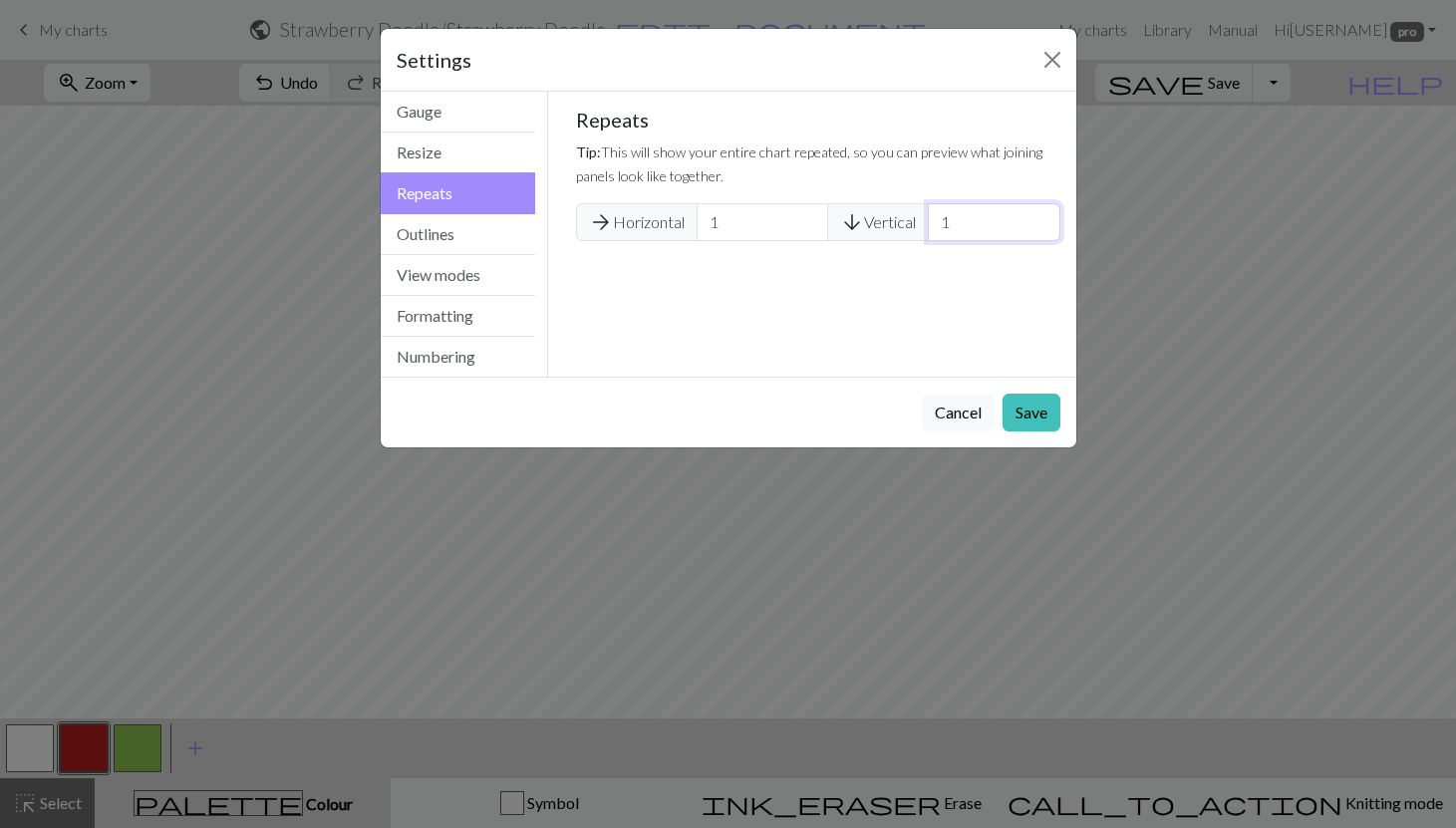 type on "1" 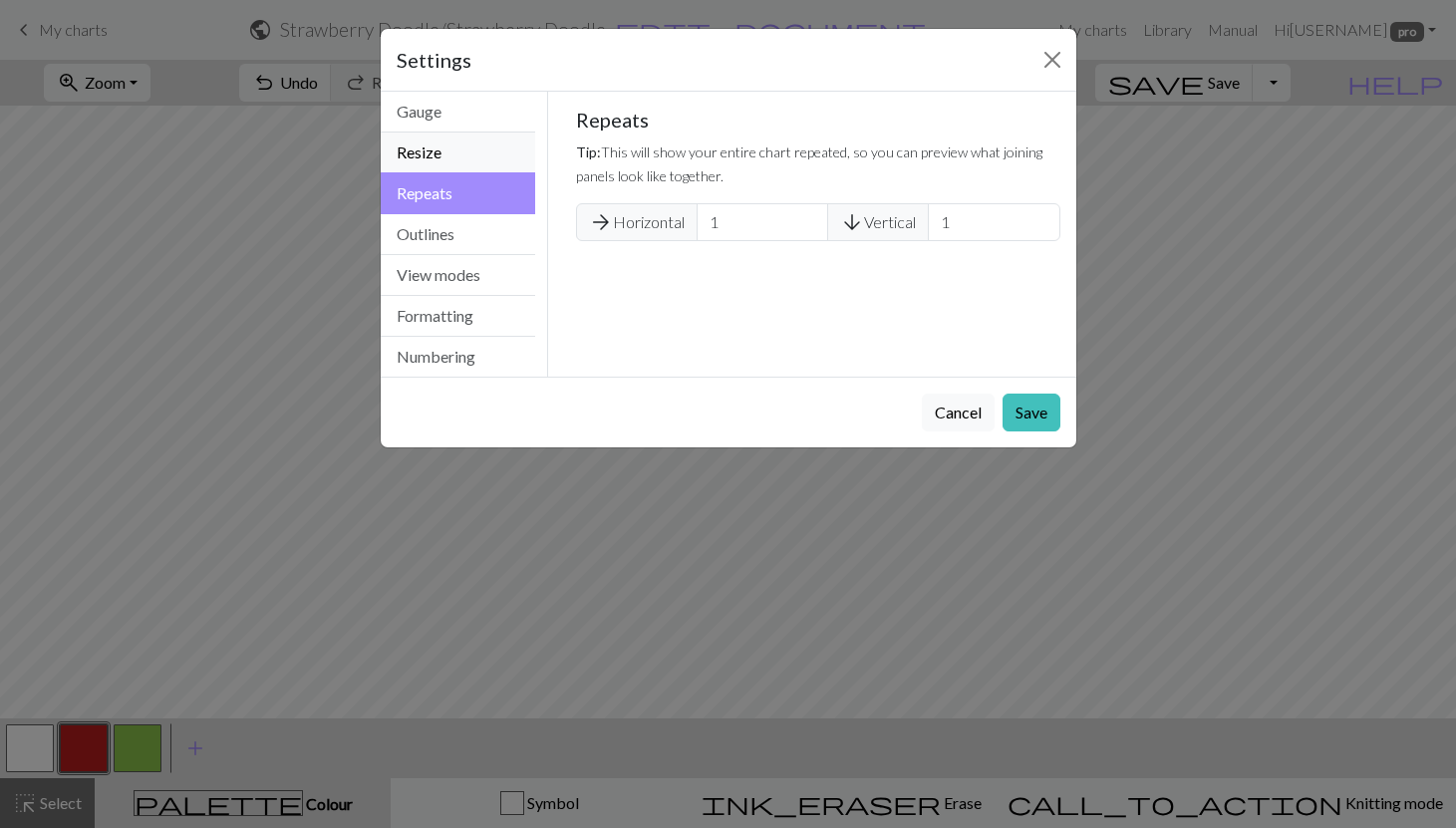 click on "Resize" at bounding box center (458, 152) 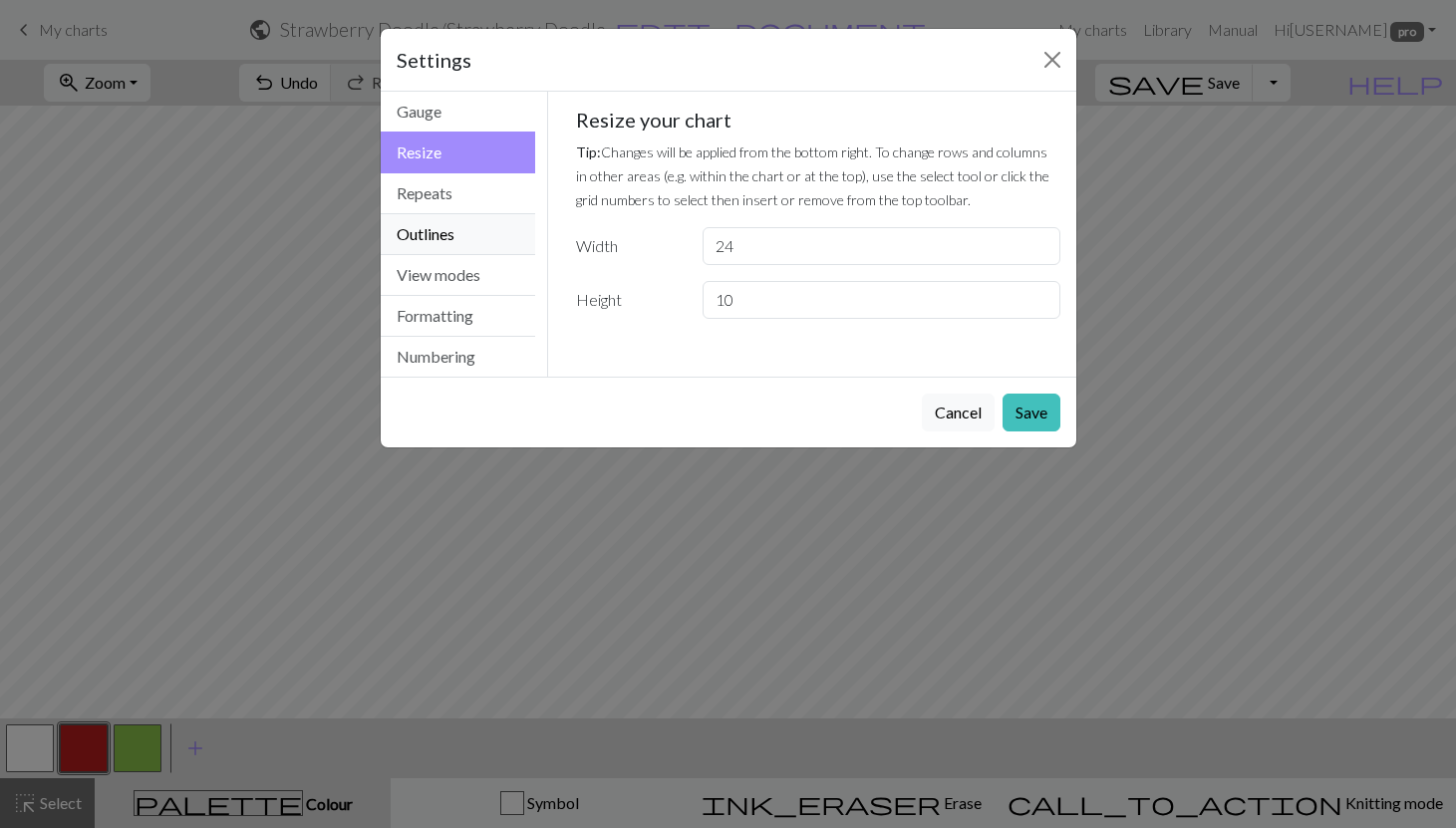 click on "Outlines" at bounding box center [458, 234] 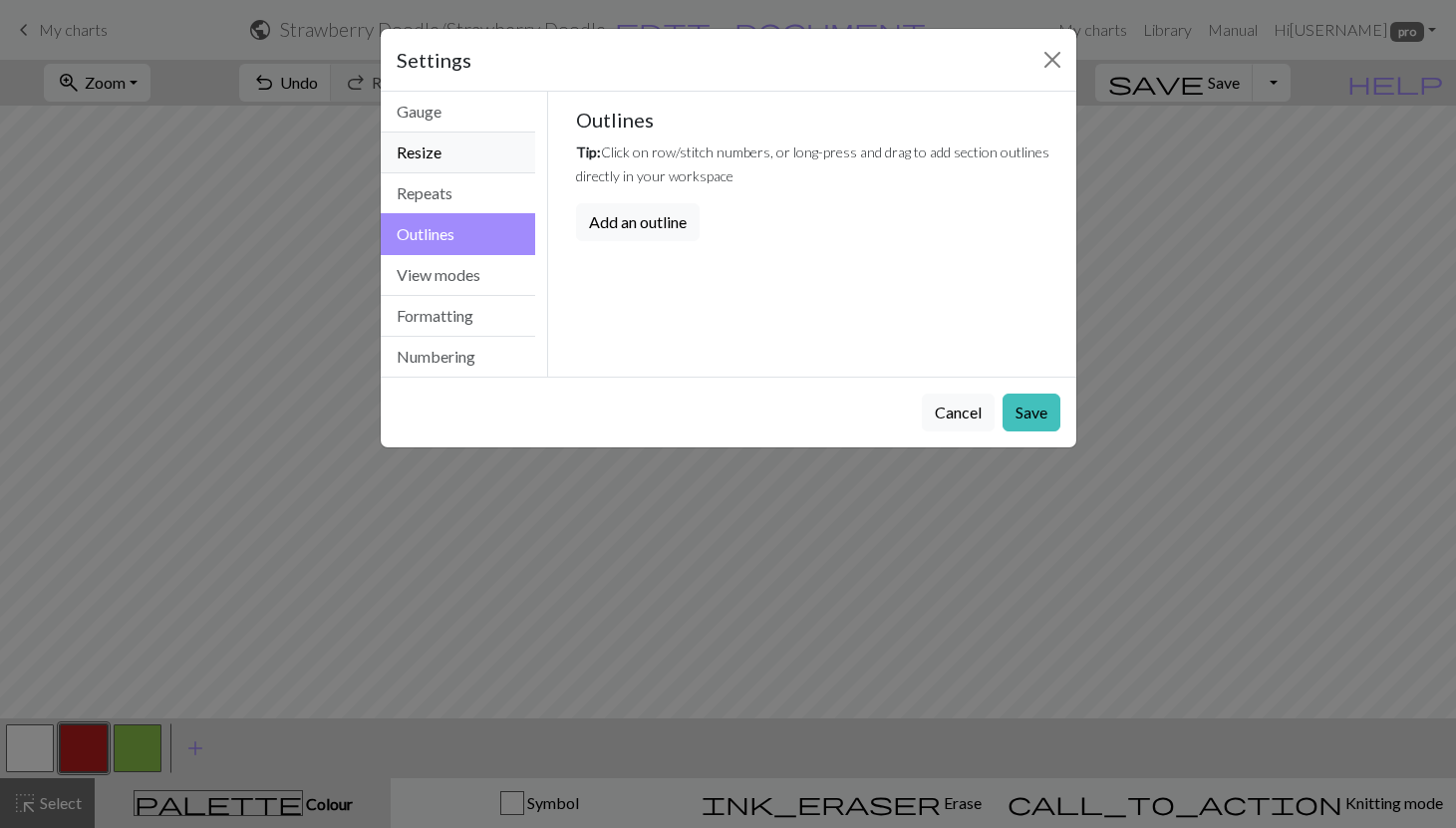click on "Resize" at bounding box center [458, 152] 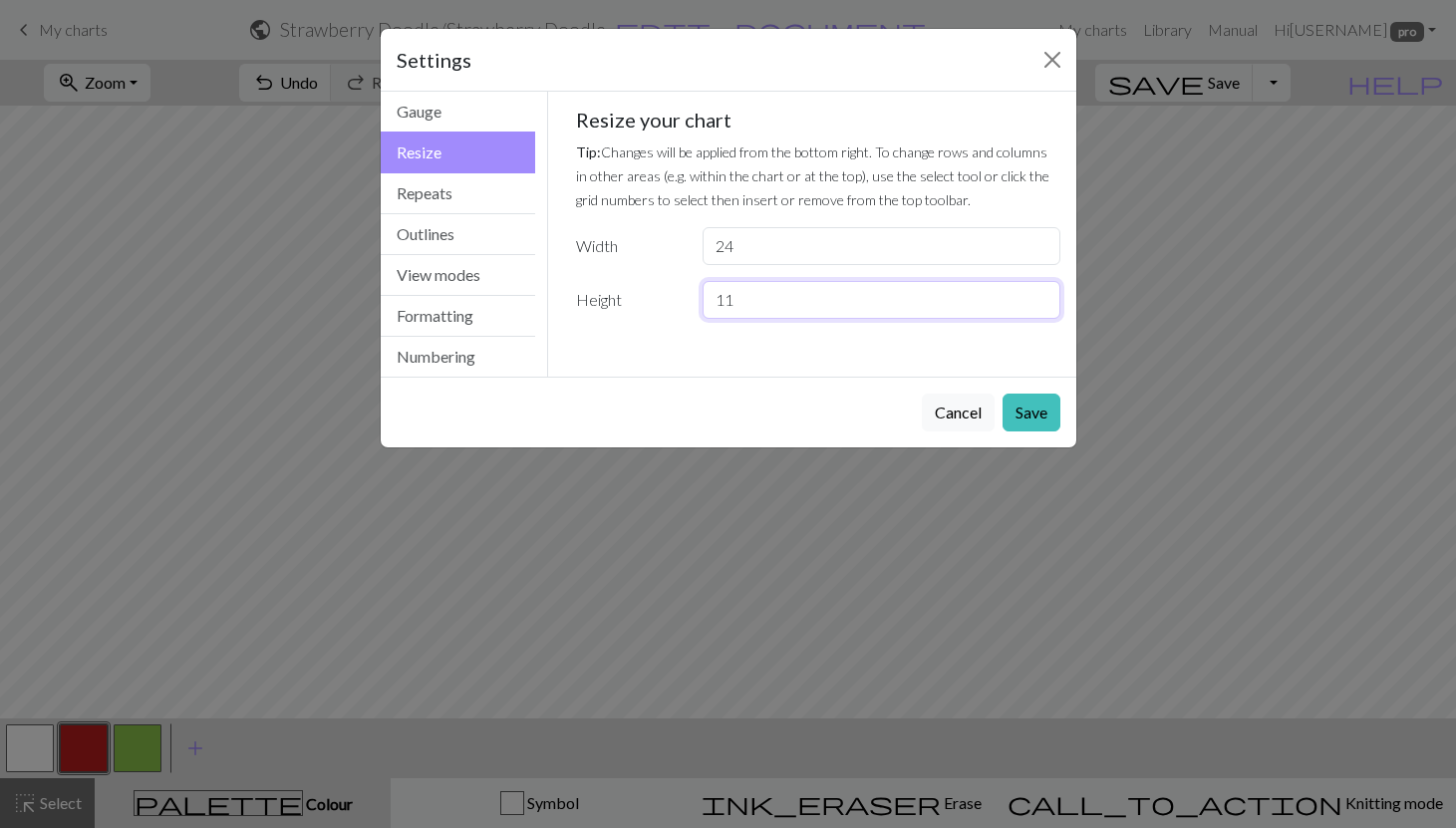click on "11" at bounding box center [881, 300] 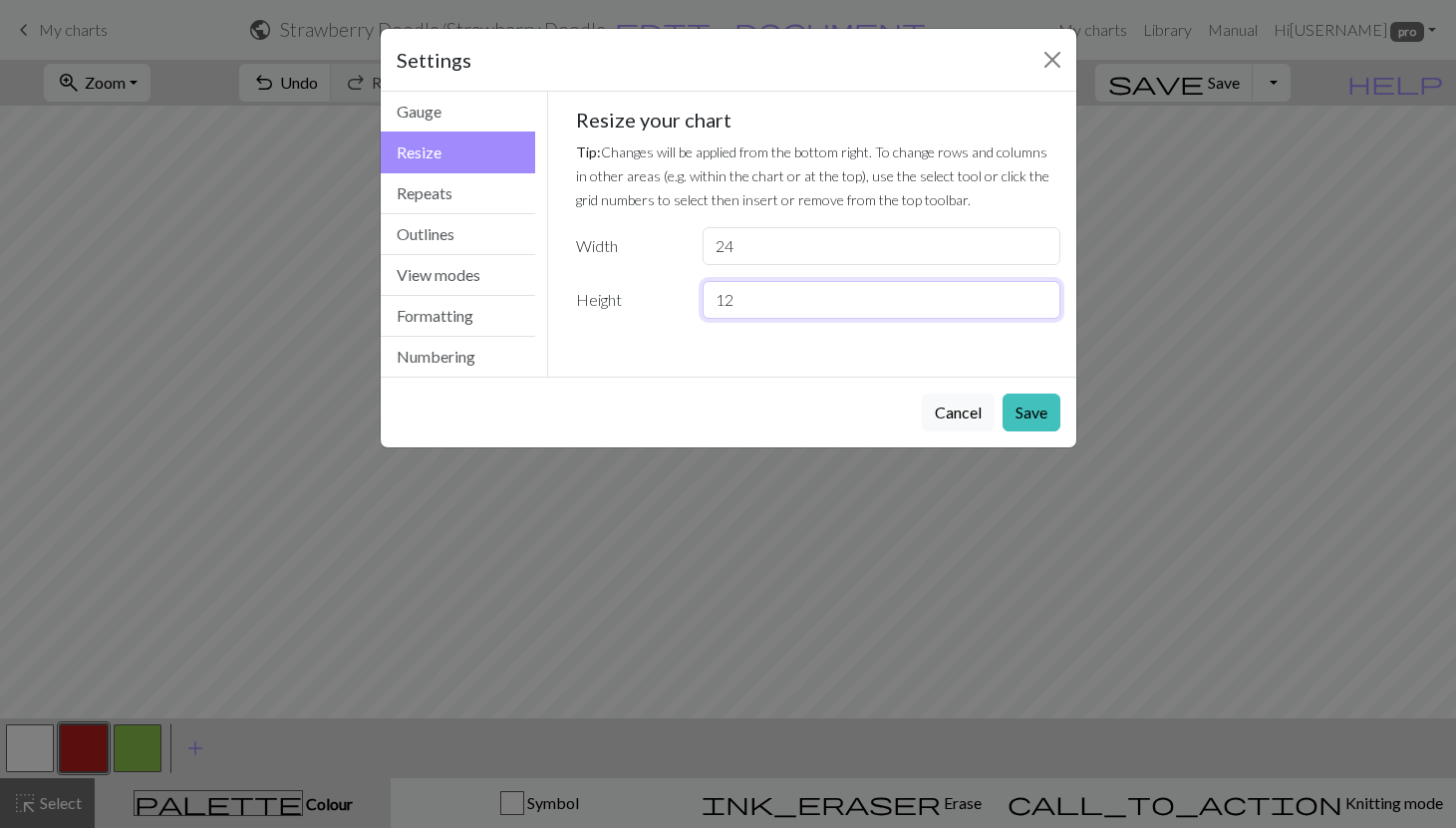 type on "12" 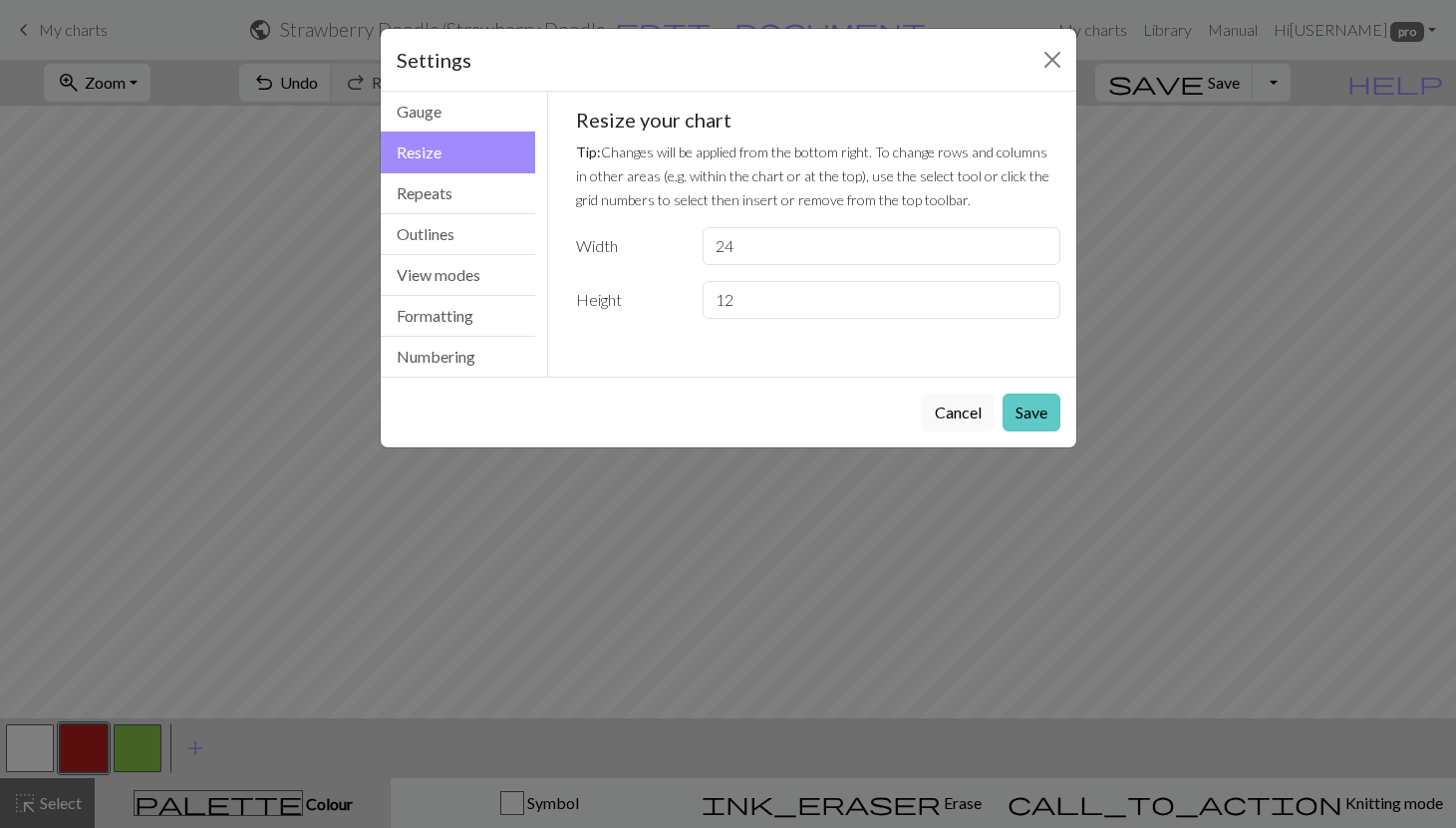 click on "Save" at bounding box center (1031, 413) 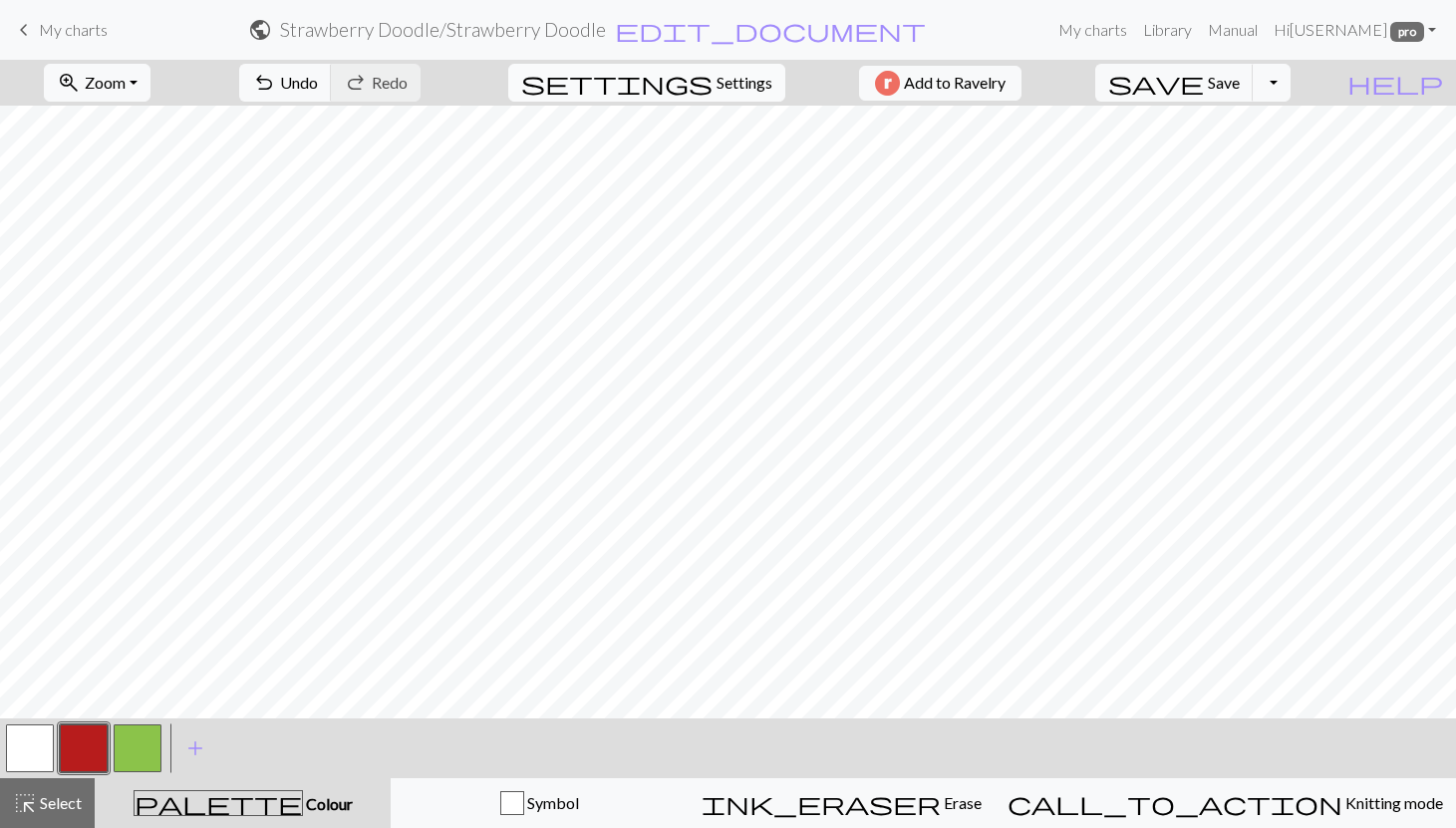 click on "Settings" at bounding box center (744, 83) 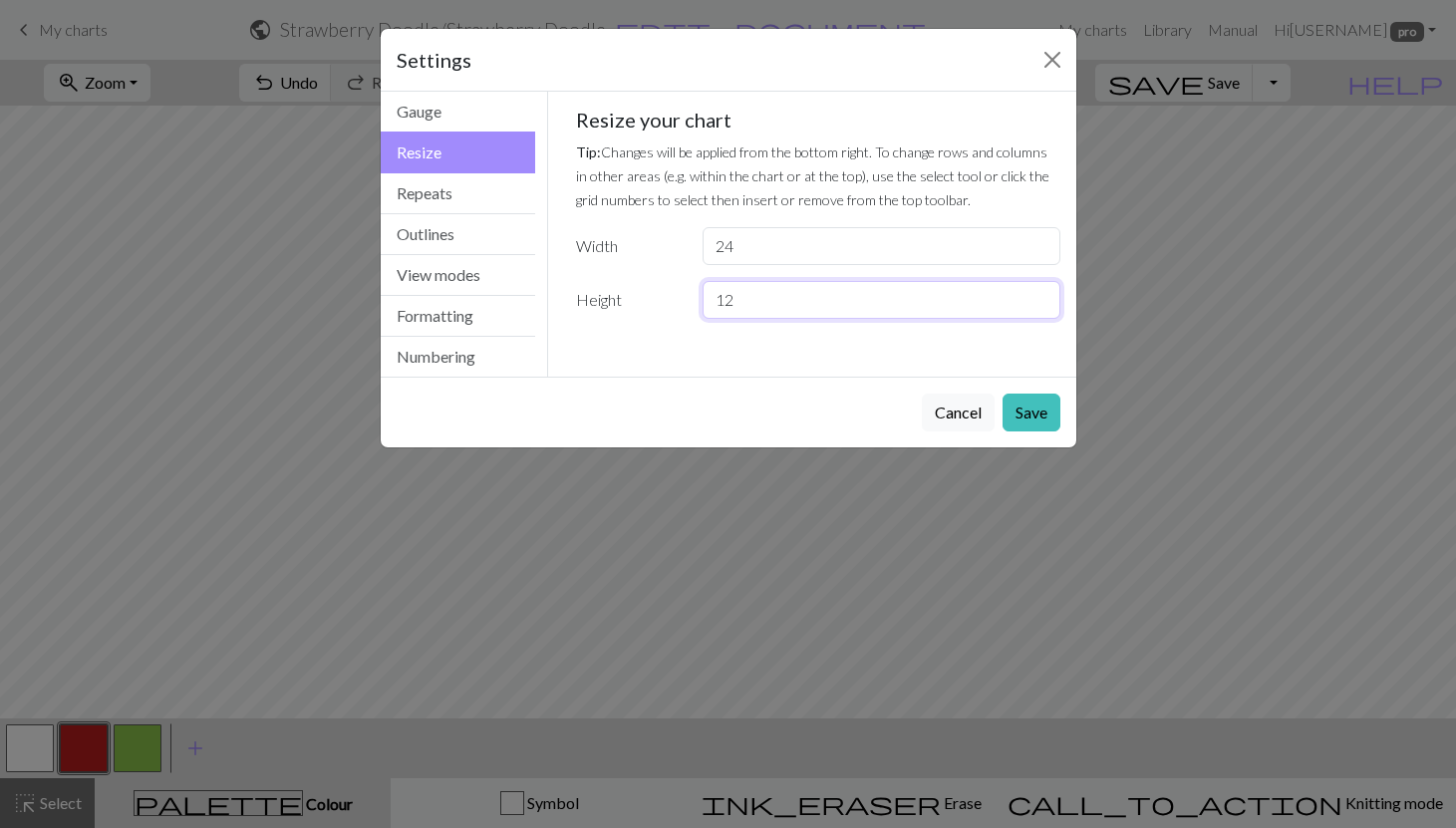 click on "12" at bounding box center (881, 300) 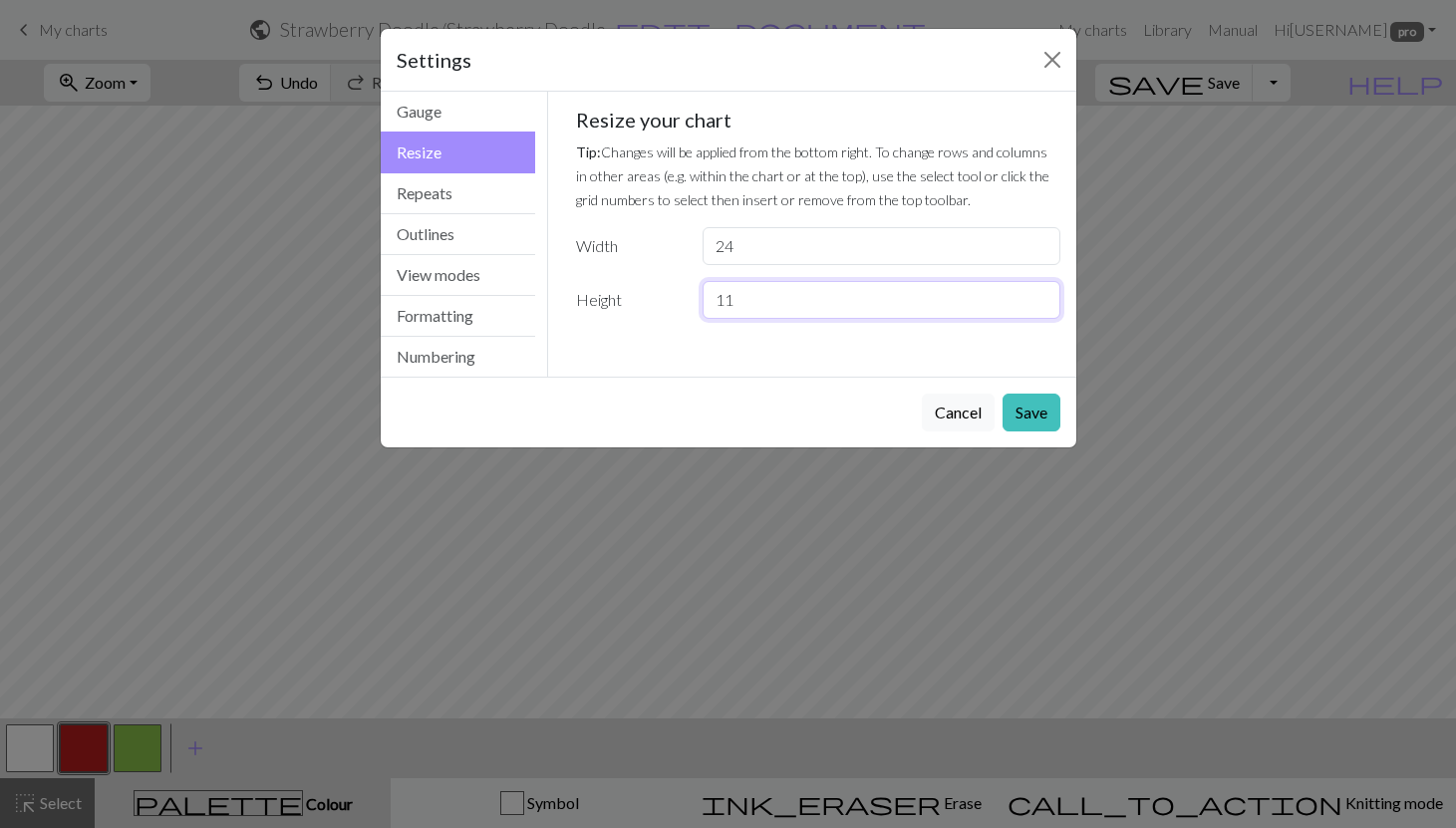 type on "11" 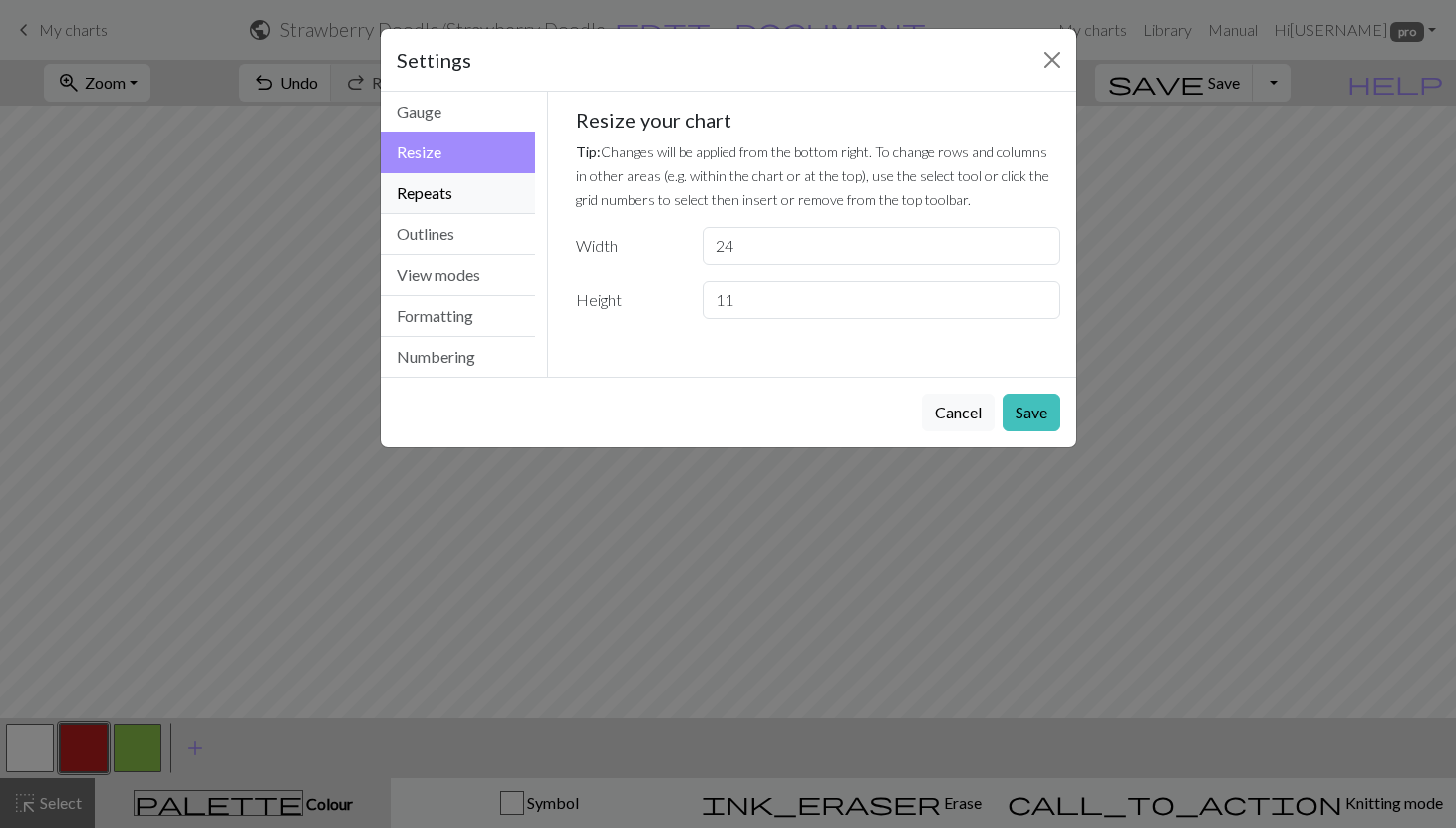 click on "Repeats" at bounding box center [458, 193] 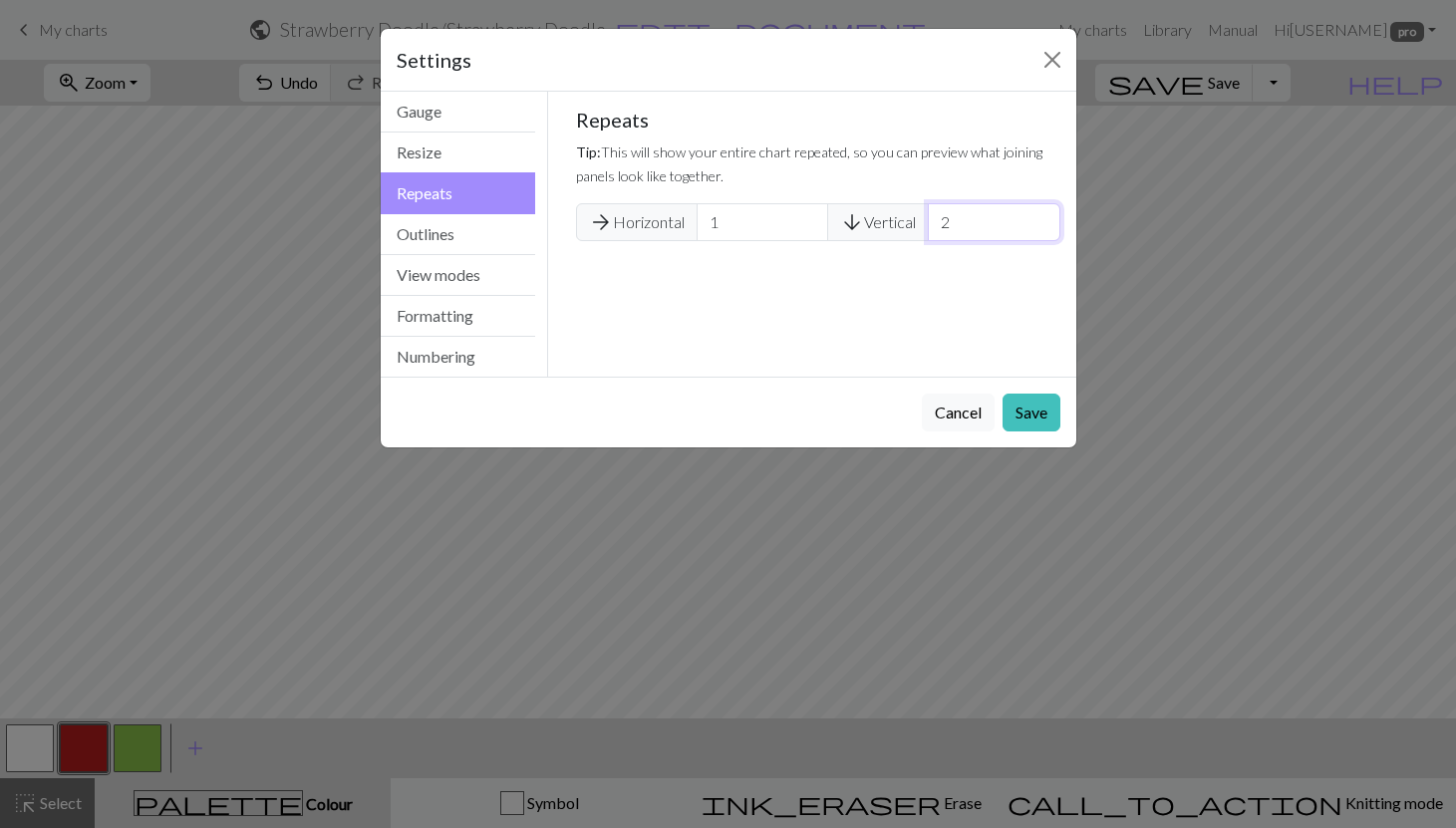 click on "2" at bounding box center [994, 222] 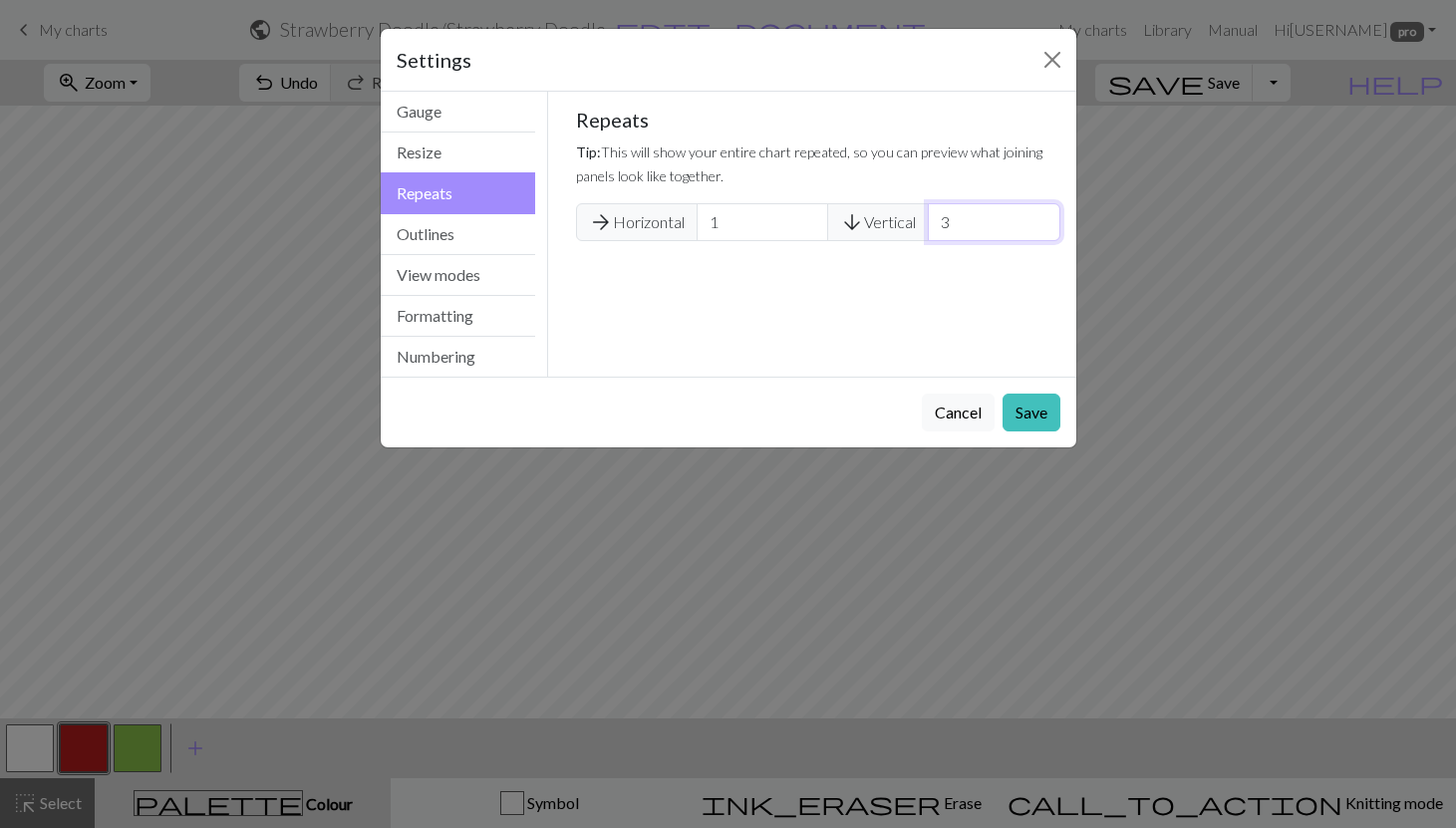 type on "3" 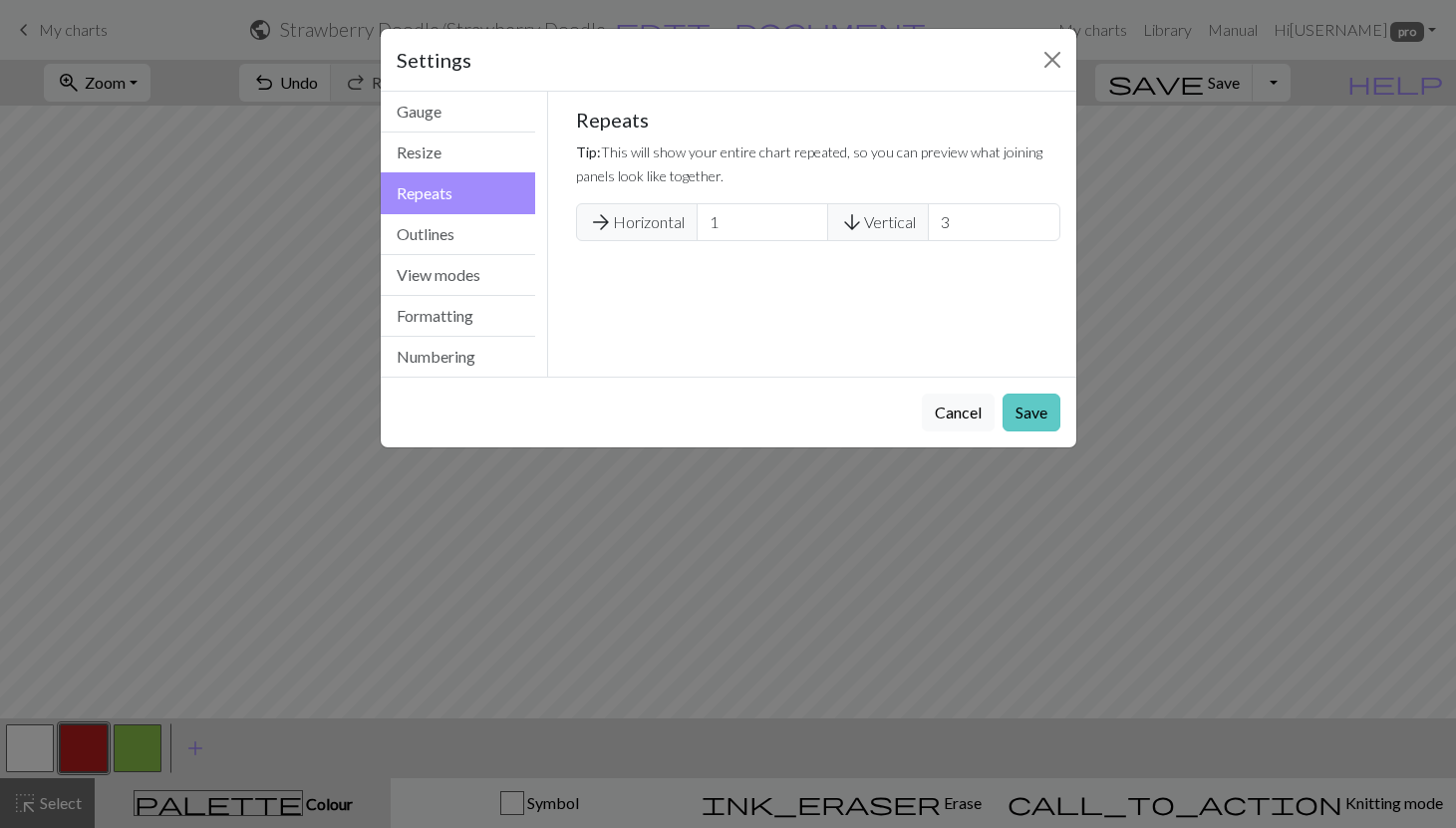 click on "Save" at bounding box center (1031, 413) 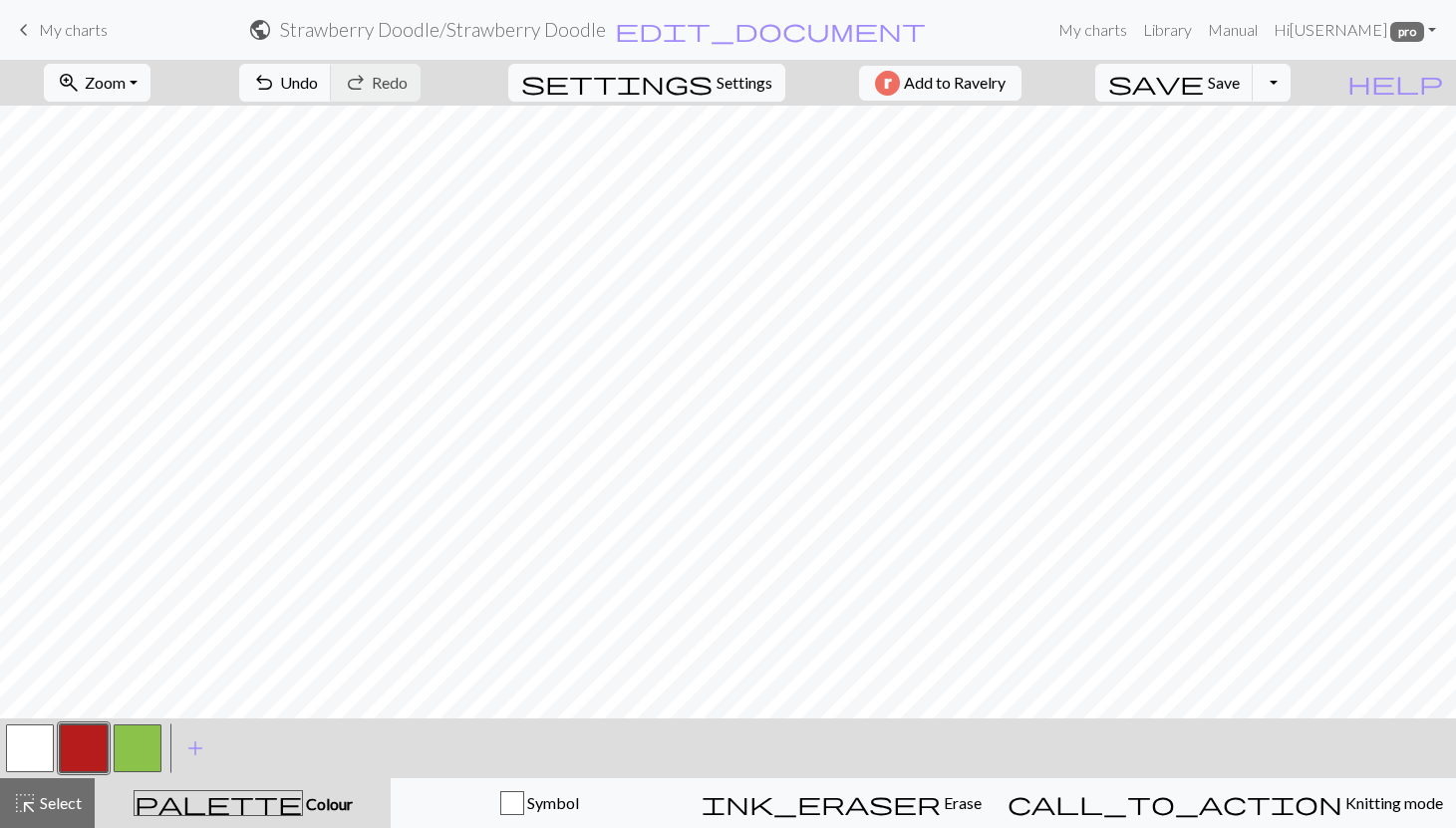 click on "settings  Settings" at bounding box center [647, 83] 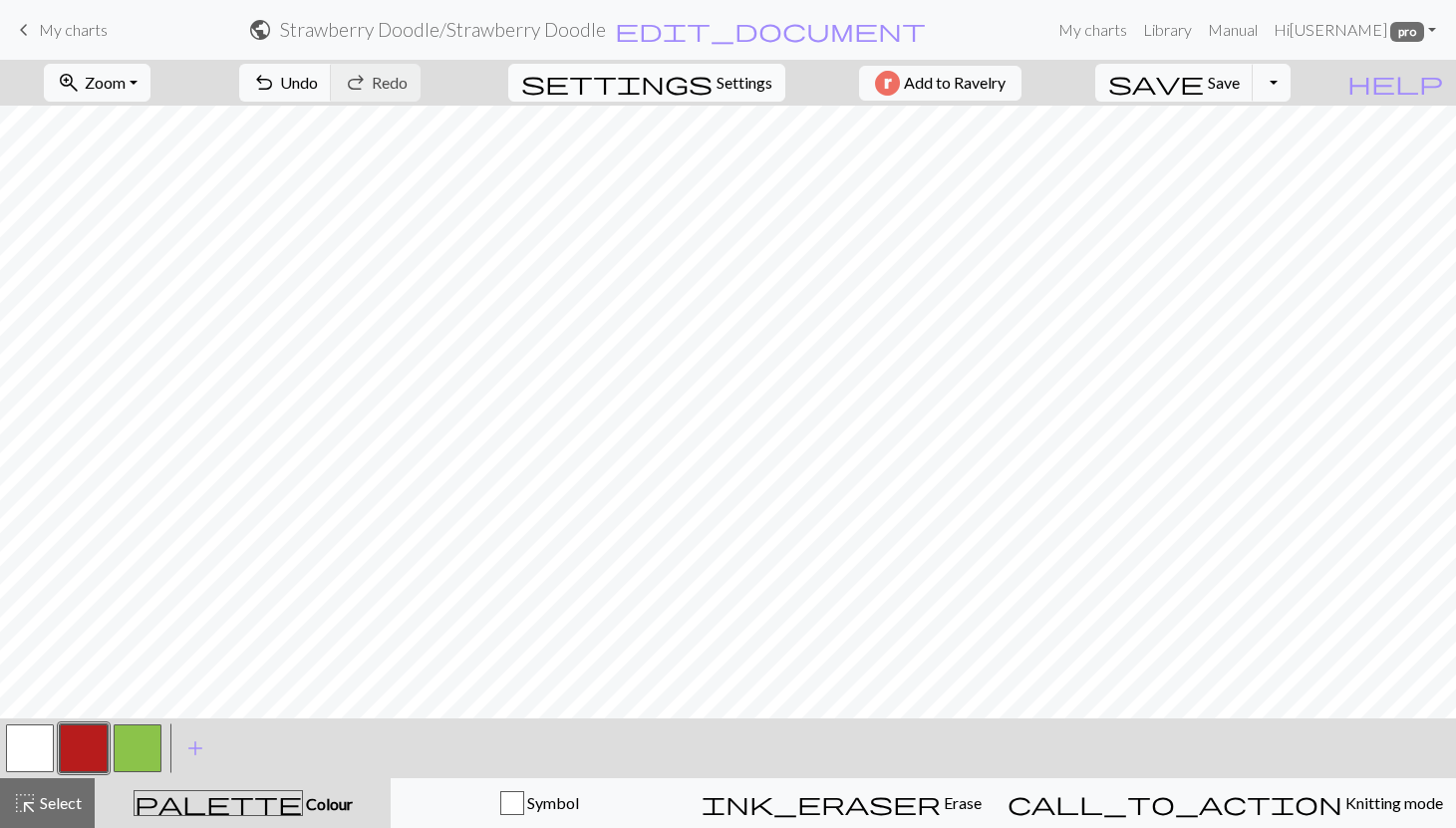 click on "settings" at bounding box center [617, 83] 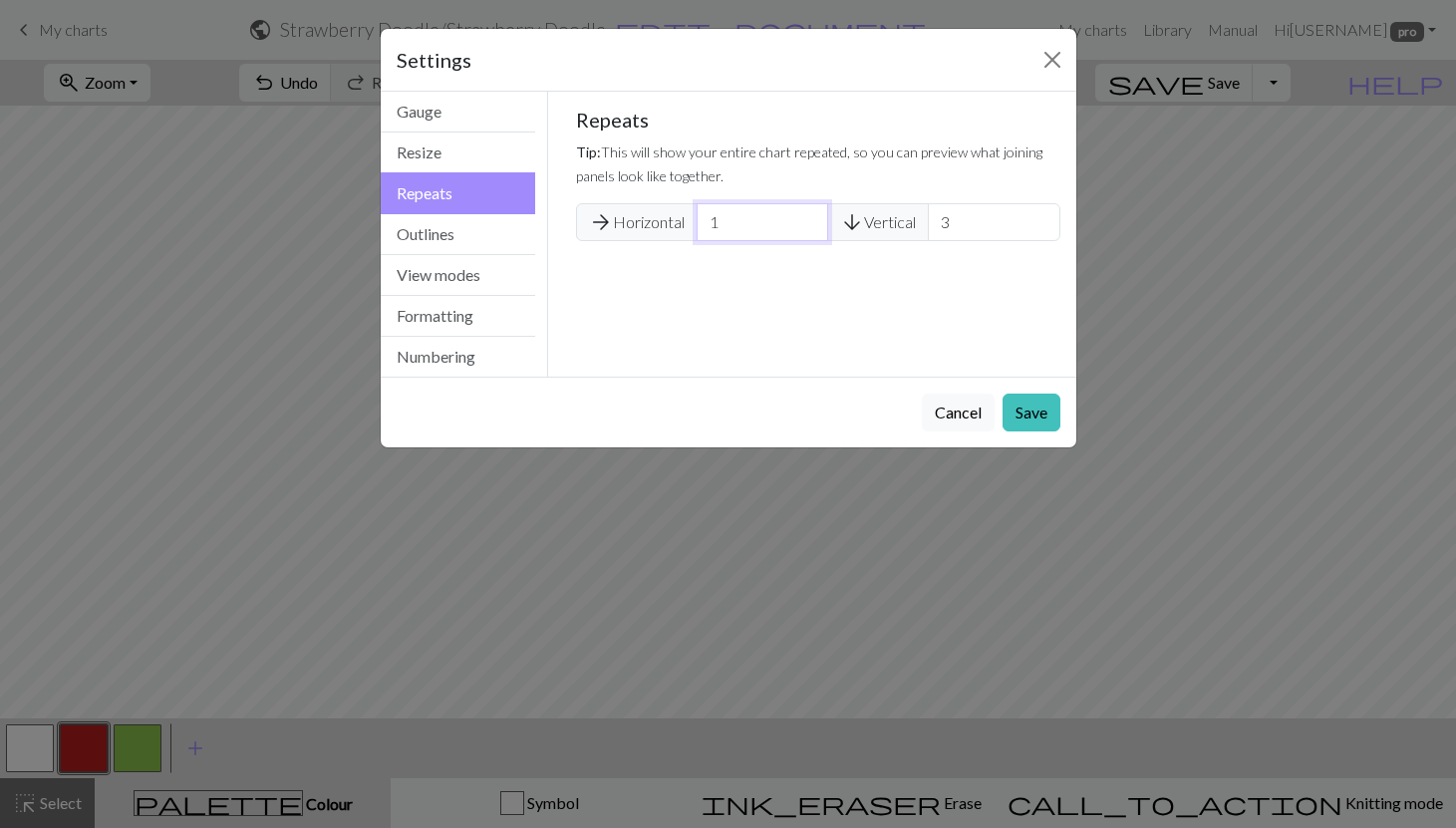 click on "1" at bounding box center [762, 222] 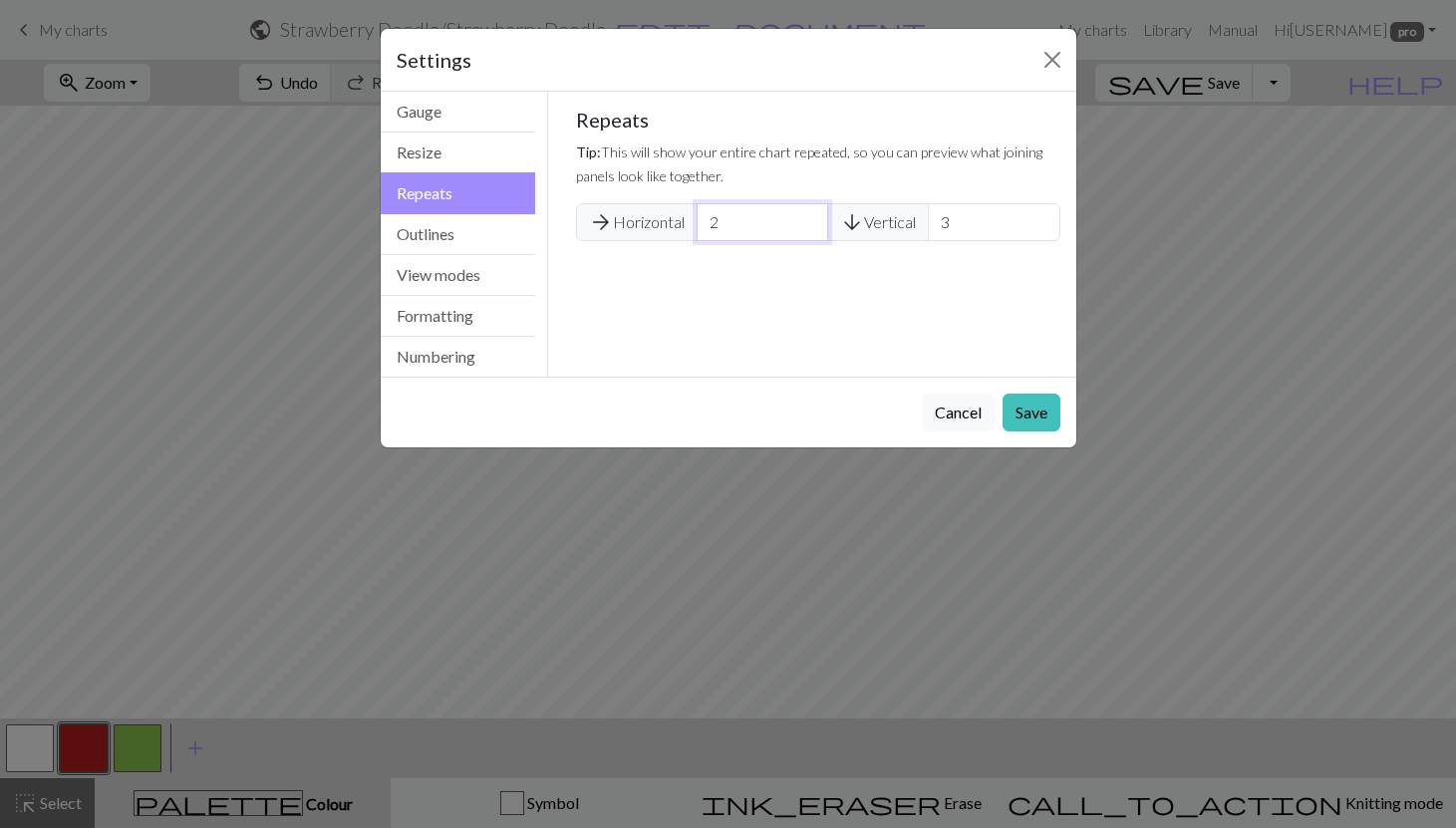 type on "2" 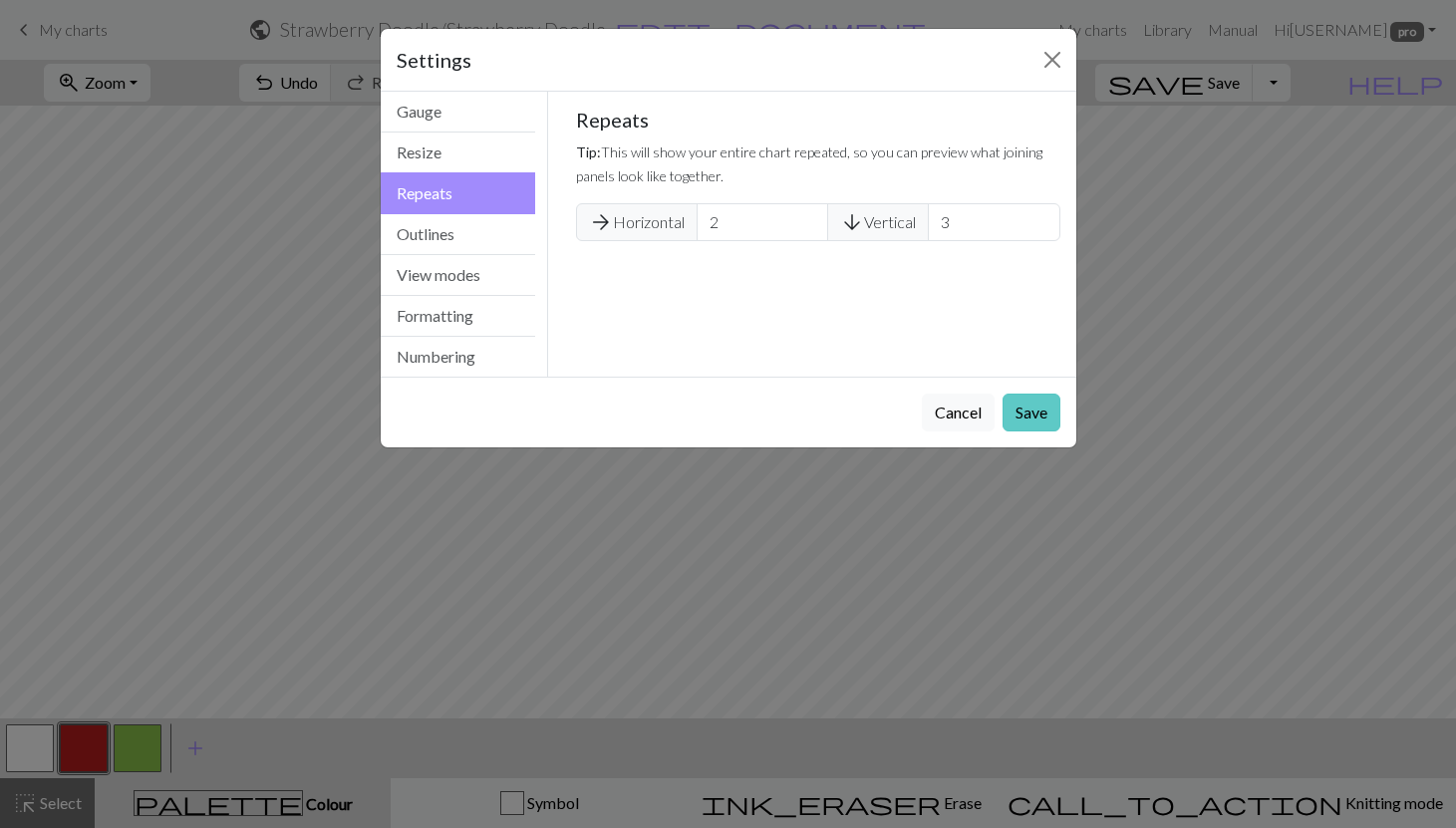 click on "Save" at bounding box center (1031, 413) 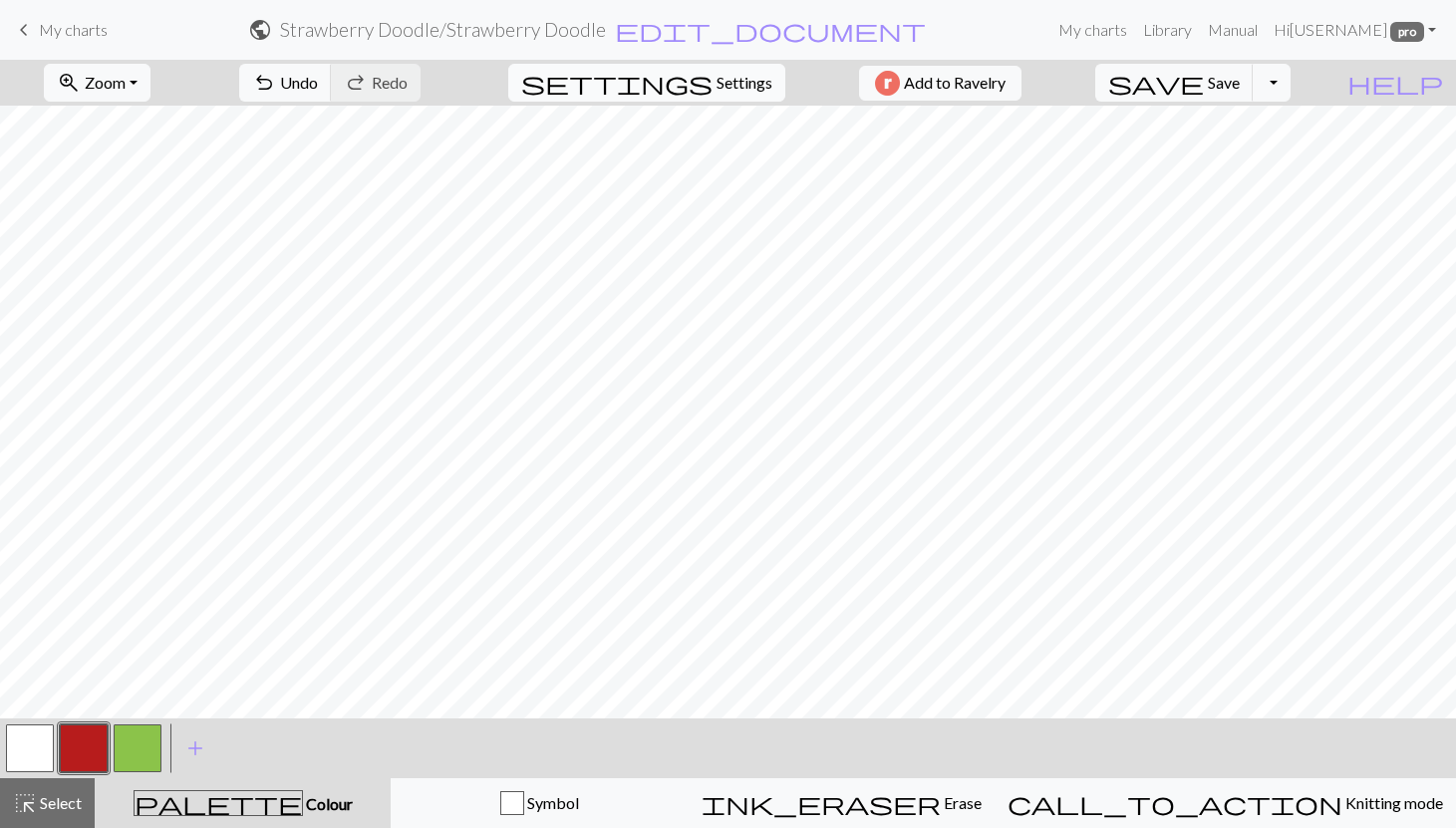 click on "Settings" at bounding box center (744, 83) 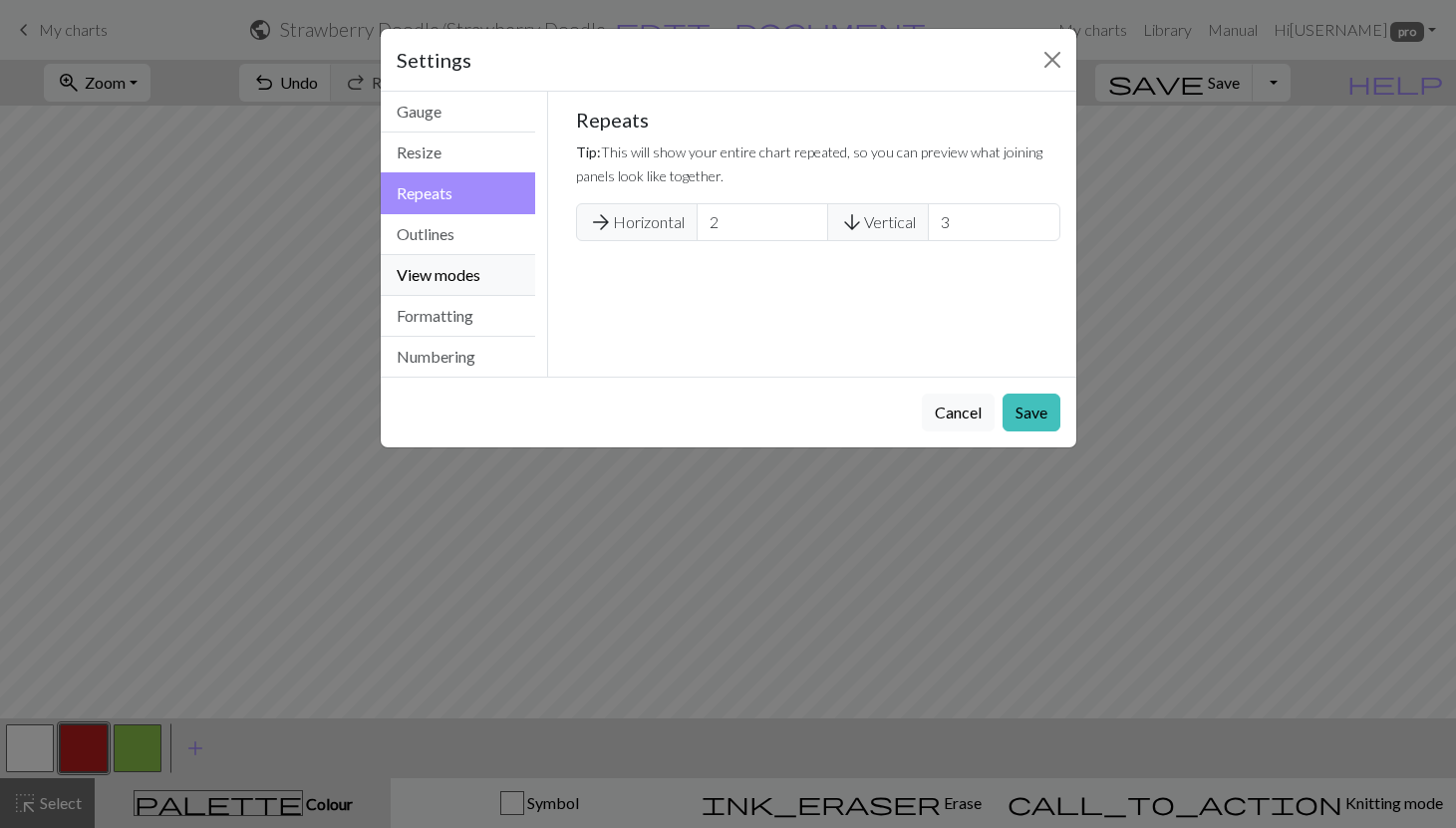 click on "View modes" at bounding box center (458, 275) 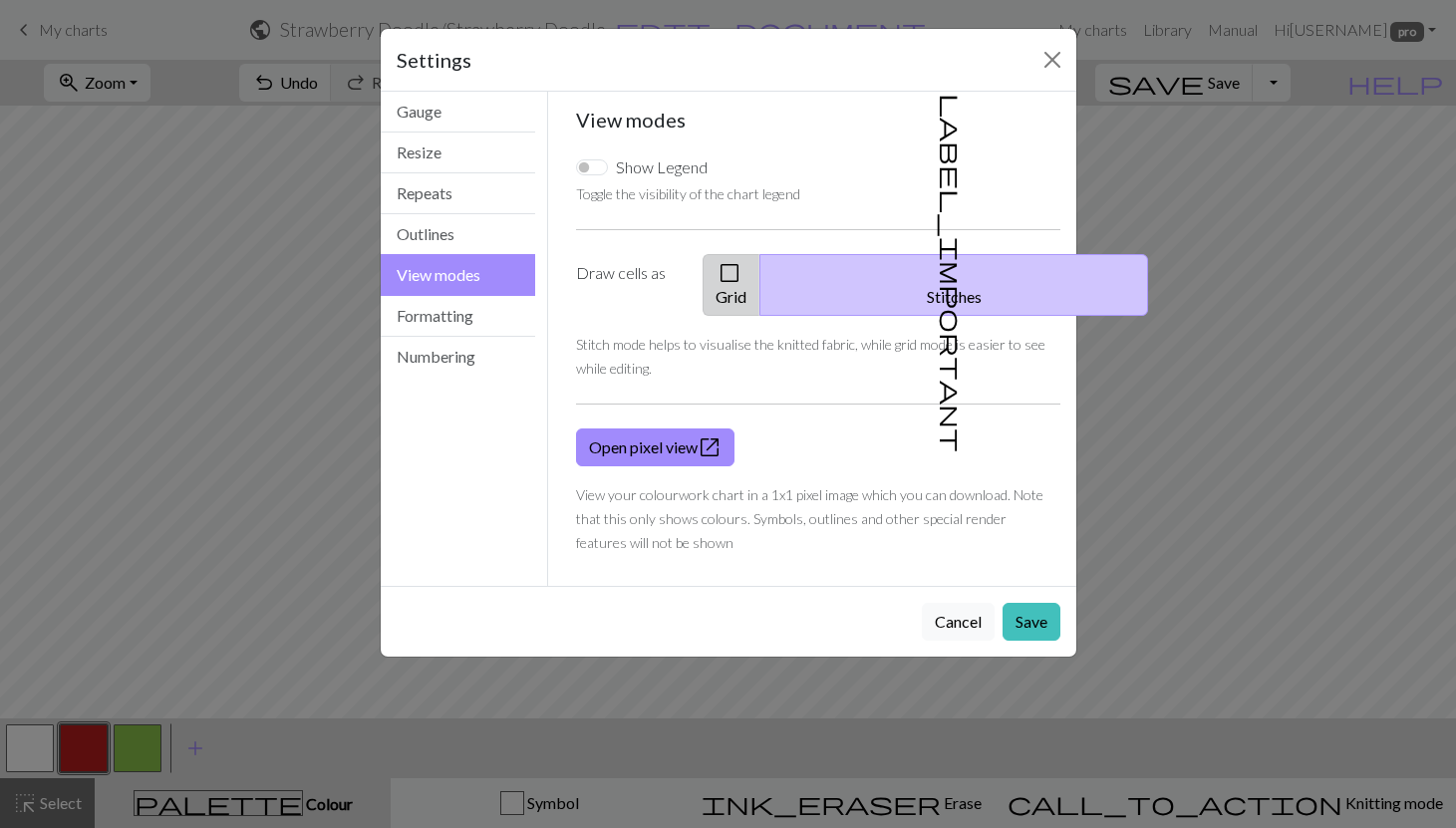 click on "check_box_outline_blank" at bounding box center [729, 273] 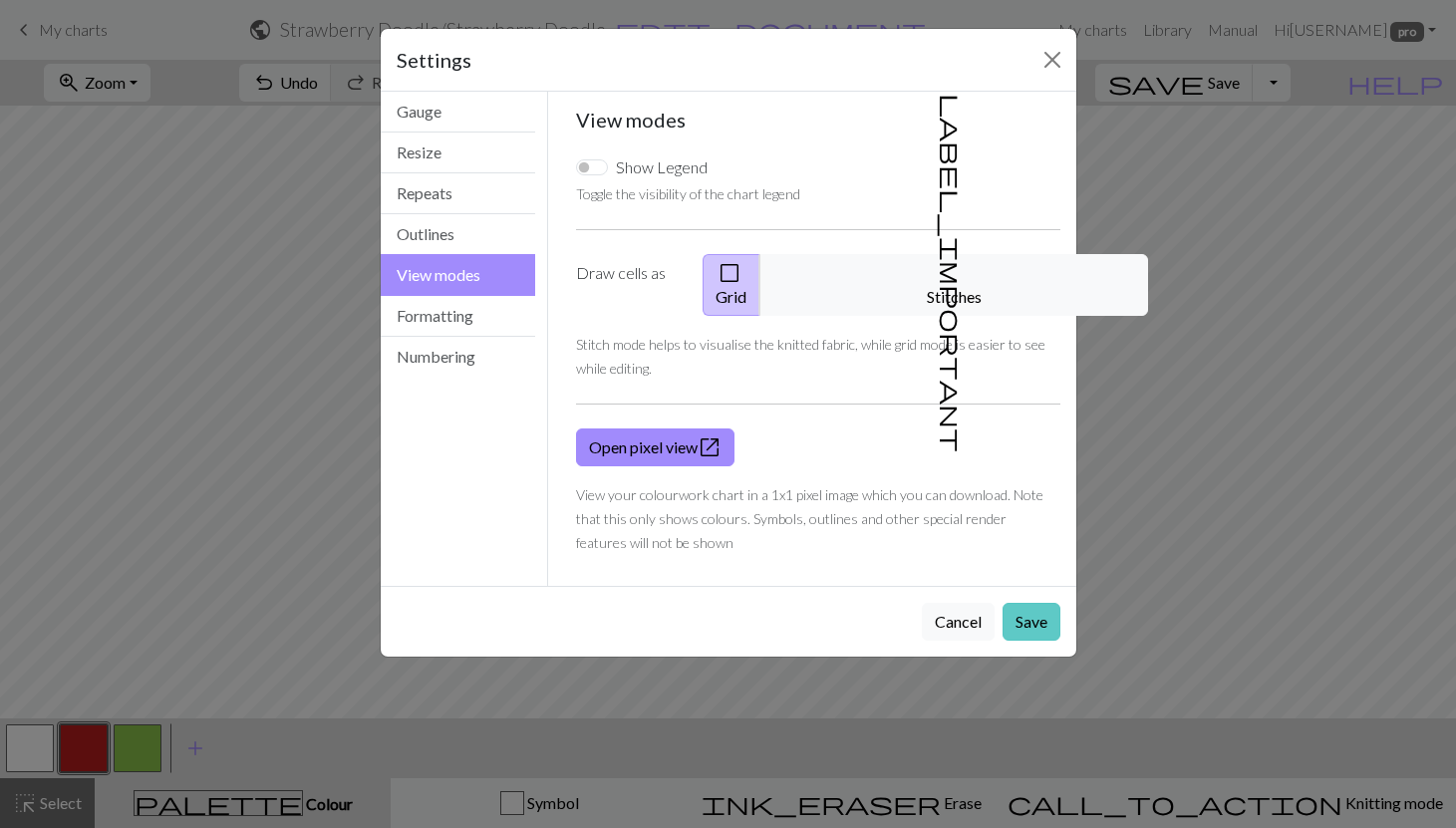click on "Save" at bounding box center (1031, 622) 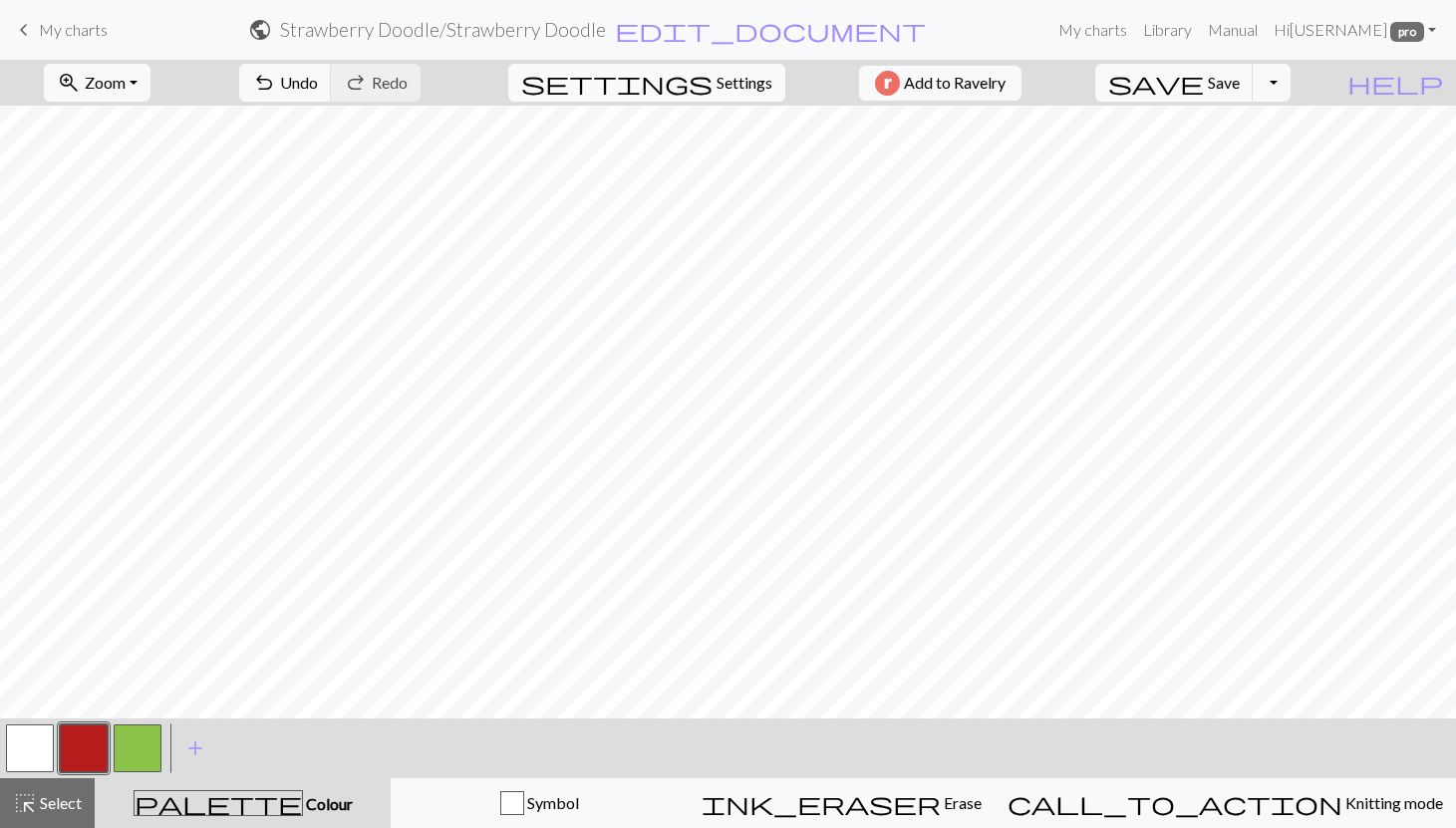 click on "settings" at bounding box center [617, 83] 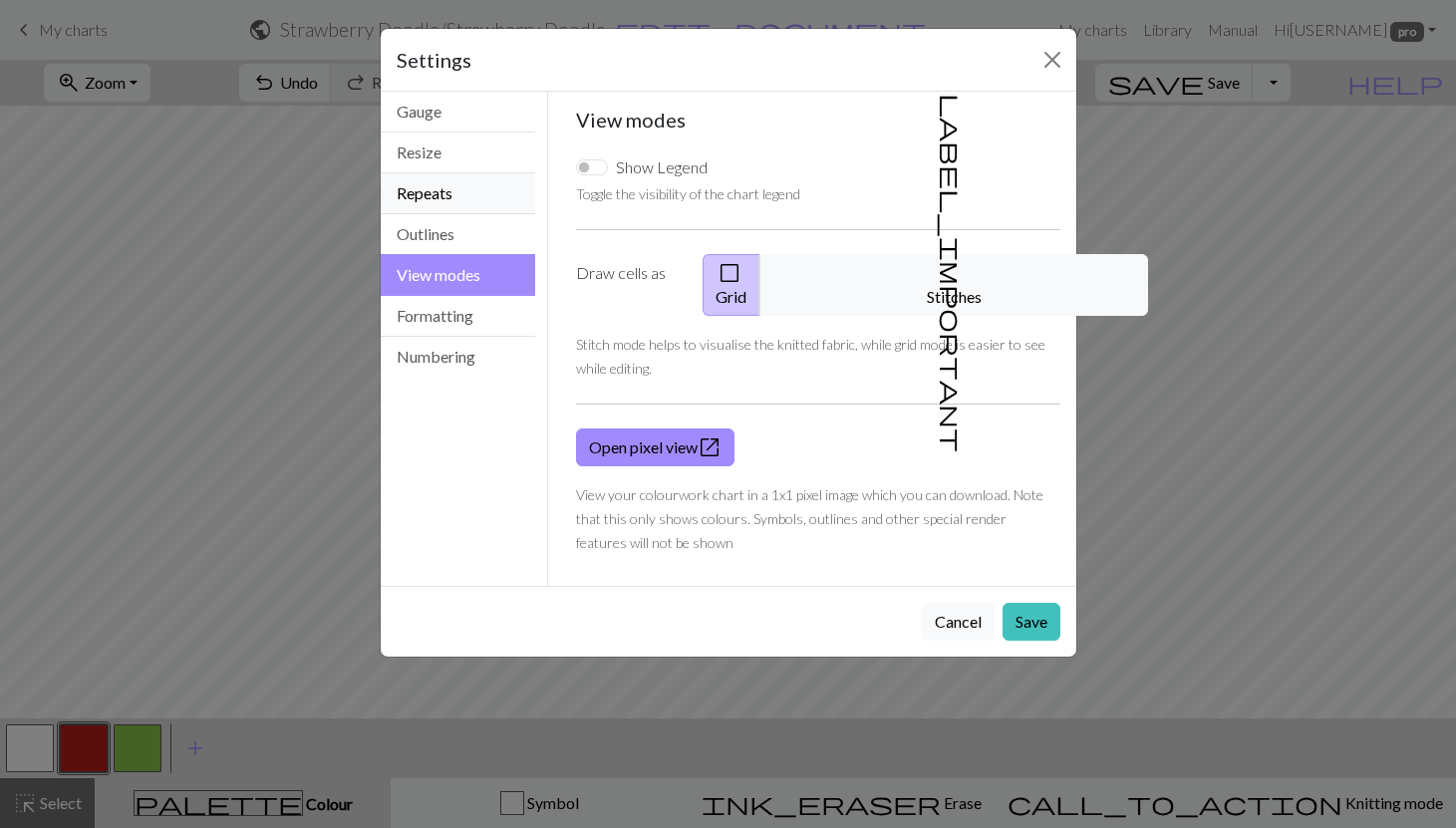 click on "Repeats" at bounding box center [458, 193] 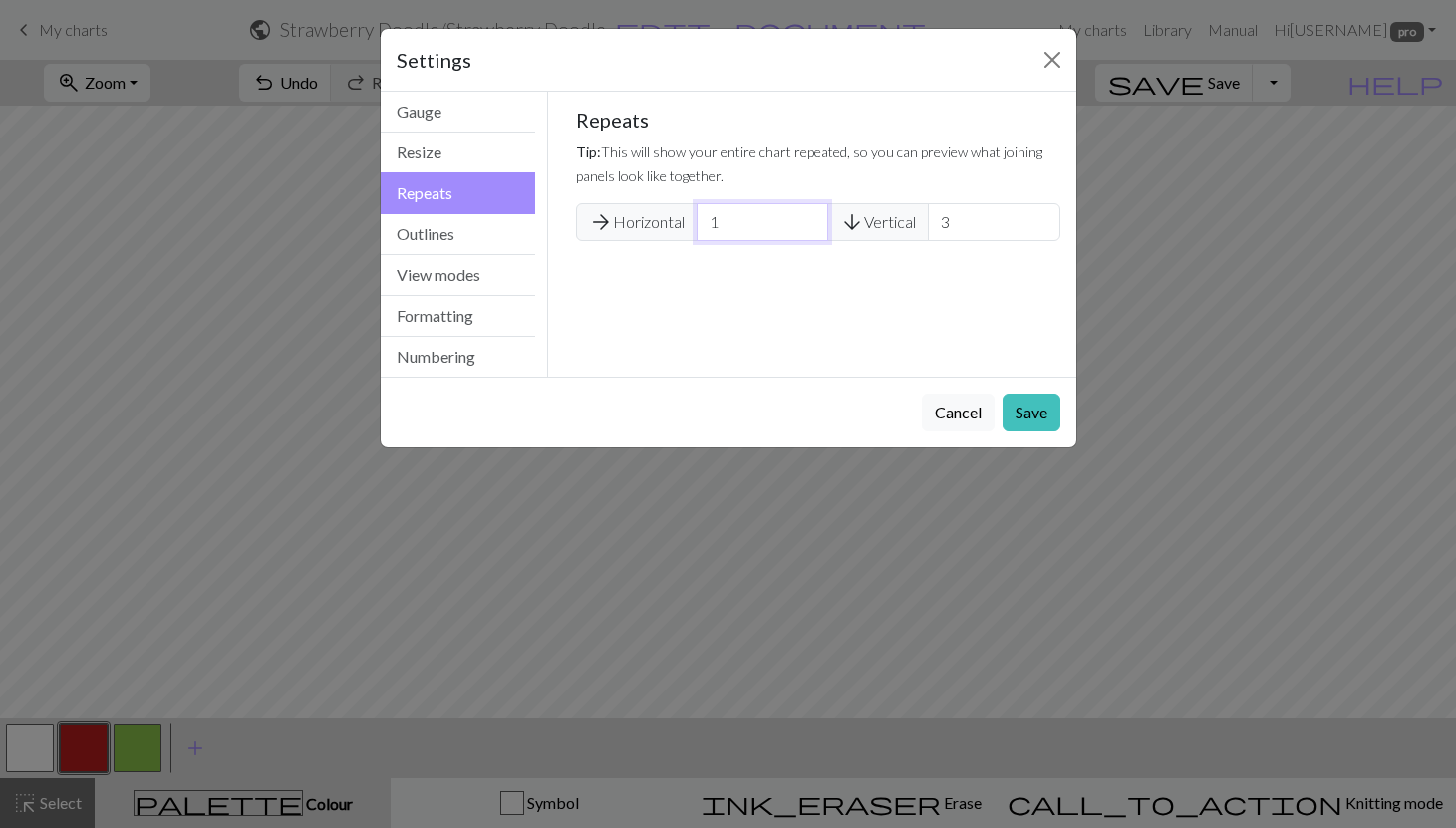 type on "1" 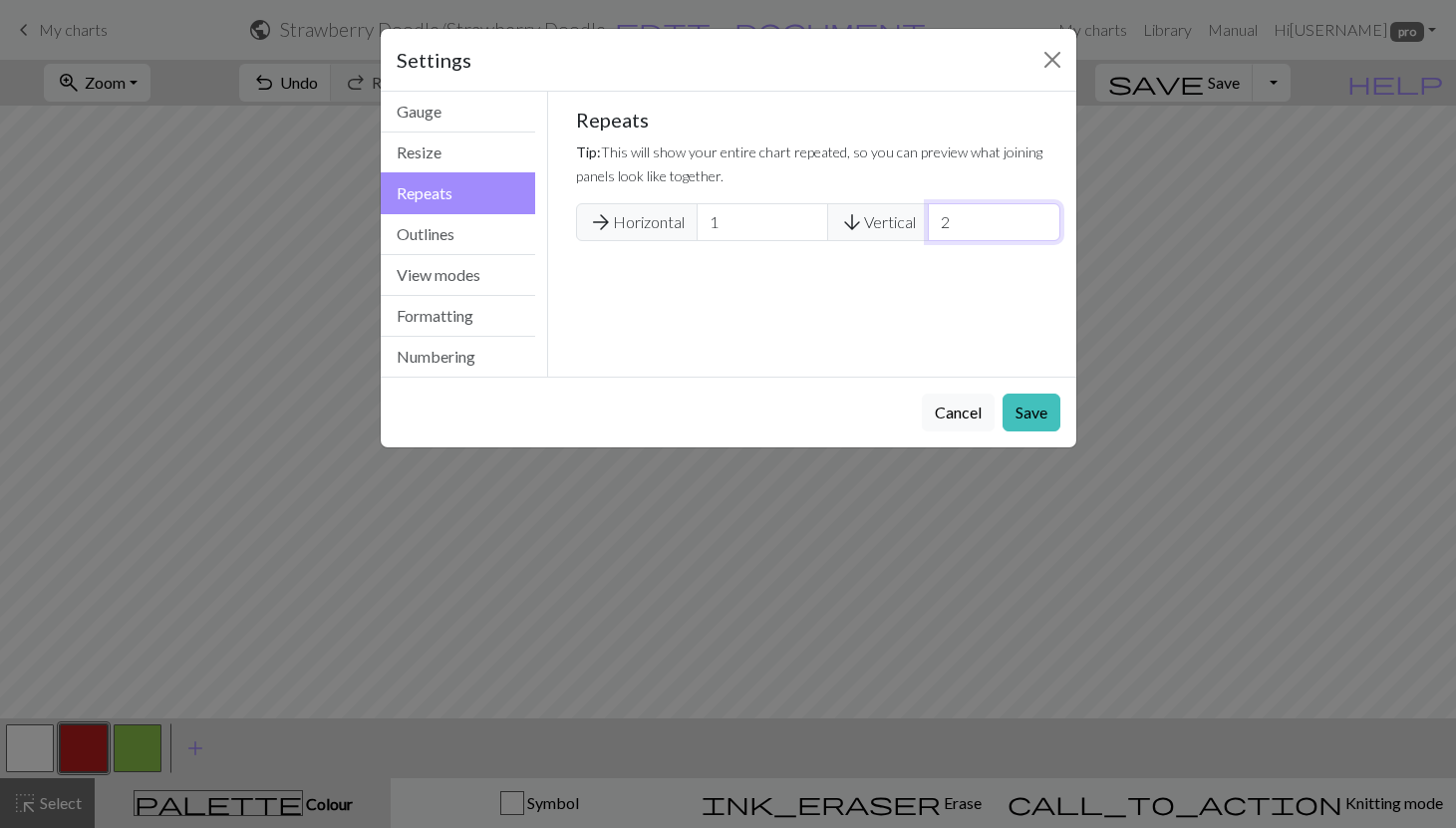 click on "2" at bounding box center [994, 222] 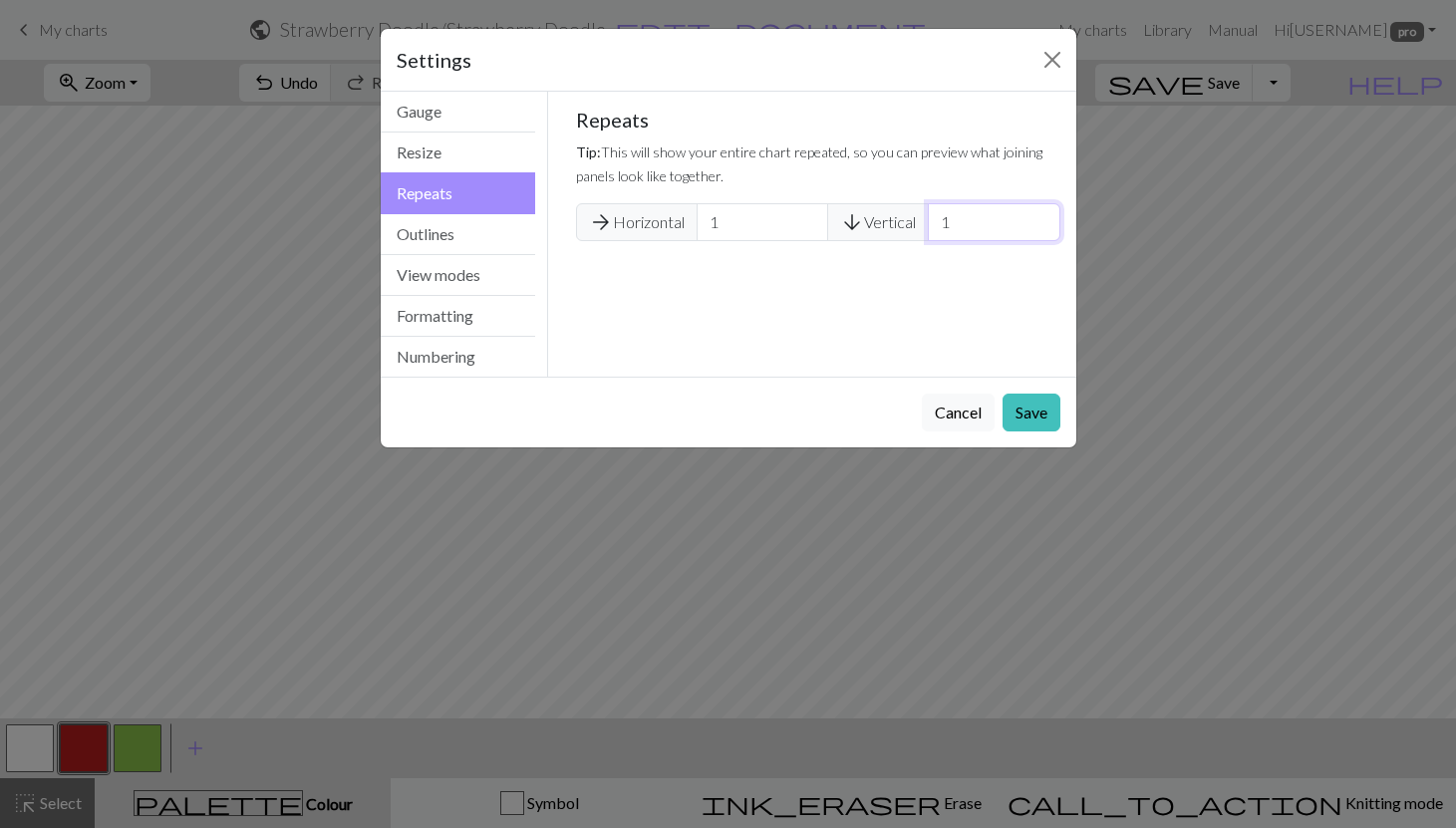 type on "1" 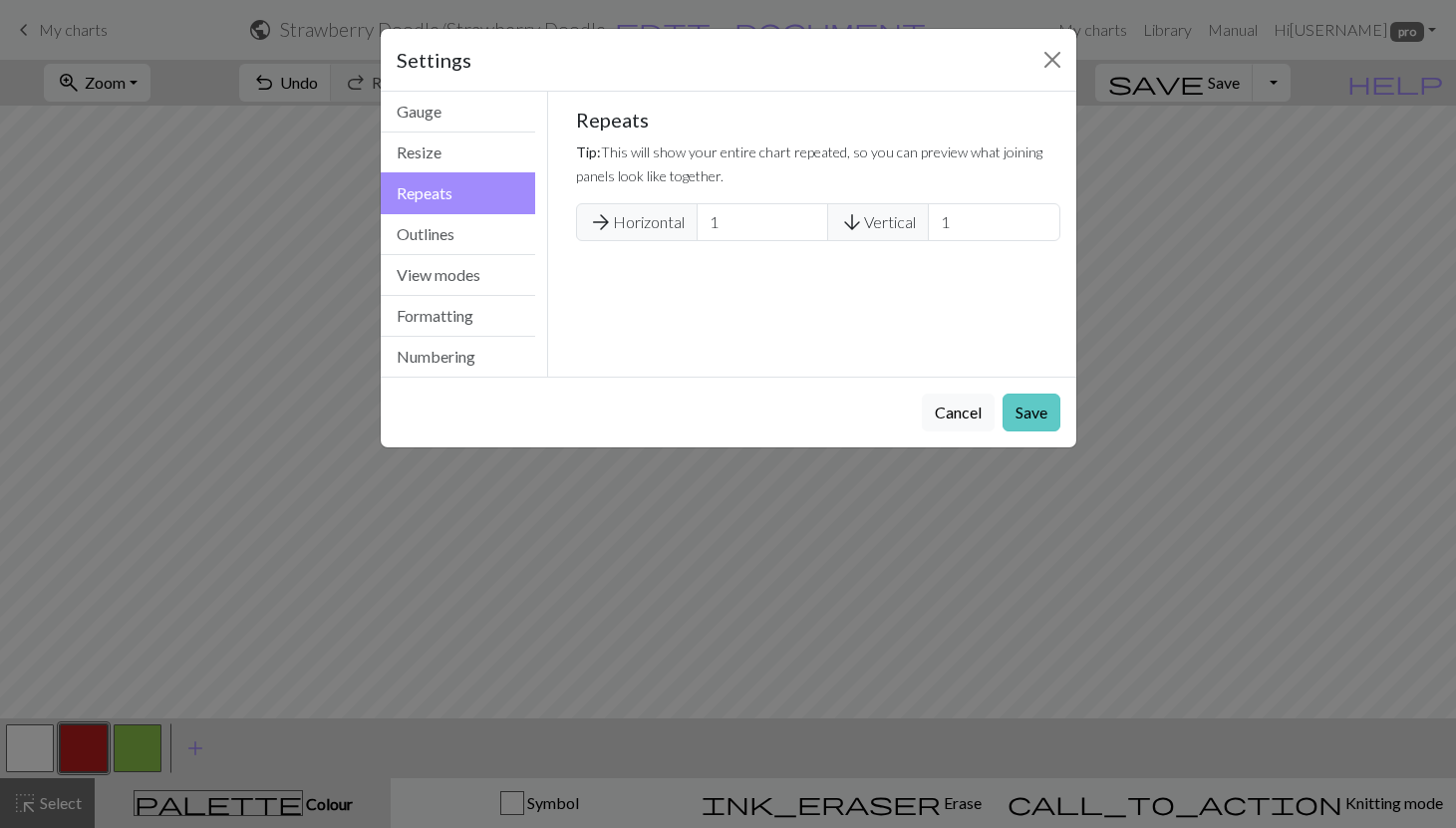 click on "Save" at bounding box center (1031, 413) 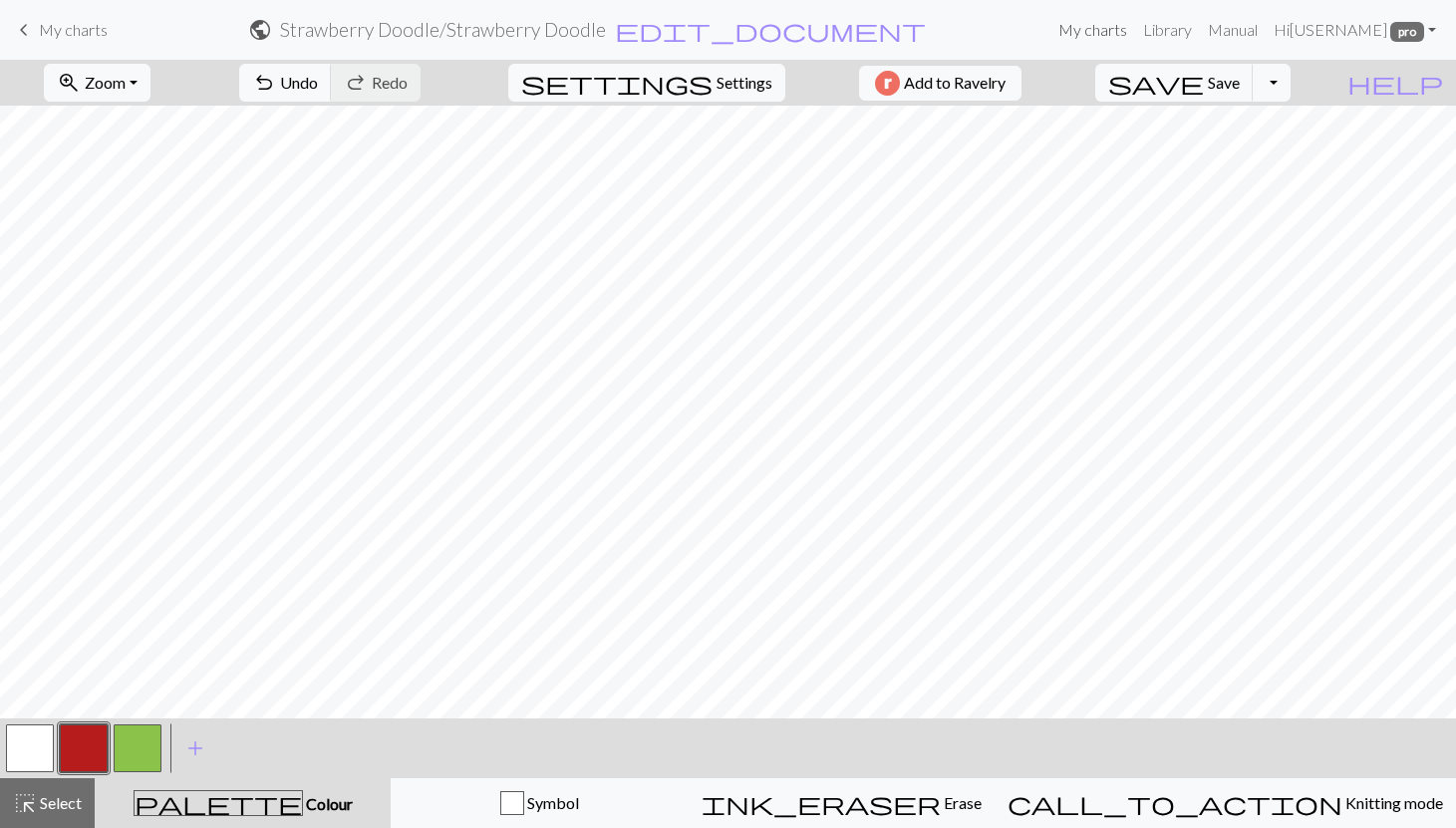 click on "My charts" at bounding box center [1092, 30] 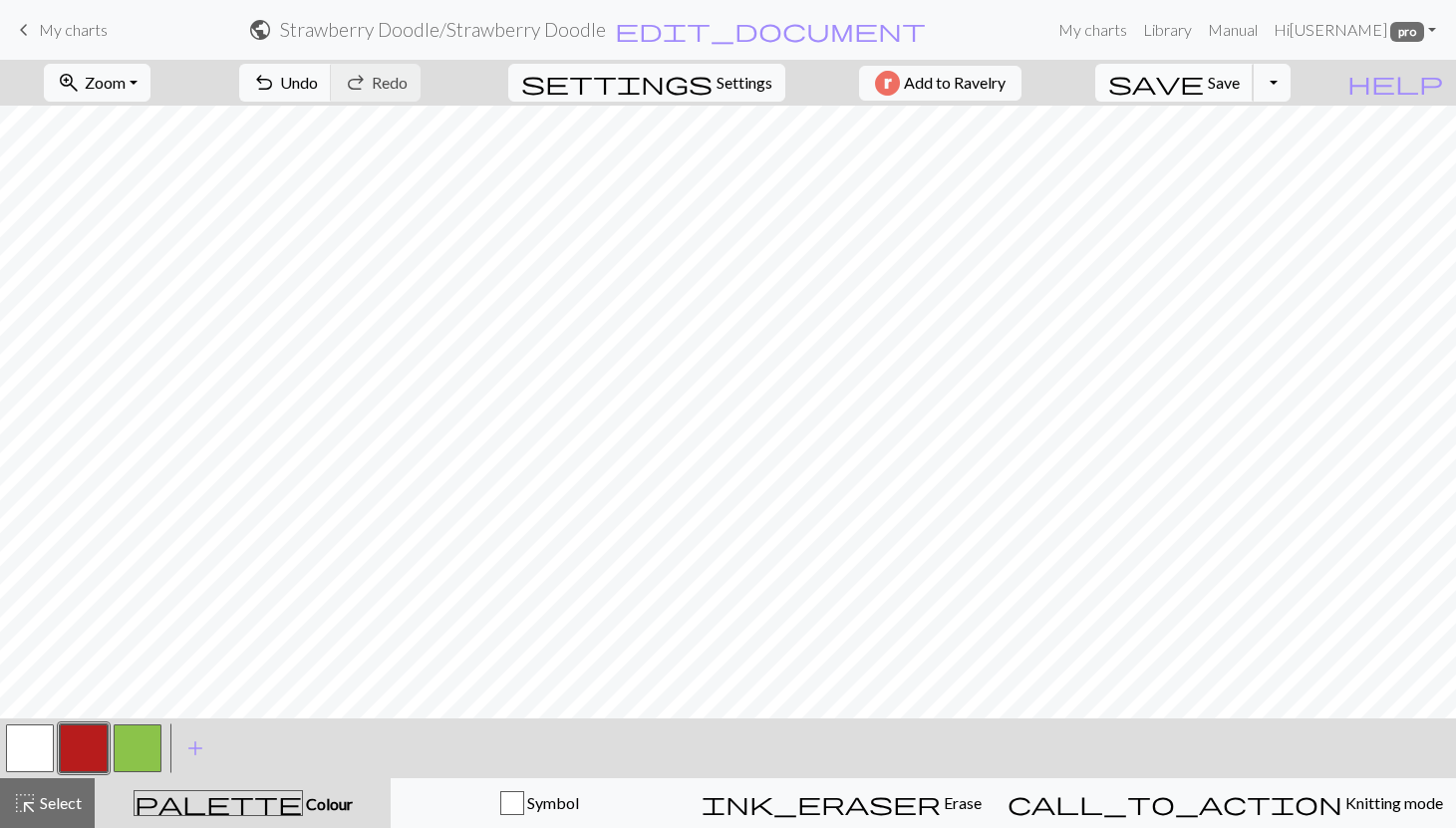 click on "Save" at bounding box center (1224, 82) 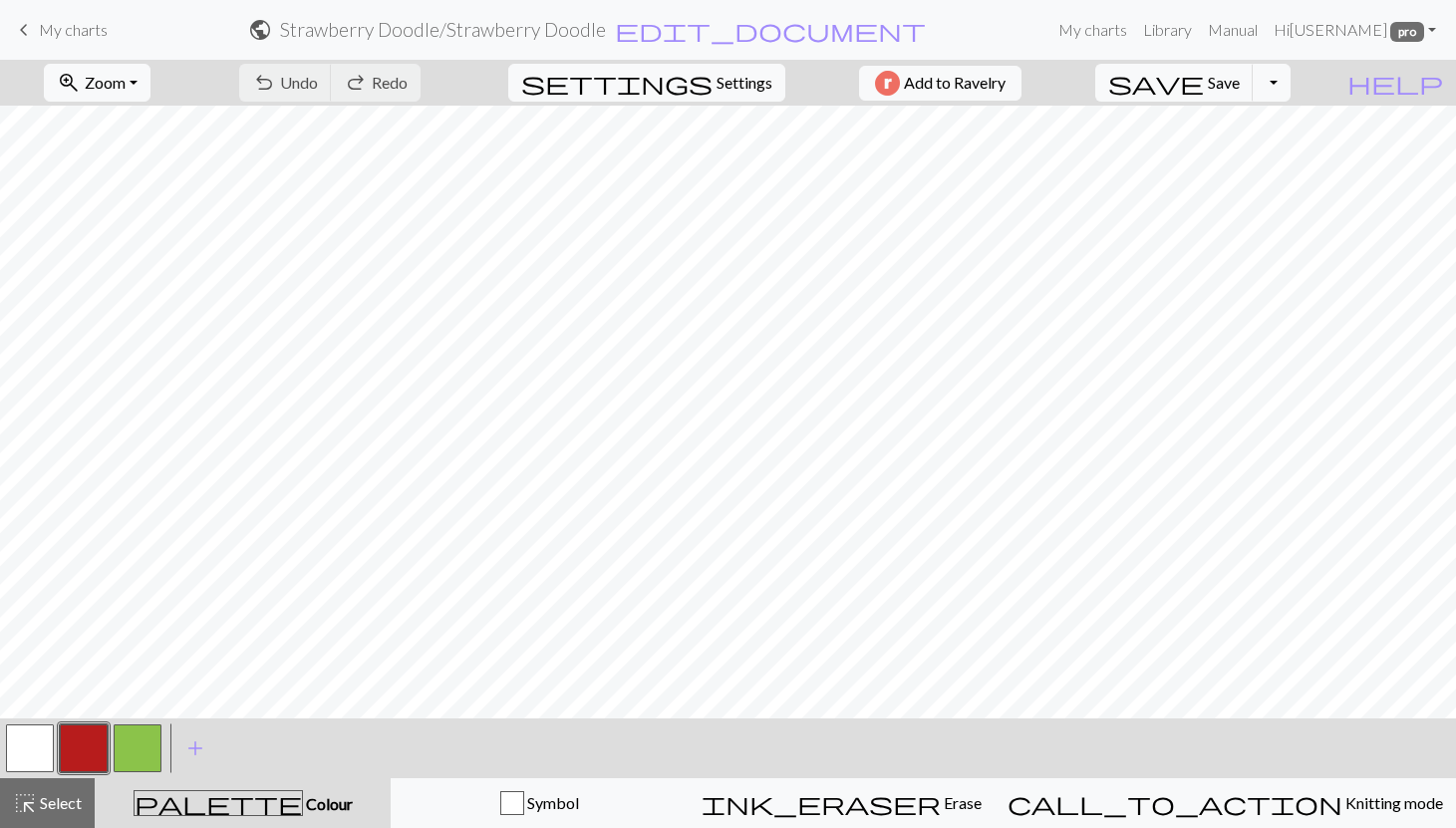 click on "Chart saved" at bounding box center [728, 39] 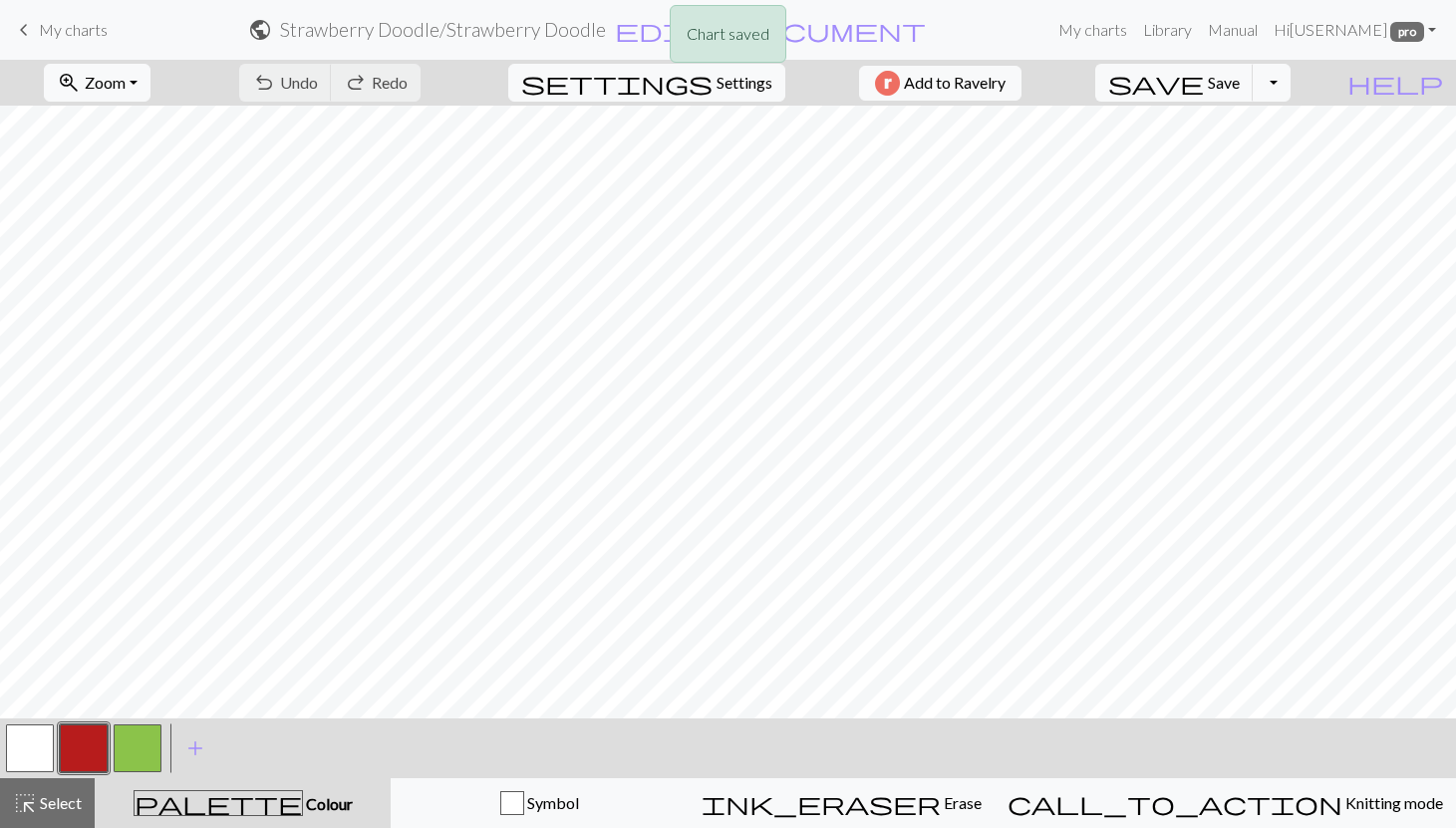 click on "Chart saved" at bounding box center (728, 39) 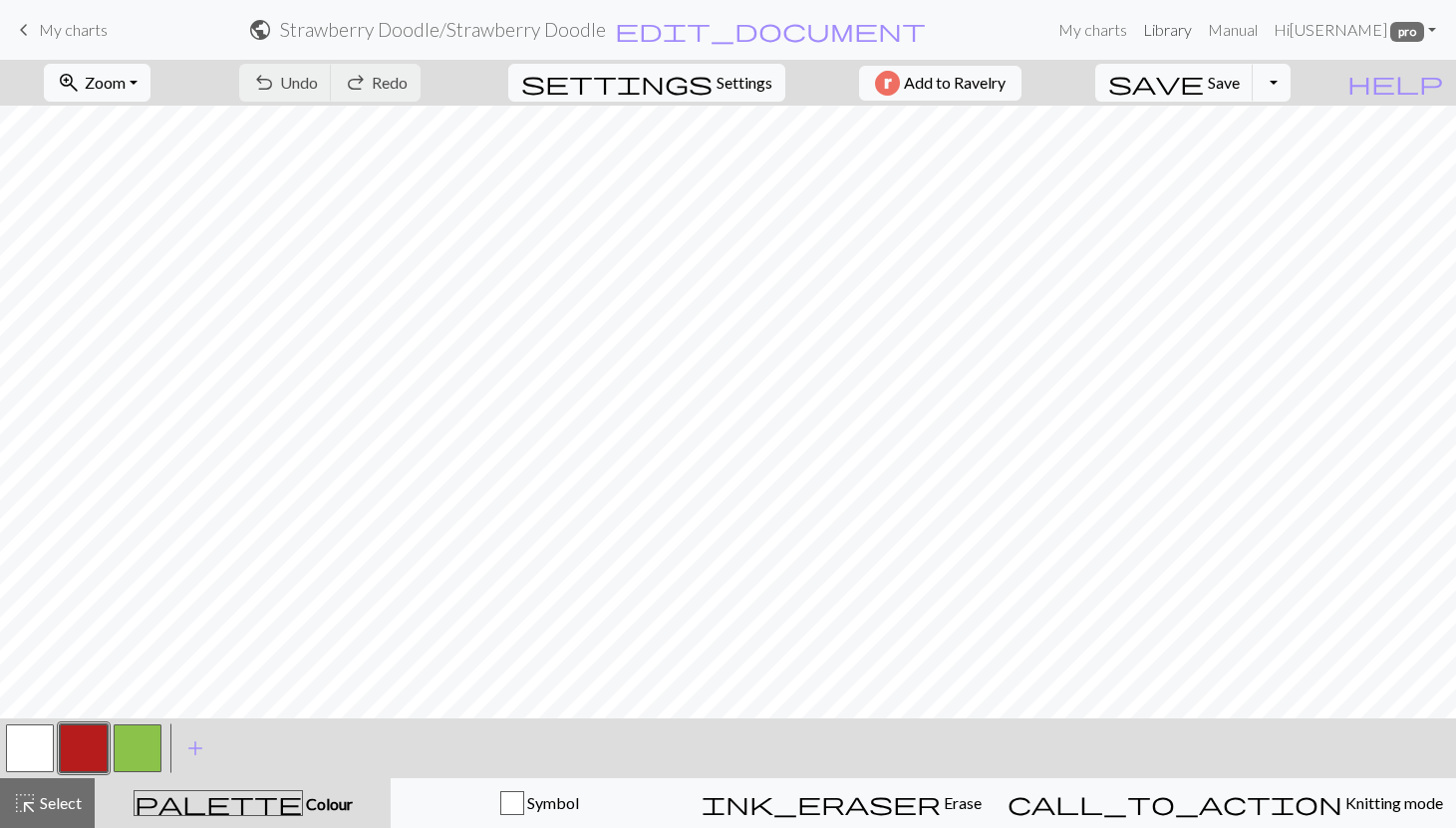 click on "Library" at bounding box center [1167, 30] 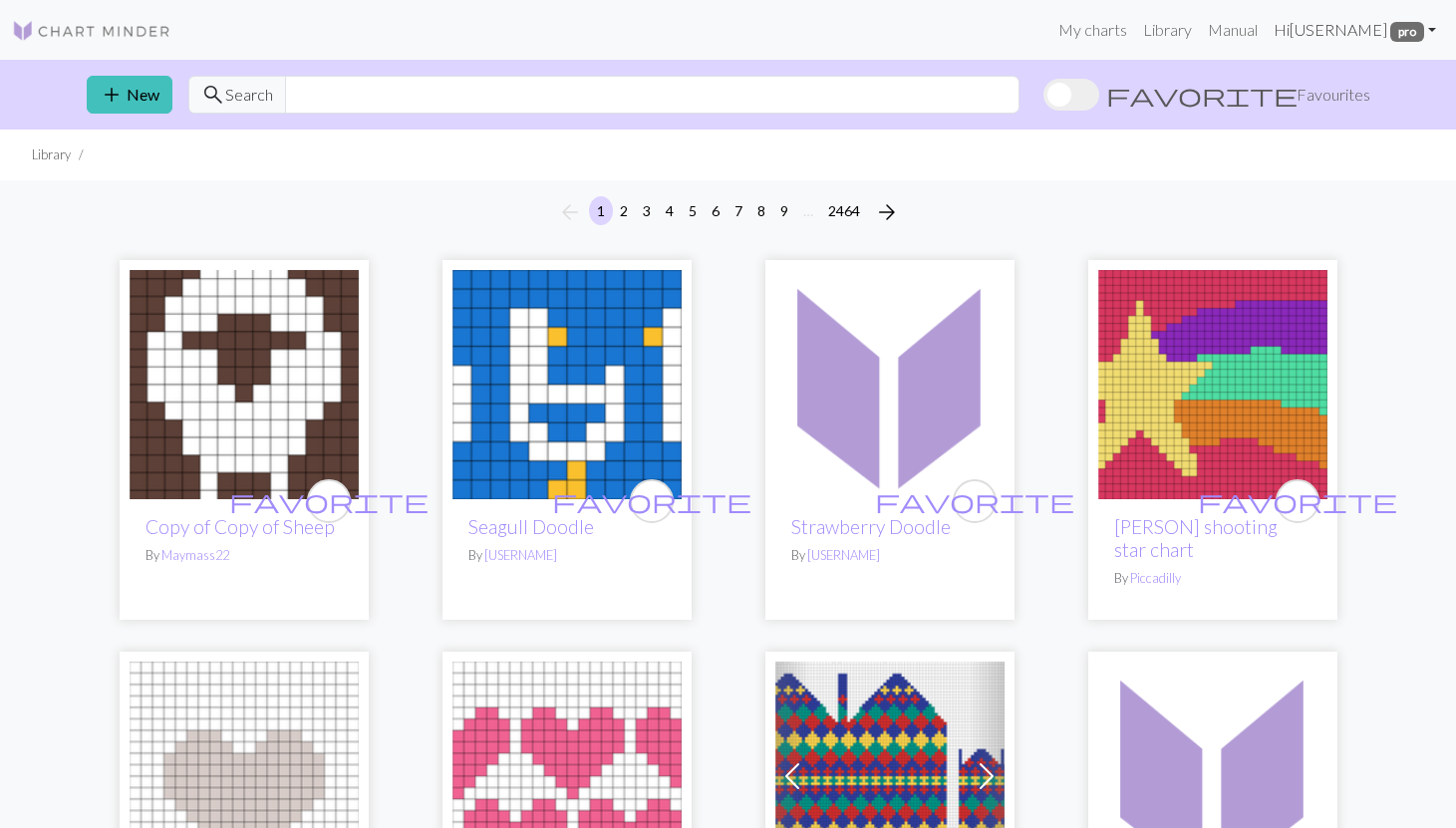 click on "Hi  ehasseler   pro" at bounding box center [1354, 30] 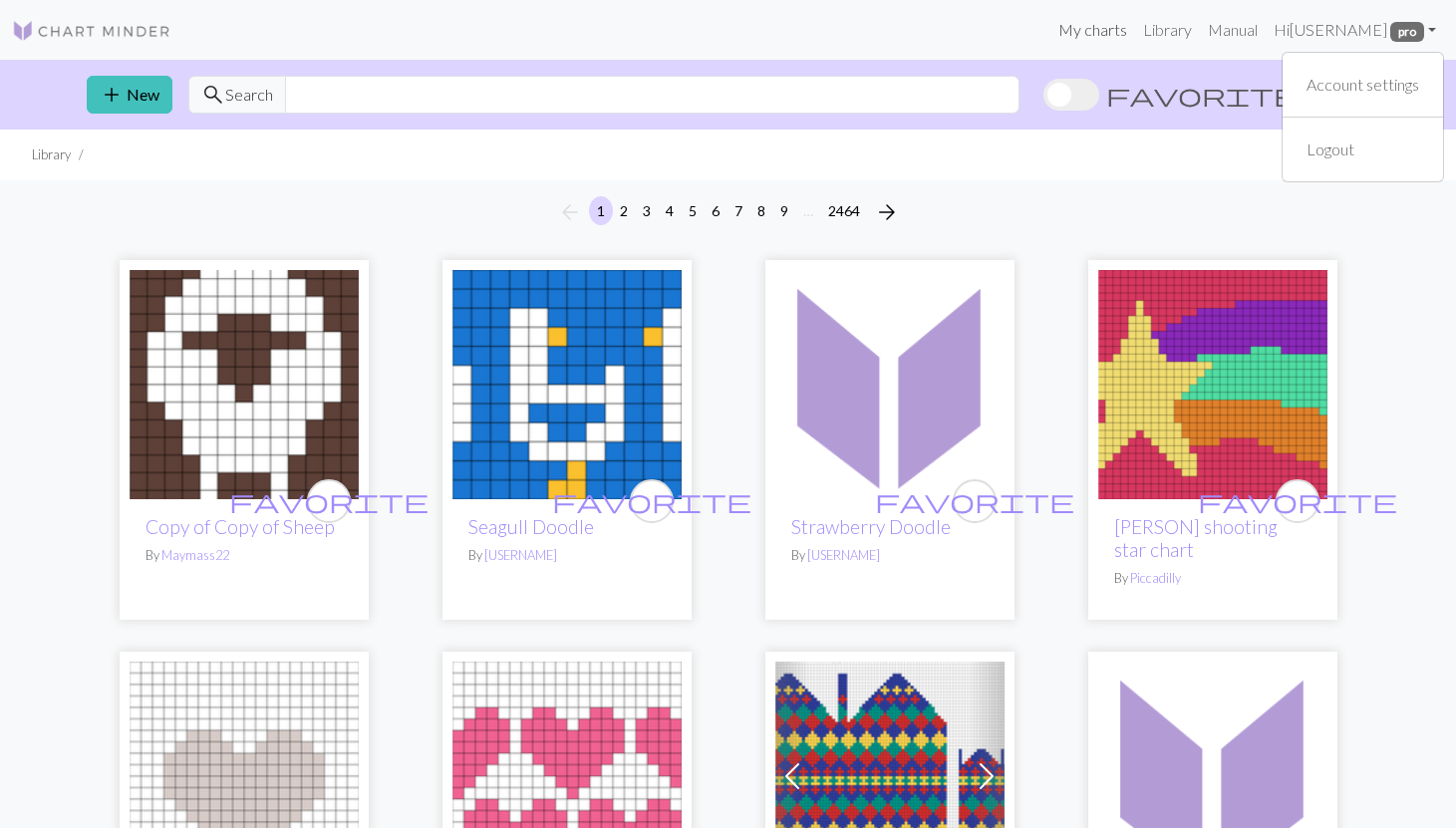 click on "My charts" at bounding box center (1092, 30) 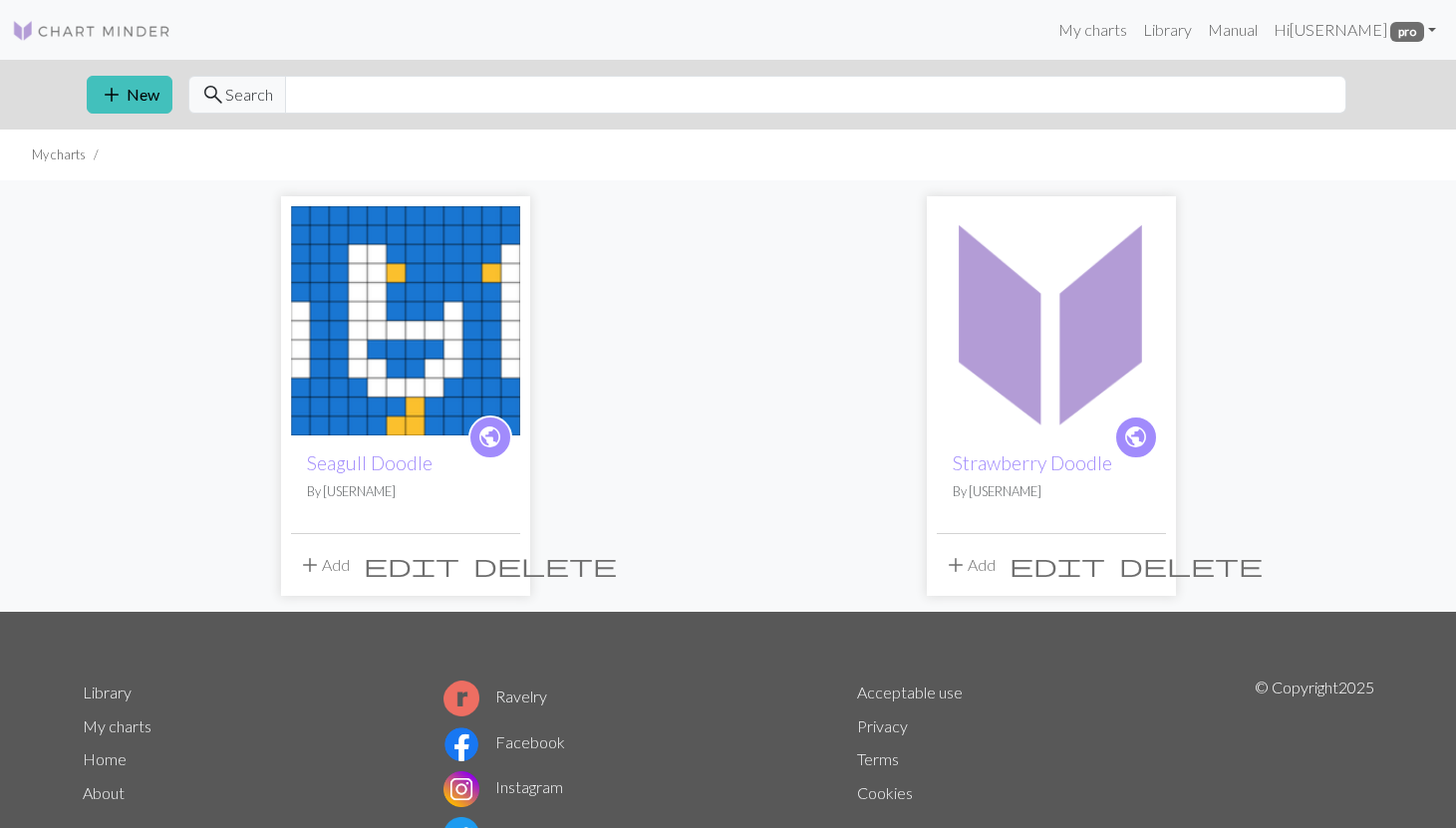 click on "public" at bounding box center [489, 436] 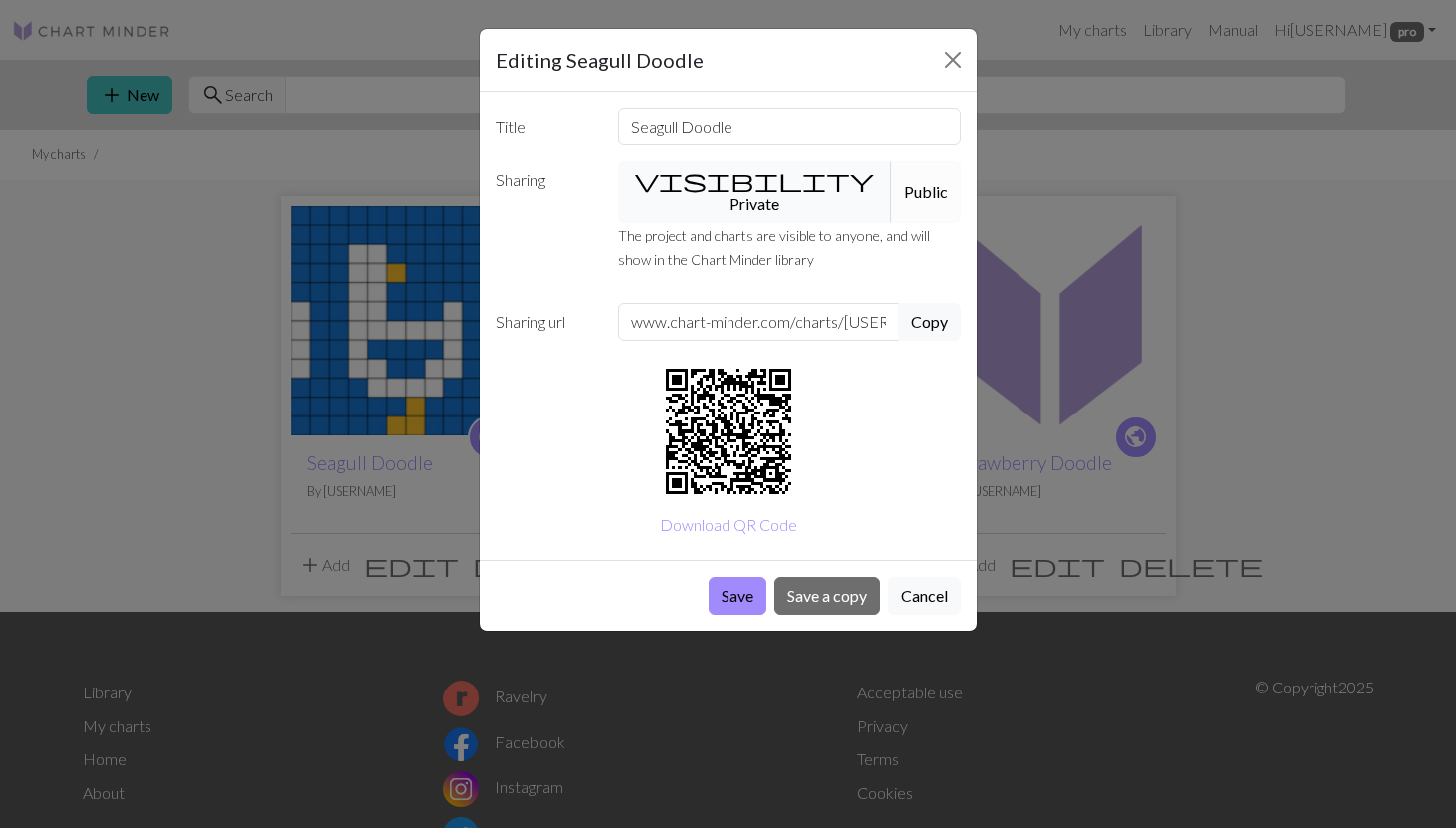 click on "visibility  Private" at bounding box center (754, 192) 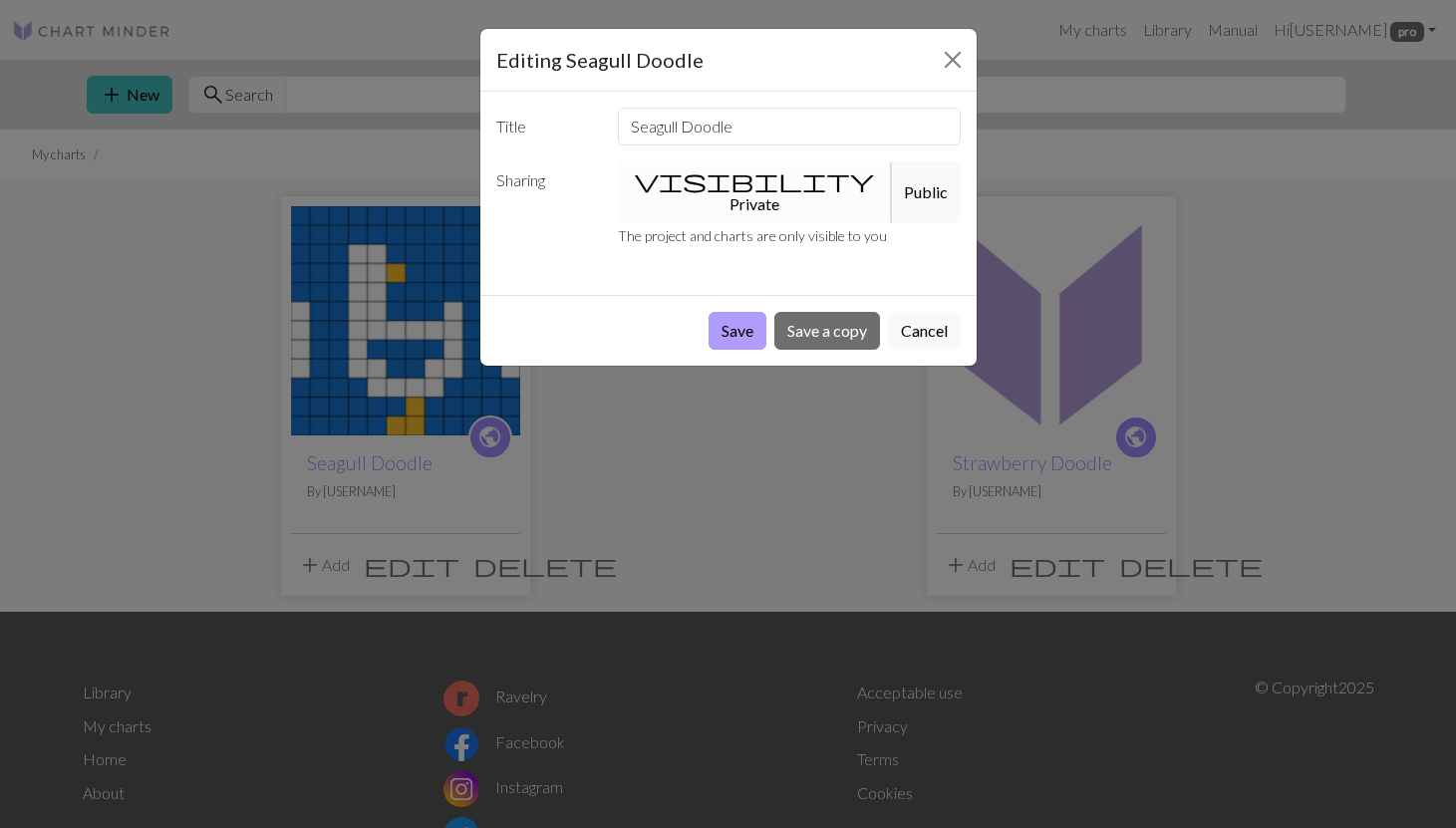 click on "Save" at bounding box center [737, 331] 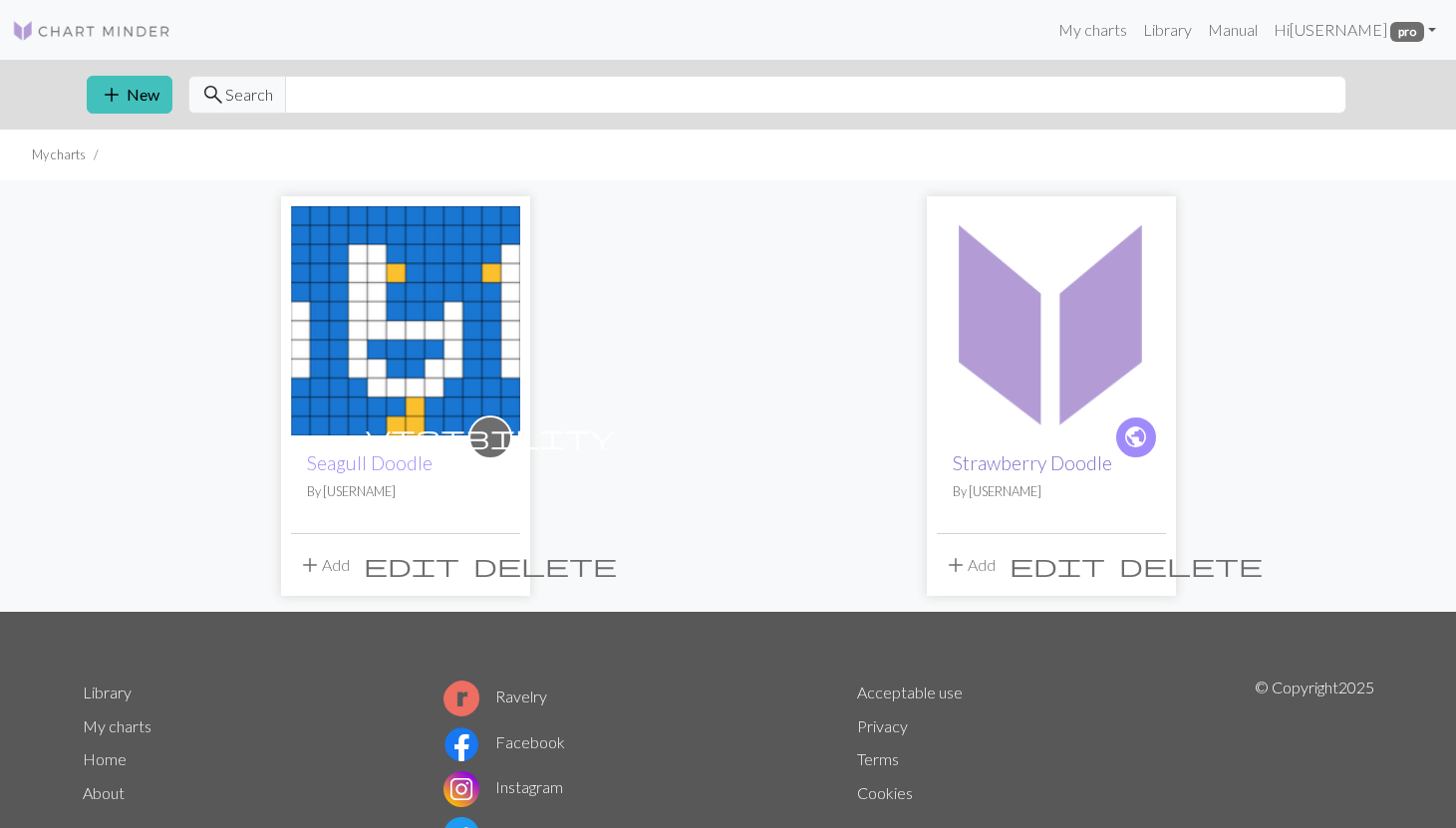 scroll, scrollTop: 0, scrollLeft: 0, axis: both 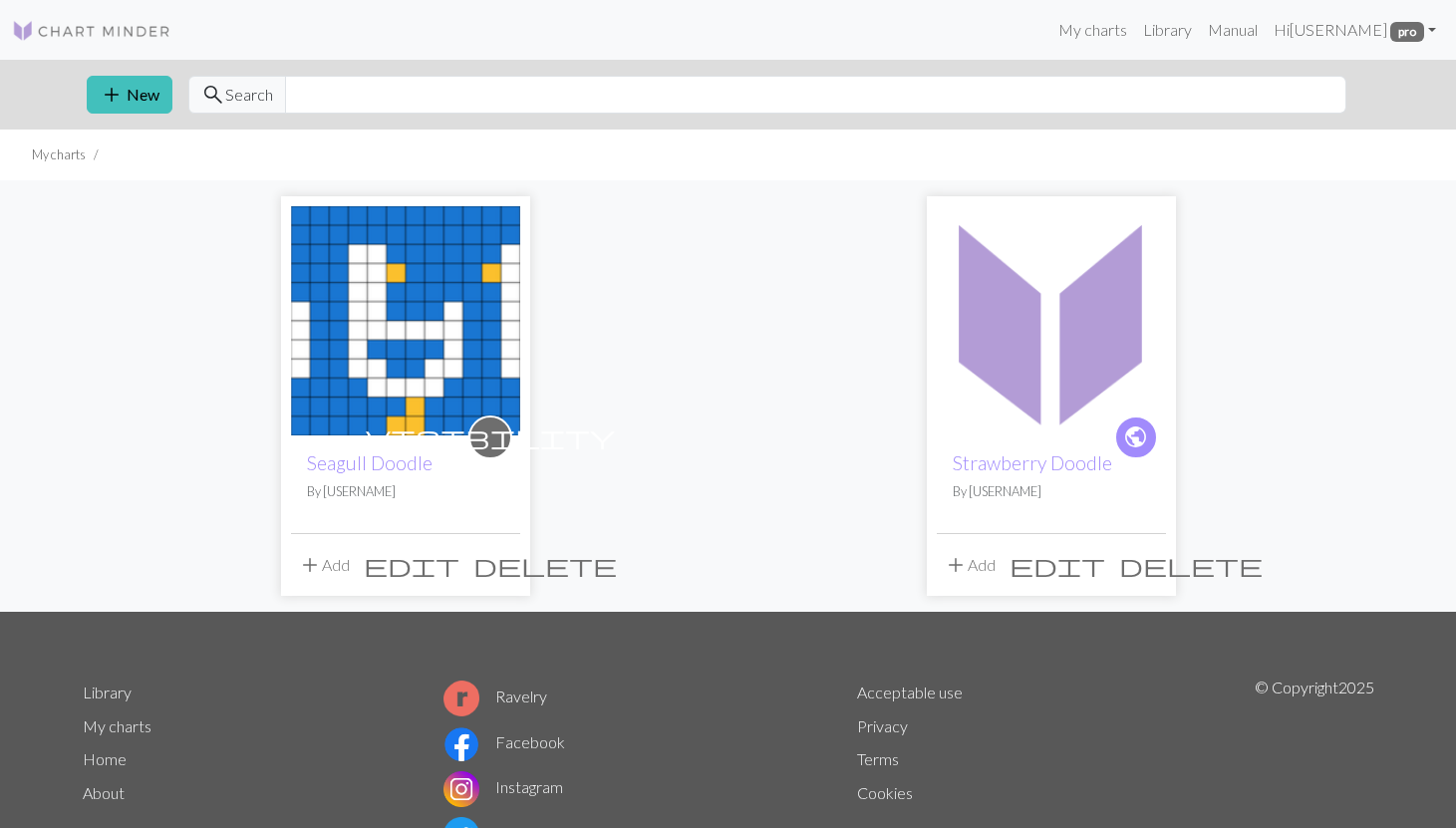 click on "edit" at bounding box center [1057, 565] 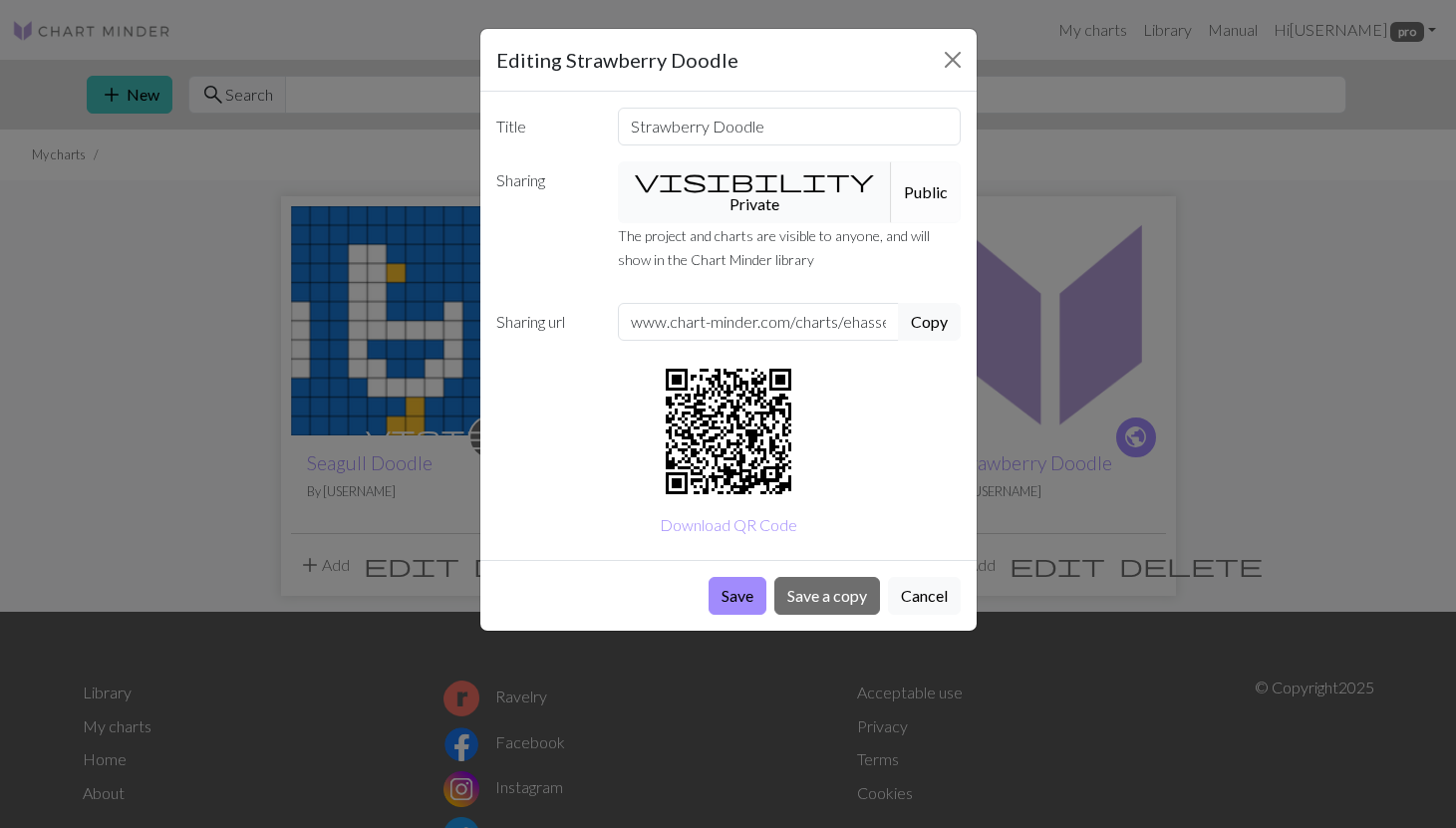 click on "visibility  Private" at bounding box center (754, 192) 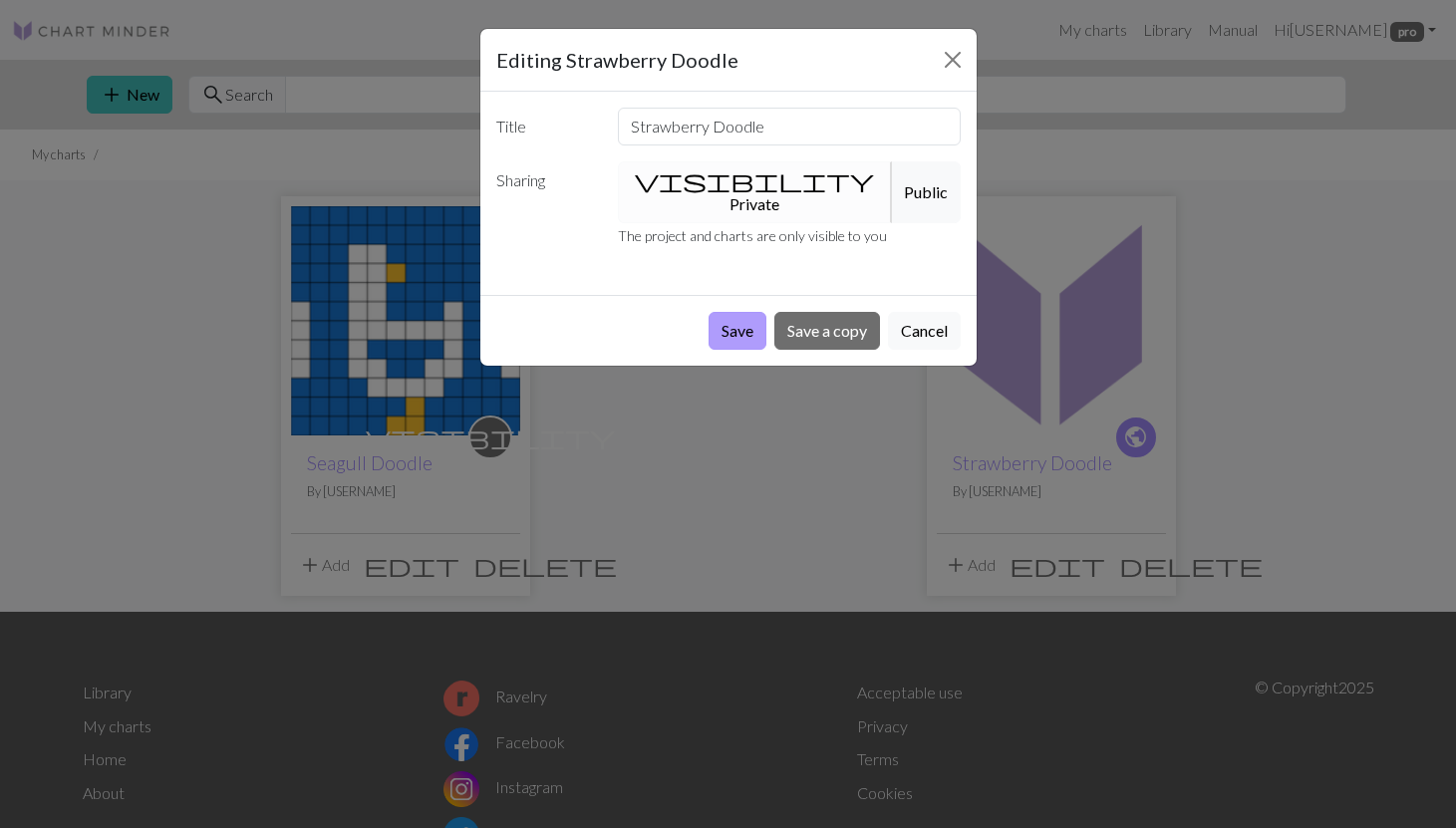 click on "Save" at bounding box center (737, 331) 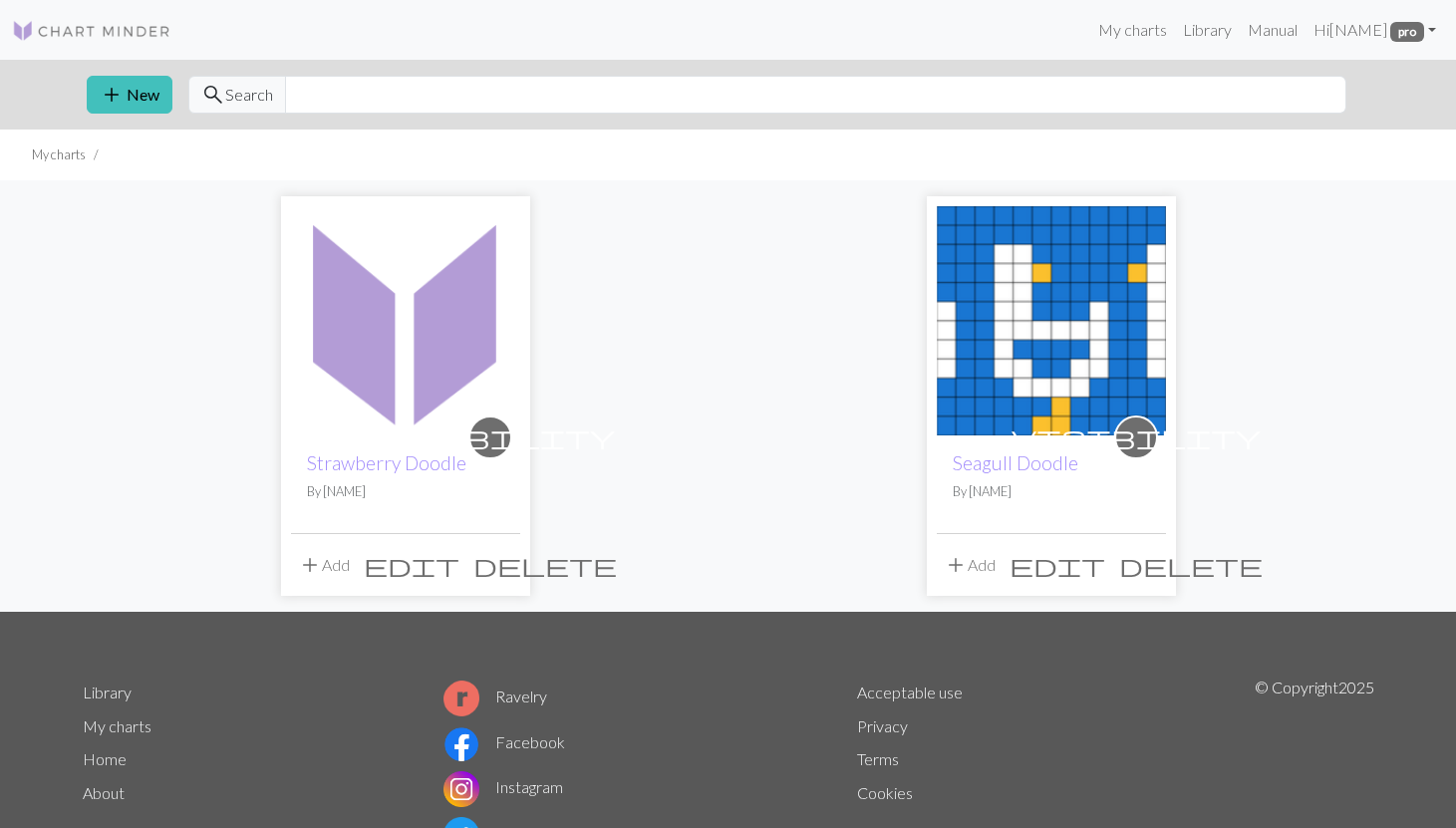 scroll, scrollTop: 0, scrollLeft: 0, axis: both 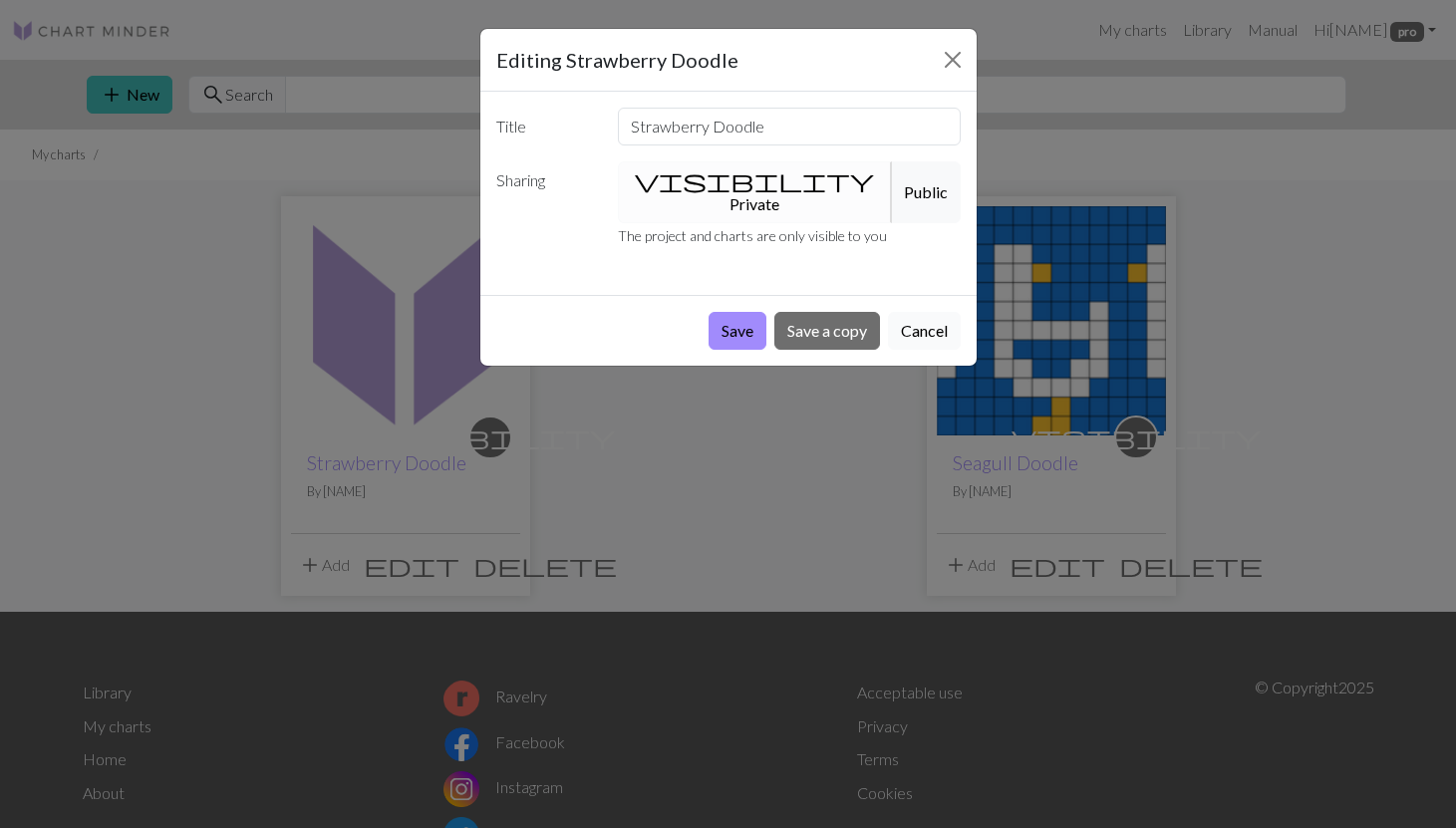 click on "Cancel" at bounding box center [924, 331] 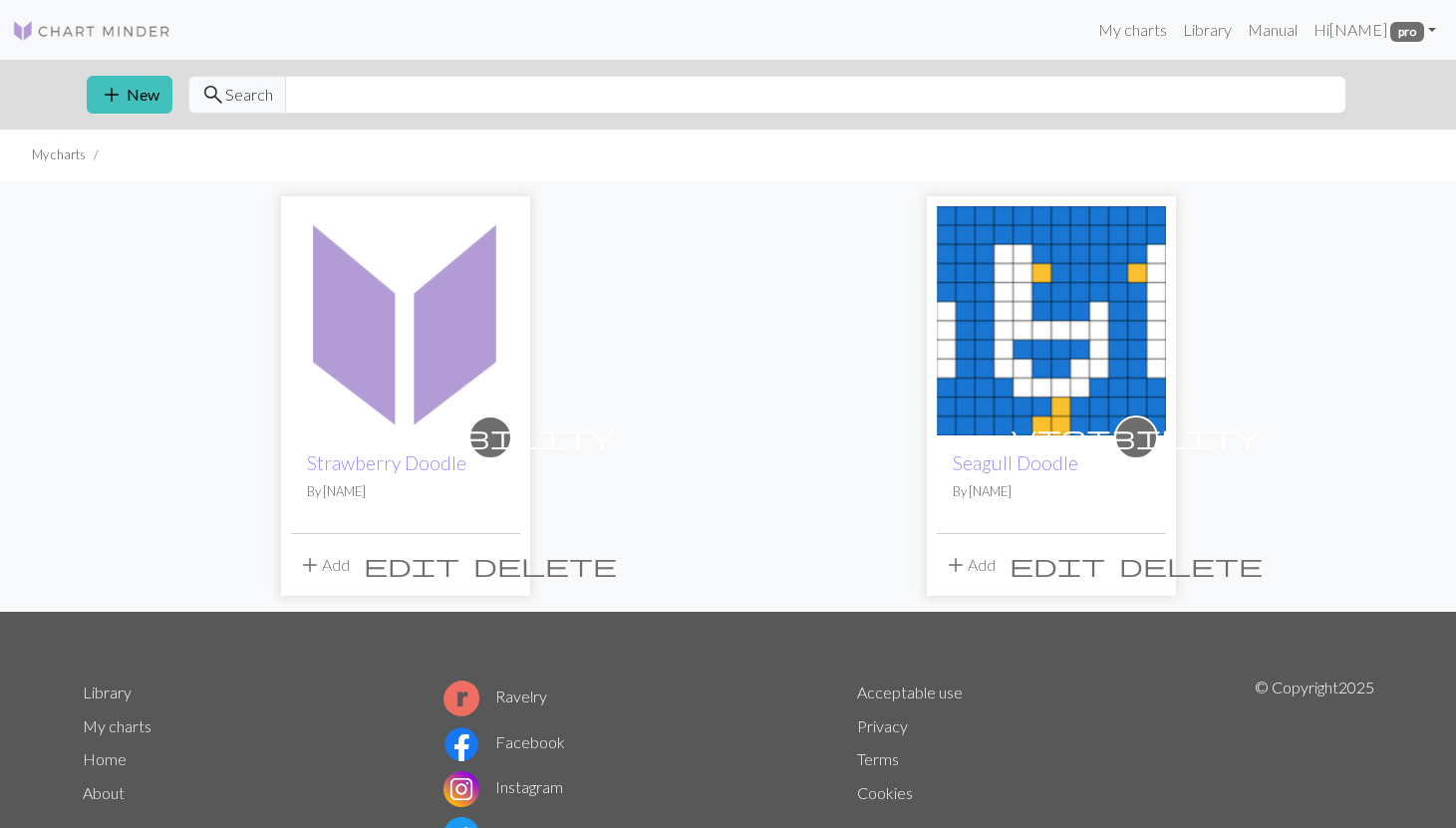 click on "visibility" at bounding box center (490, 436) 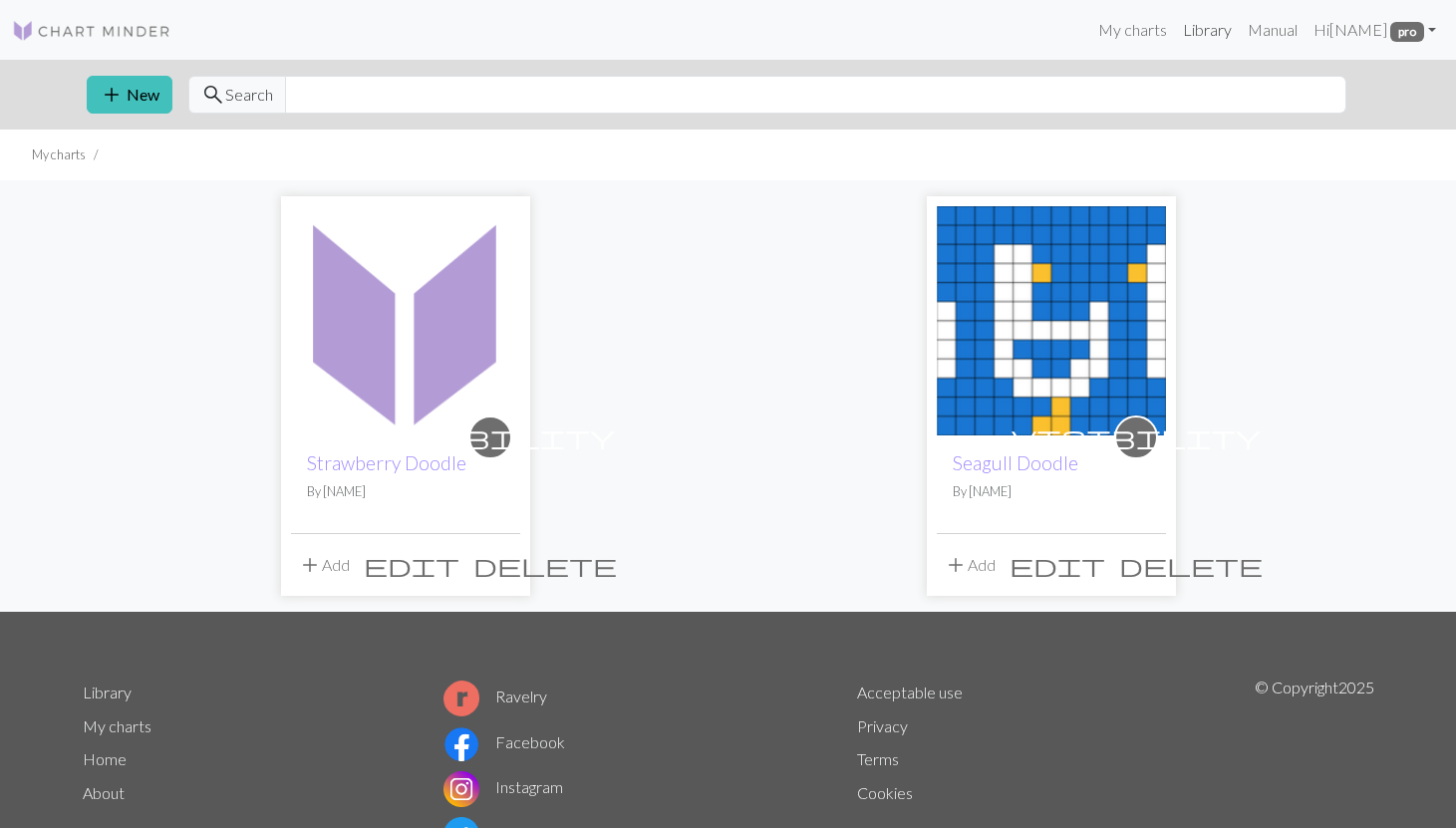click on "Library" at bounding box center [1207, 30] 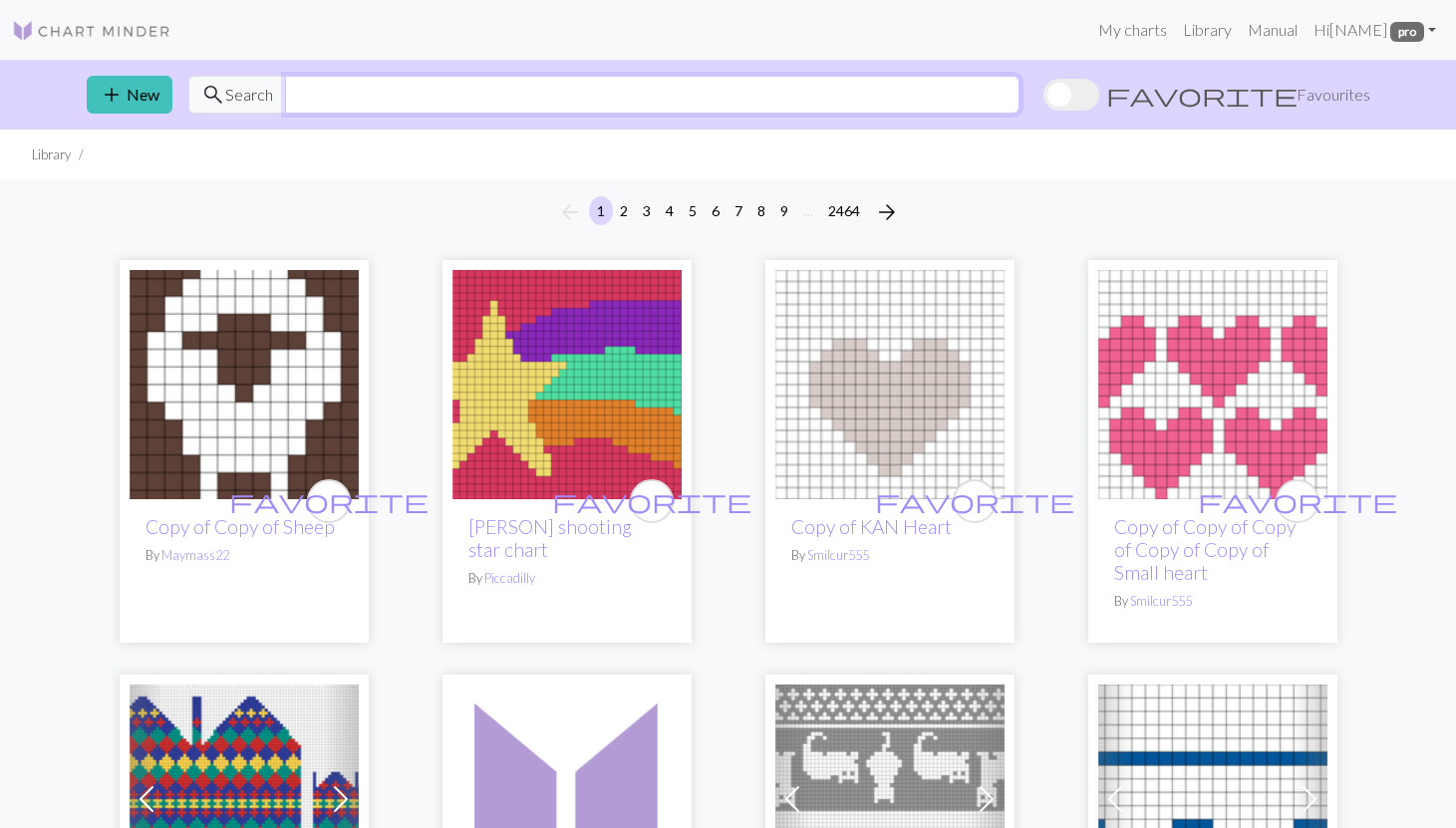 click at bounding box center [652, 95] 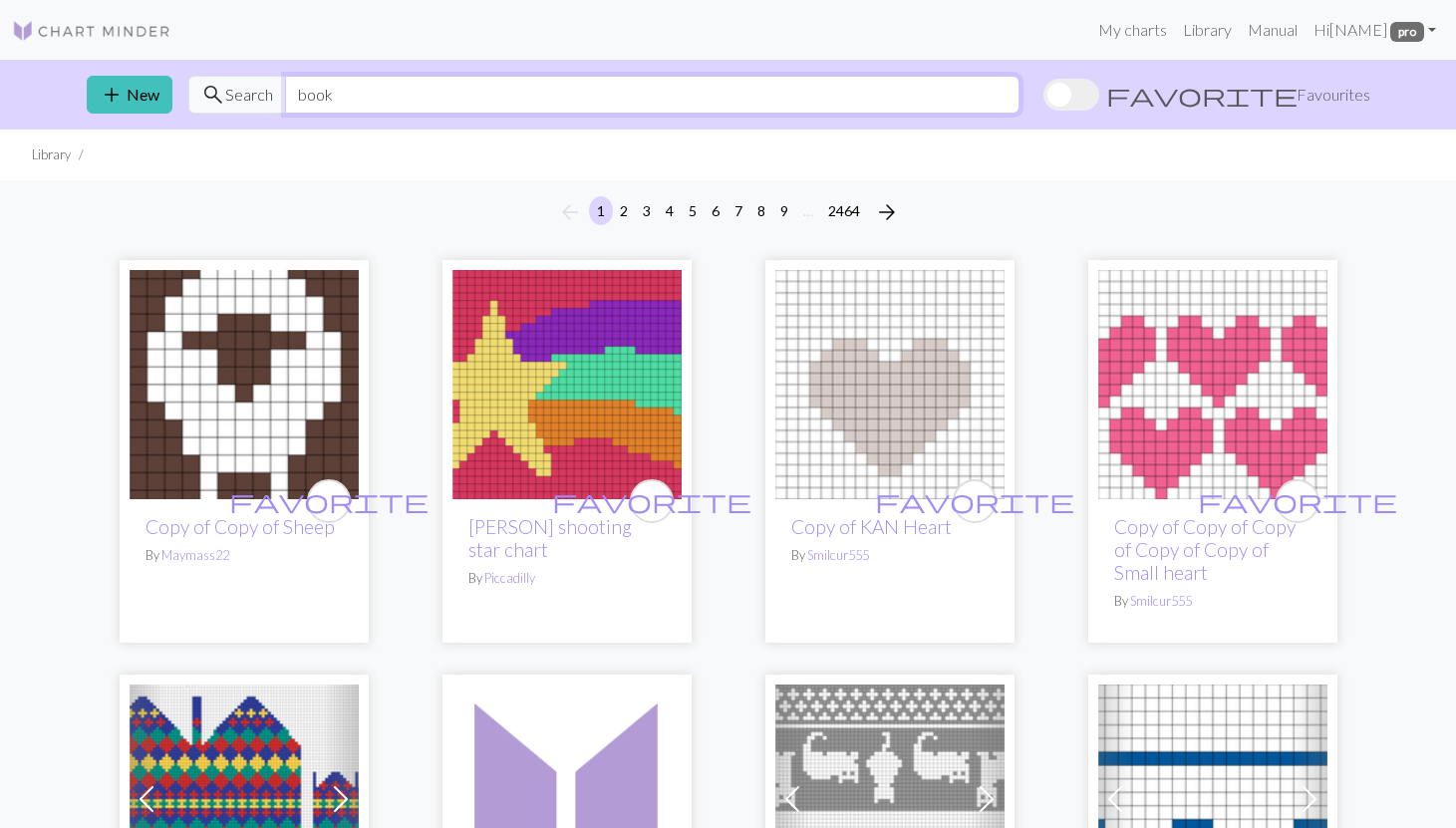 type on "book" 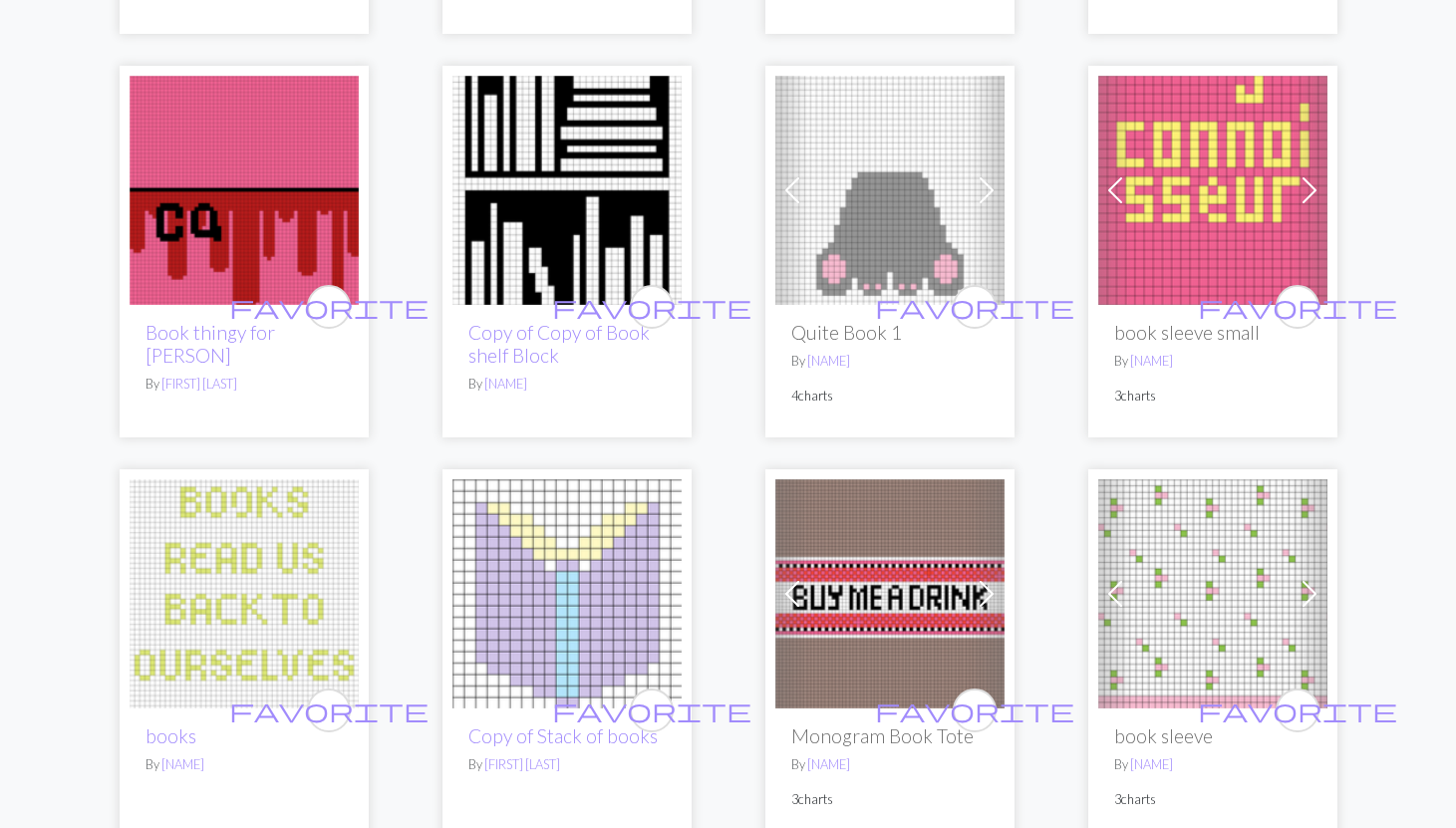 scroll, scrollTop: 836, scrollLeft: 0, axis: vertical 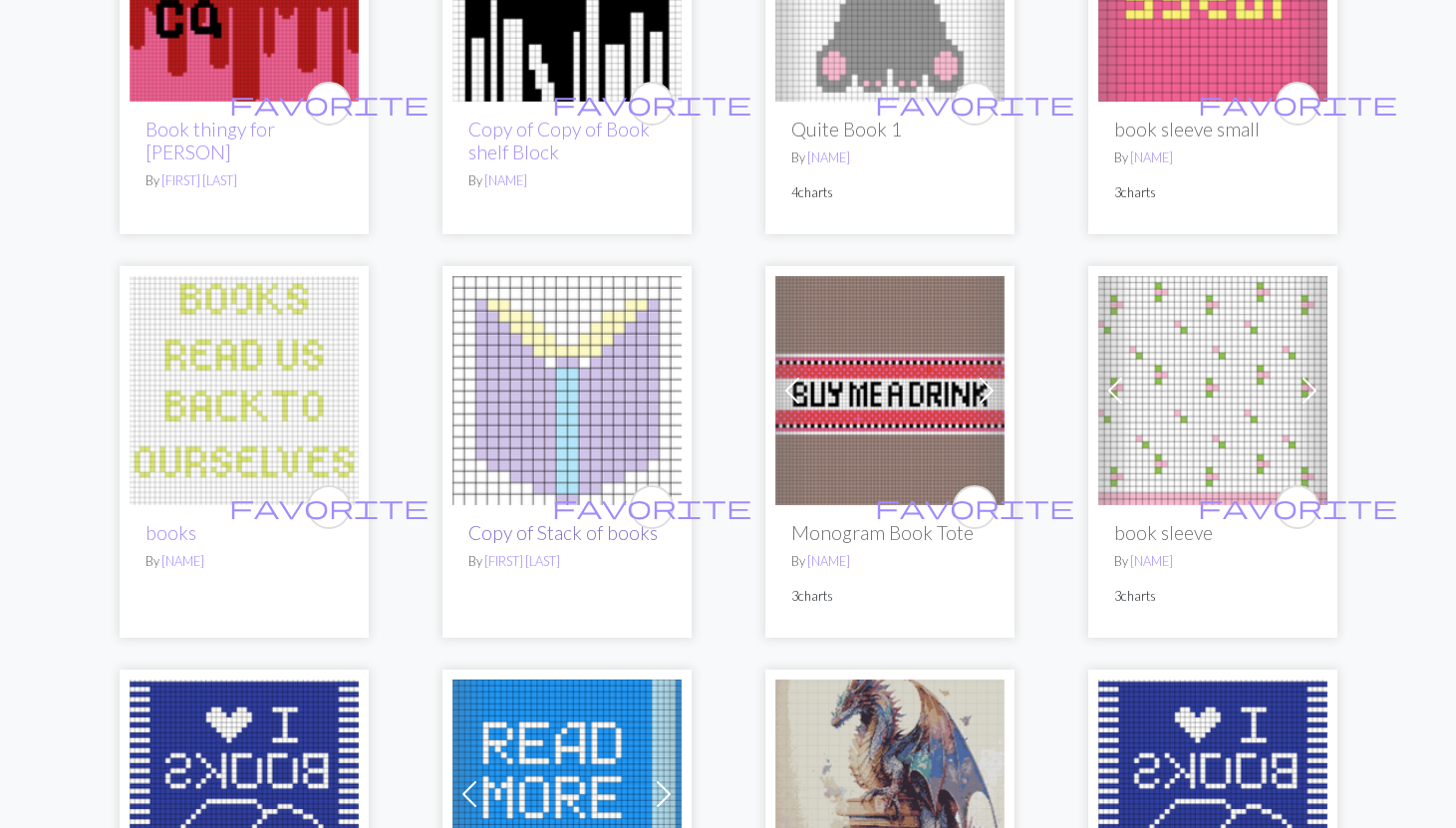 click on "Copy of Stack of books" at bounding box center (563, 532) 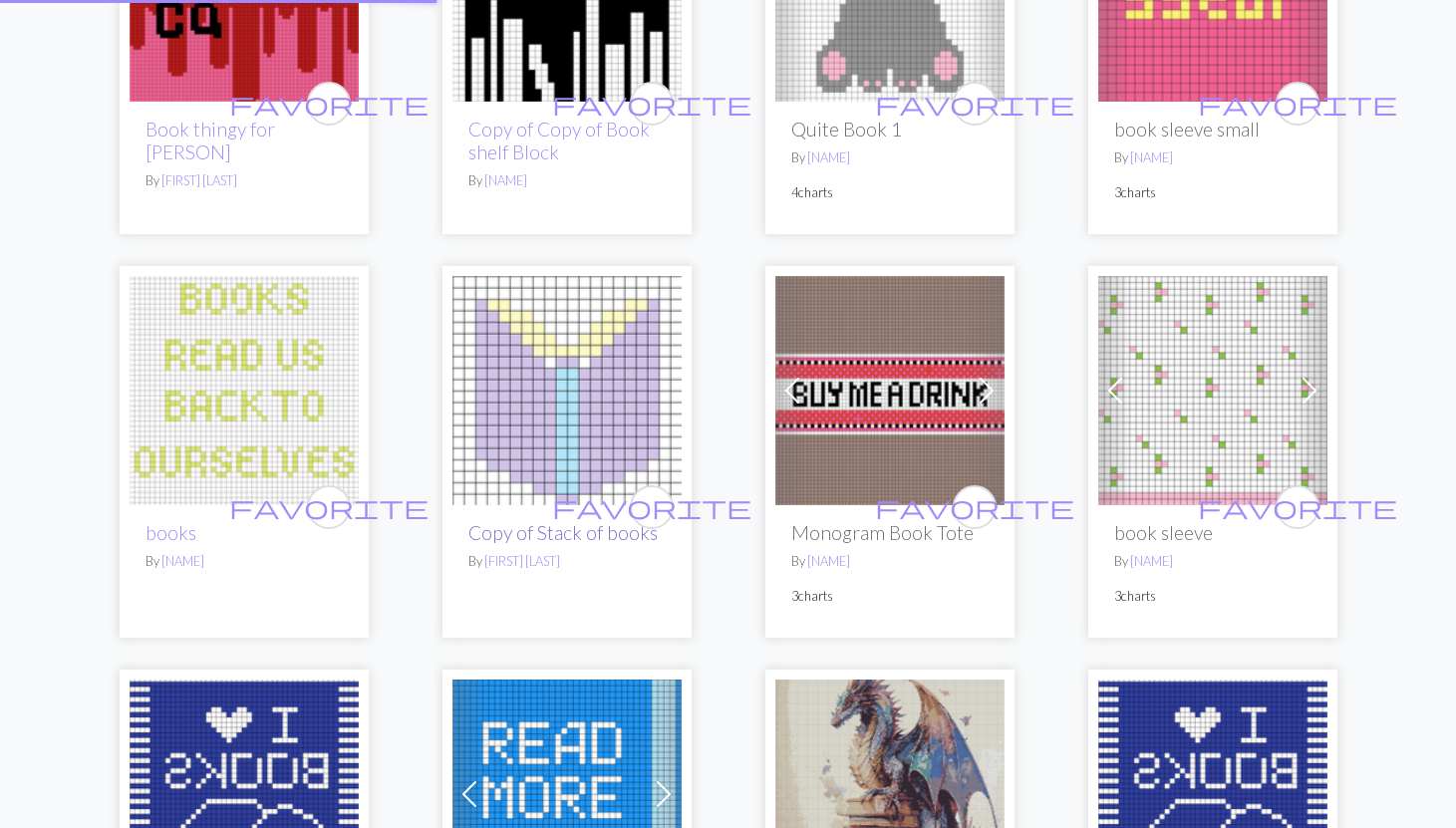 scroll, scrollTop: 0, scrollLeft: 0, axis: both 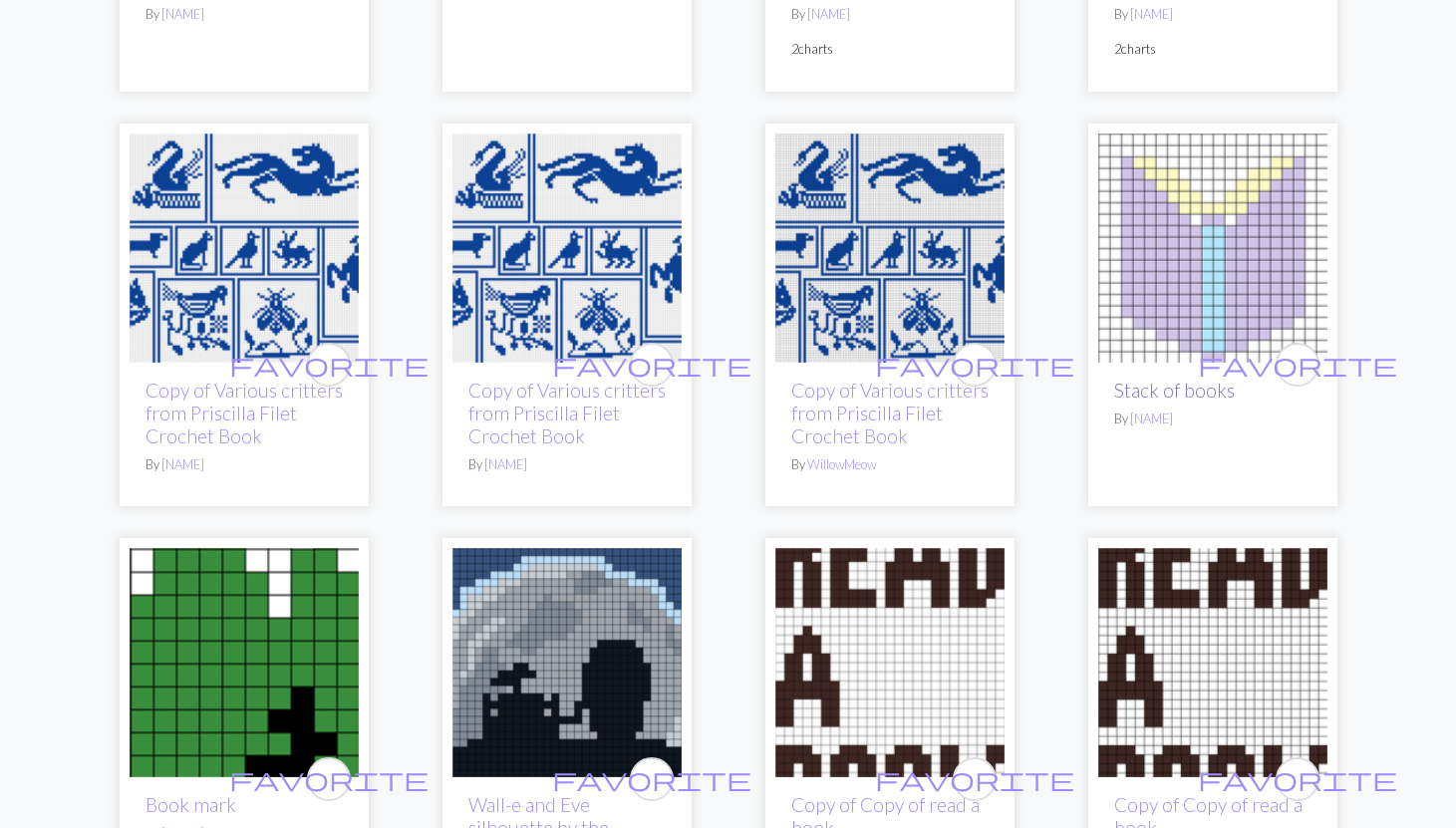 click on "Stack of books" at bounding box center (1174, 390) 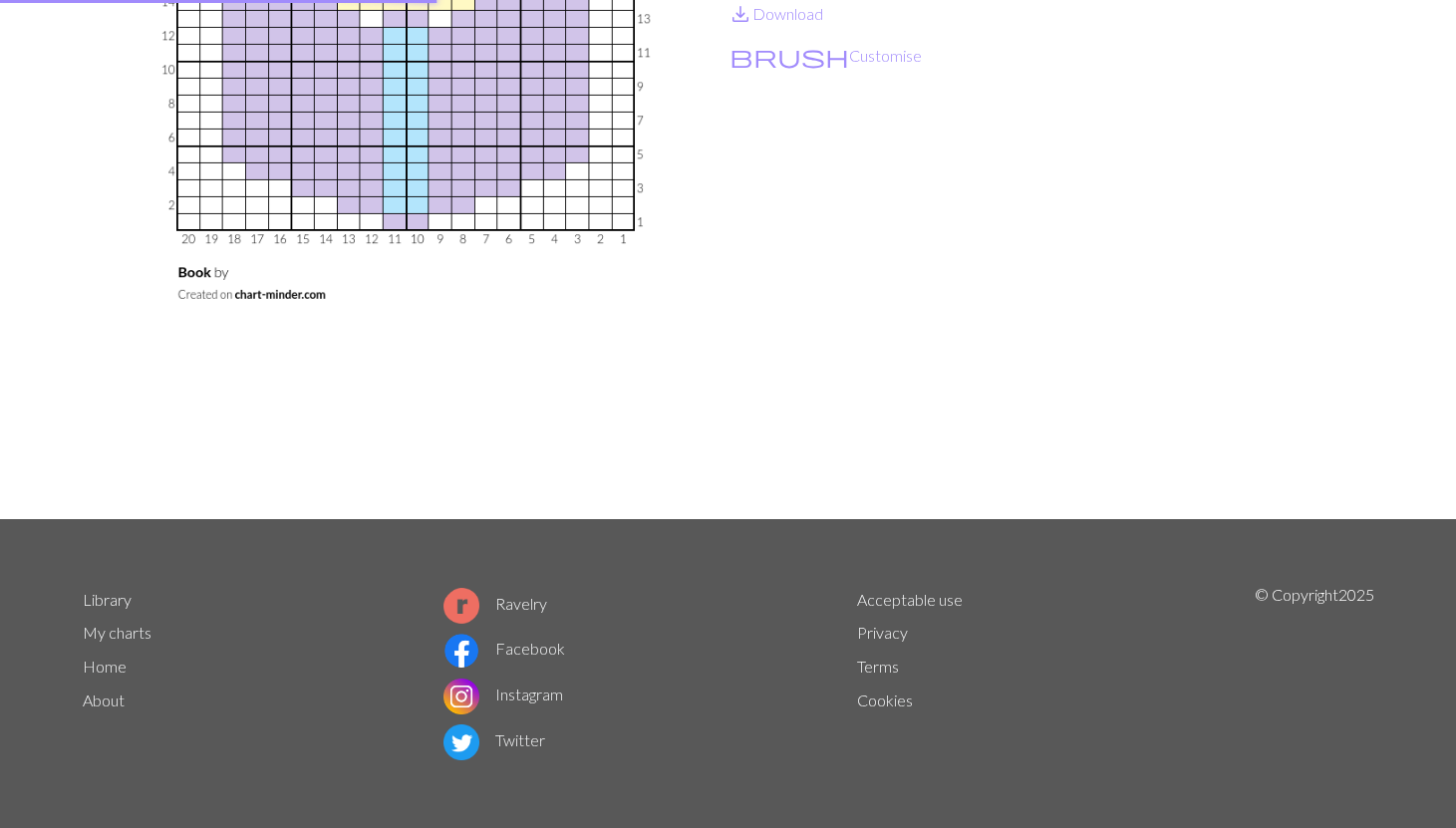 scroll, scrollTop: 0, scrollLeft: 0, axis: both 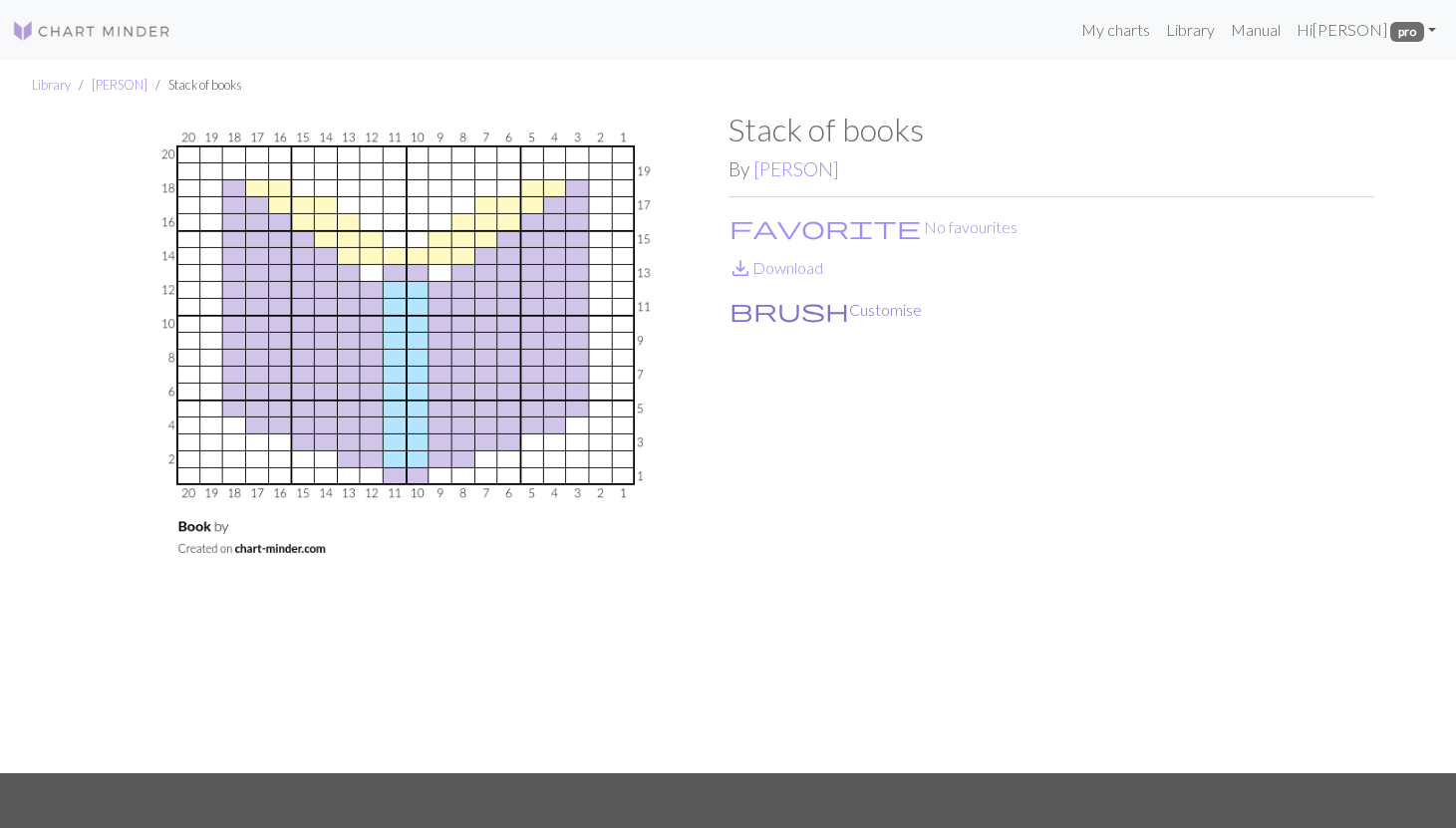 click on "brush Customise" at bounding box center [825, 310] 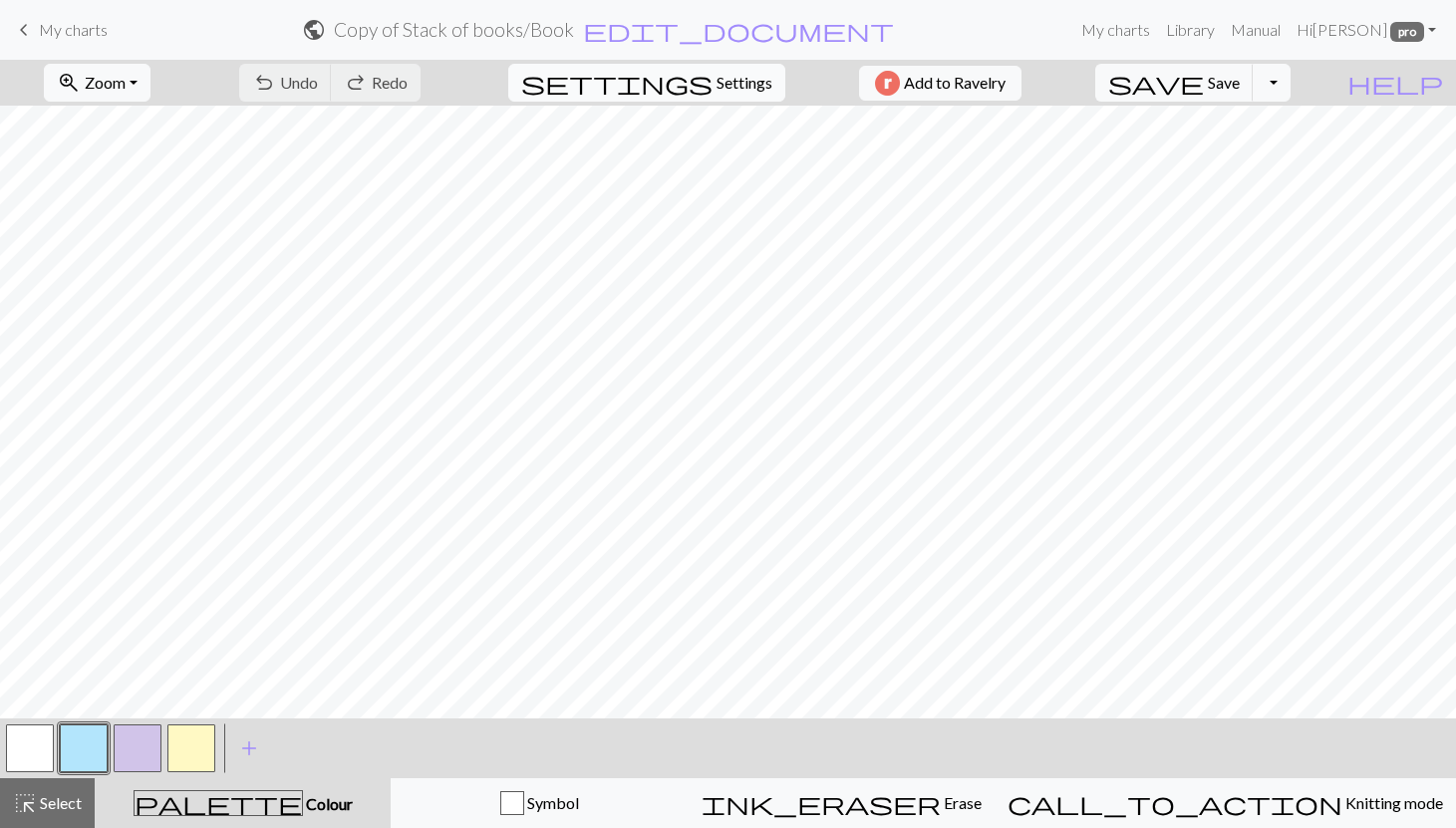 click on "Settings" at bounding box center [744, 83] 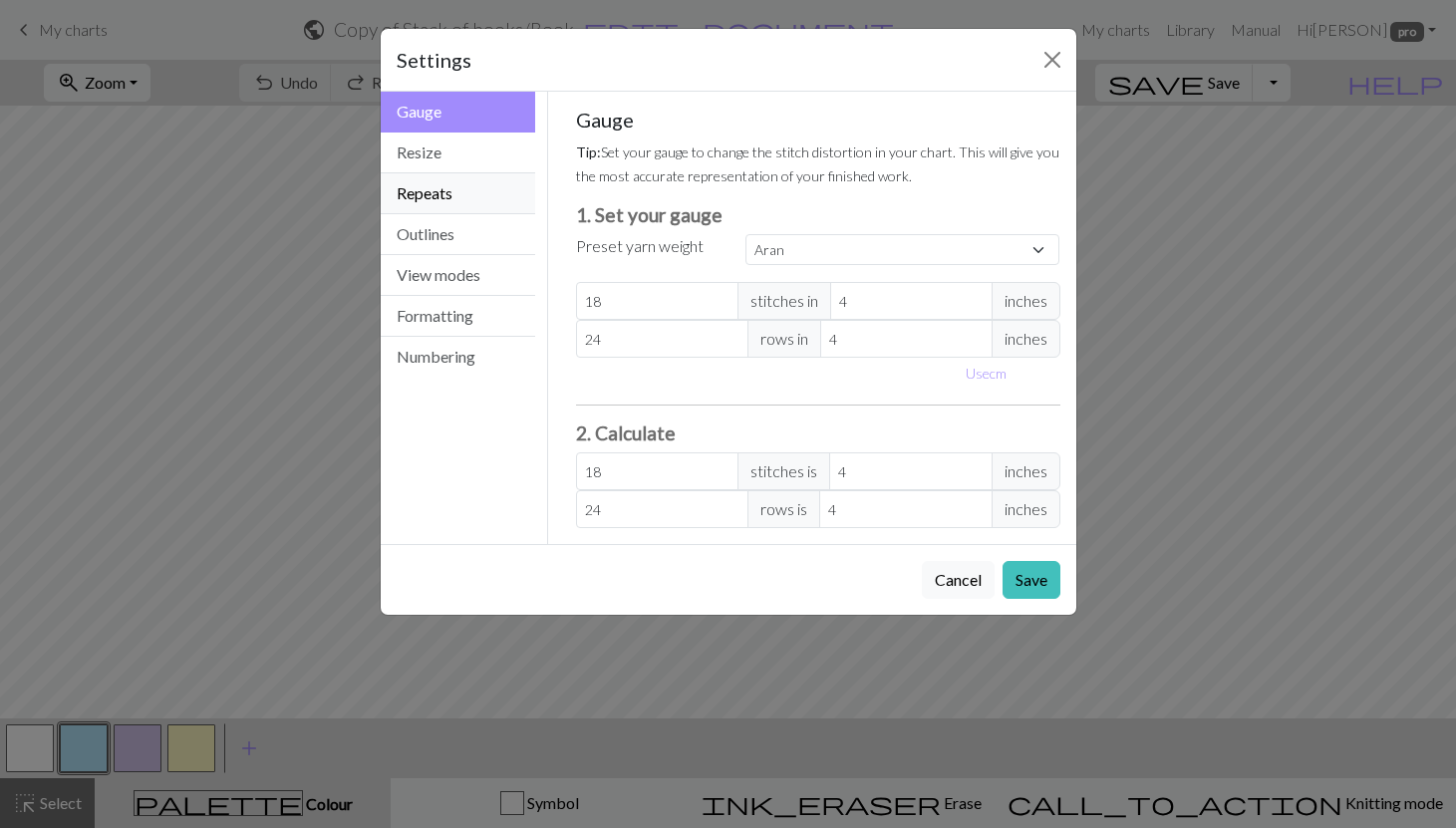 click on "Repeats" at bounding box center [458, 193] 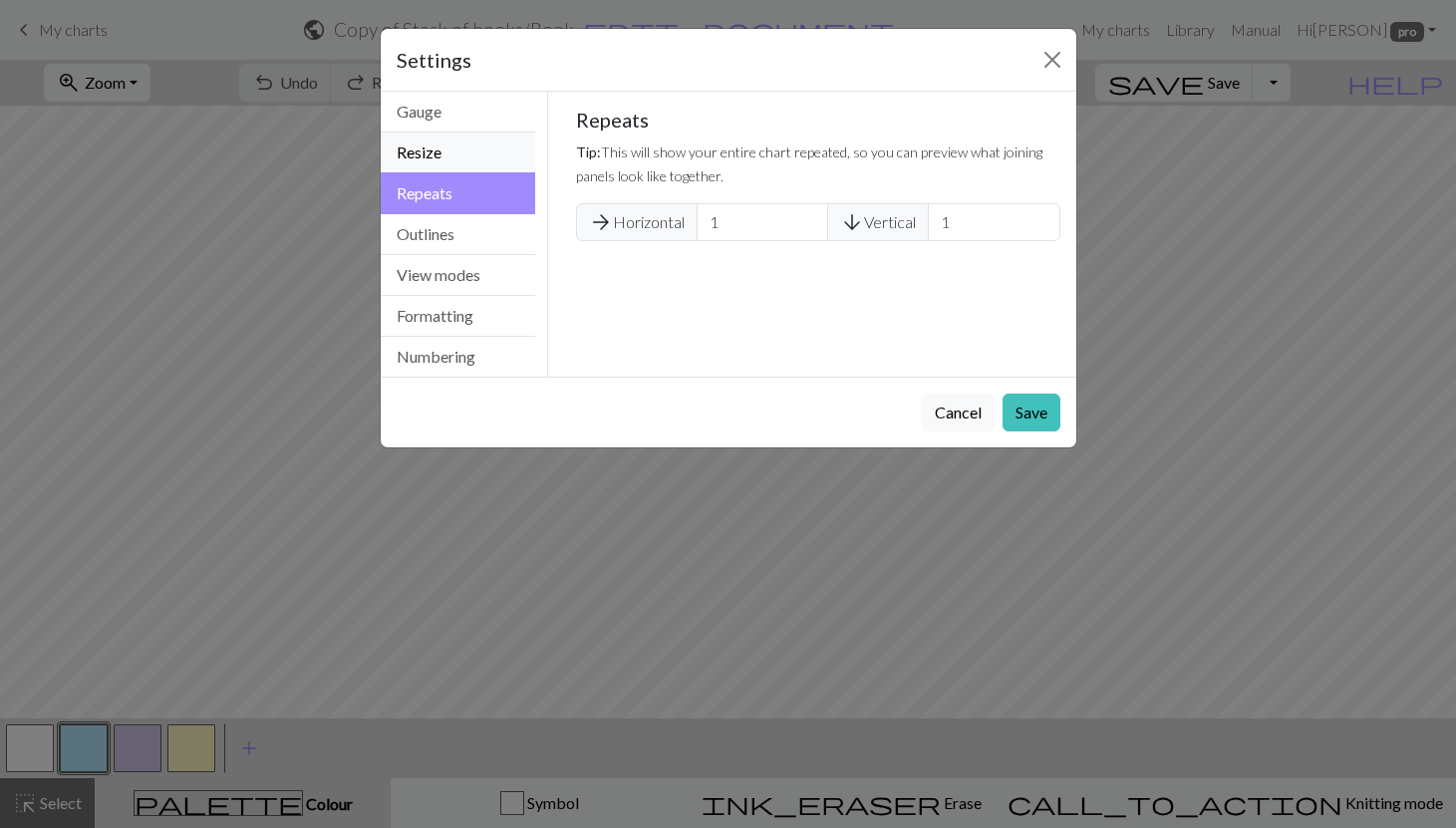 click on "Resize" at bounding box center [458, 152] 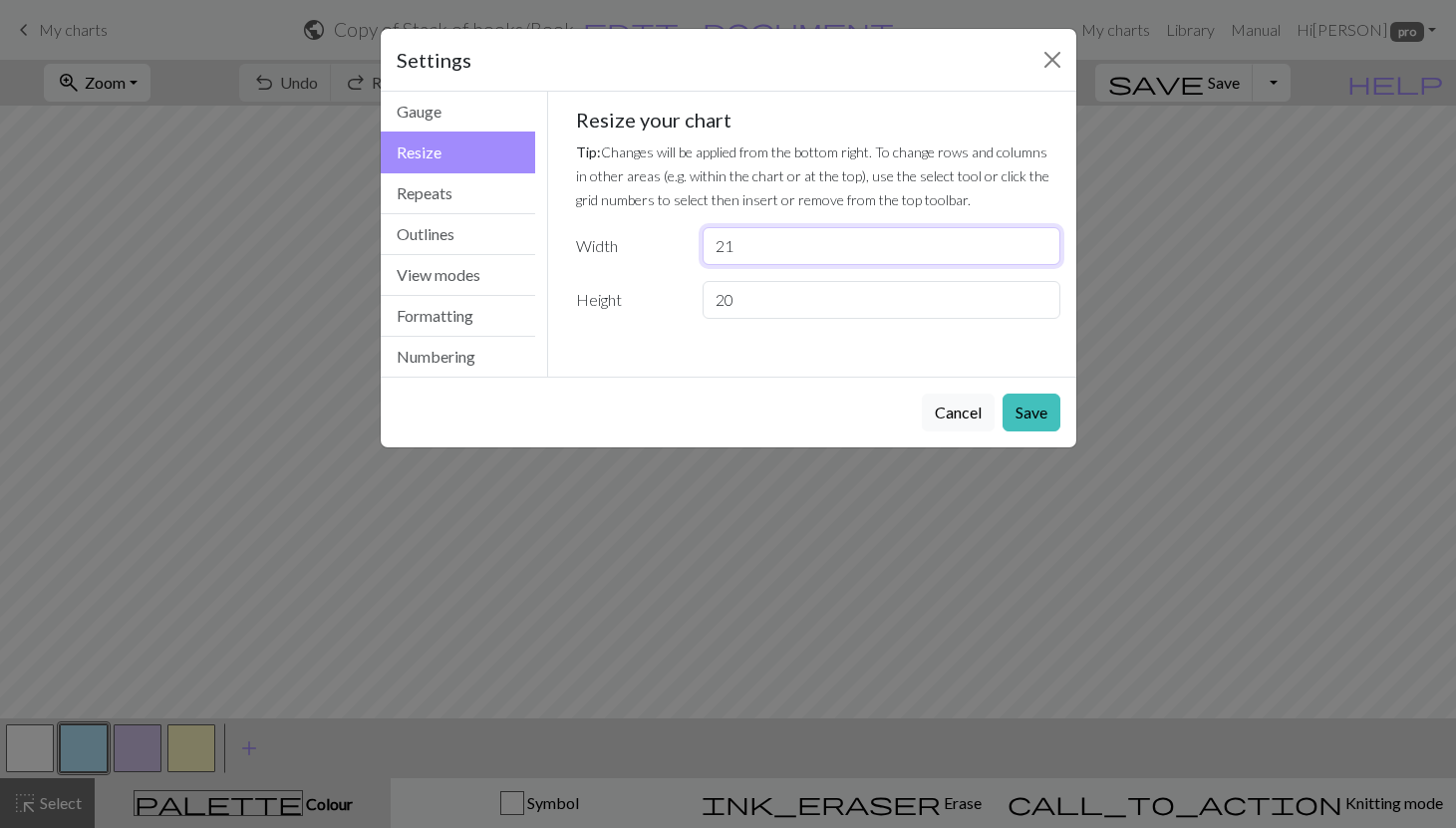 click on "21" at bounding box center [881, 246] 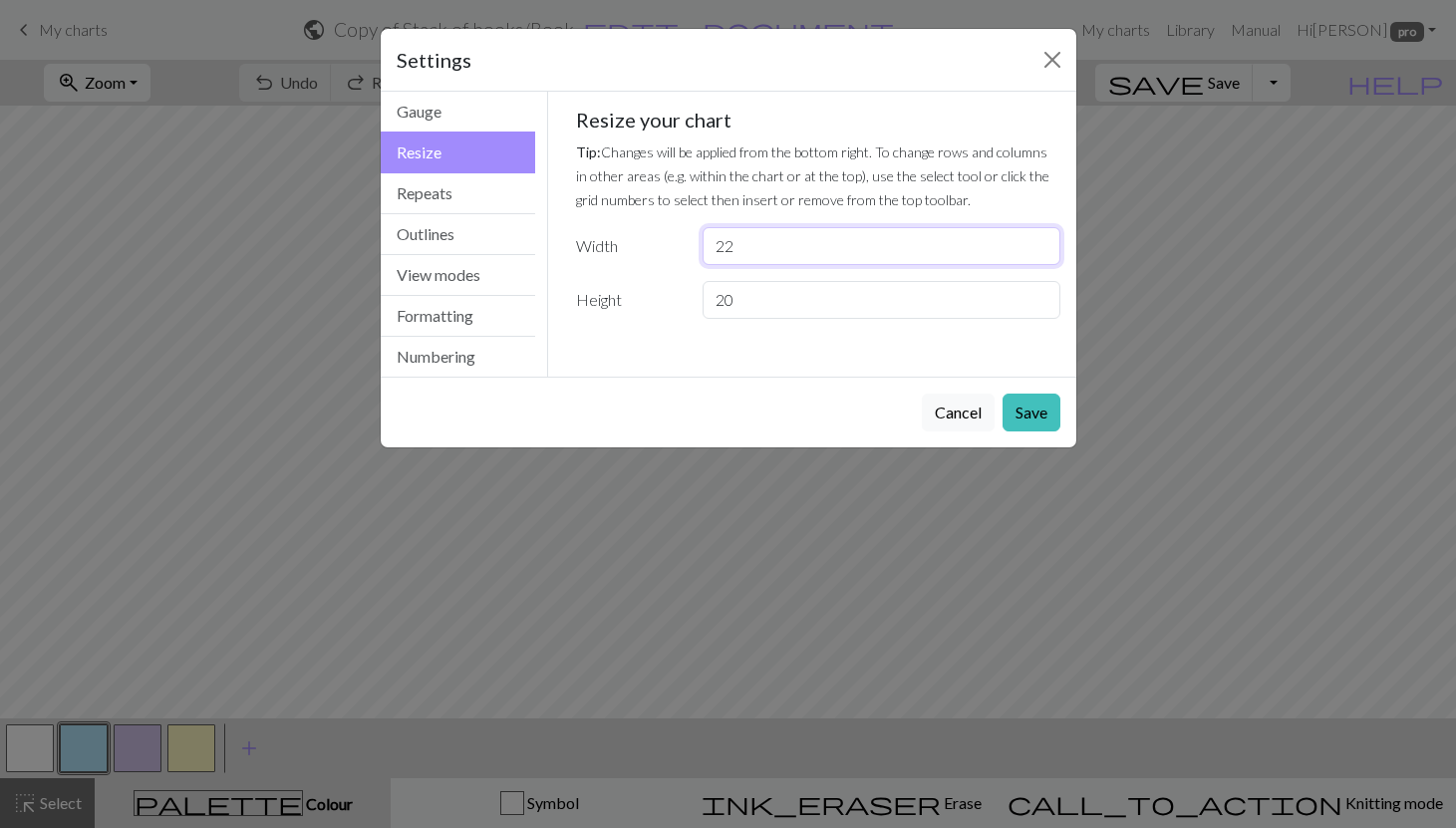 click on "22" at bounding box center (881, 246) 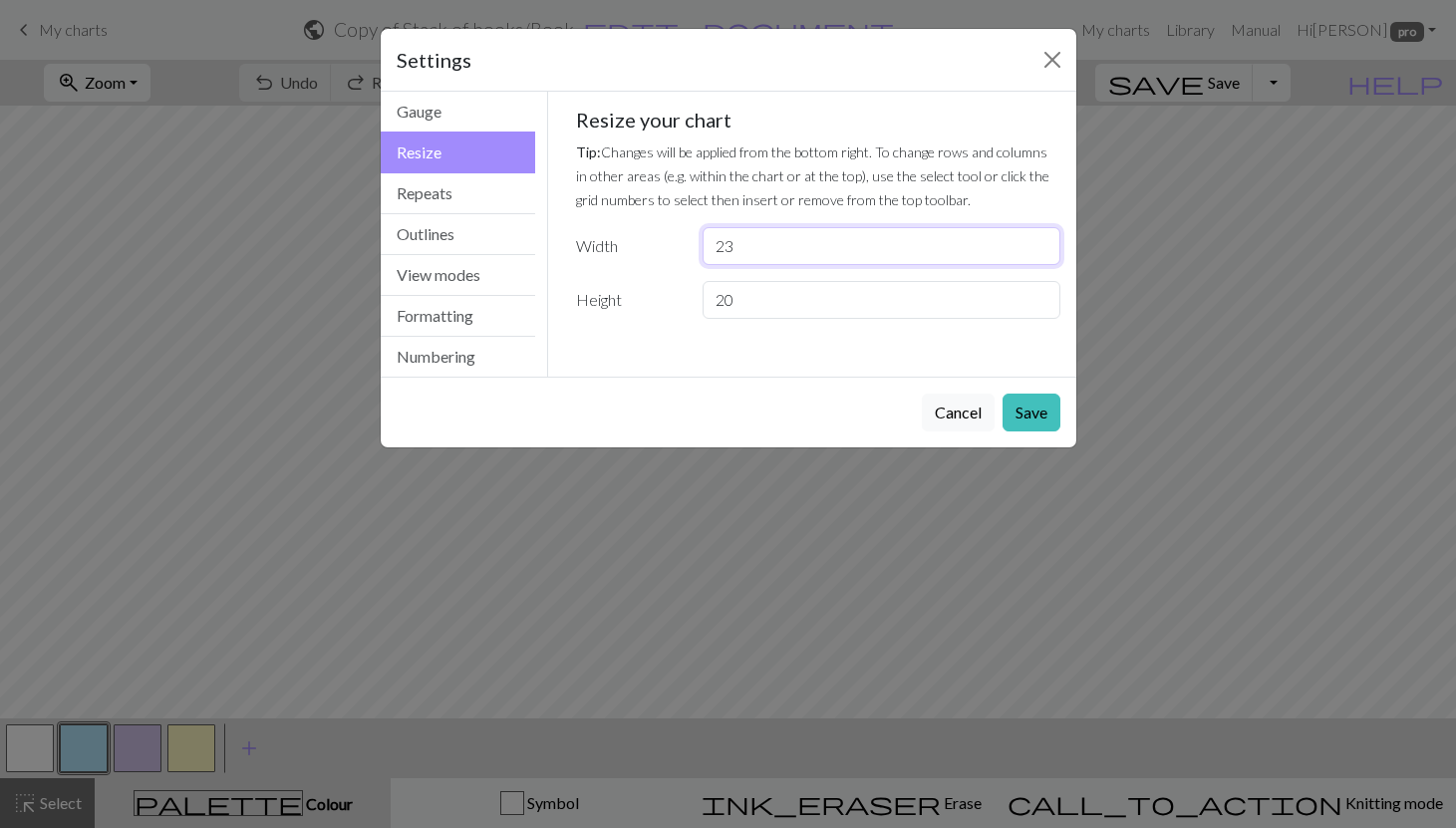 click on "23" at bounding box center (881, 246) 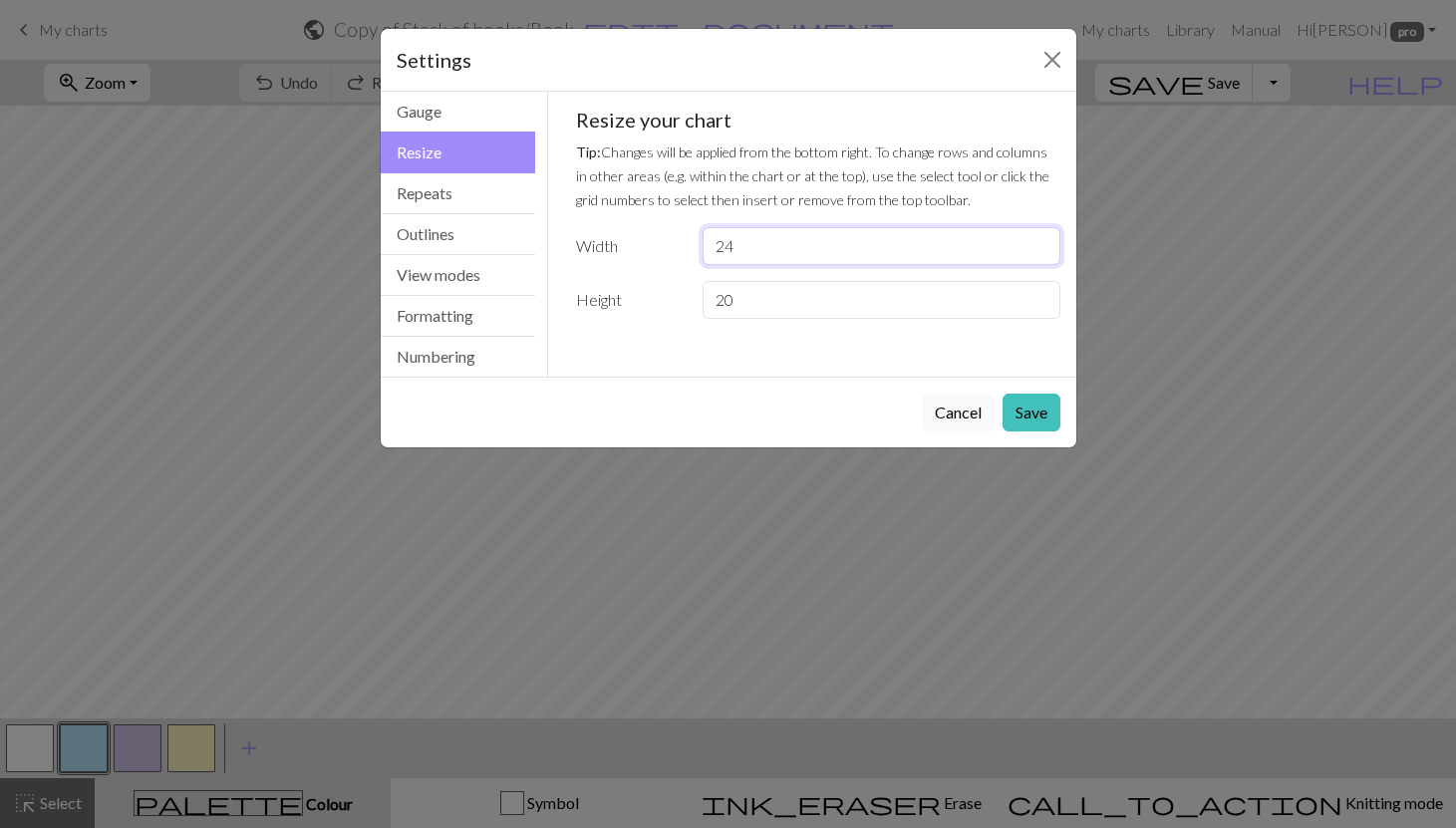 type on "24" 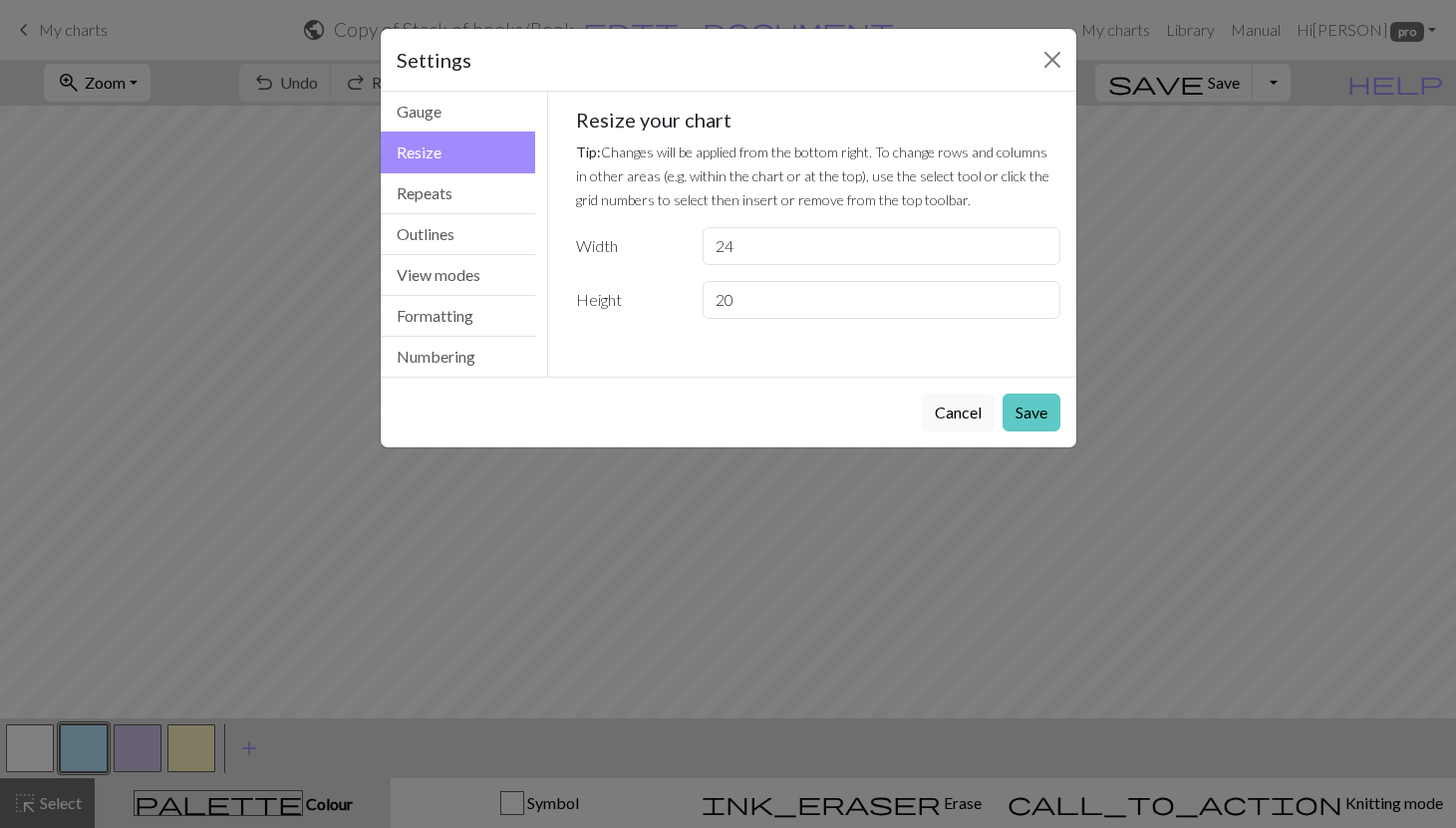 click on "Save" at bounding box center (1031, 413) 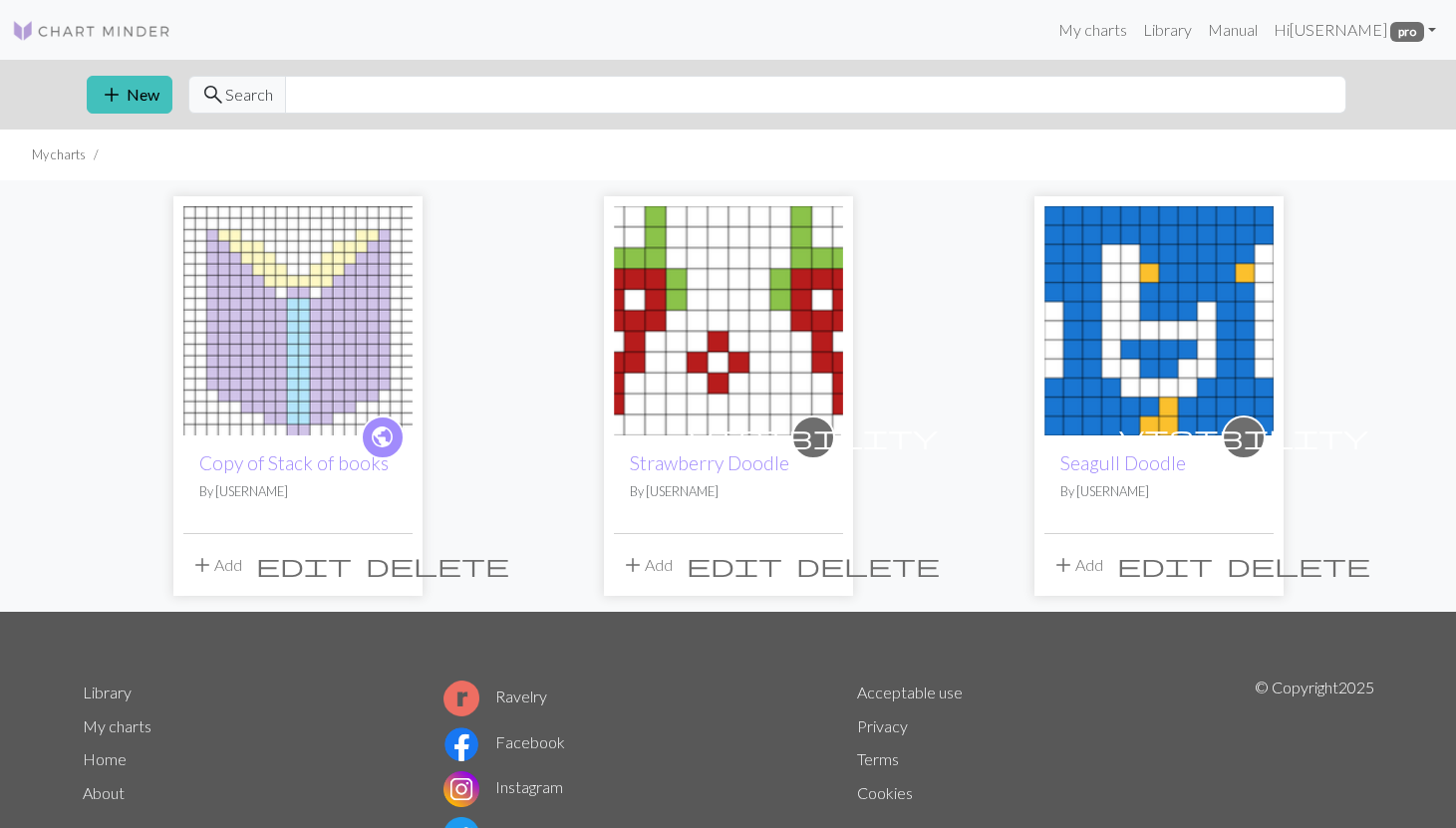 scroll, scrollTop: 0, scrollLeft: 0, axis: both 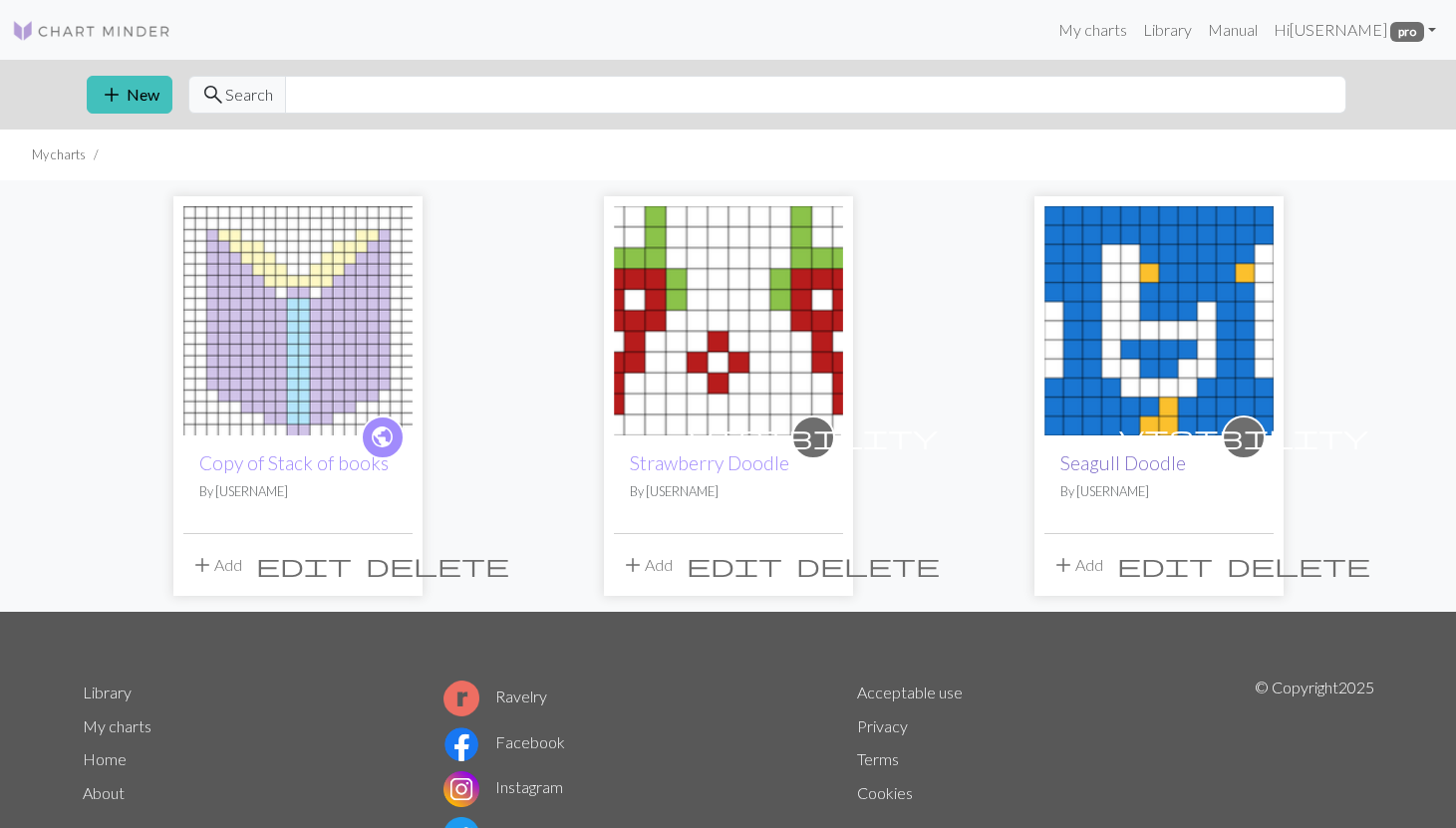 click on "Seagull Doodle" at bounding box center (1123, 462) 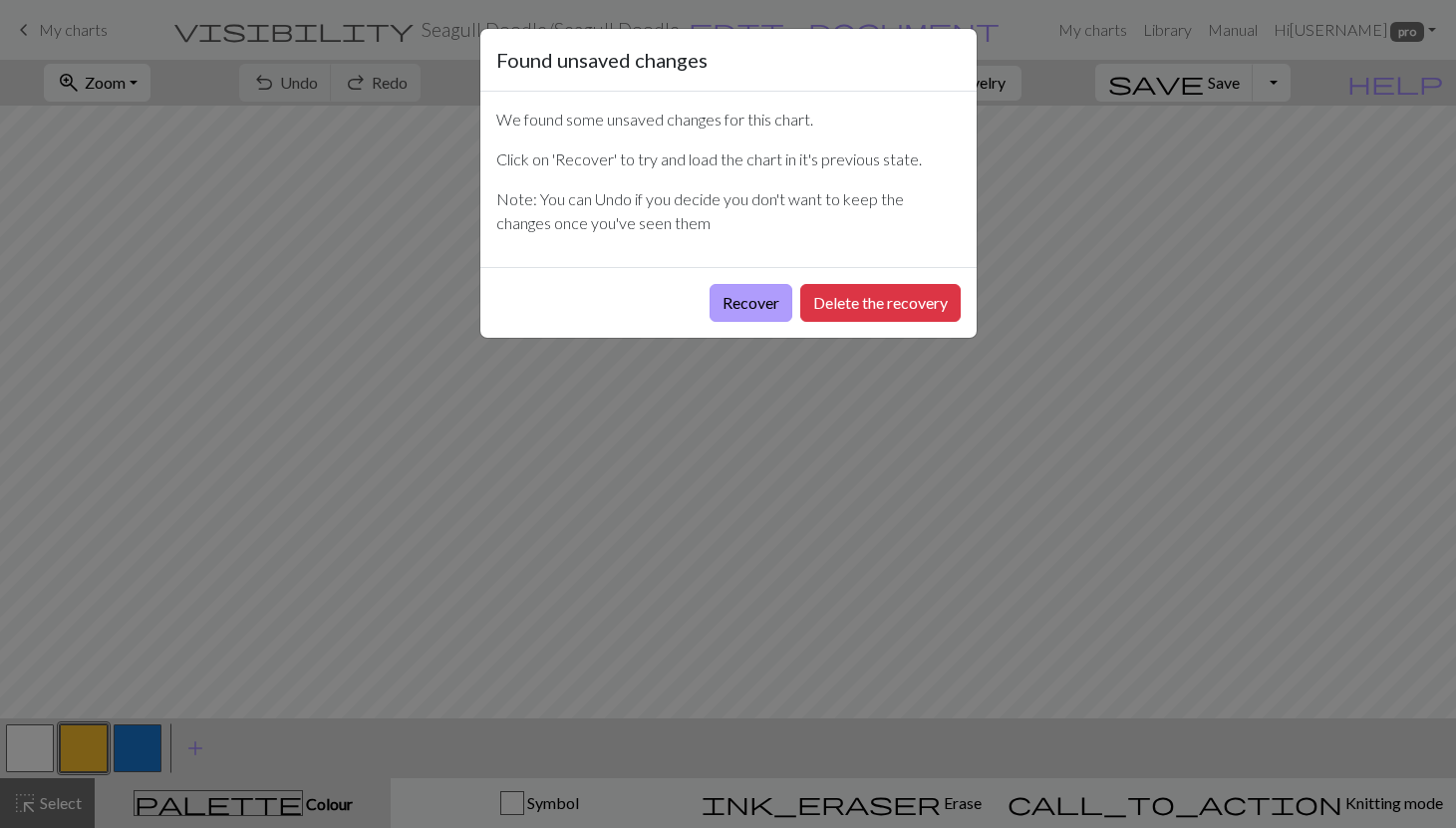 click on "Recover" at bounding box center (750, 303) 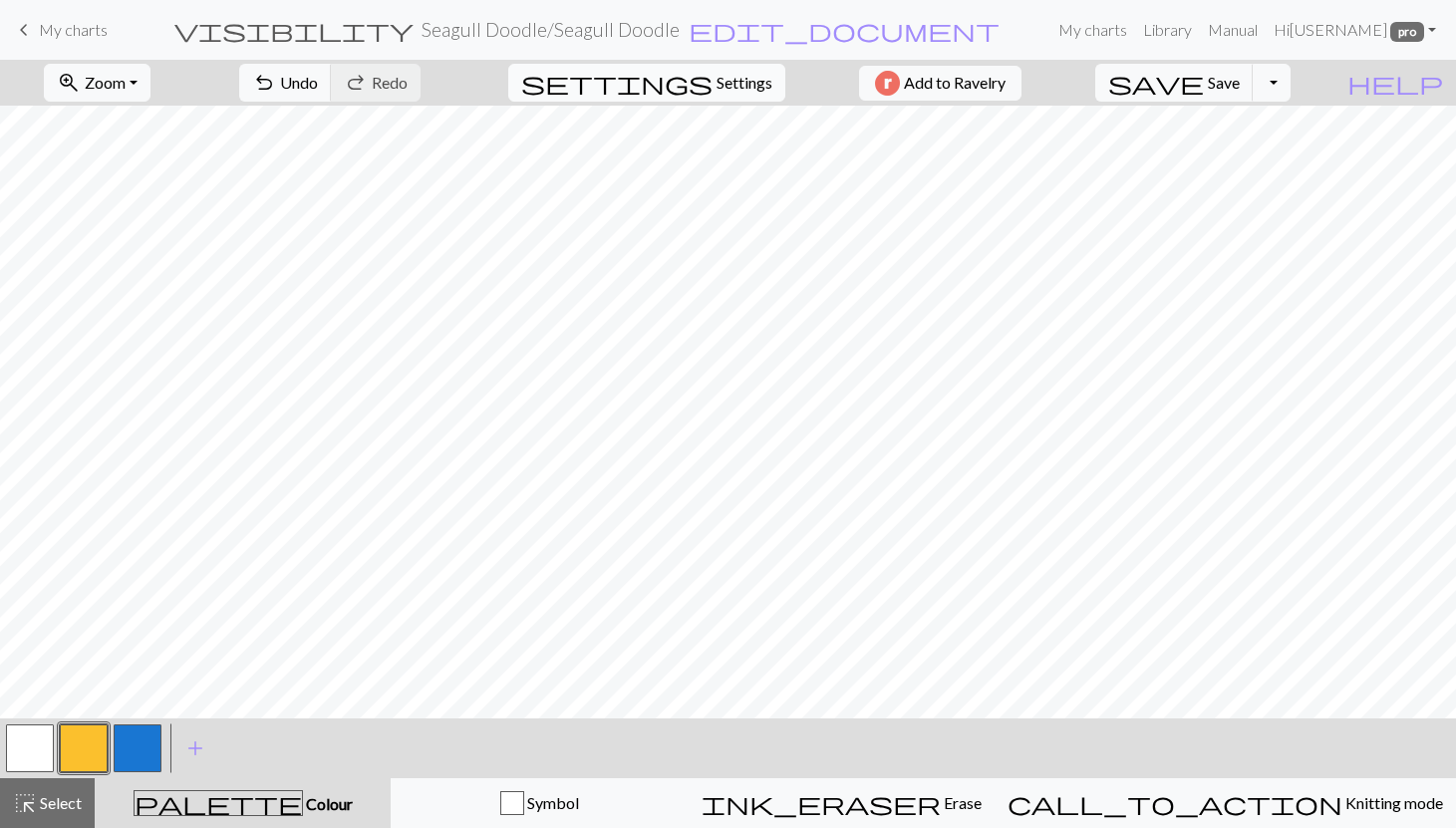 click on "settings  Settings" at bounding box center [647, 83] 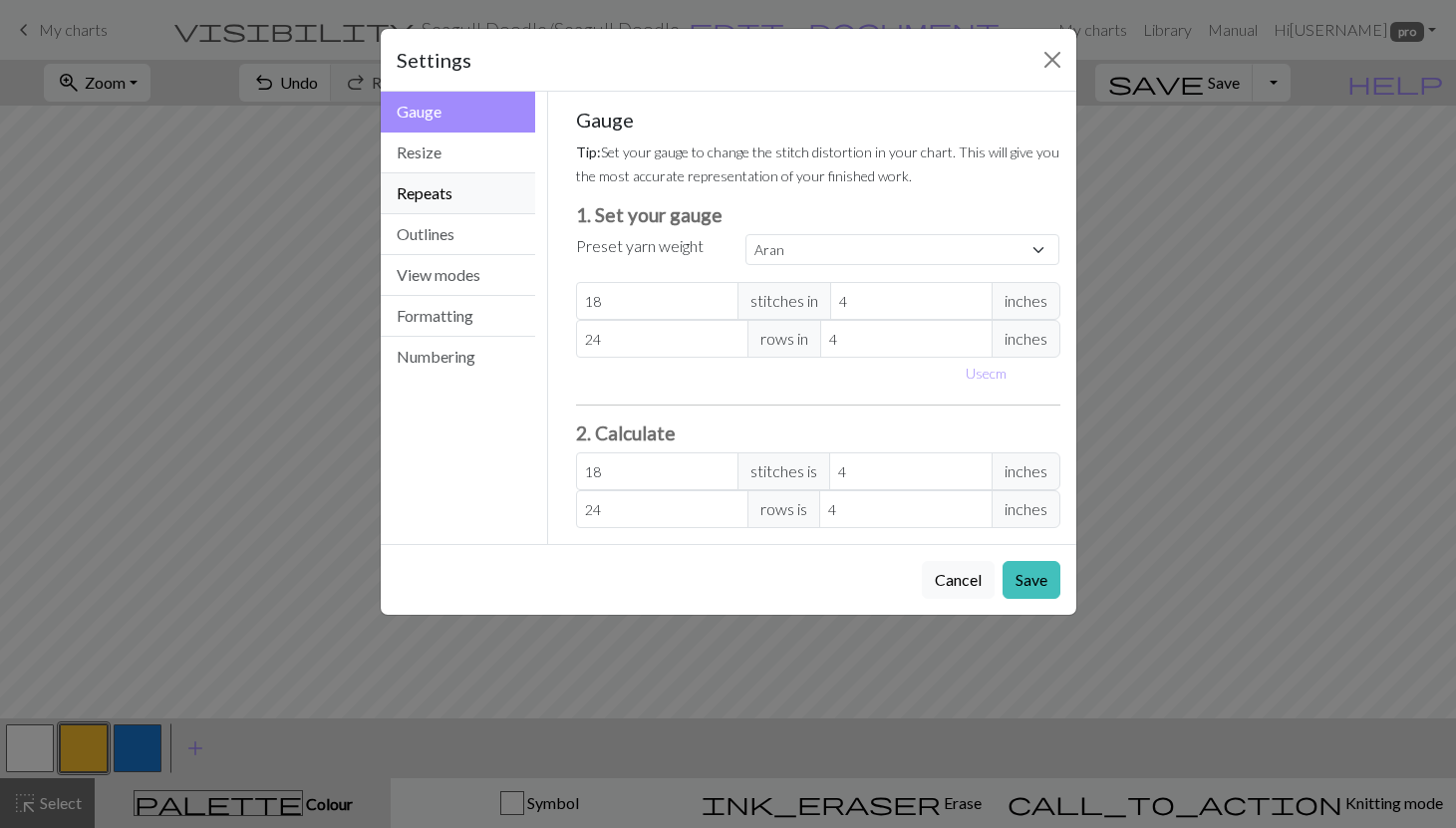 click on "Repeats" at bounding box center [458, 193] 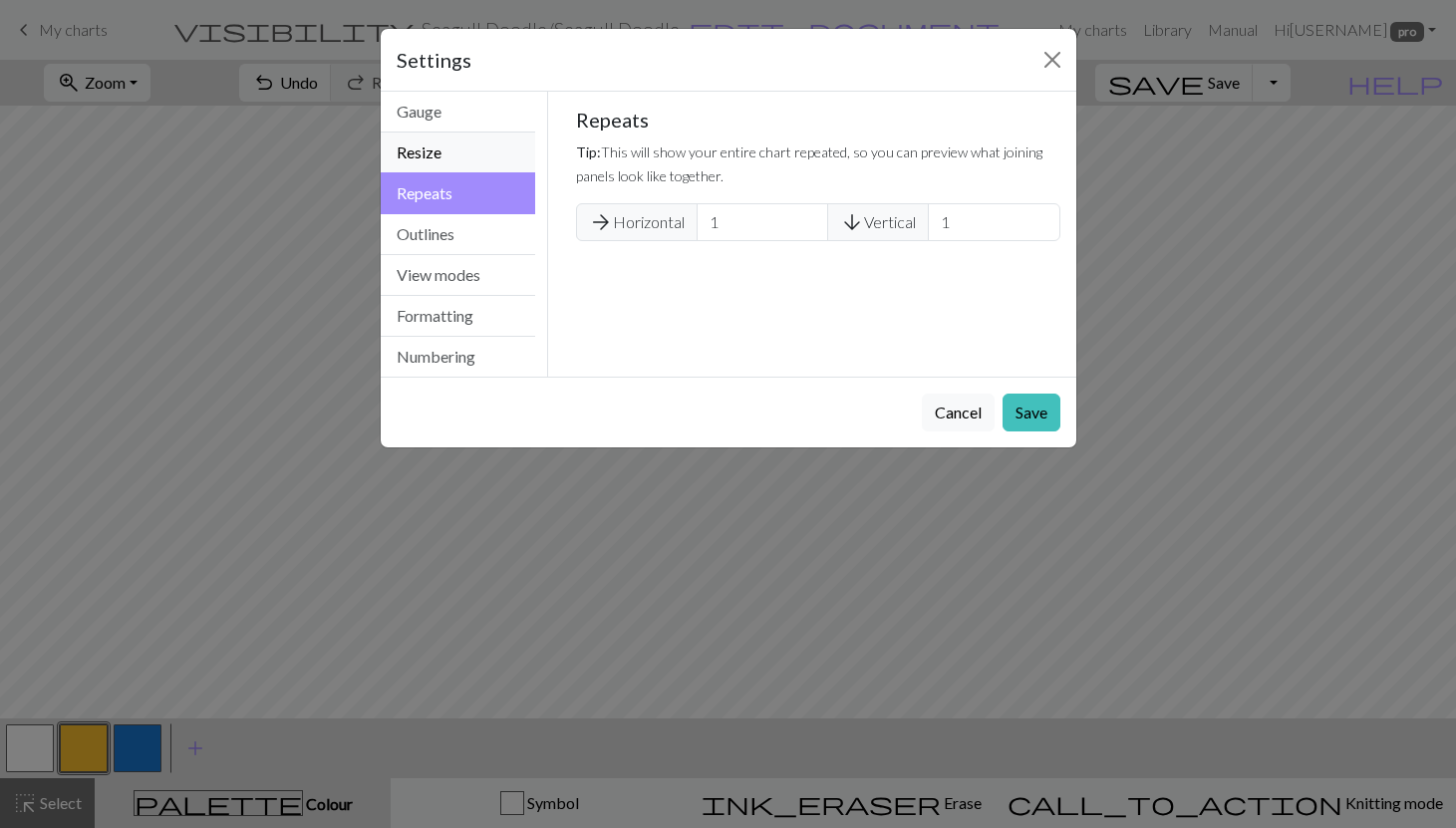 click on "Resize" at bounding box center (458, 152) 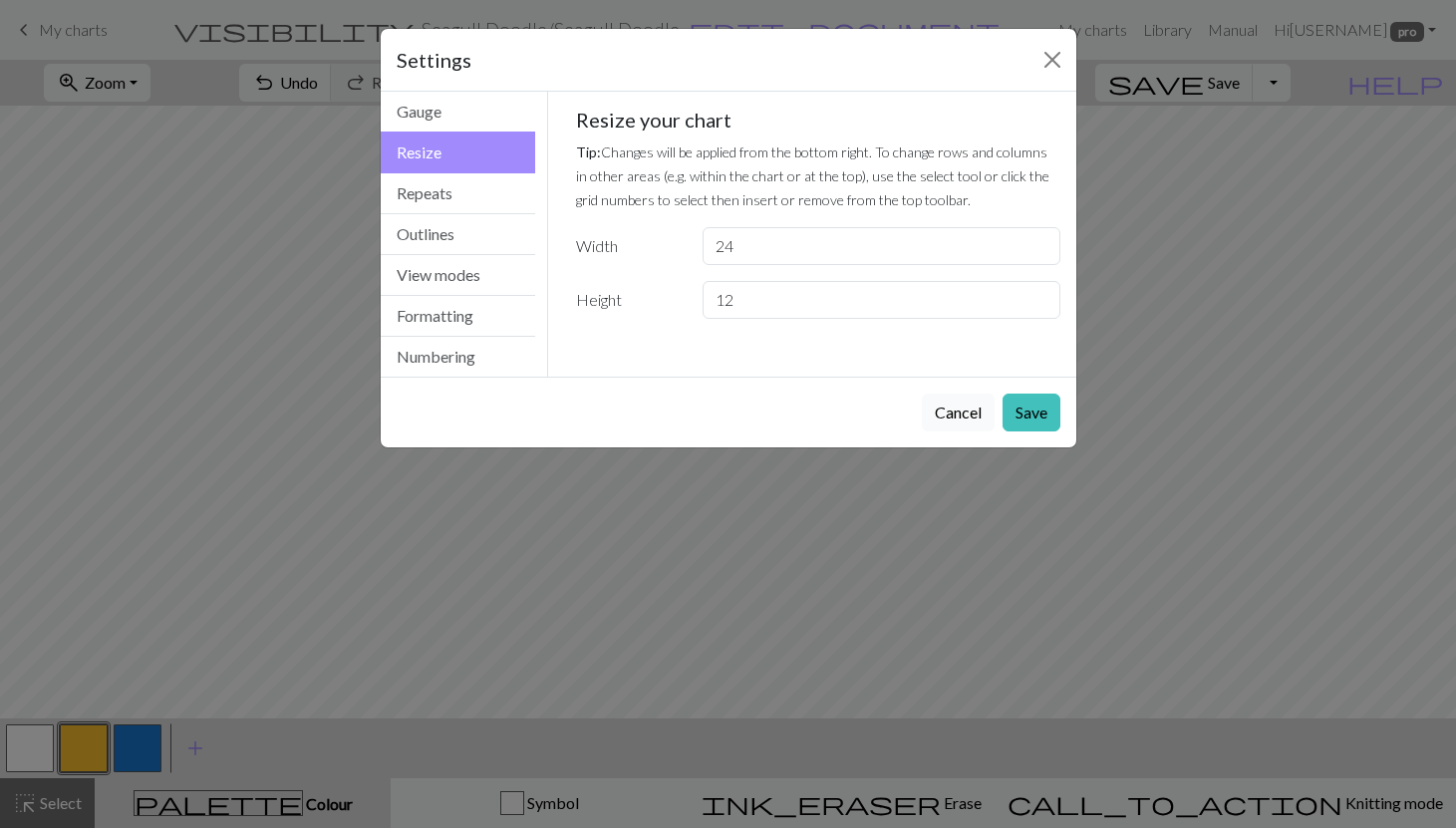 click on "Cancel" at bounding box center [958, 413] 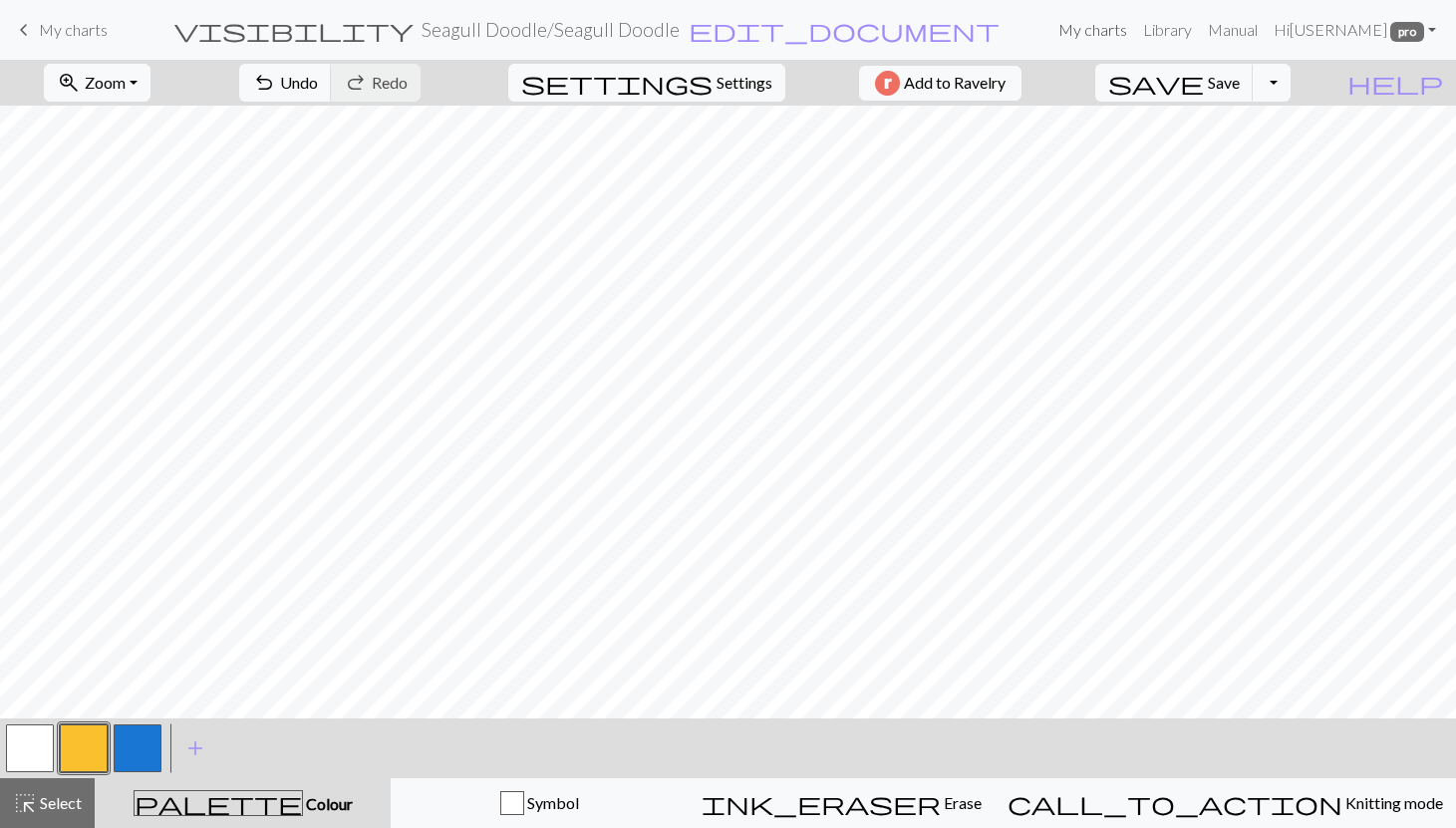 click on "My charts" at bounding box center (1092, 30) 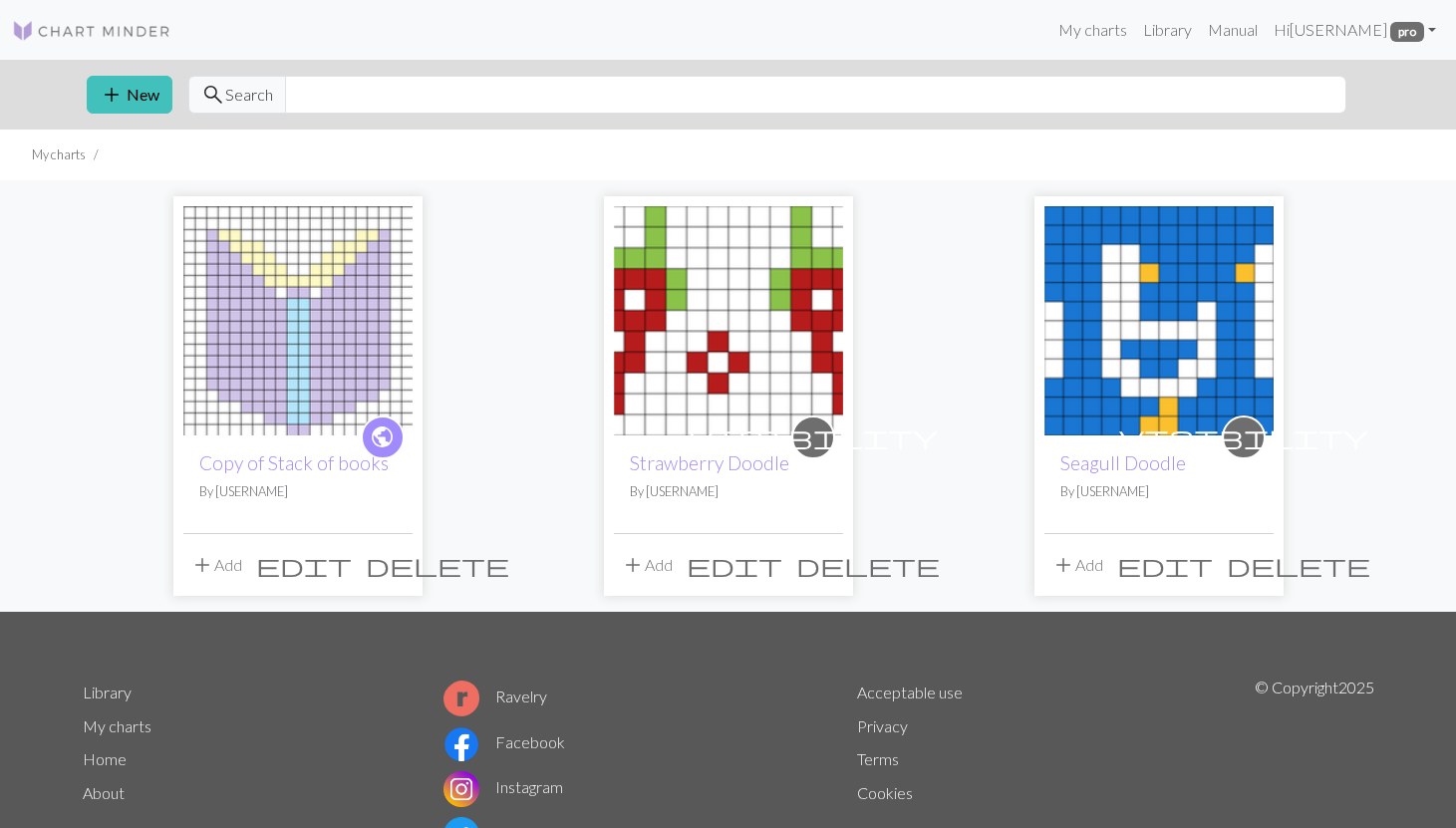 click on "edit" at bounding box center [304, 565] 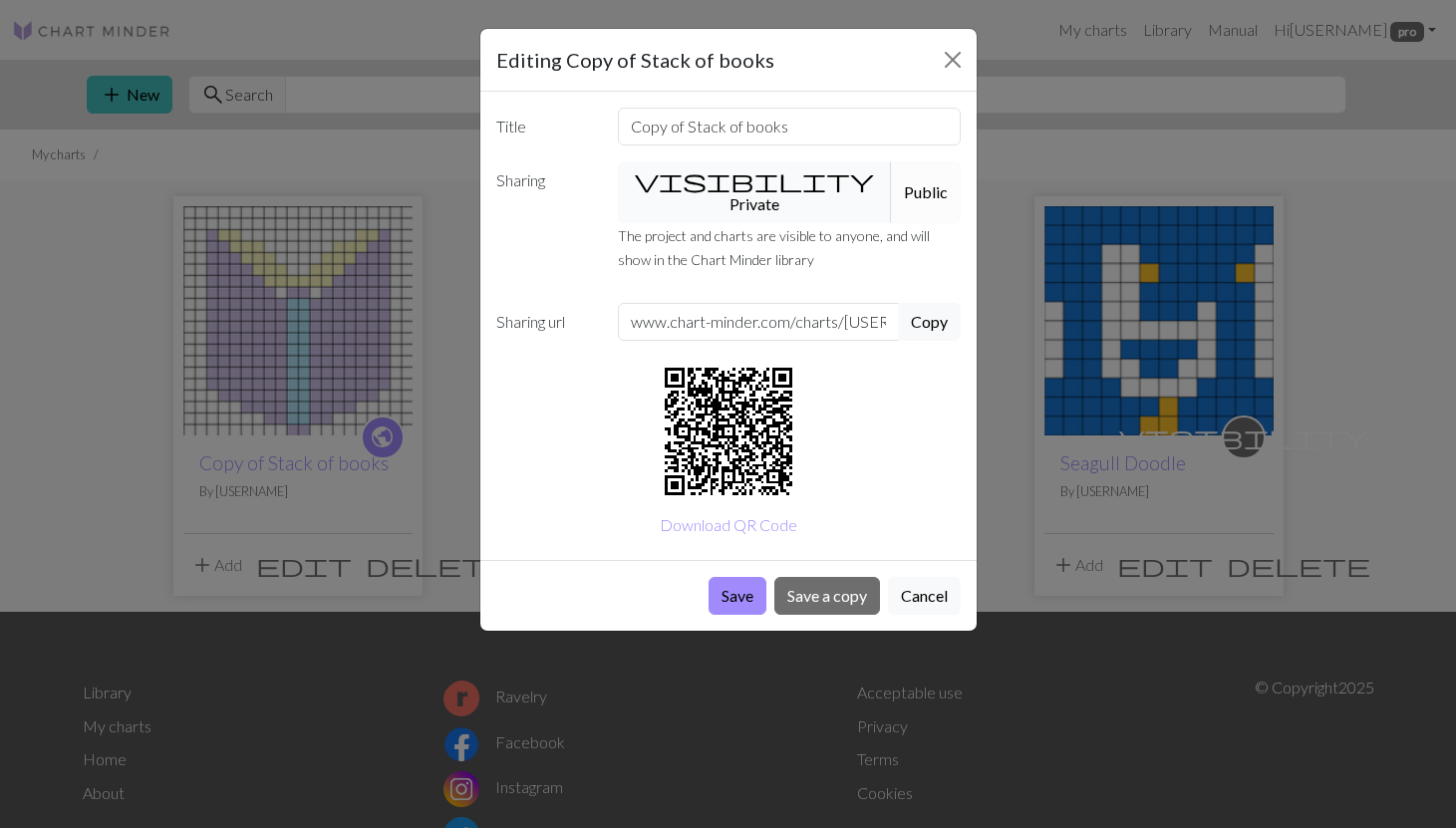 click on "visibility  Private" at bounding box center (754, 192) 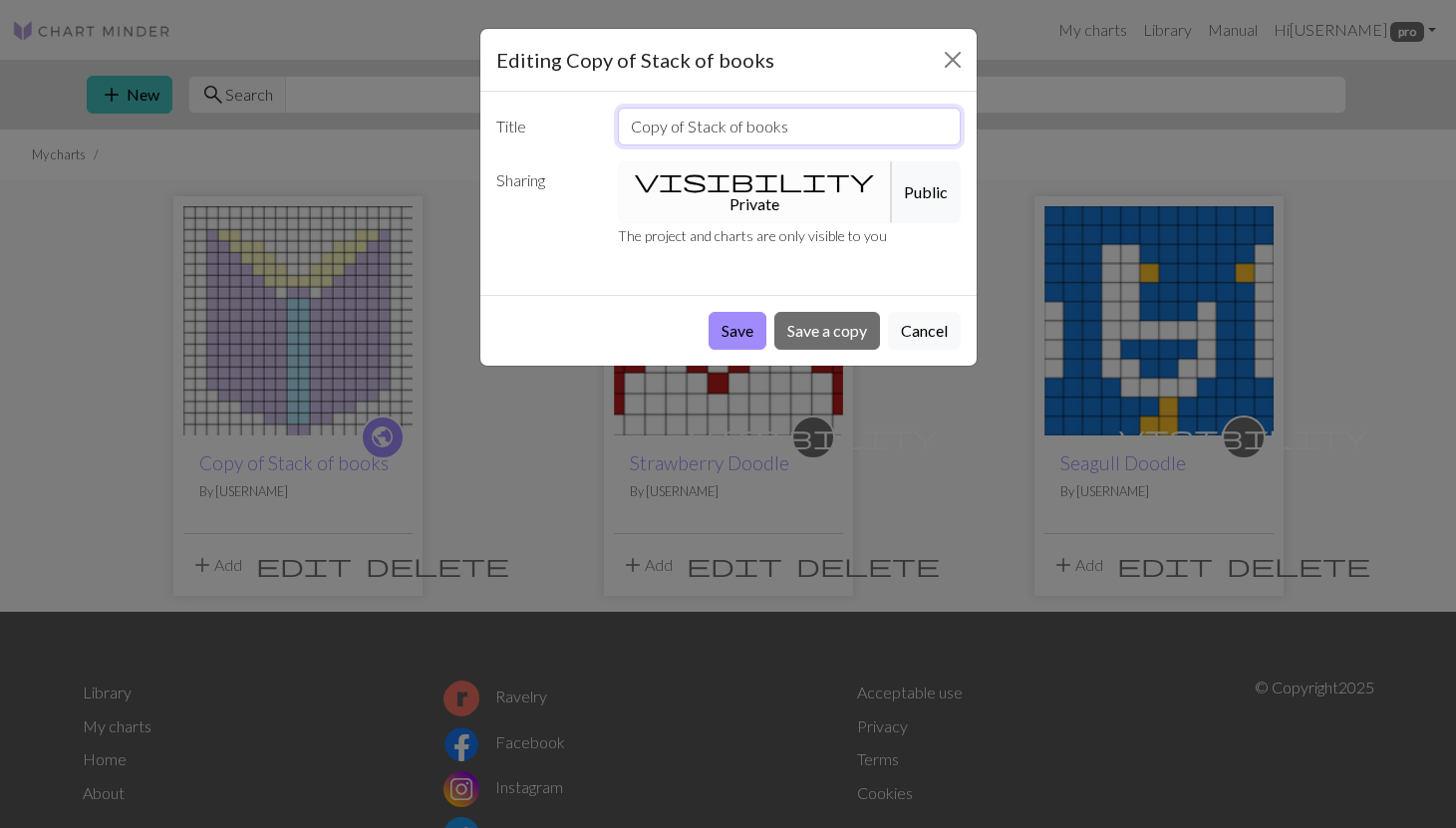 click on "Copy of Stack of books" at bounding box center [789, 127] 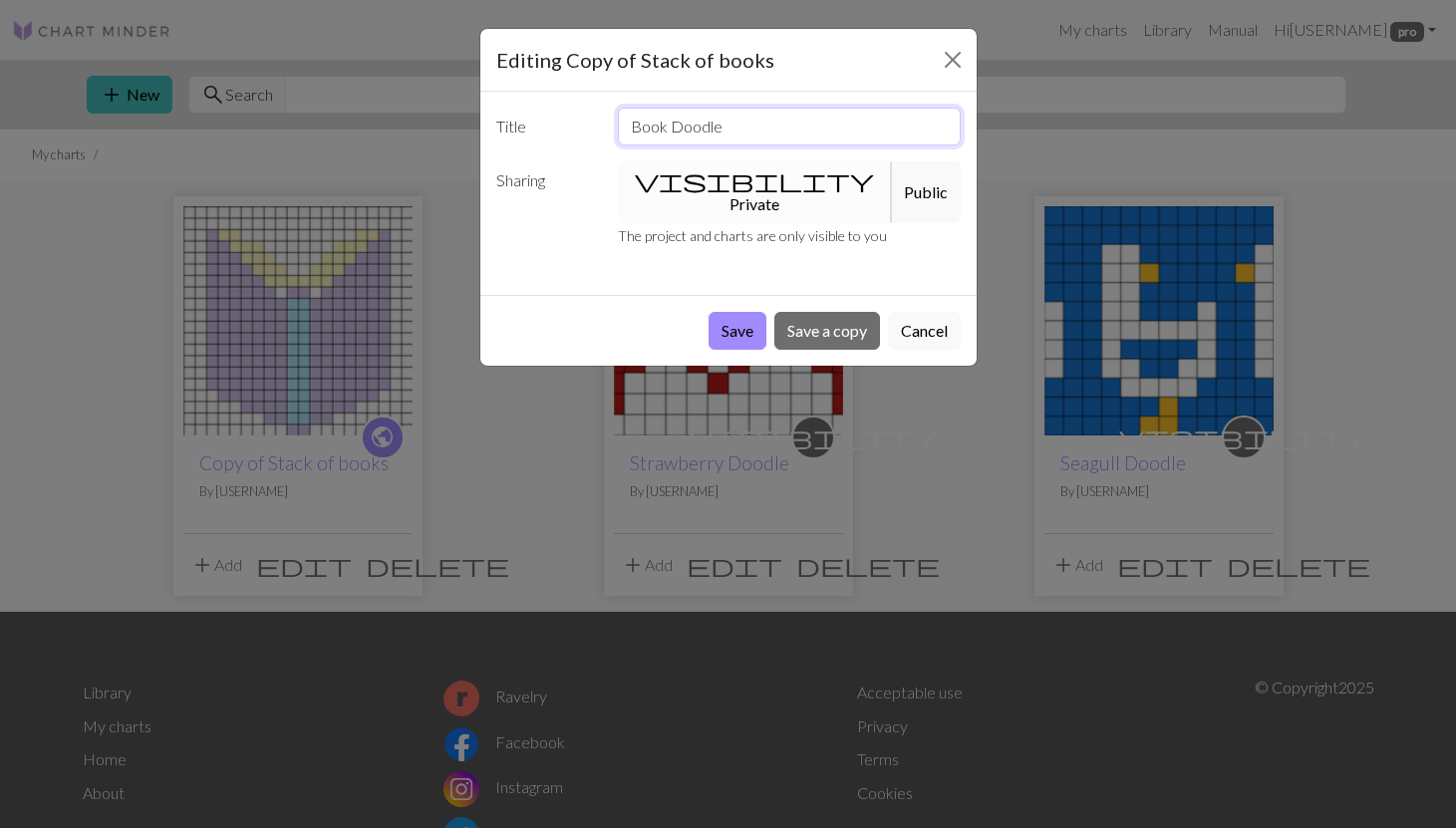 type on "Book Doodle" 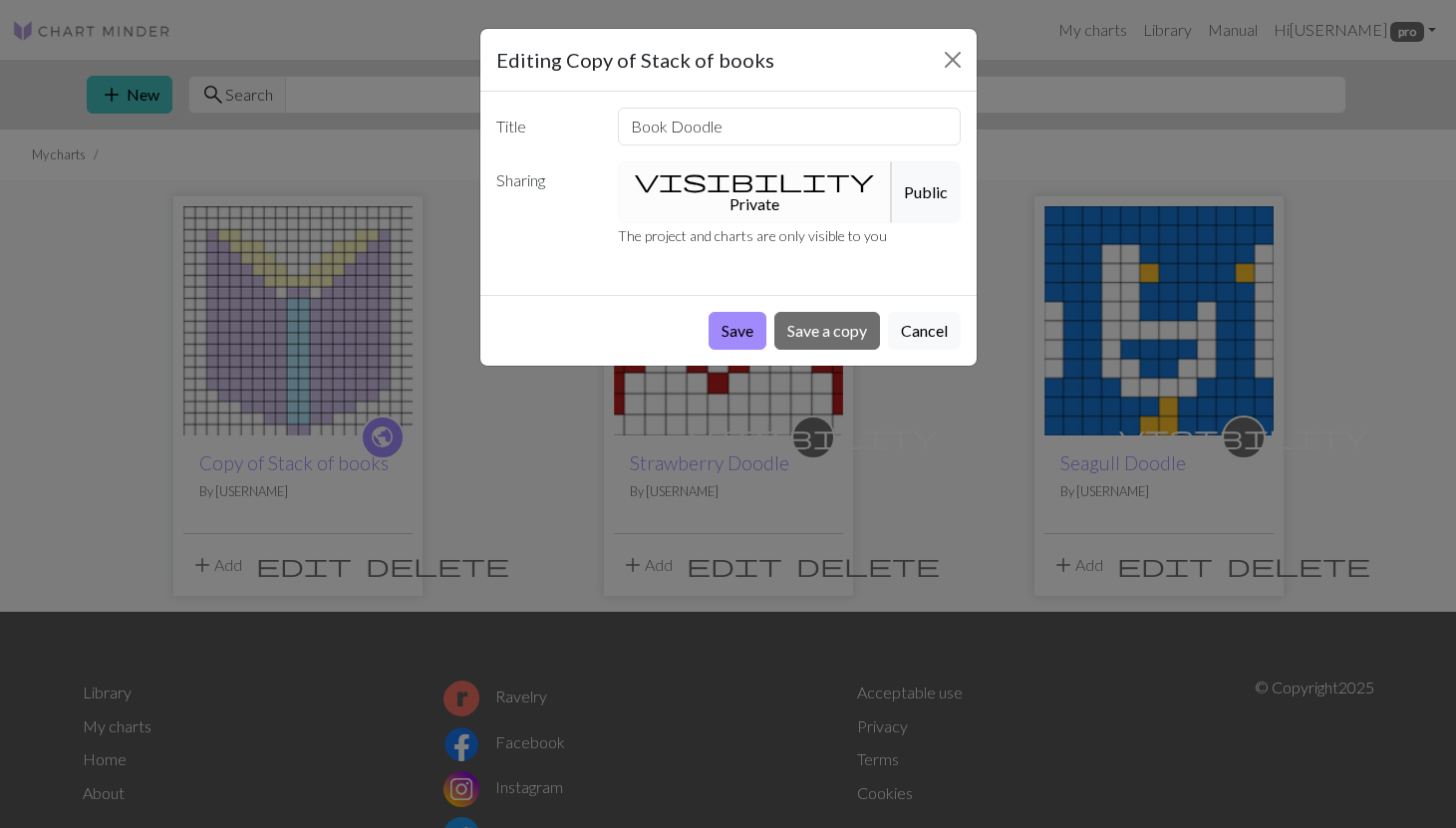 click on "visibility  Private" at bounding box center (754, 192) 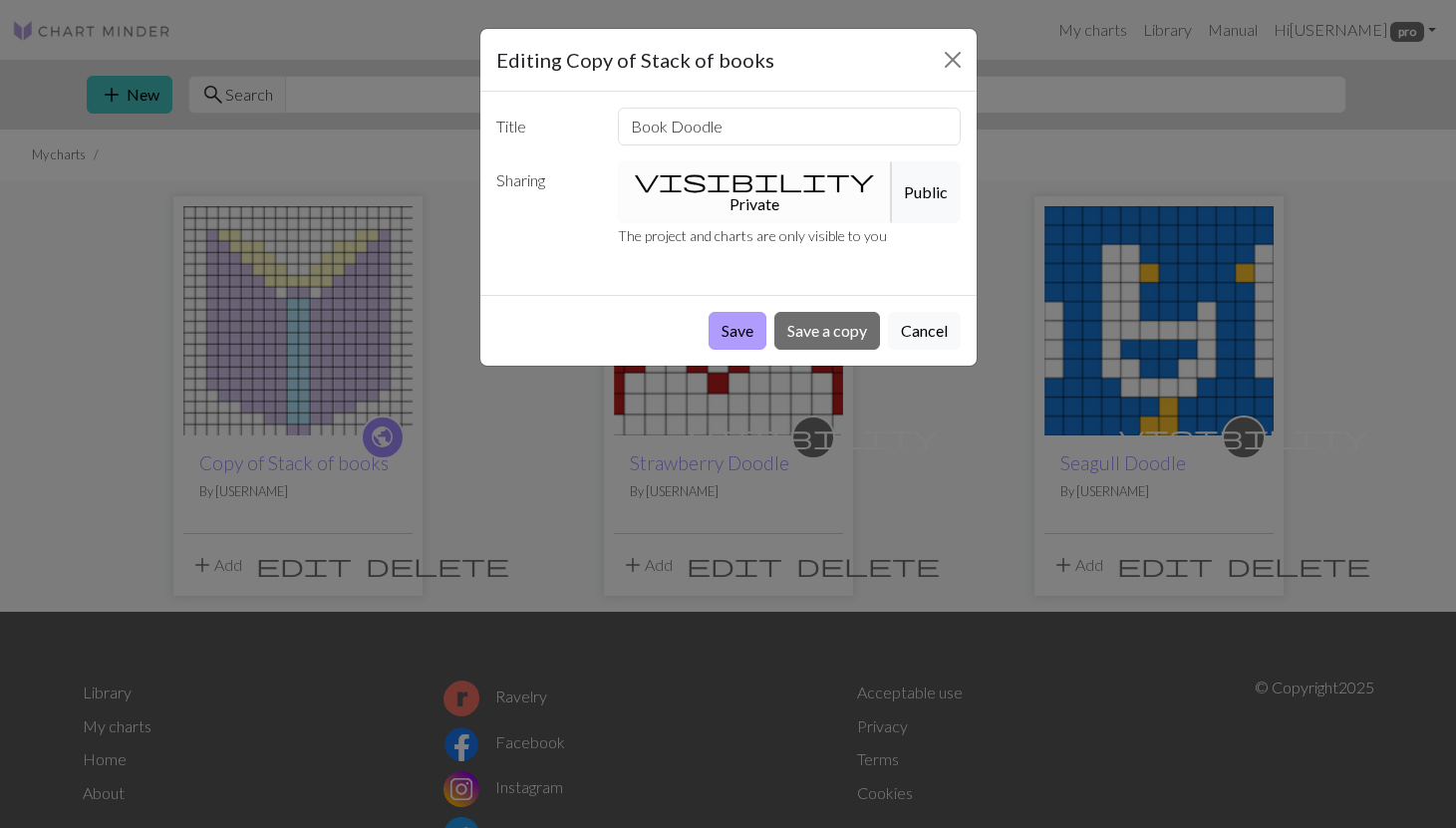 click on "Save" at bounding box center [737, 331] 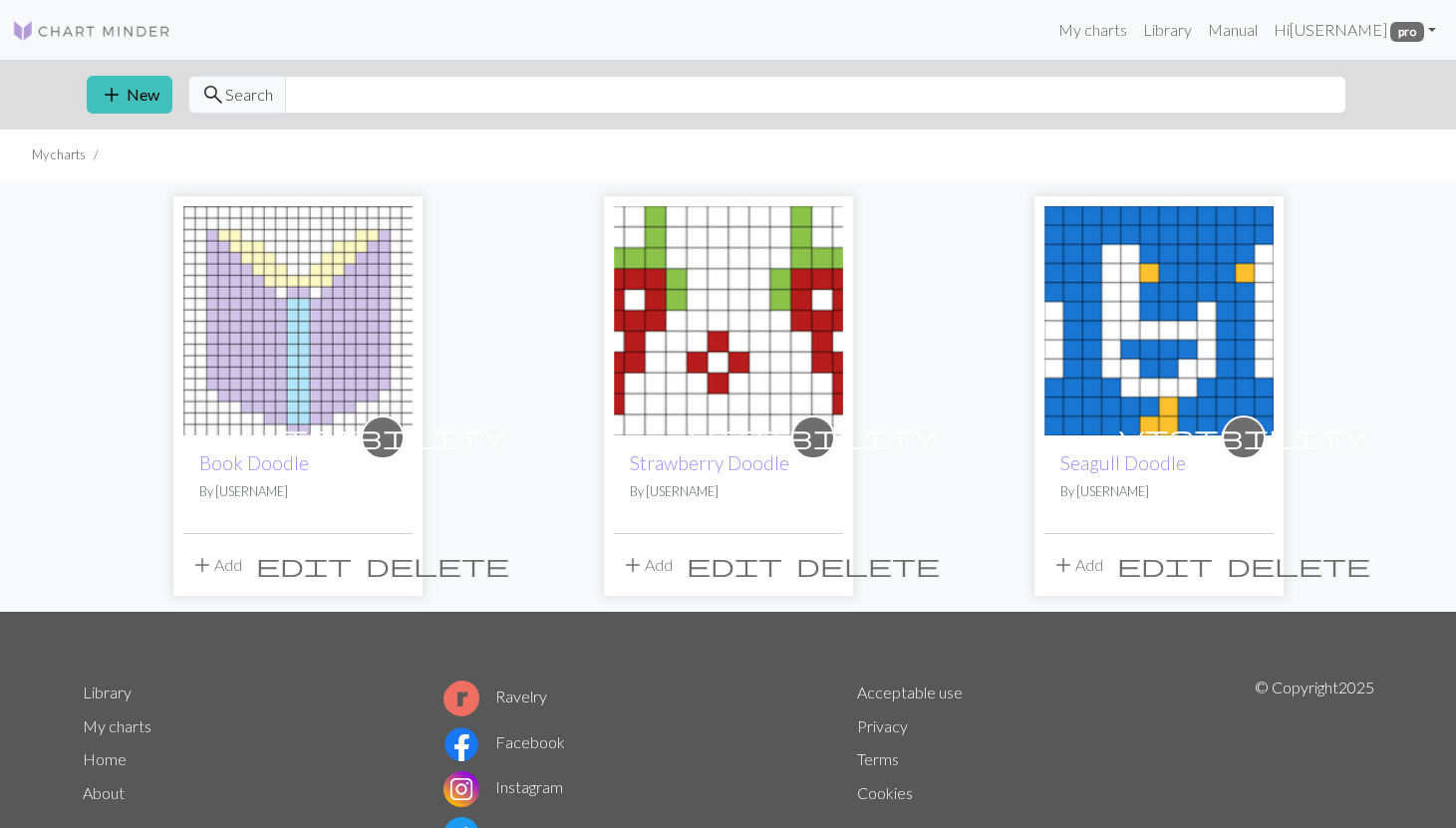 scroll, scrollTop: 0, scrollLeft: 0, axis: both 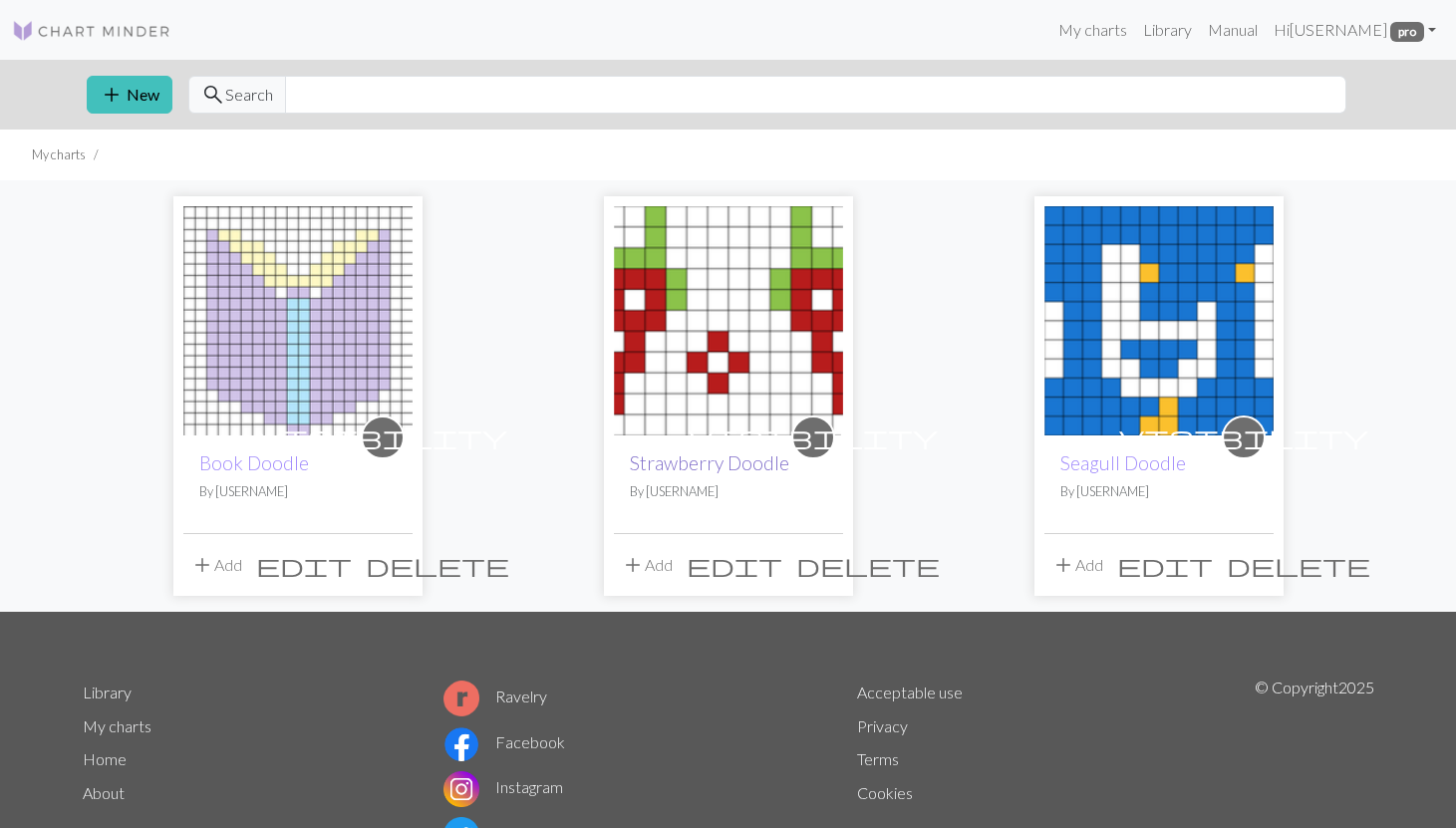 click on "Strawberry Doodle" at bounding box center [710, 462] 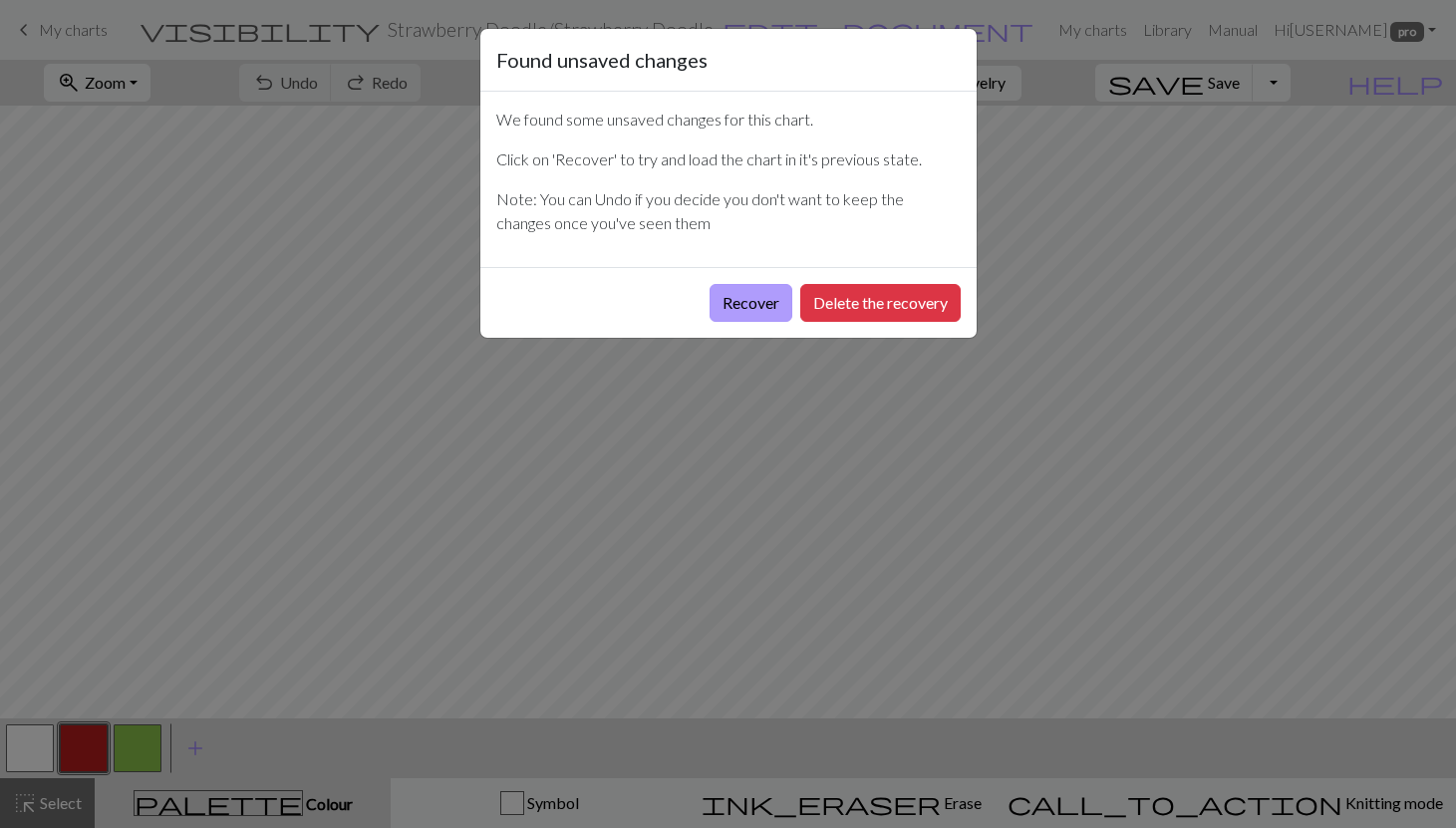 click on "Recover" at bounding box center (750, 303) 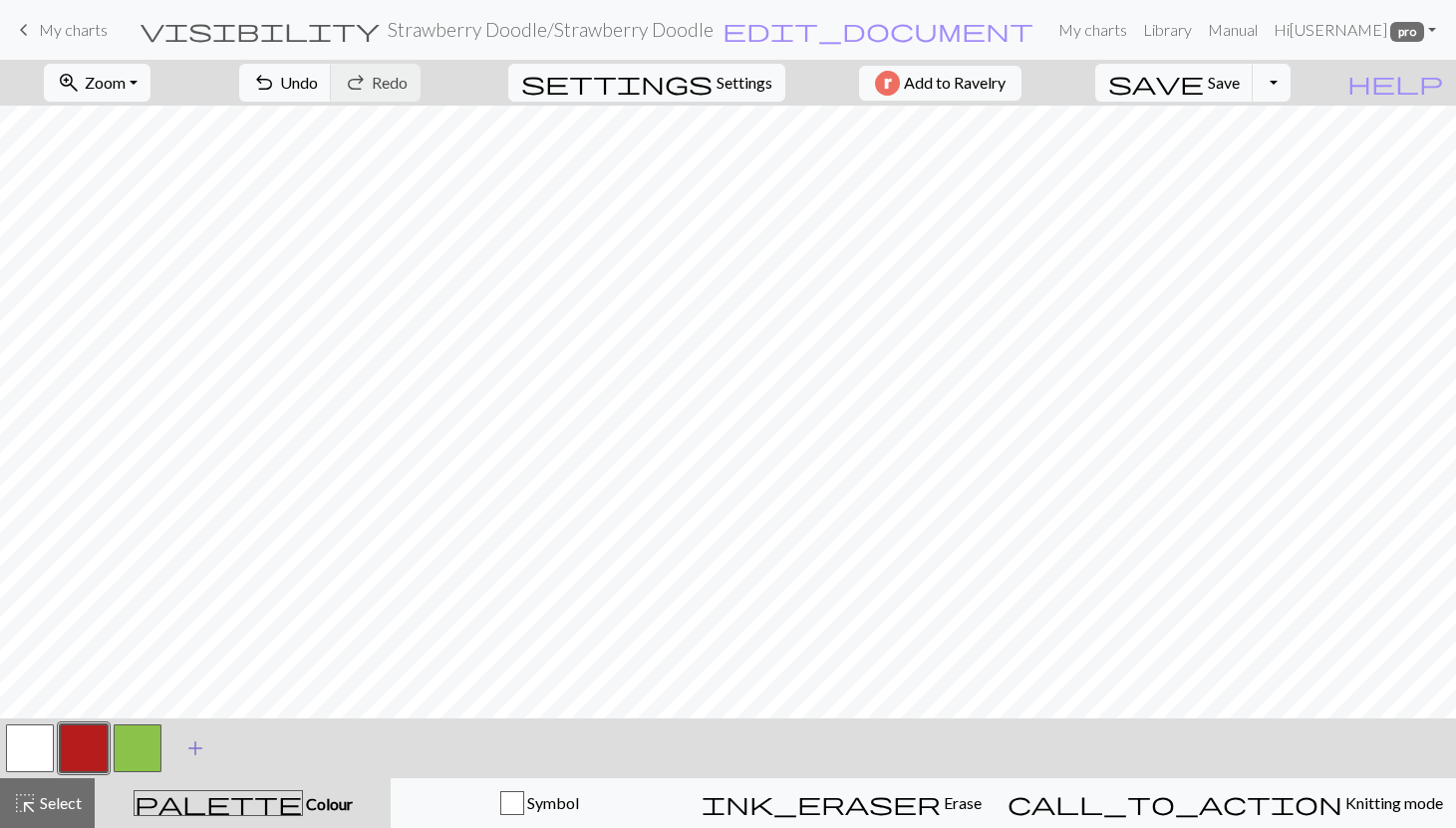 click on "add" at bounding box center [195, 748] 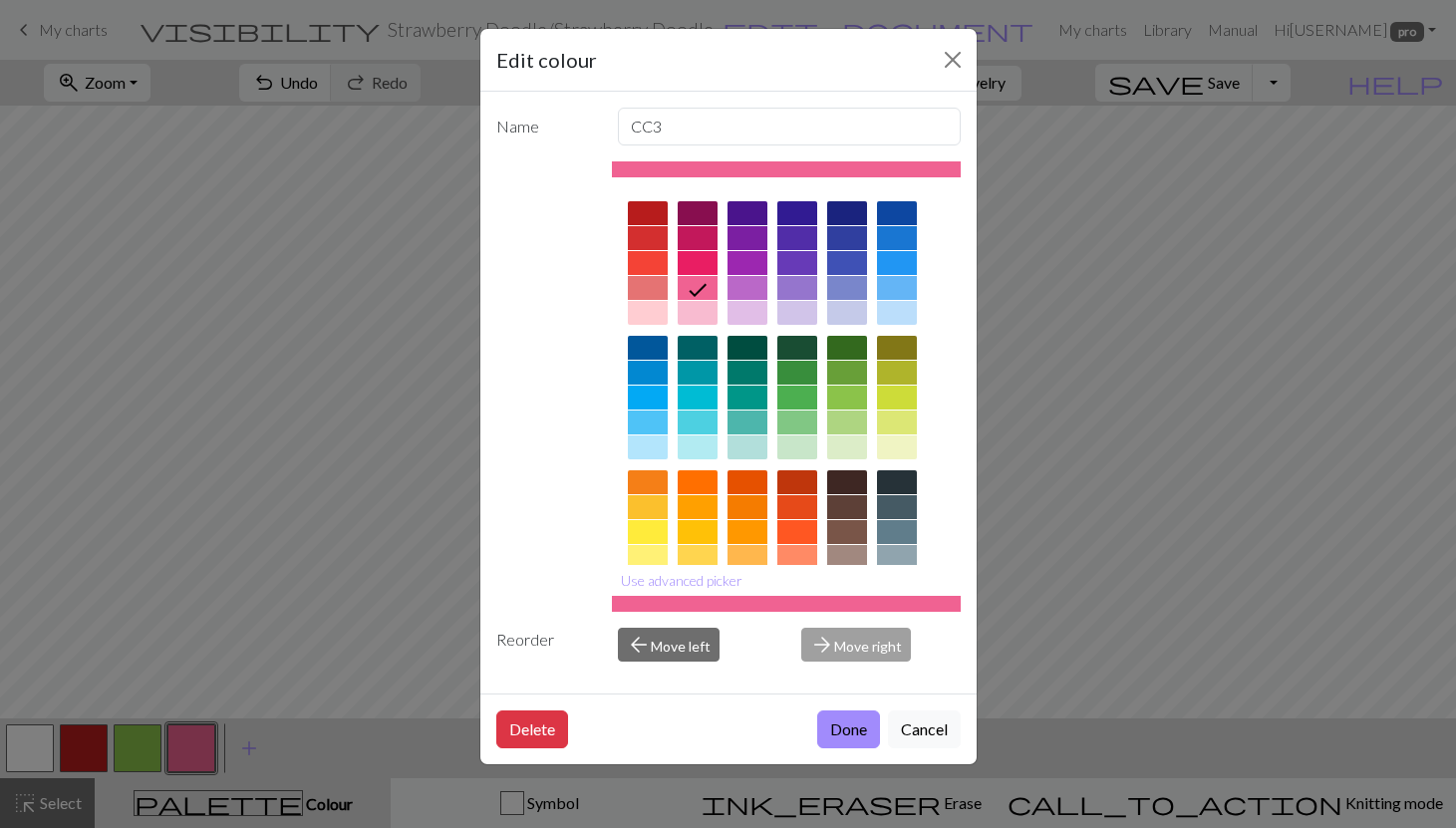 click at bounding box center [648, 507] 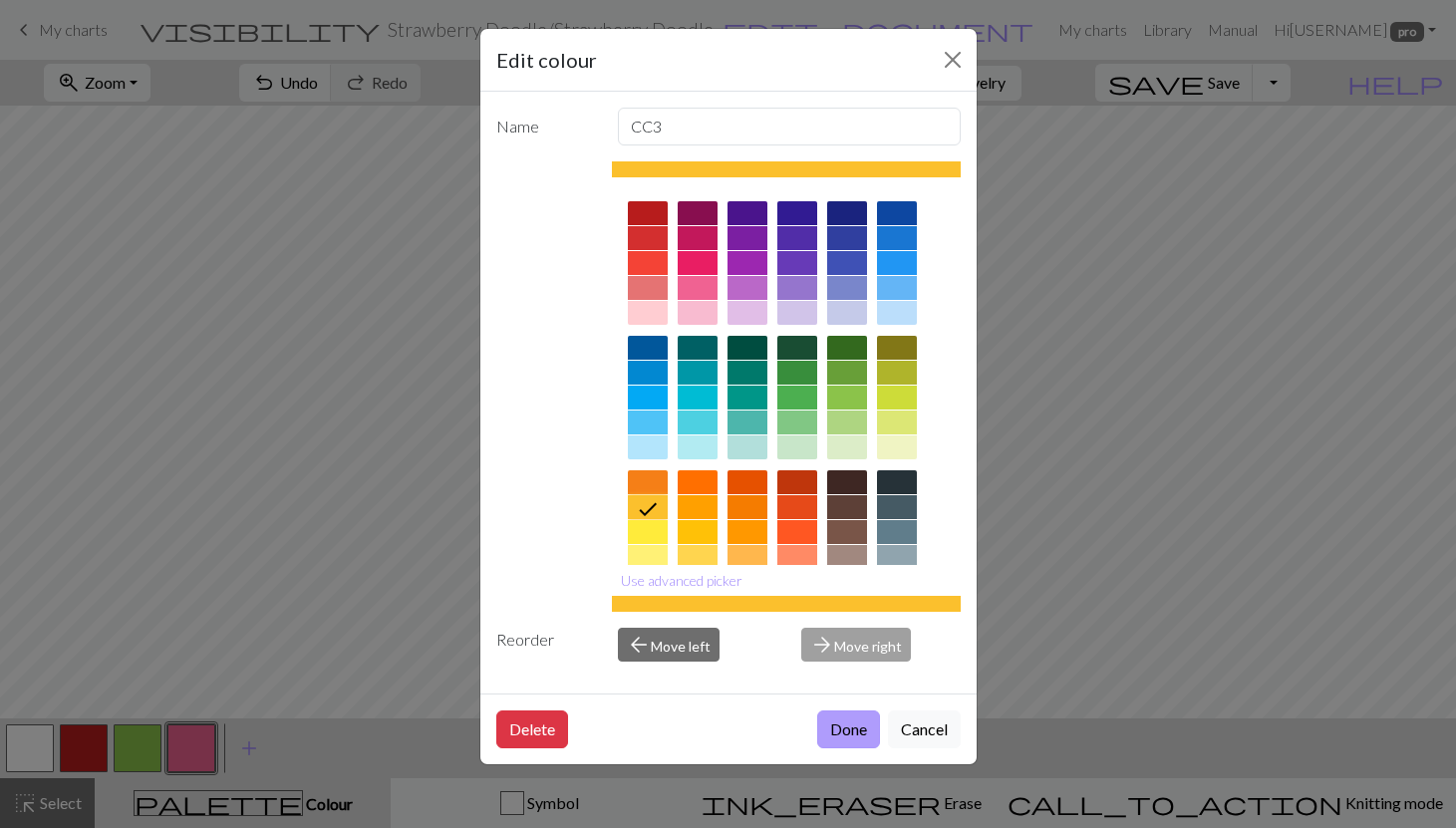 click on "Done" at bounding box center [848, 729] 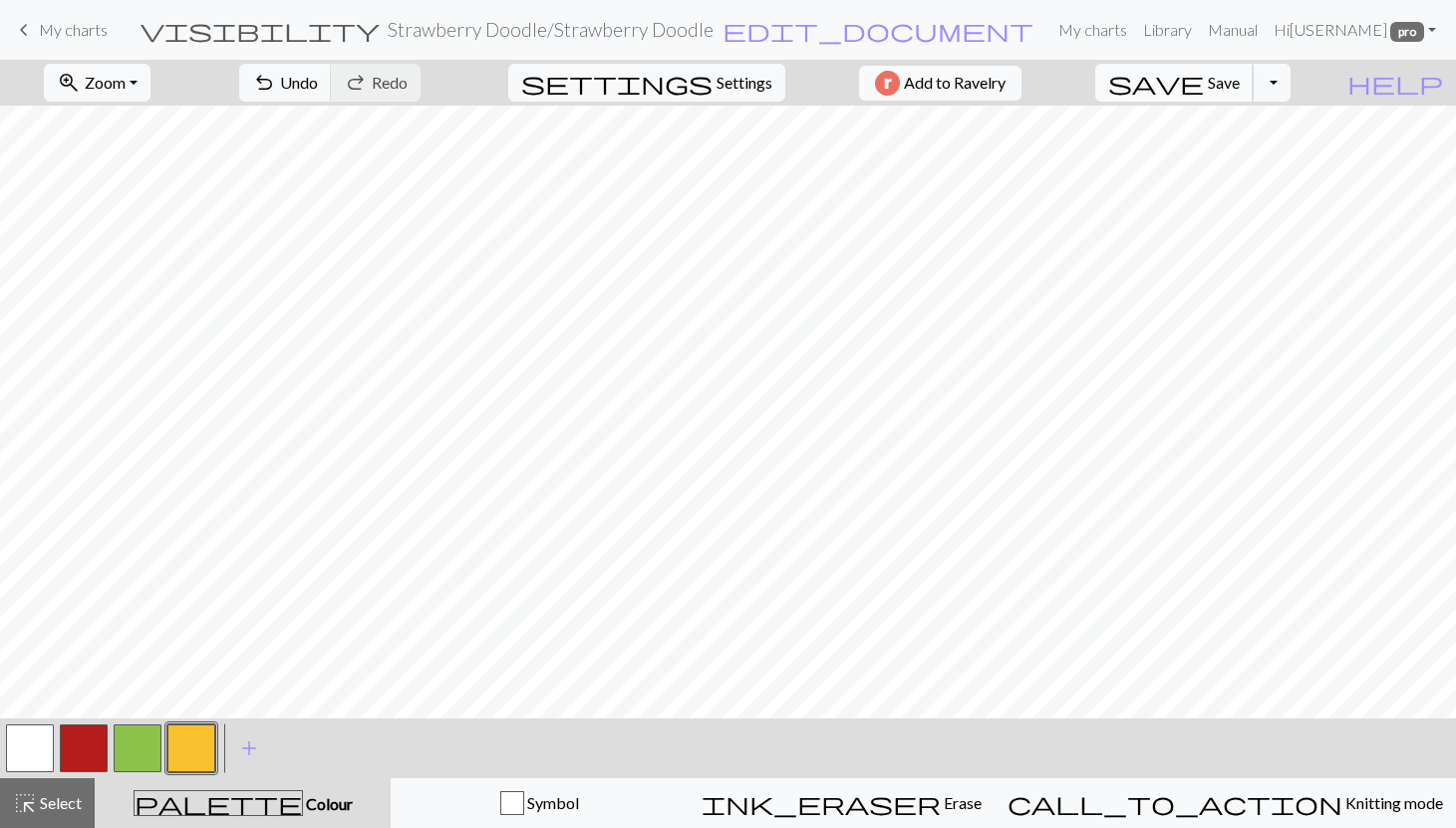 click on "Save" at bounding box center (1224, 82) 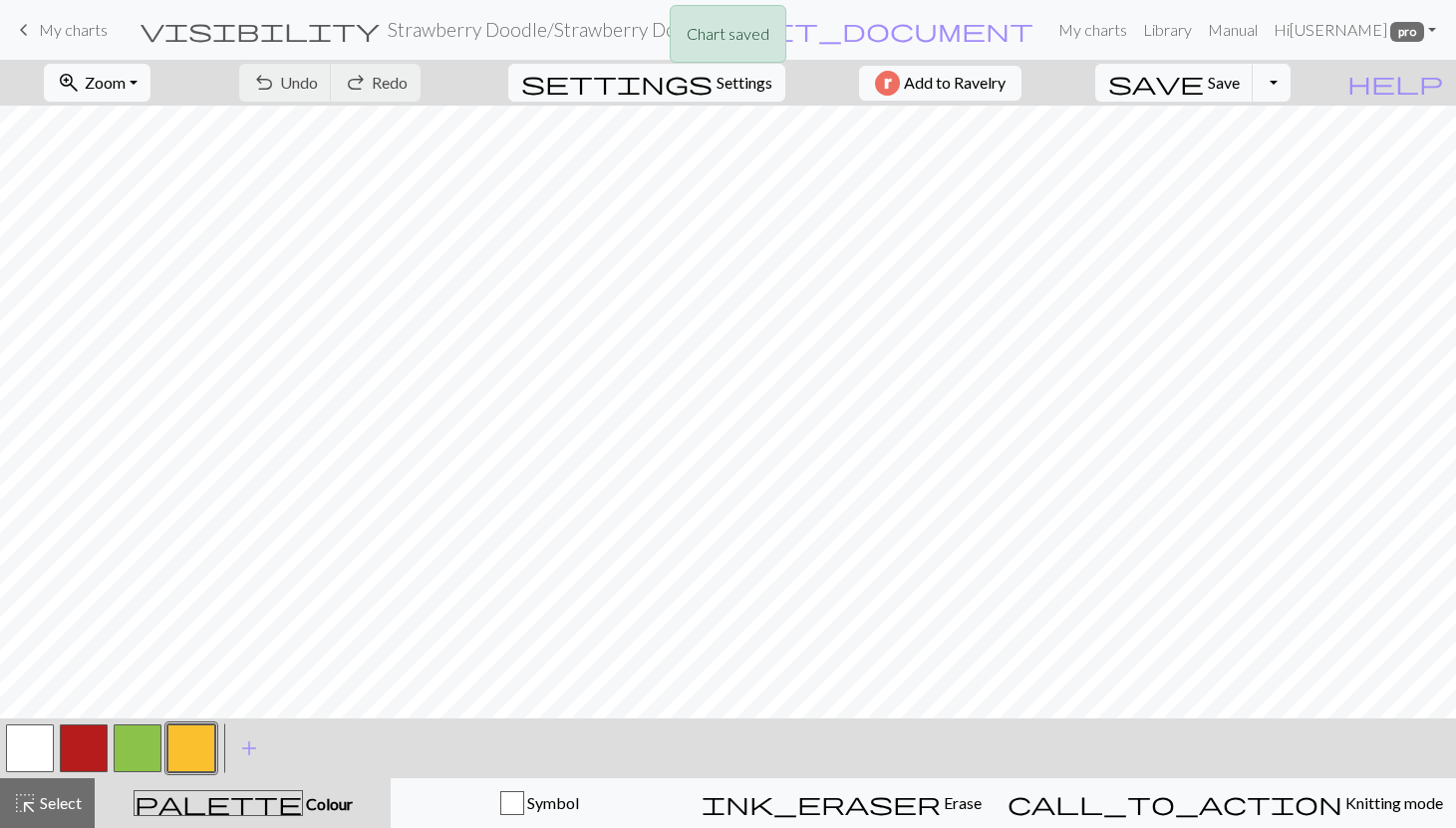 click on "Chart saved" at bounding box center [728, 39] 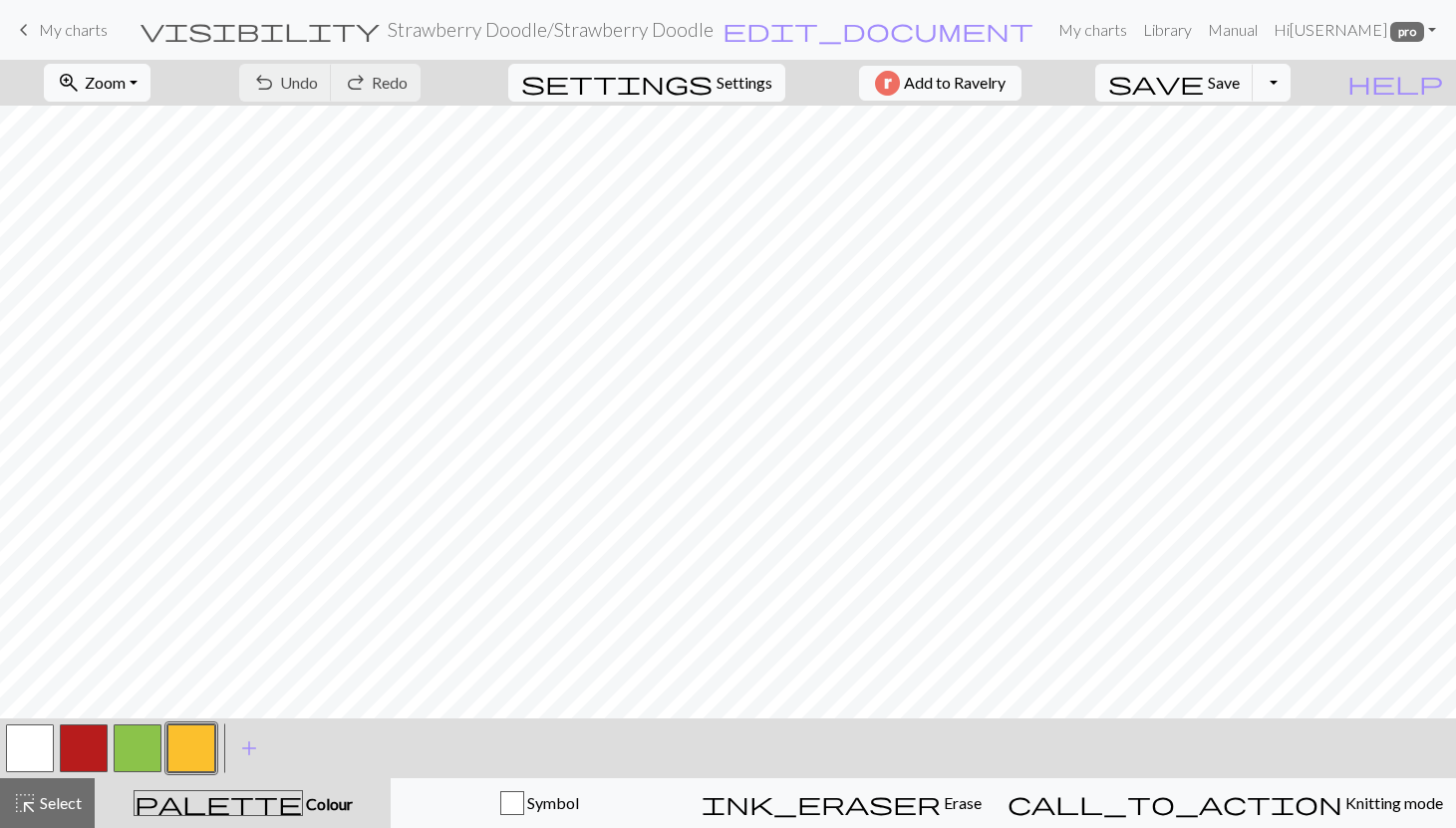 click on "My charts" at bounding box center (73, 29) 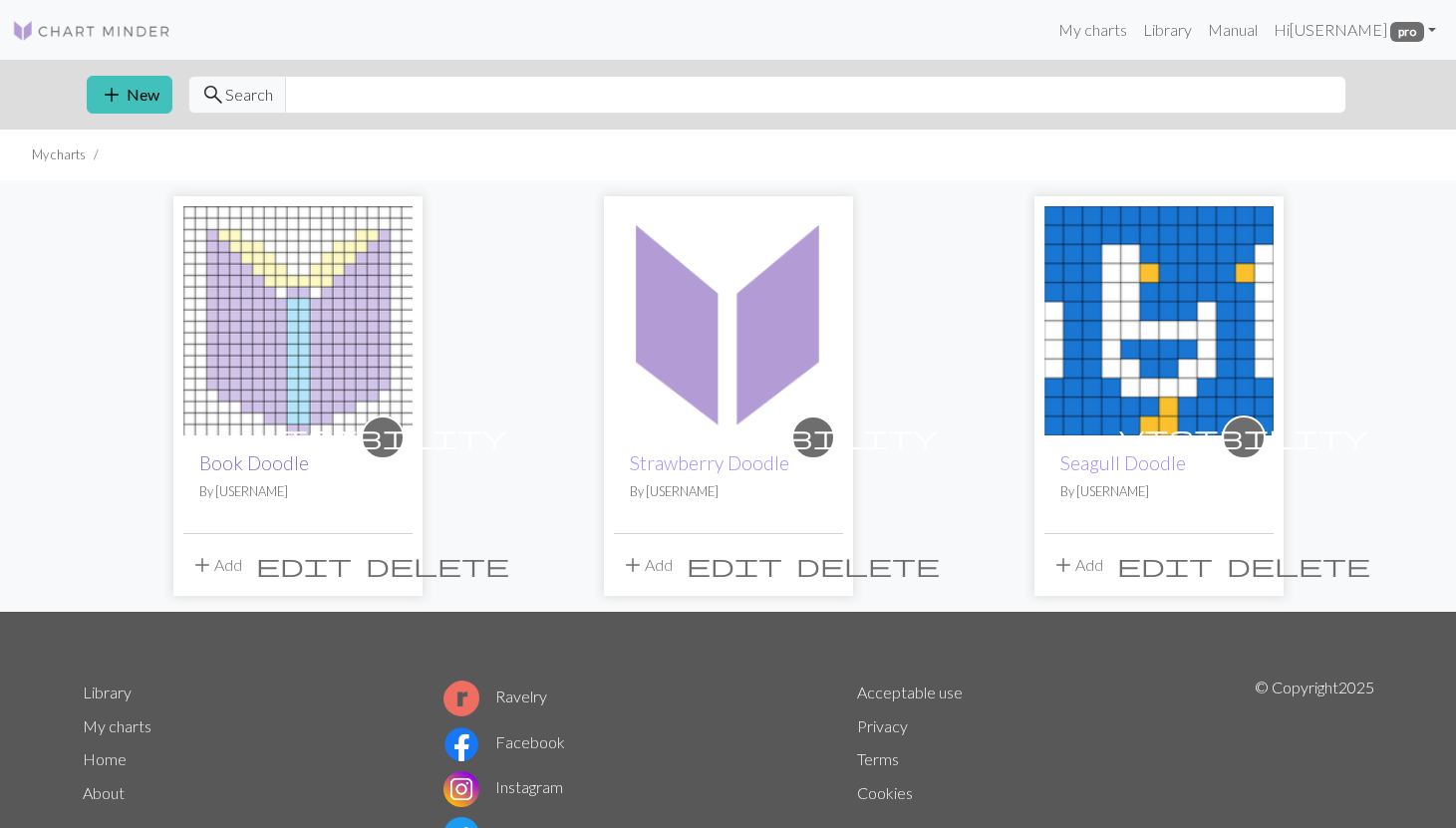 click on "Book Doodle" at bounding box center (254, 462) 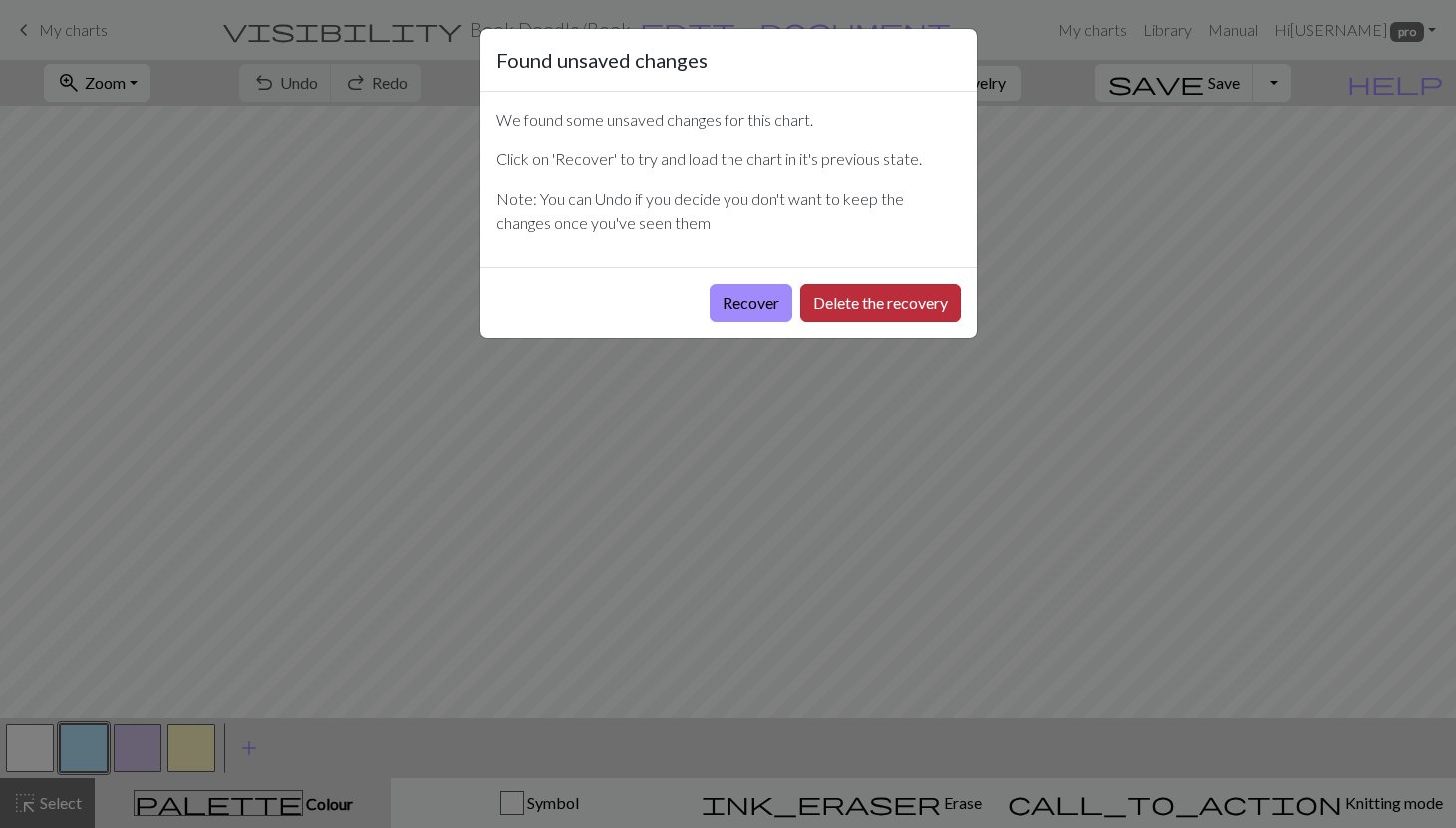 click on "Delete the recovery" at bounding box center [880, 303] 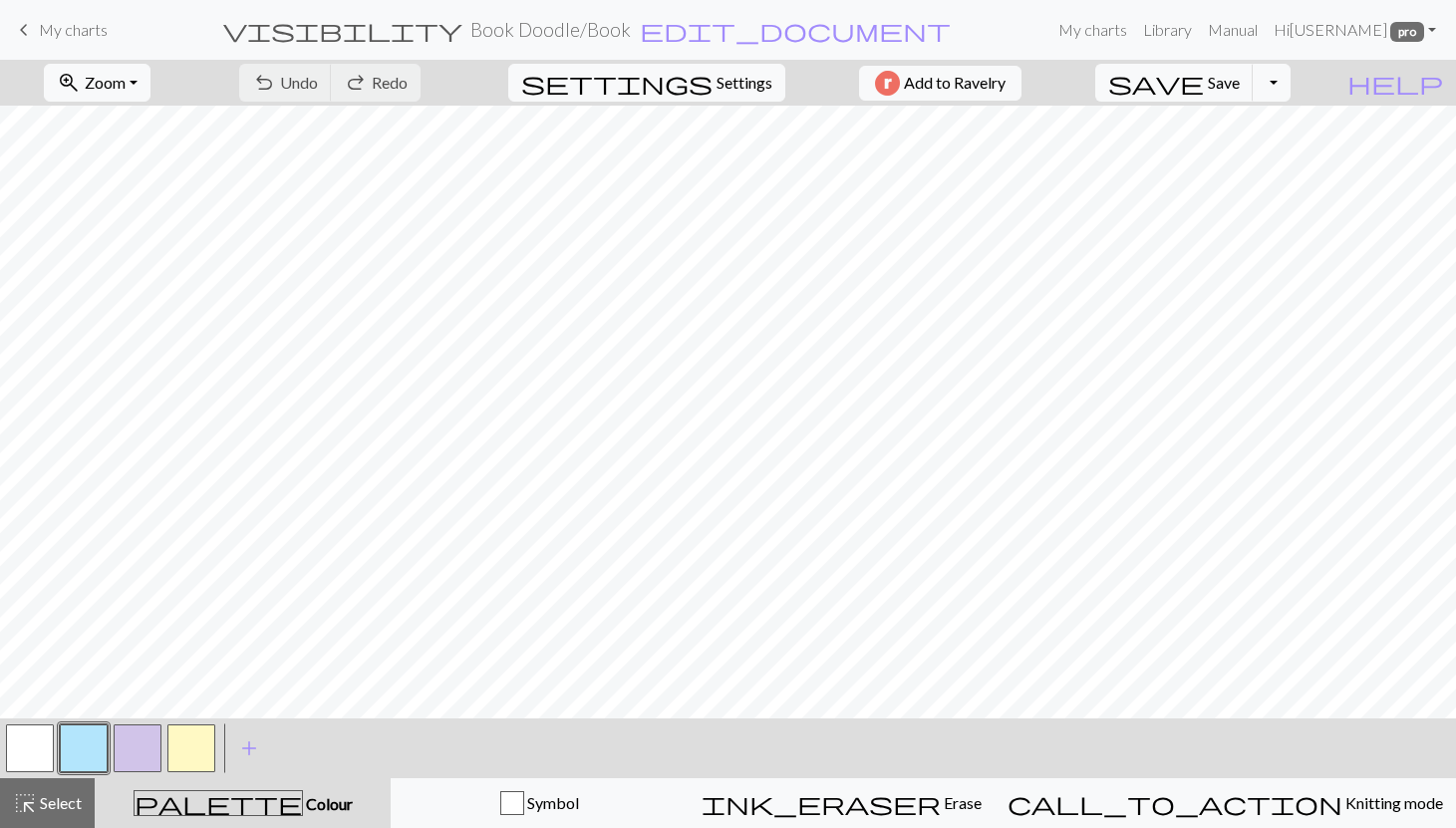 click at bounding box center (138, 748) 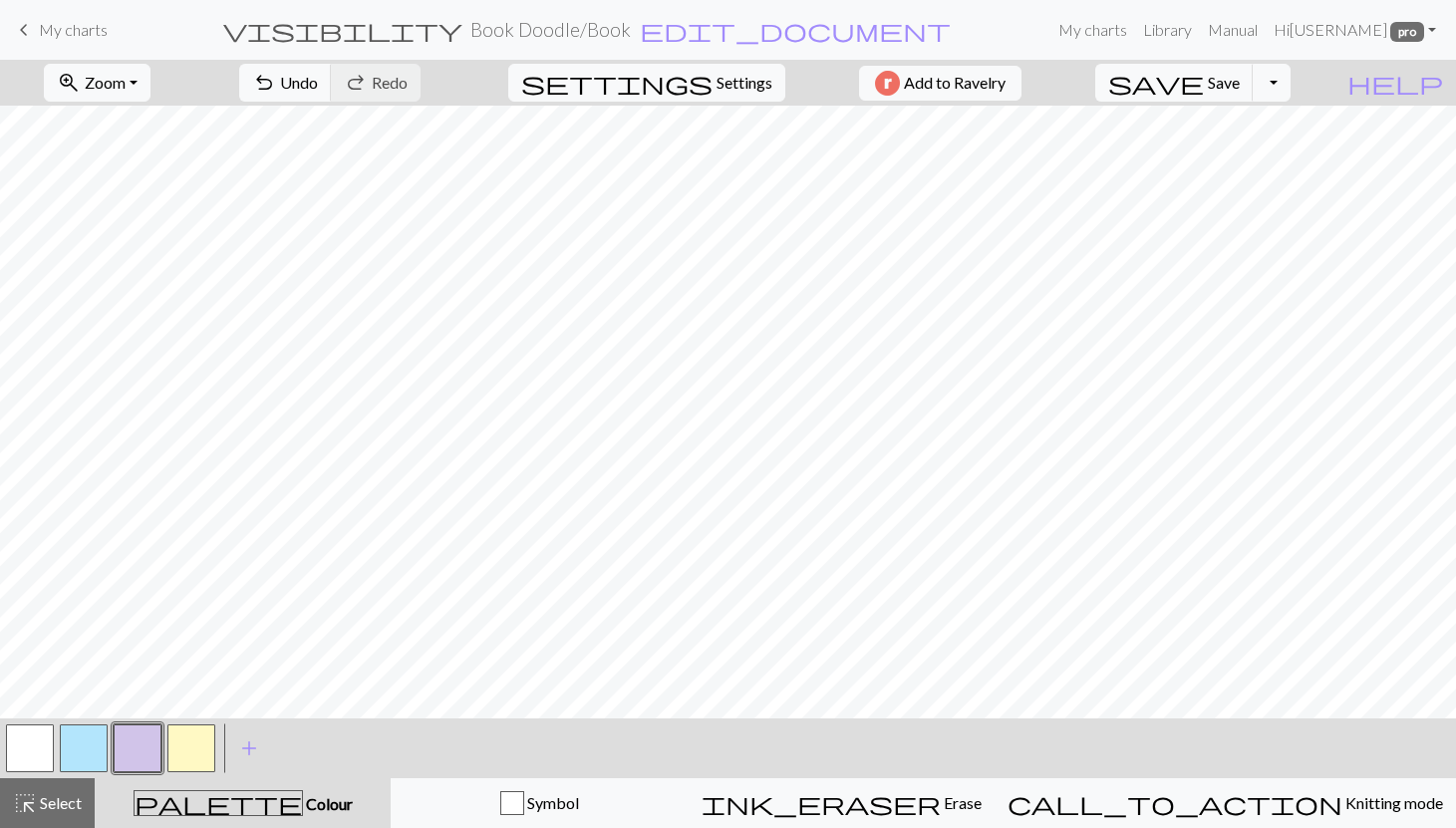 click at bounding box center (84, 748) 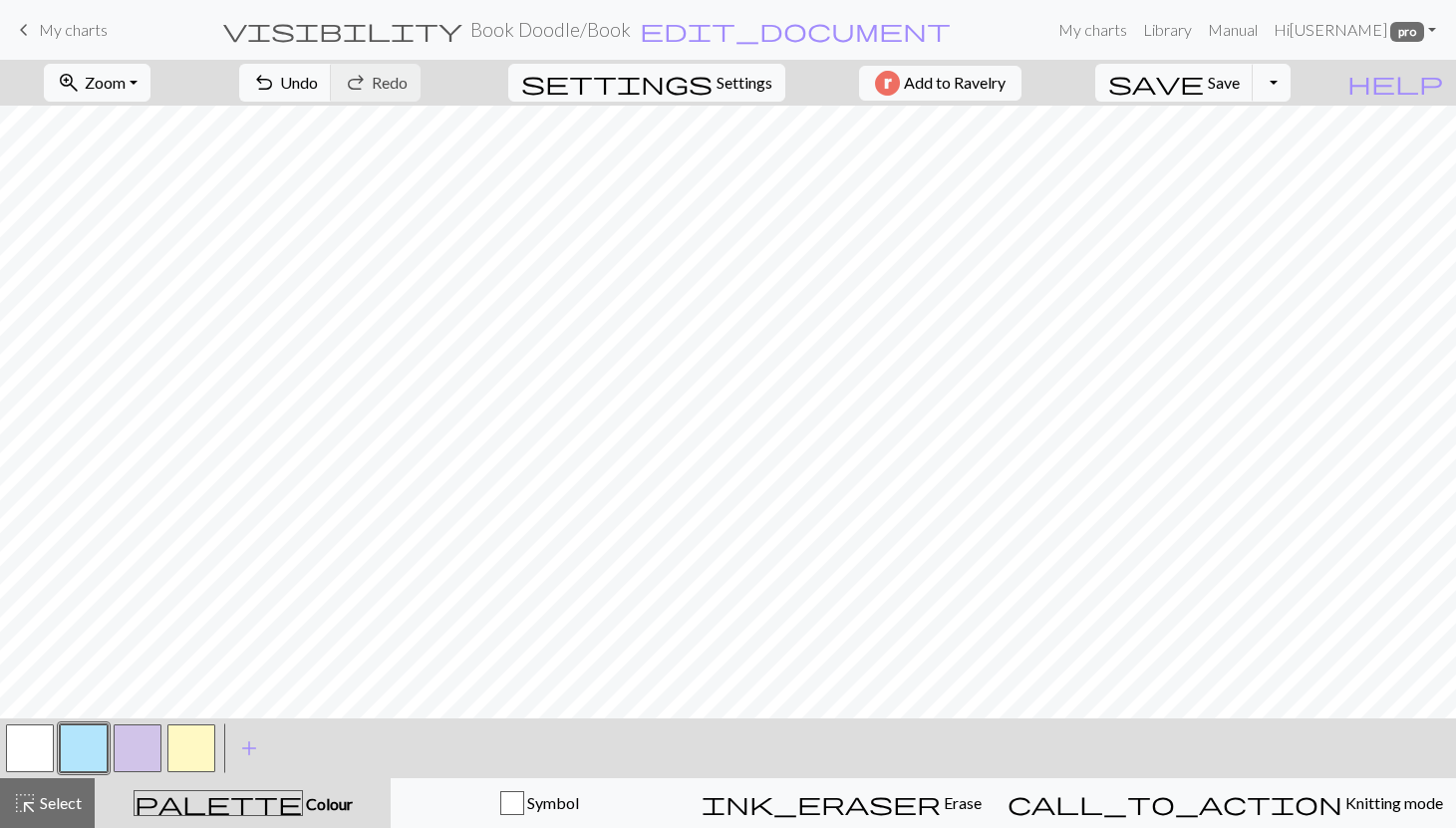 click at bounding box center (30, 748) 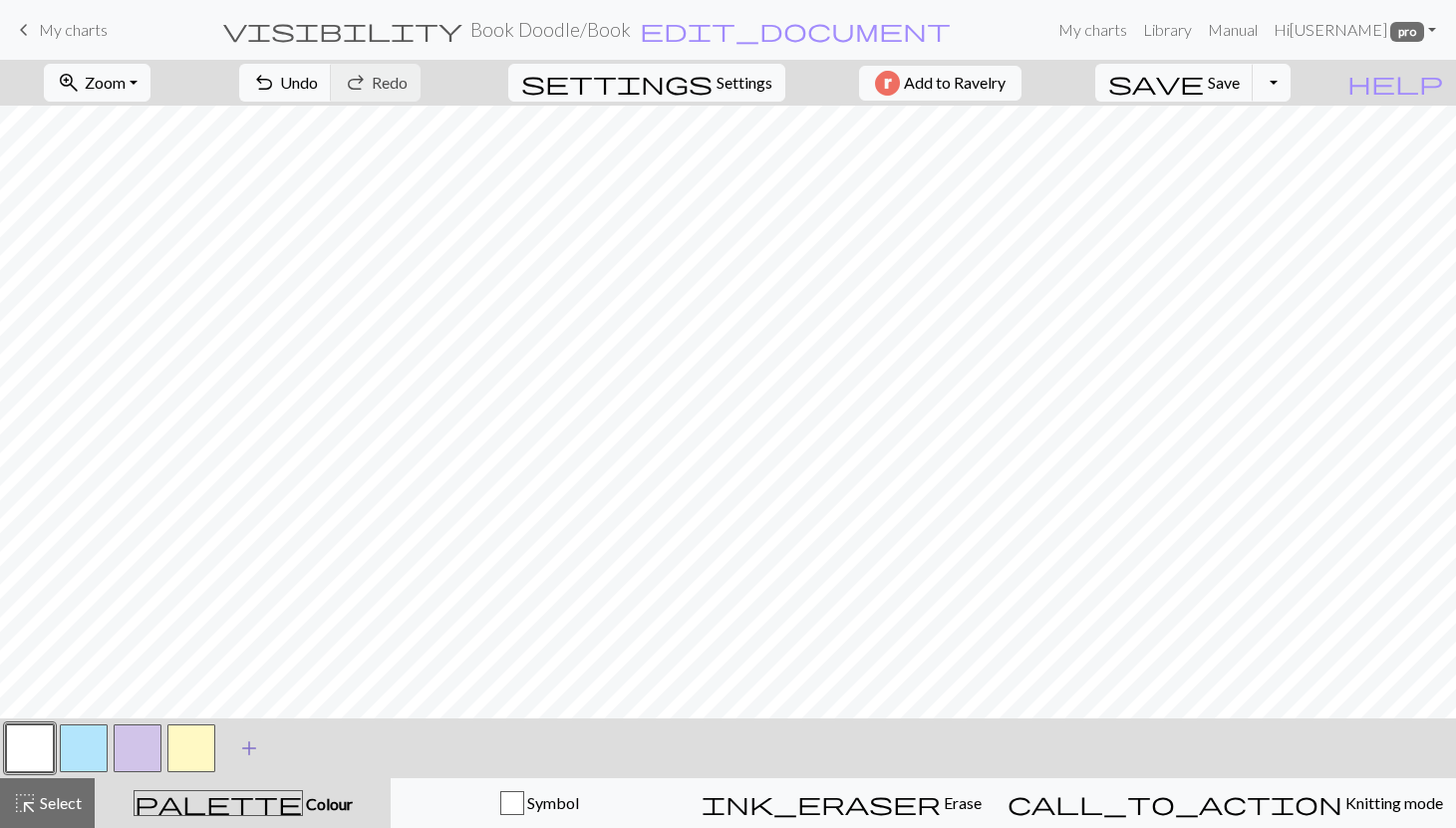 click on "add" at bounding box center (249, 748) 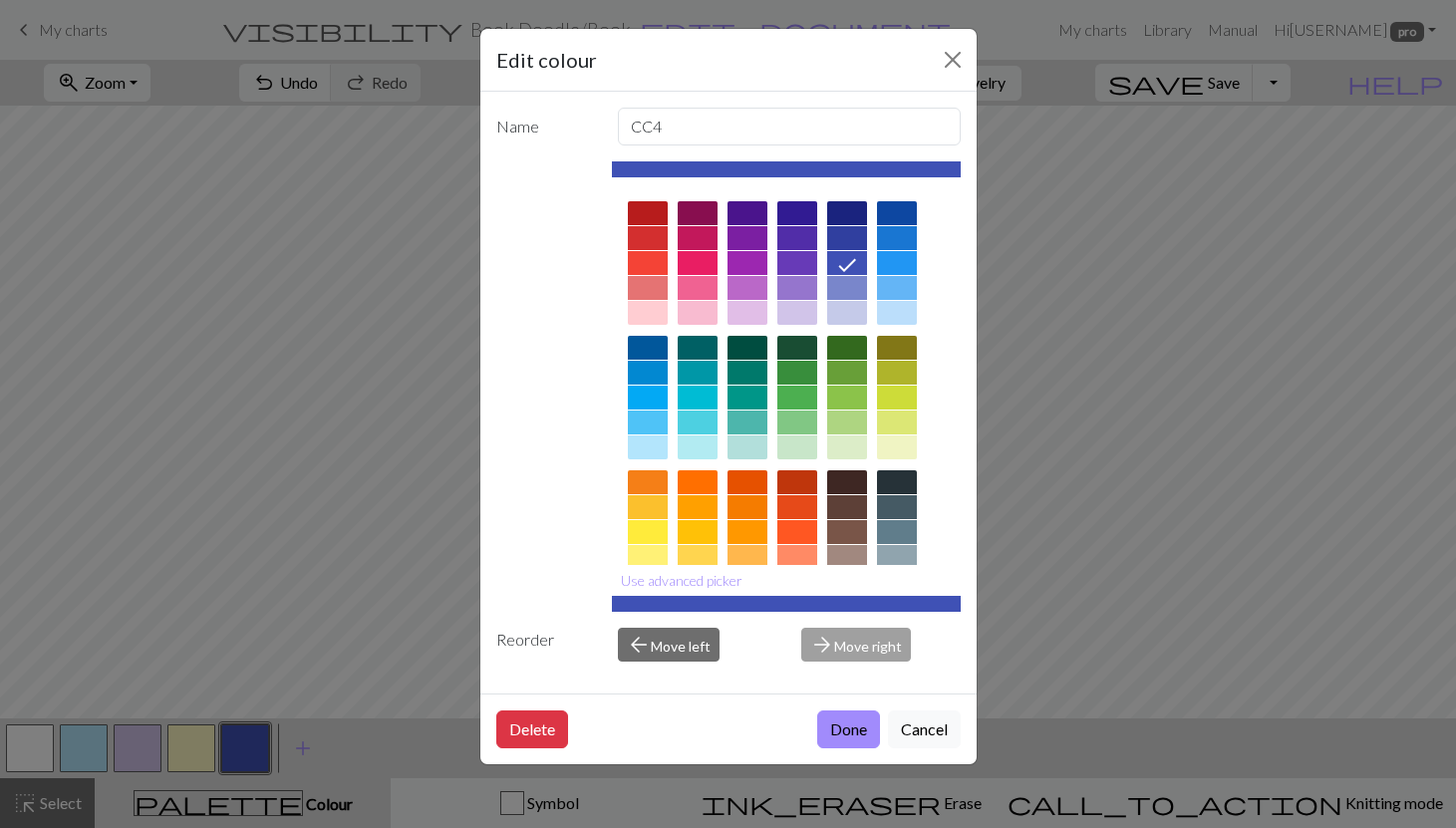 click at bounding box center [698, 373] 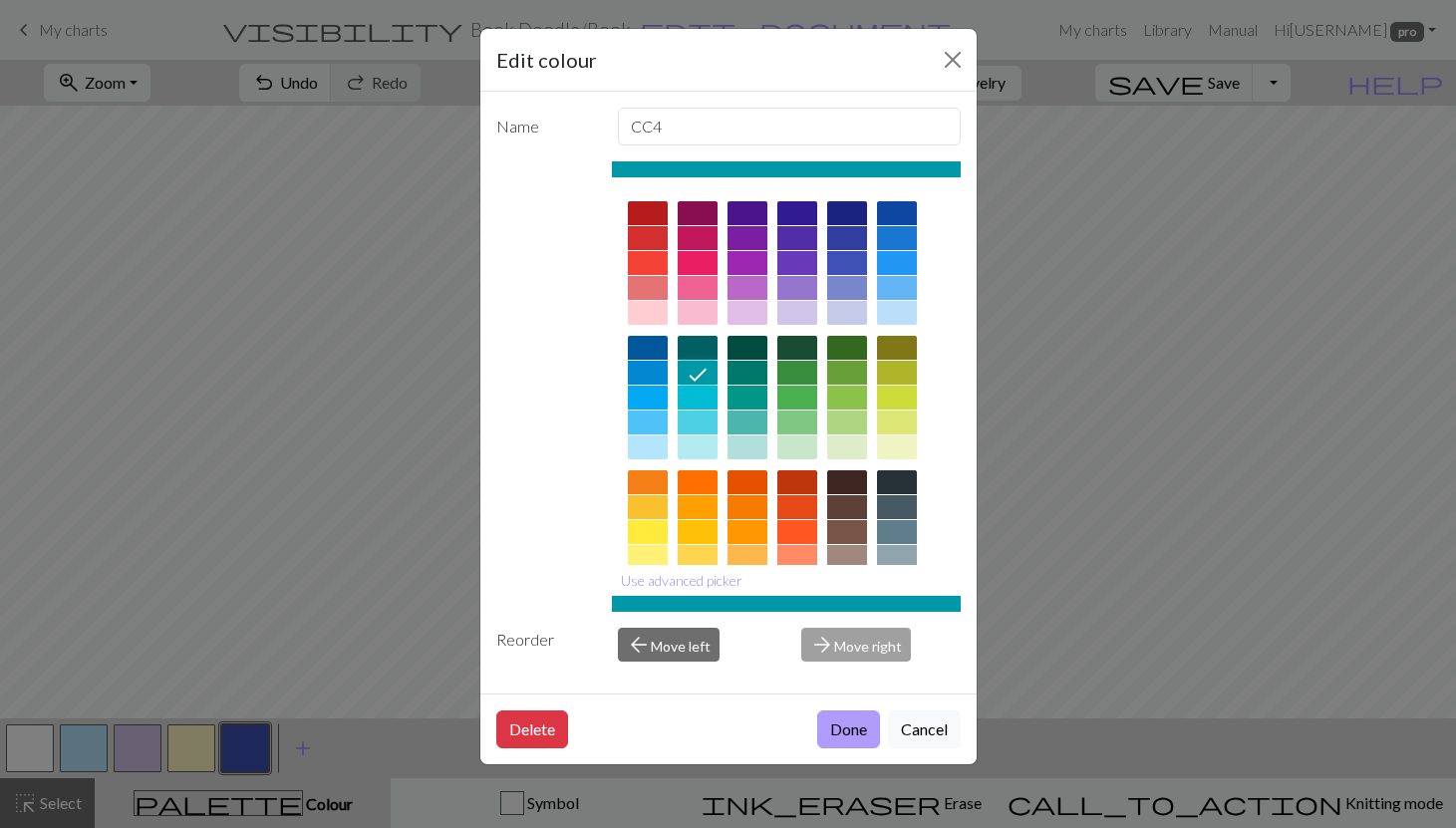 click on "Done" at bounding box center (848, 729) 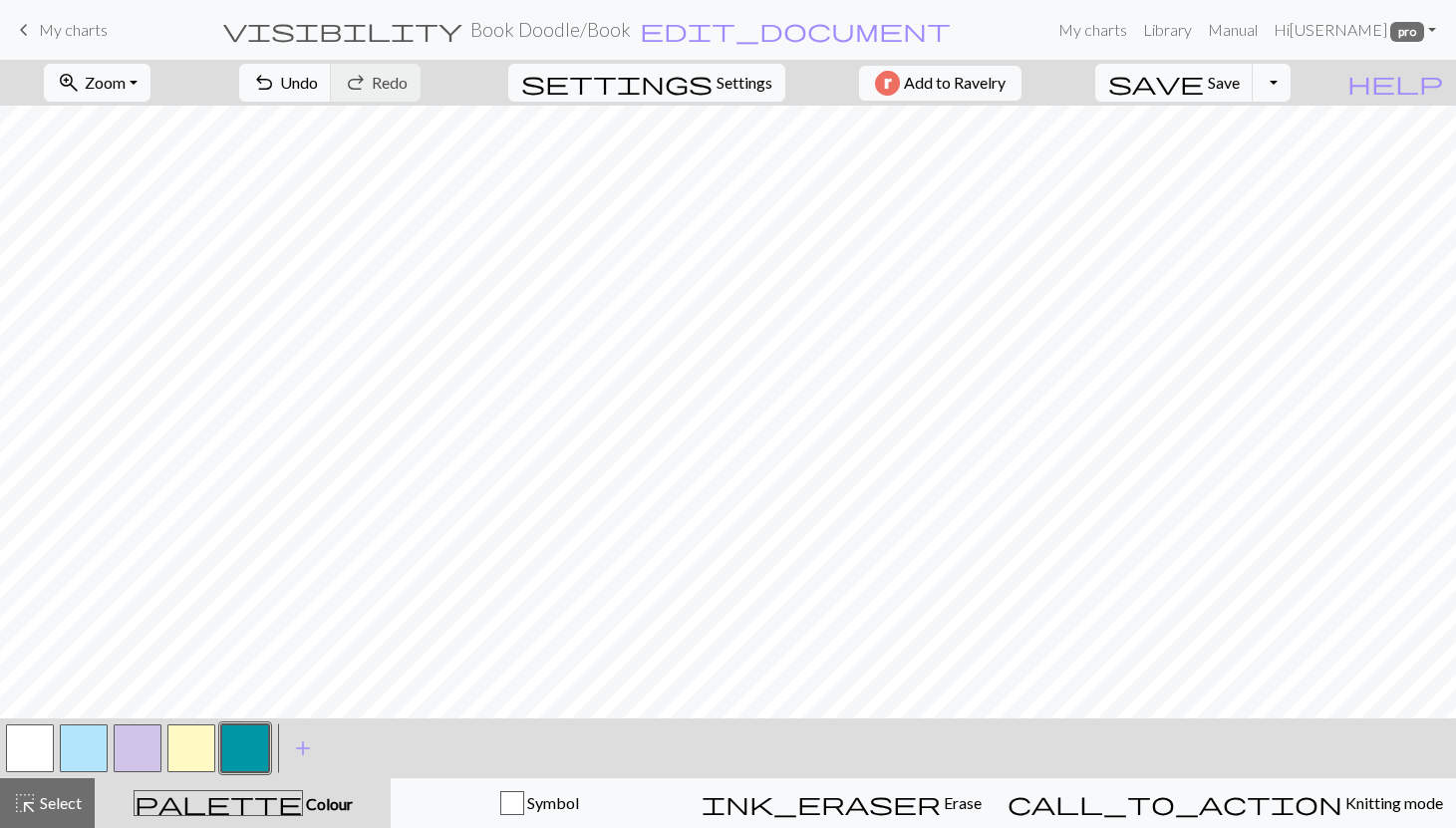 click at bounding box center [84, 748] 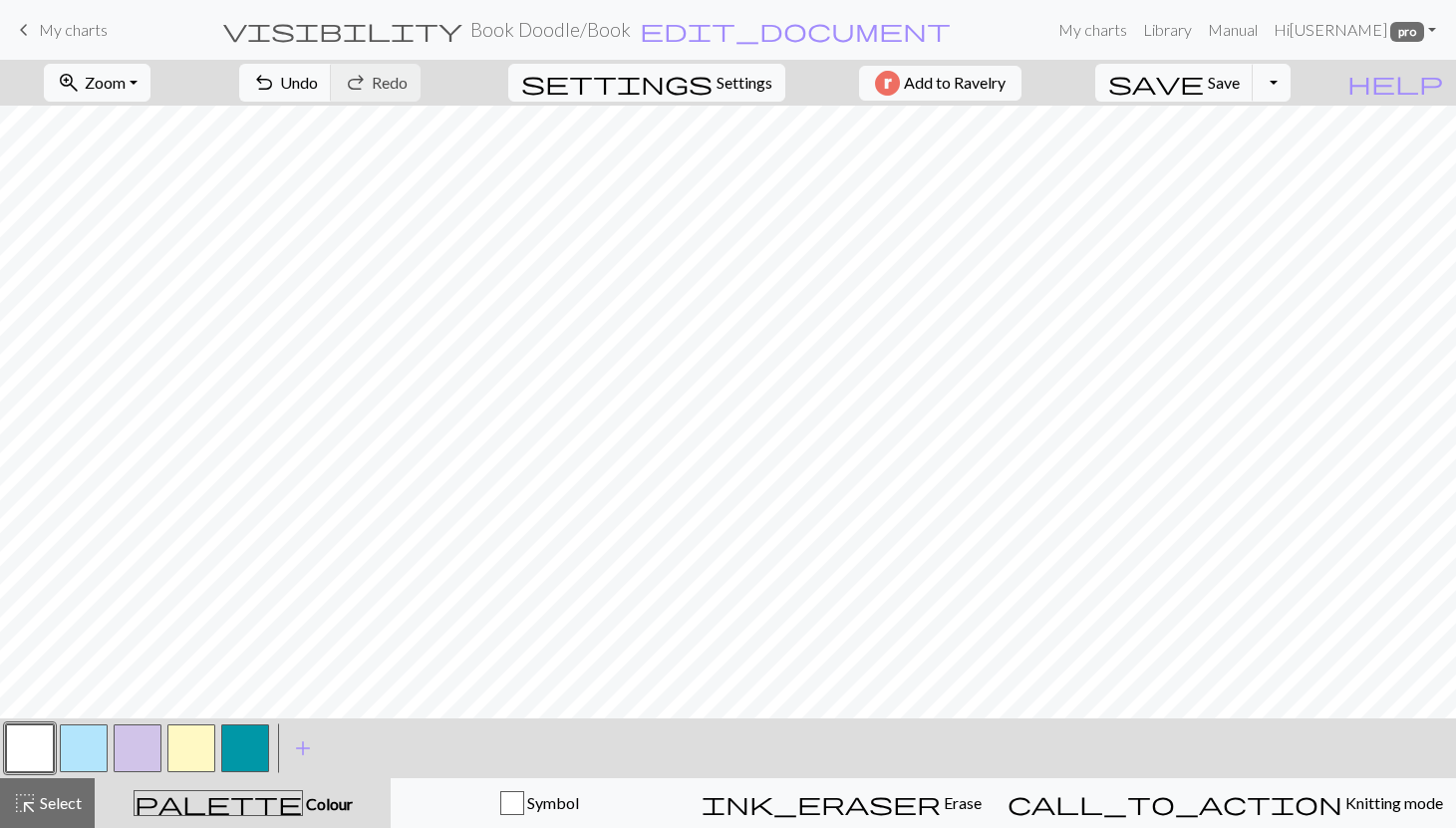 click at bounding box center (138, 748) 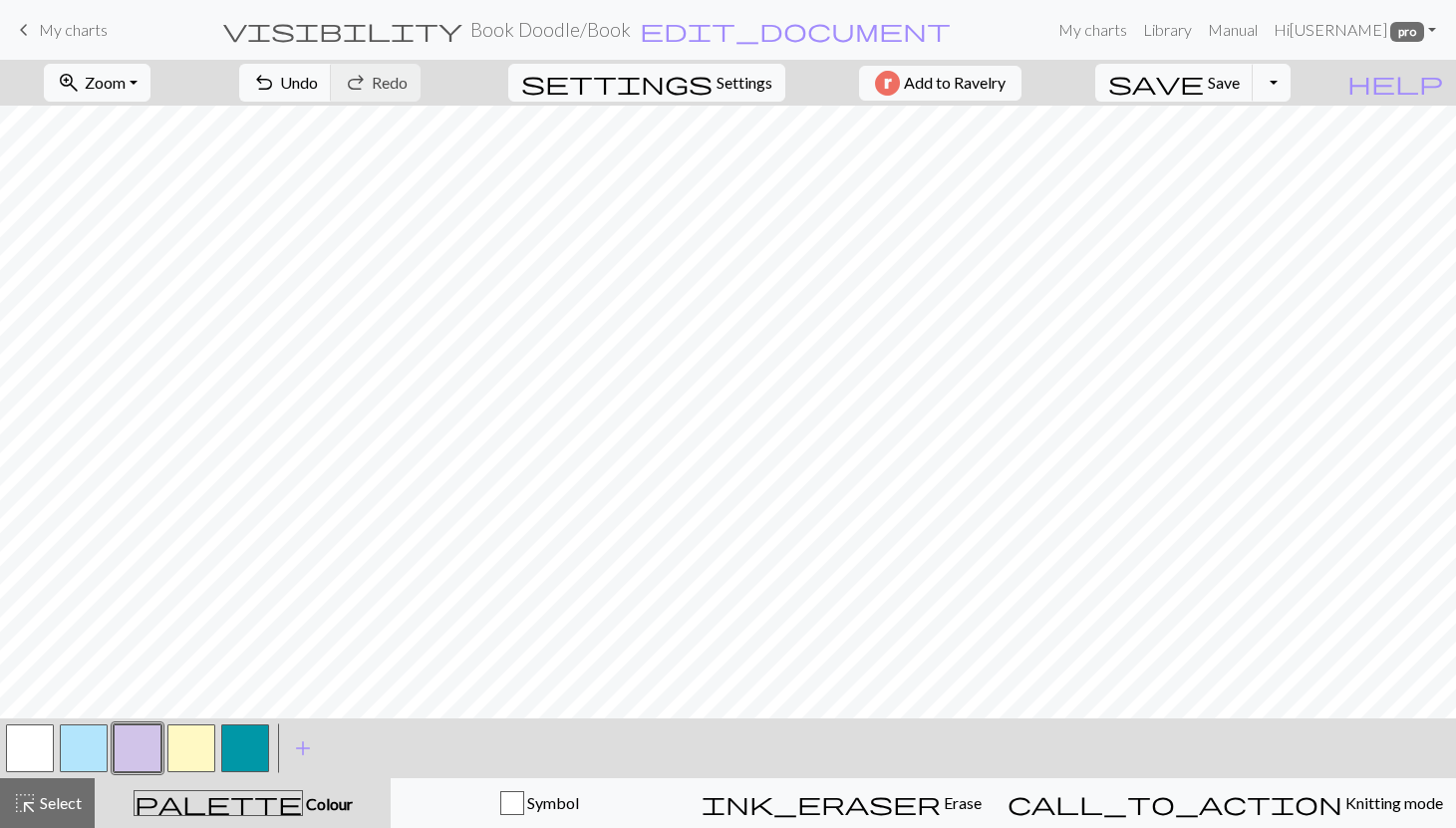 click at bounding box center (138, 748) 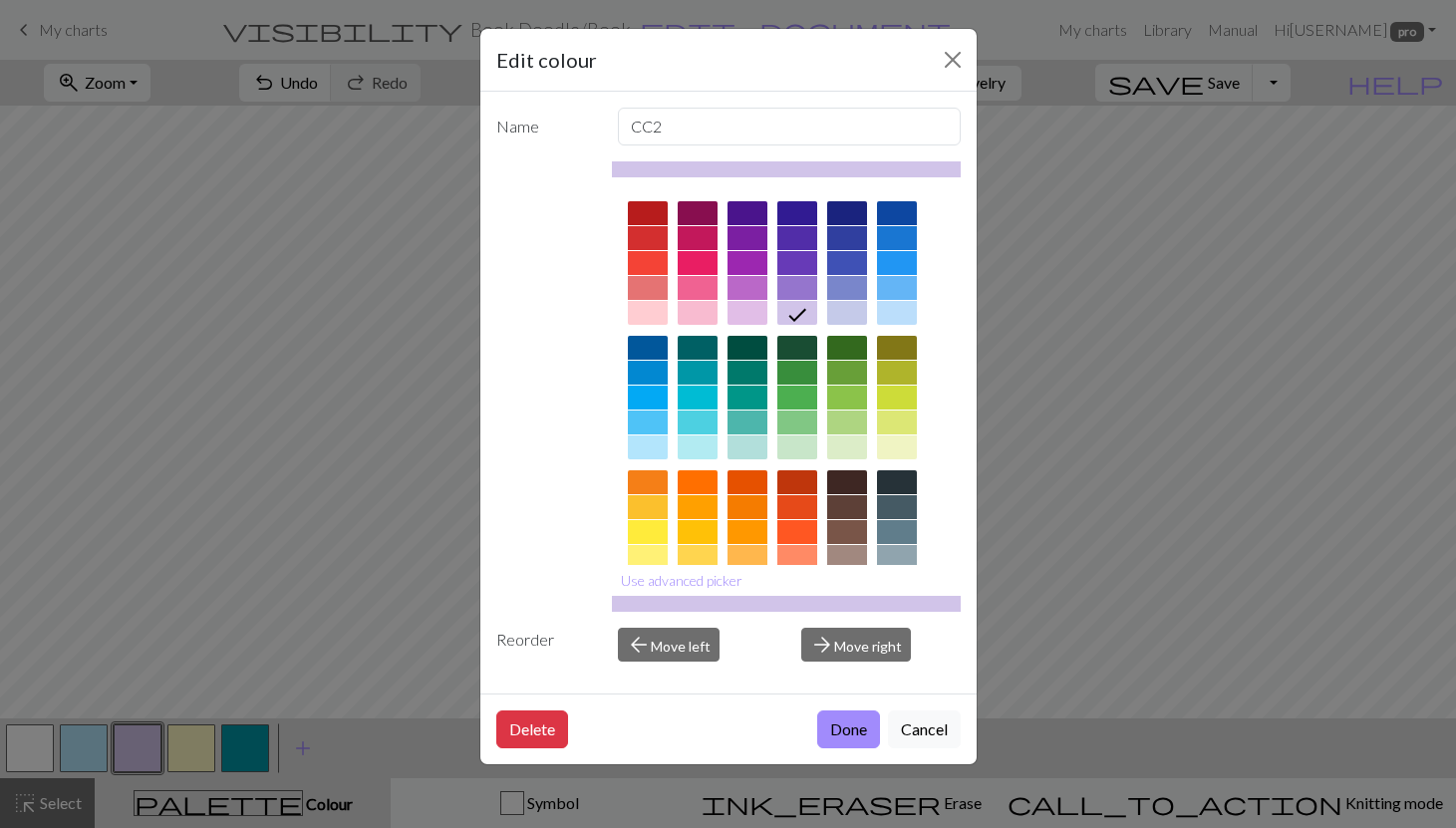click at bounding box center (648, 288) 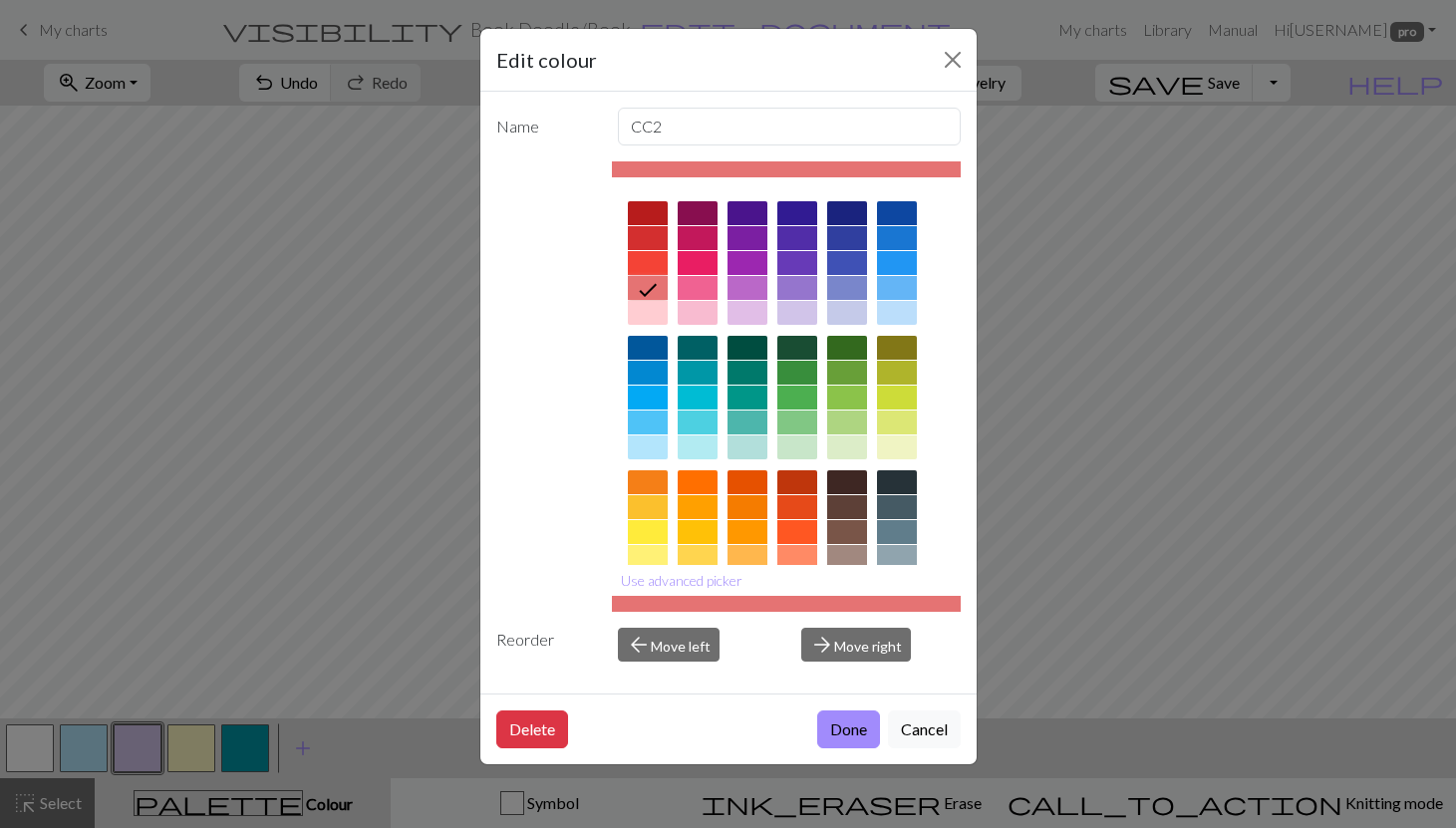 click on "Edit colour Name CC2 Use advanced picker Reorder arrow_back Move left arrow_forward Move right Delete Done Cancel" at bounding box center [728, 414] 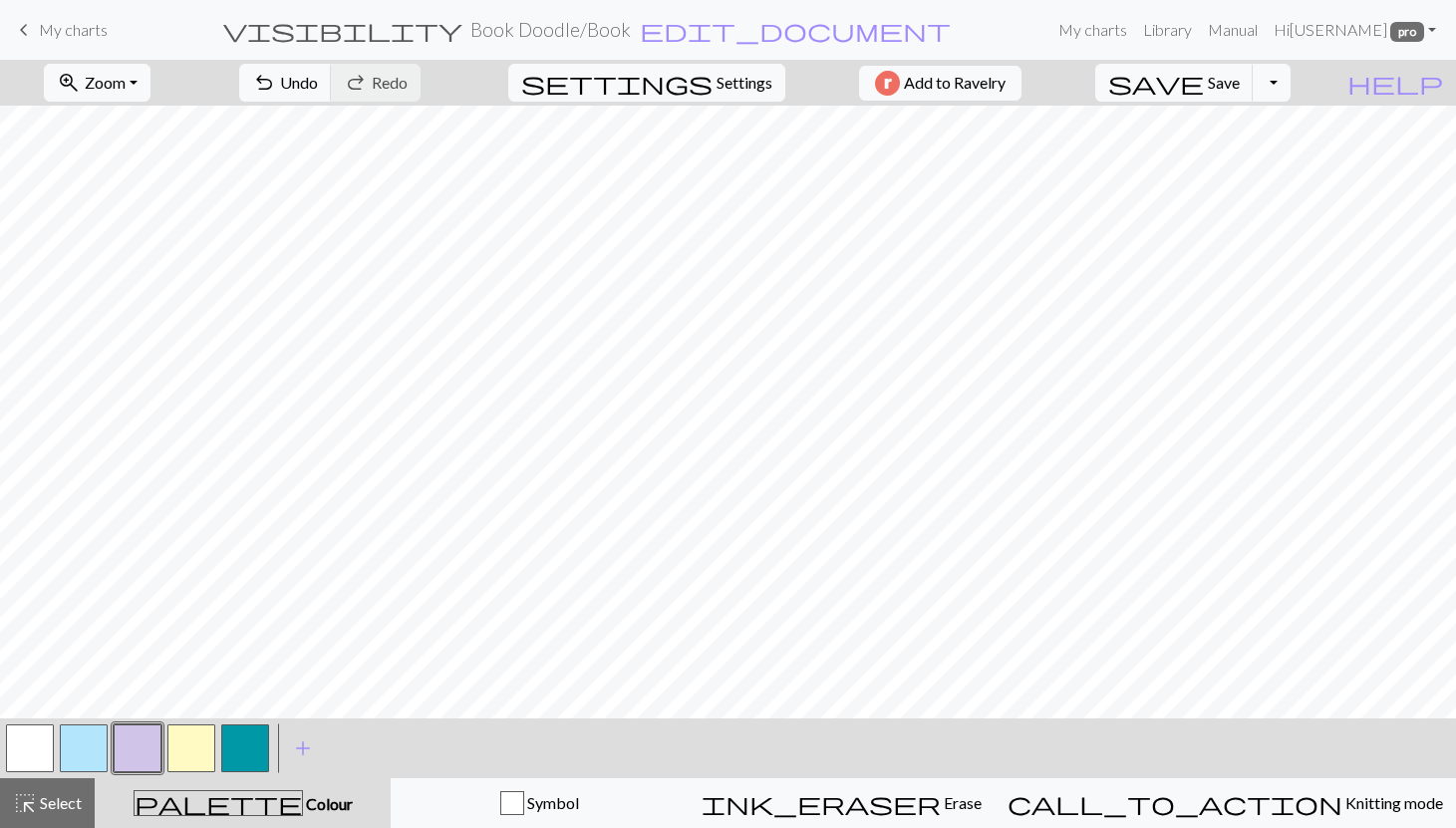 click at bounding box center (138, 748) 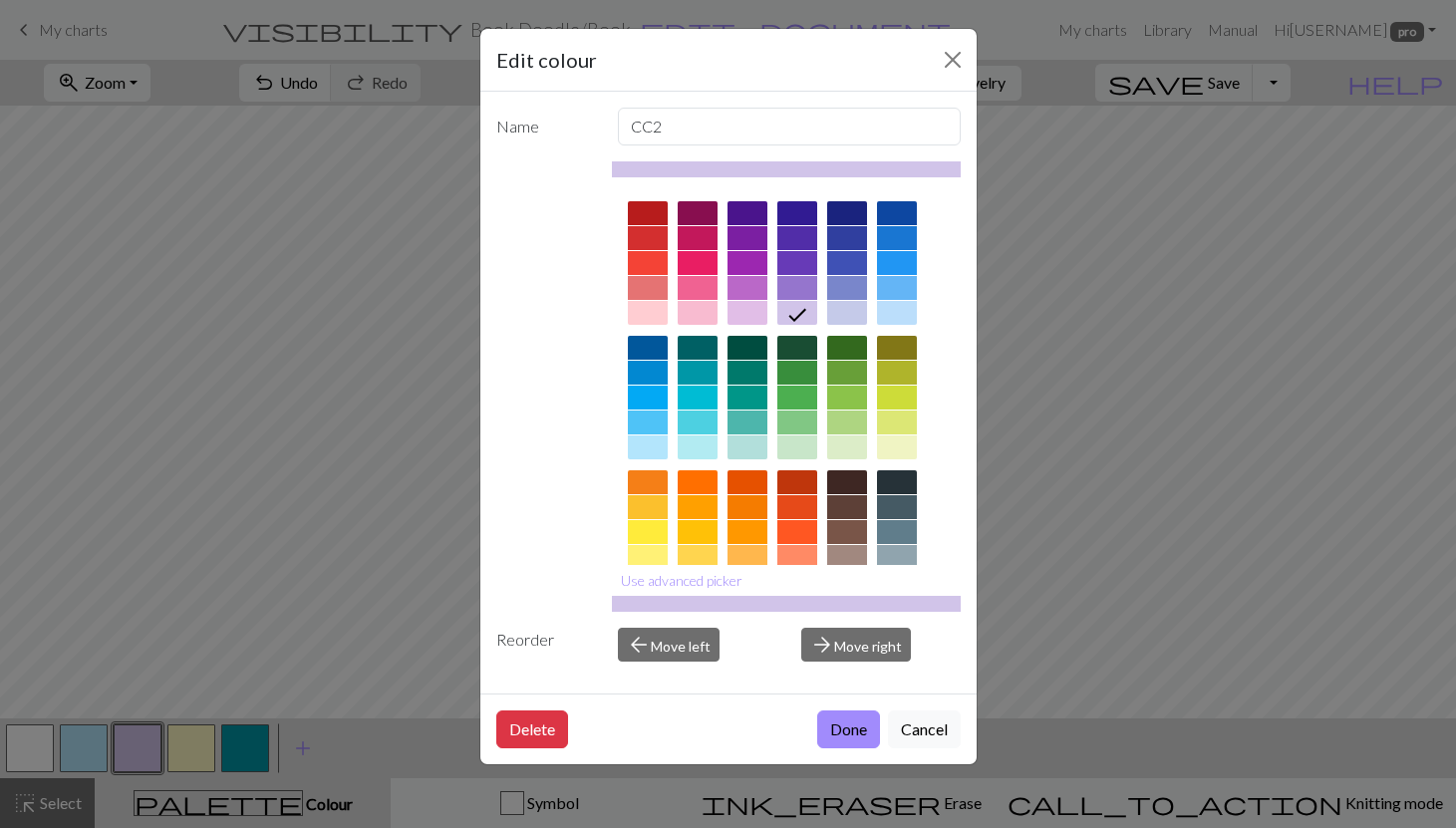click at bounding box center [648, 288] 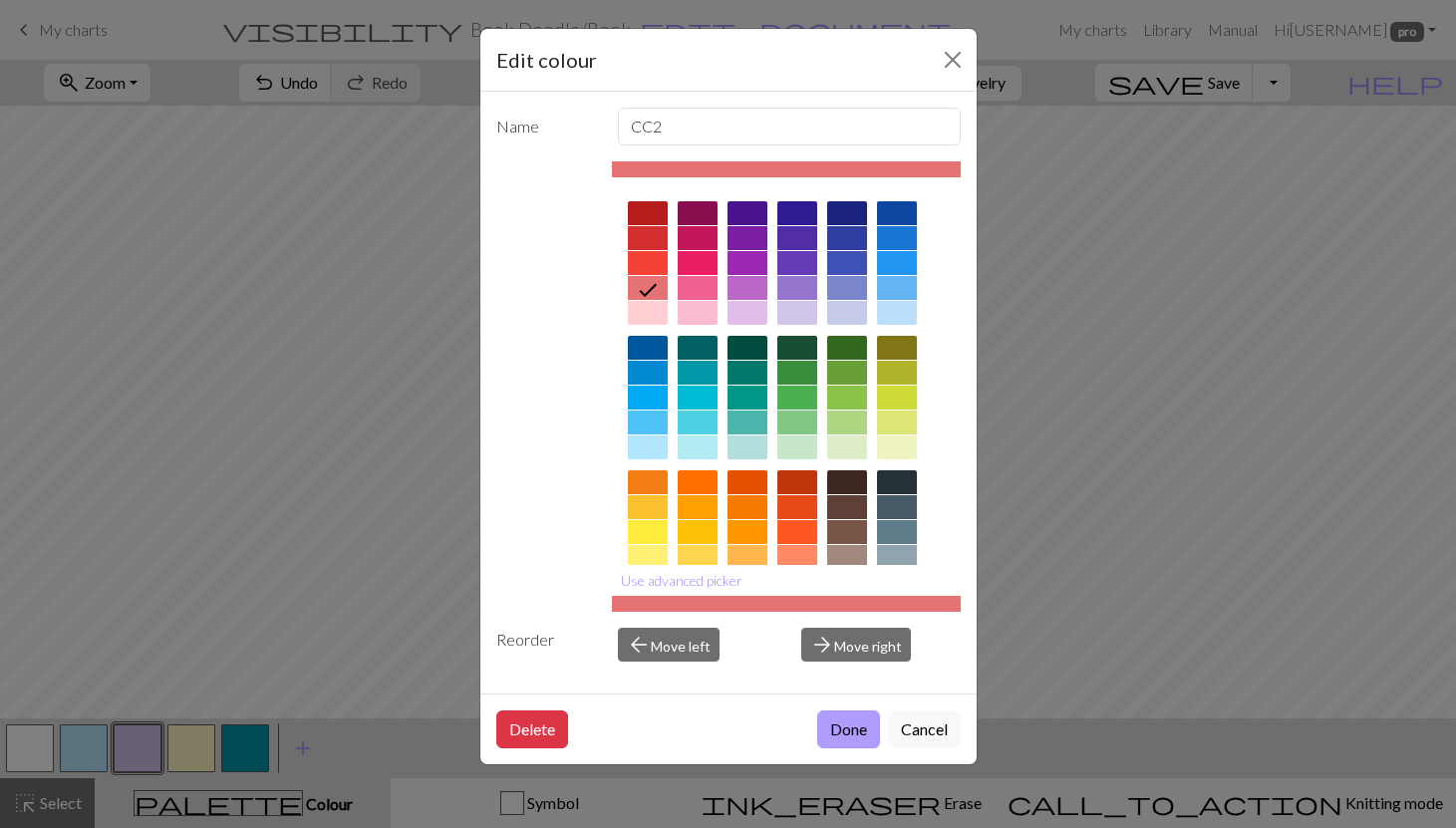 click on "Done" at bounding box center [848, 729] 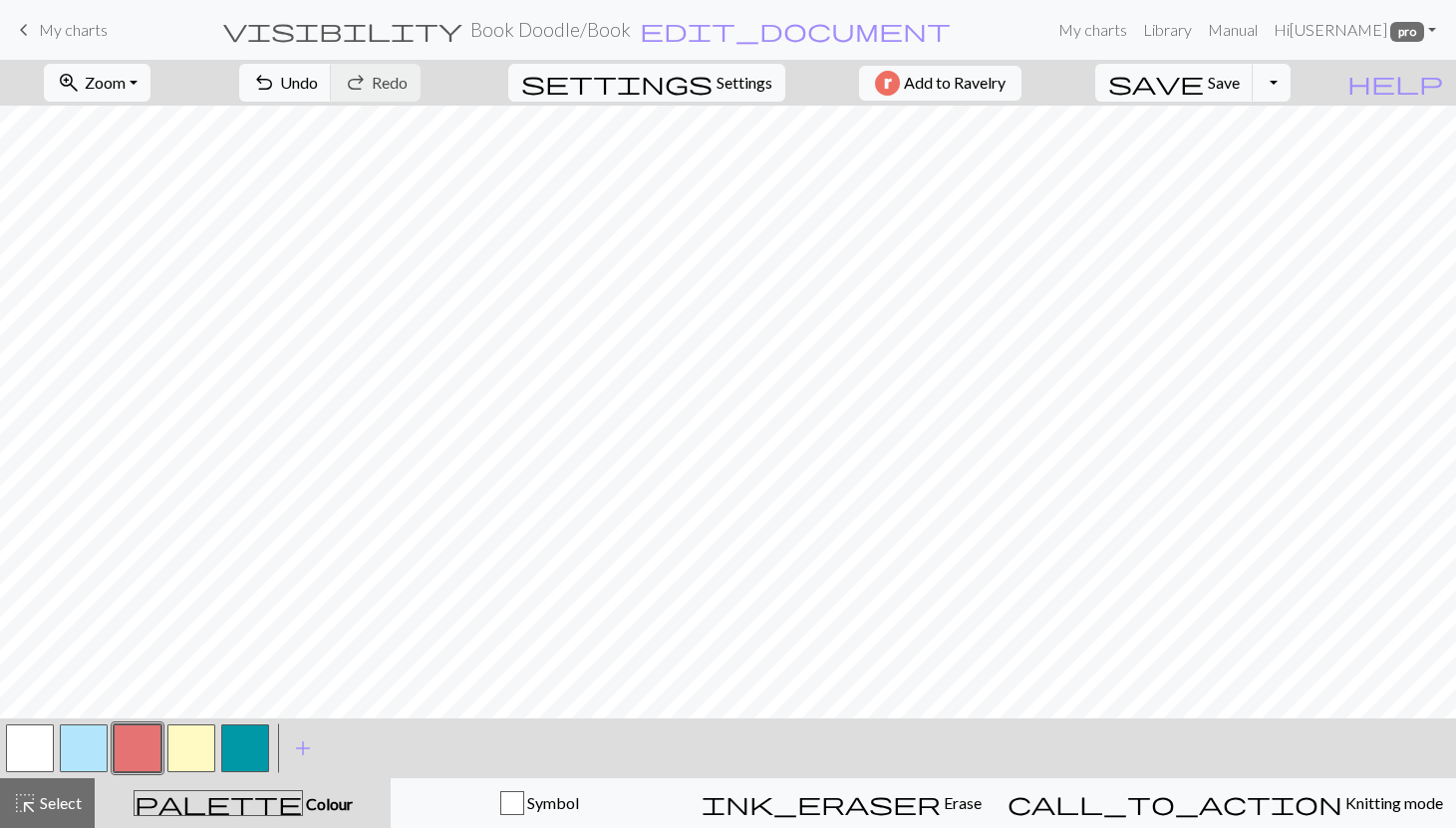 click at bounding box center (84, 748) 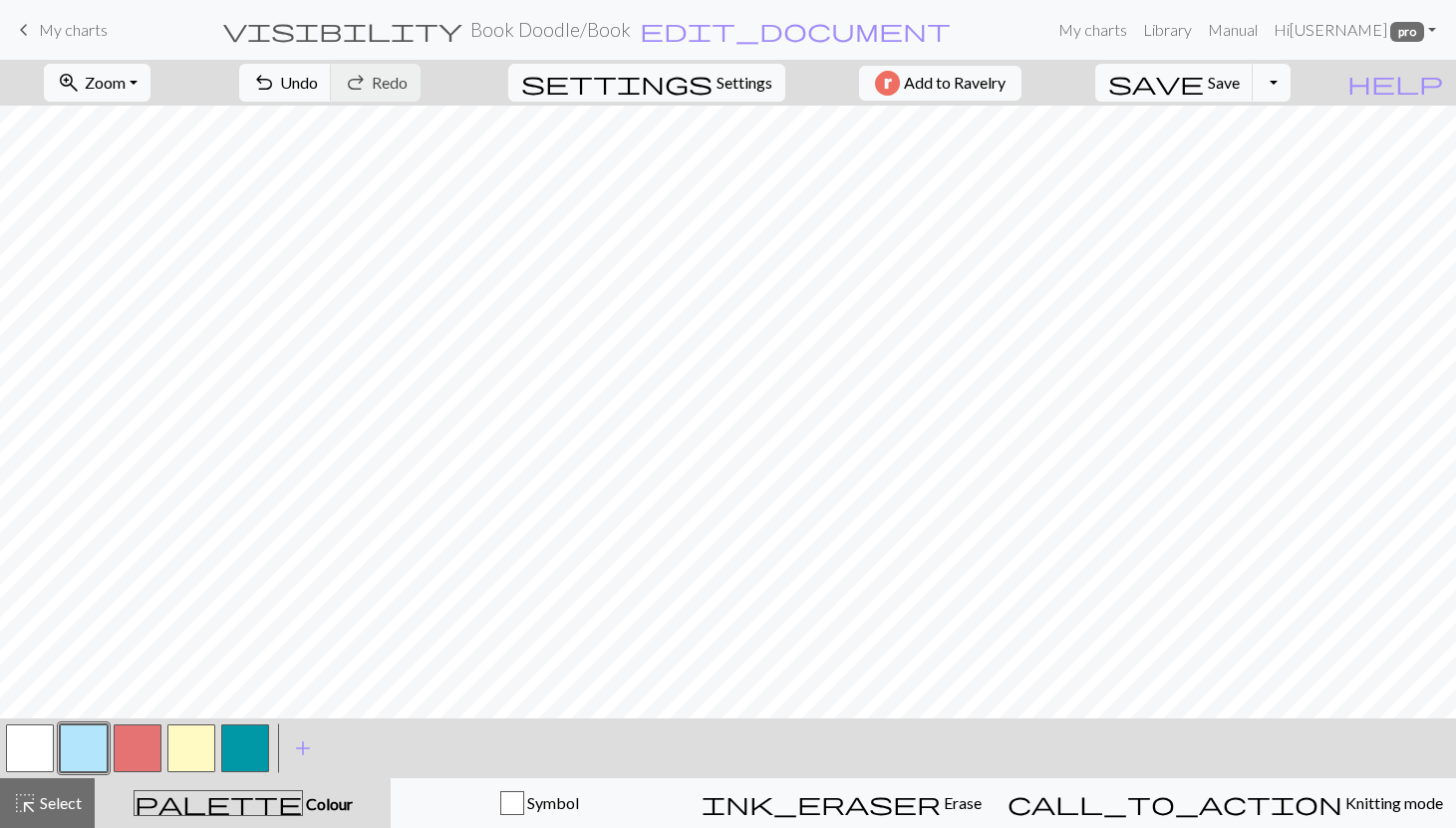 click at bounding box center [84, 748] 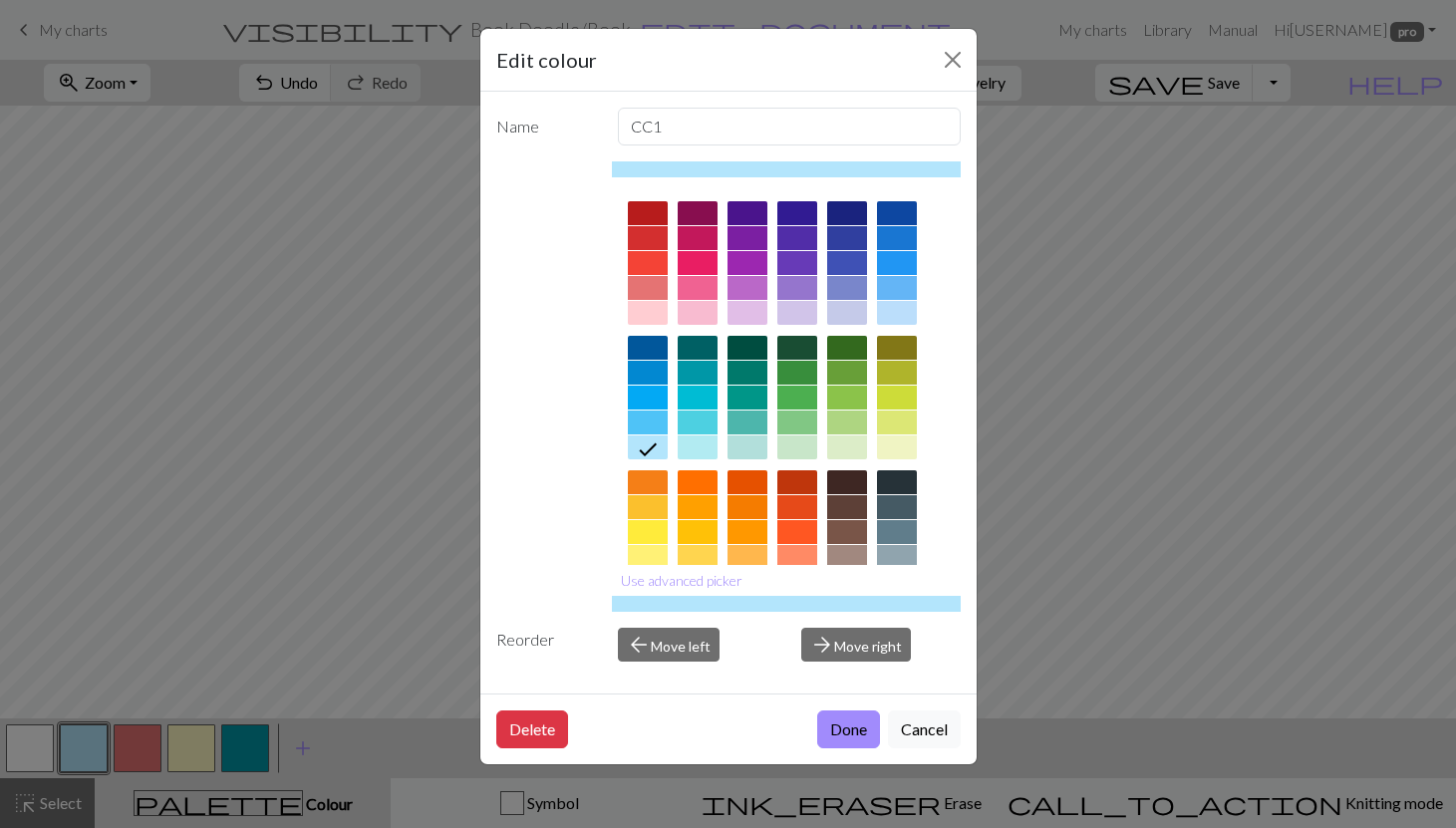 click at bounding box center [747, 447] 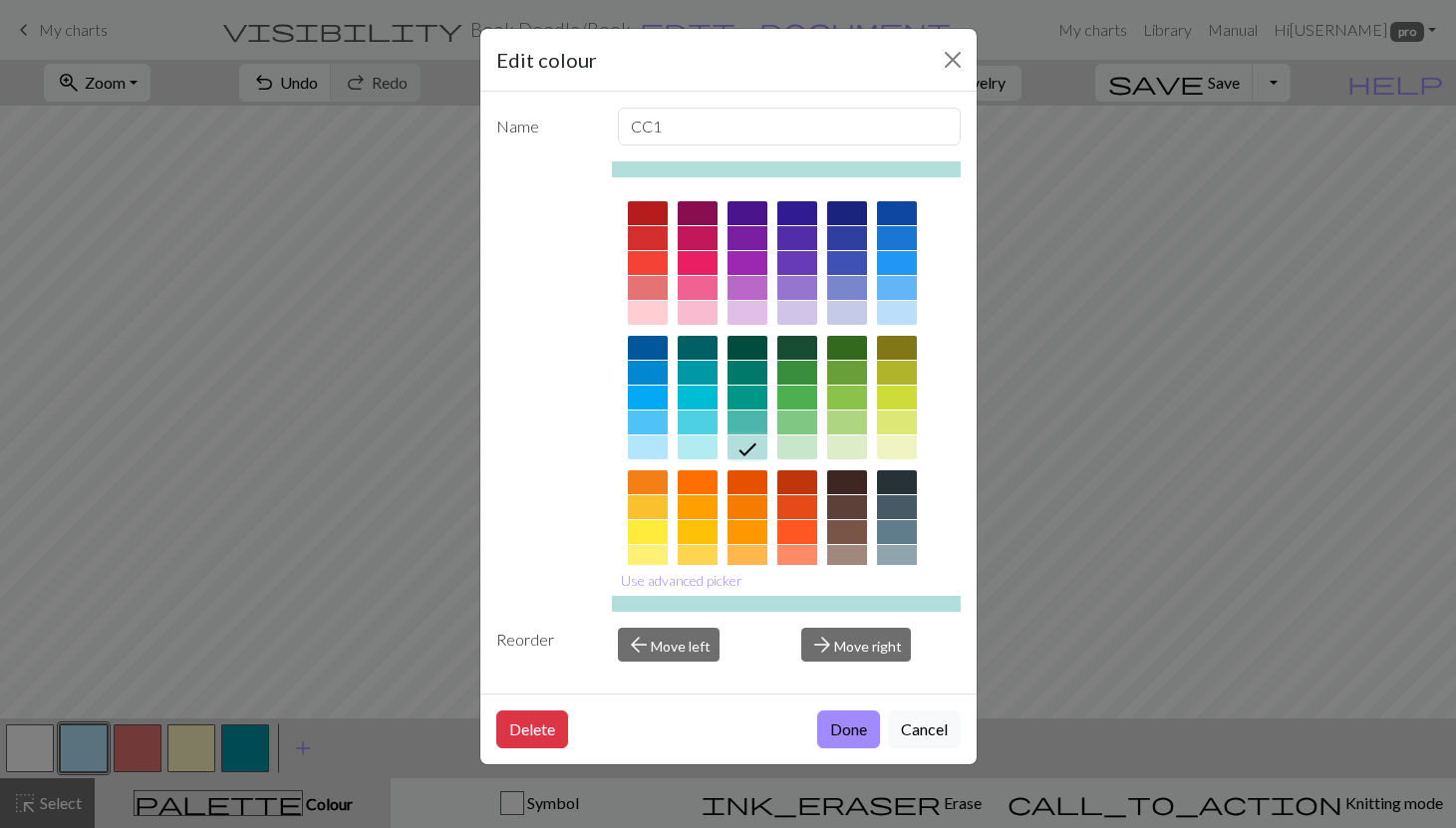 click at bounding box center (797, 447) 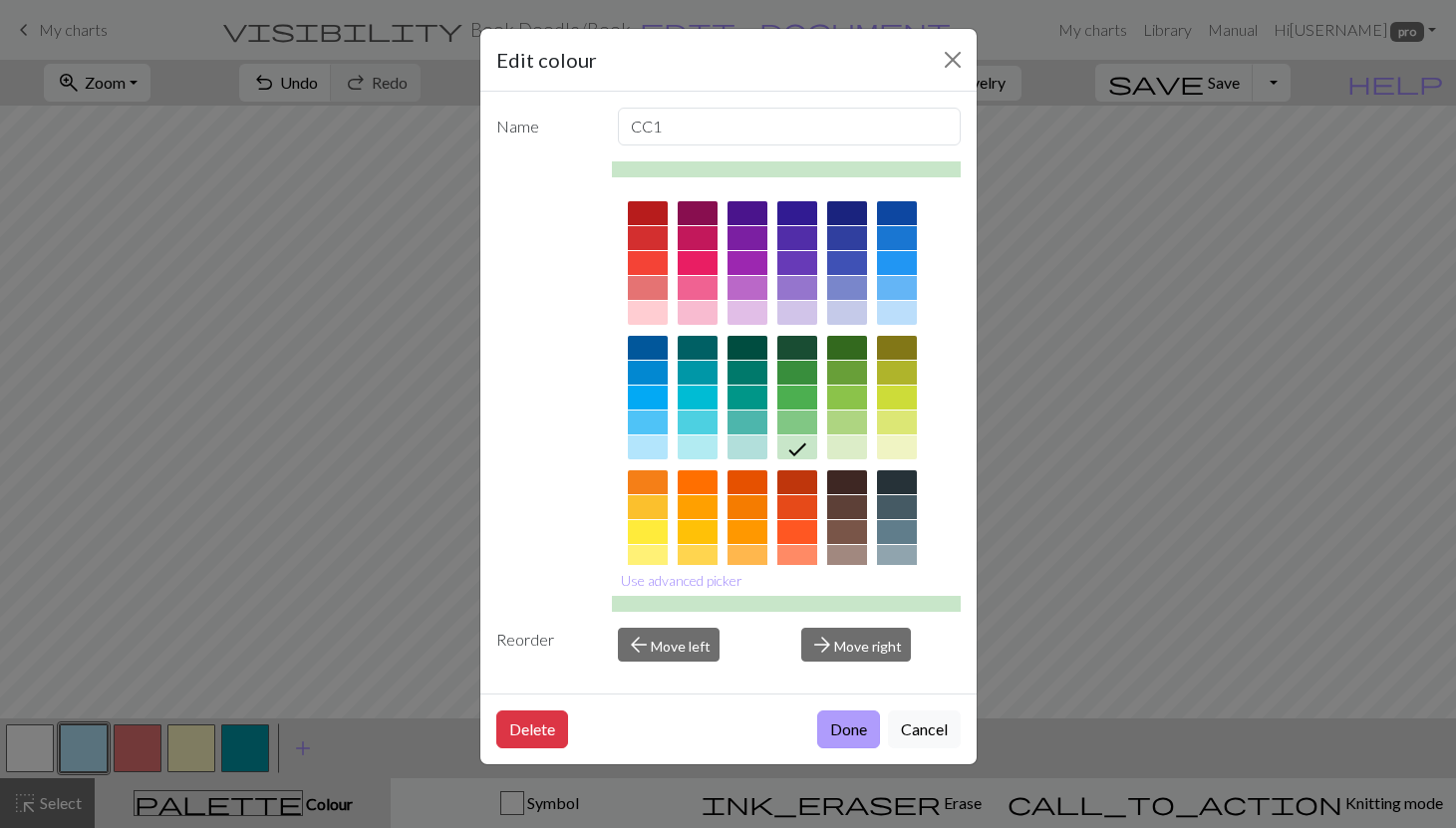 click on "Done" at bounding box center (848, 729) 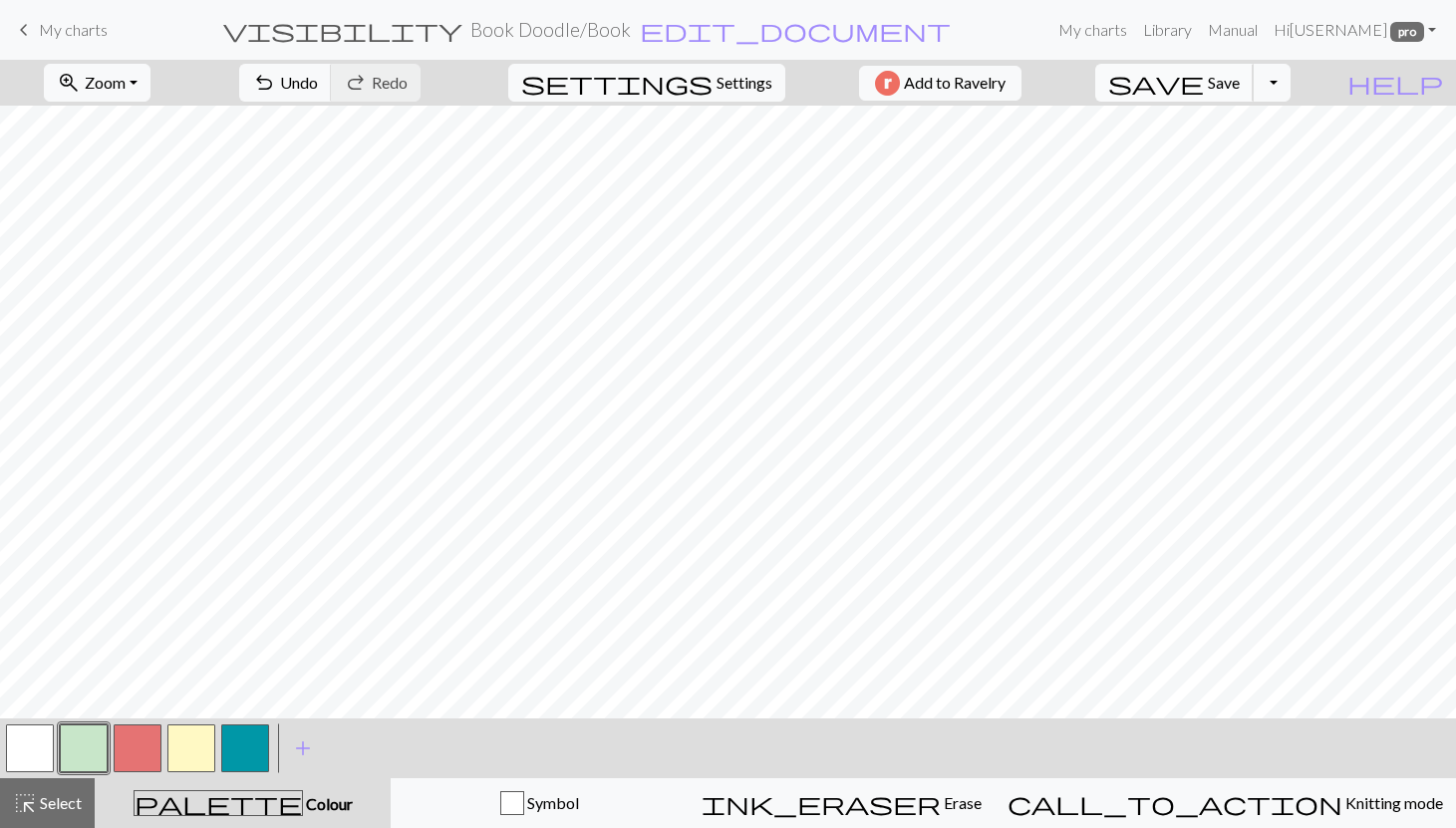 click on "save" at bounding box center [1156, 83] 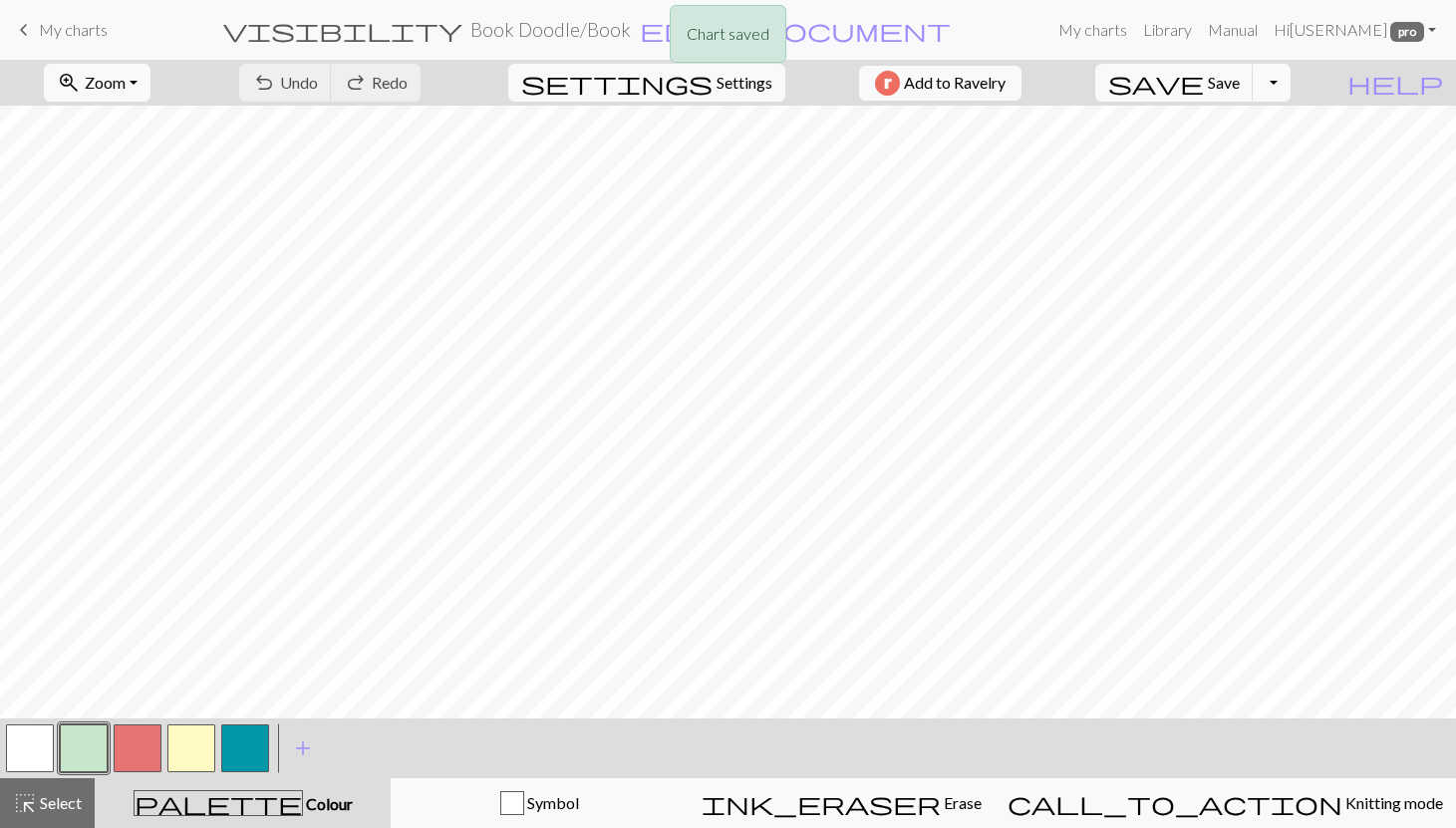 click on "Chart saved" at bounding box center (728, 39) 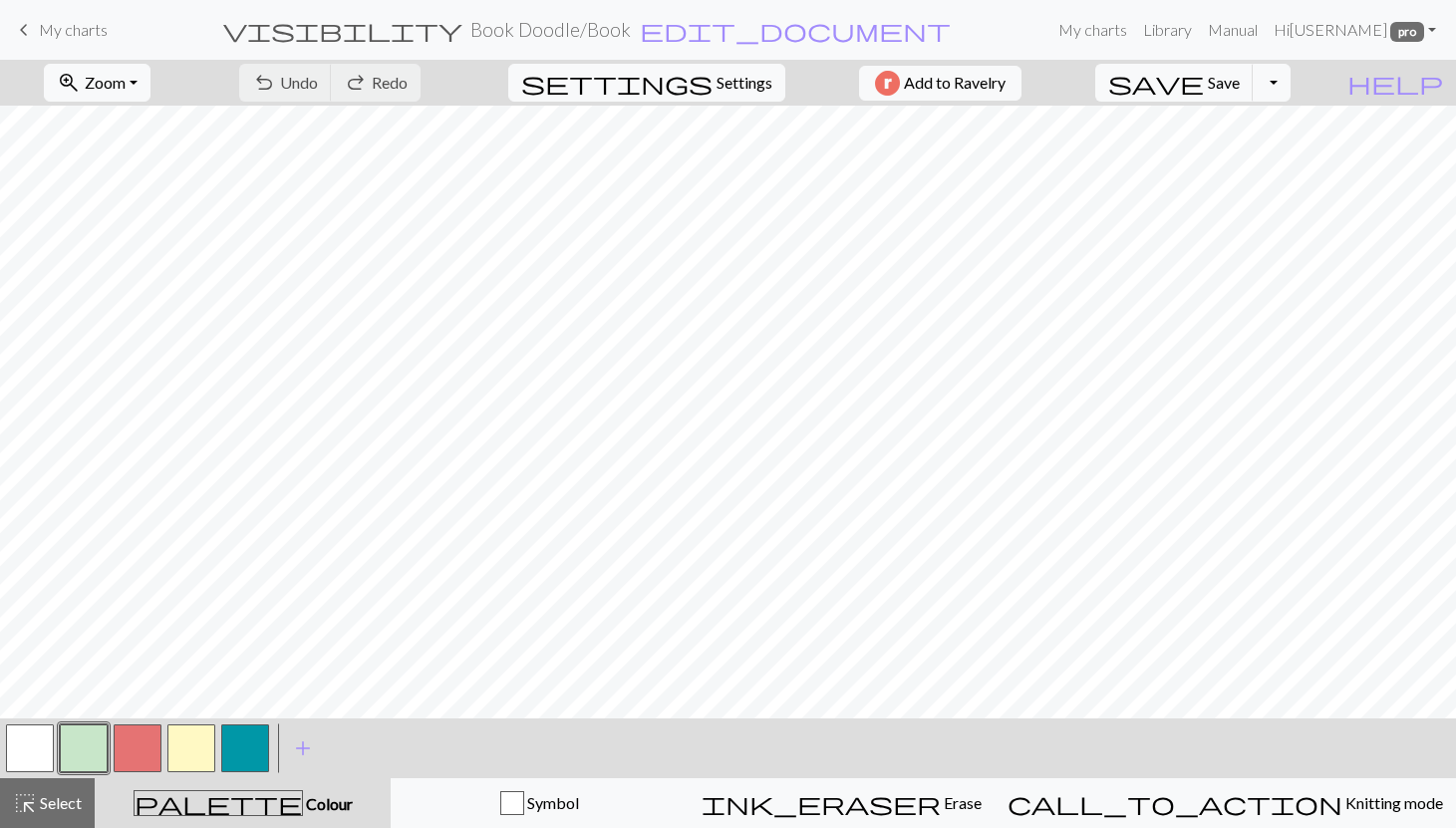 click on "My charts" at bounding box center [73, 29] 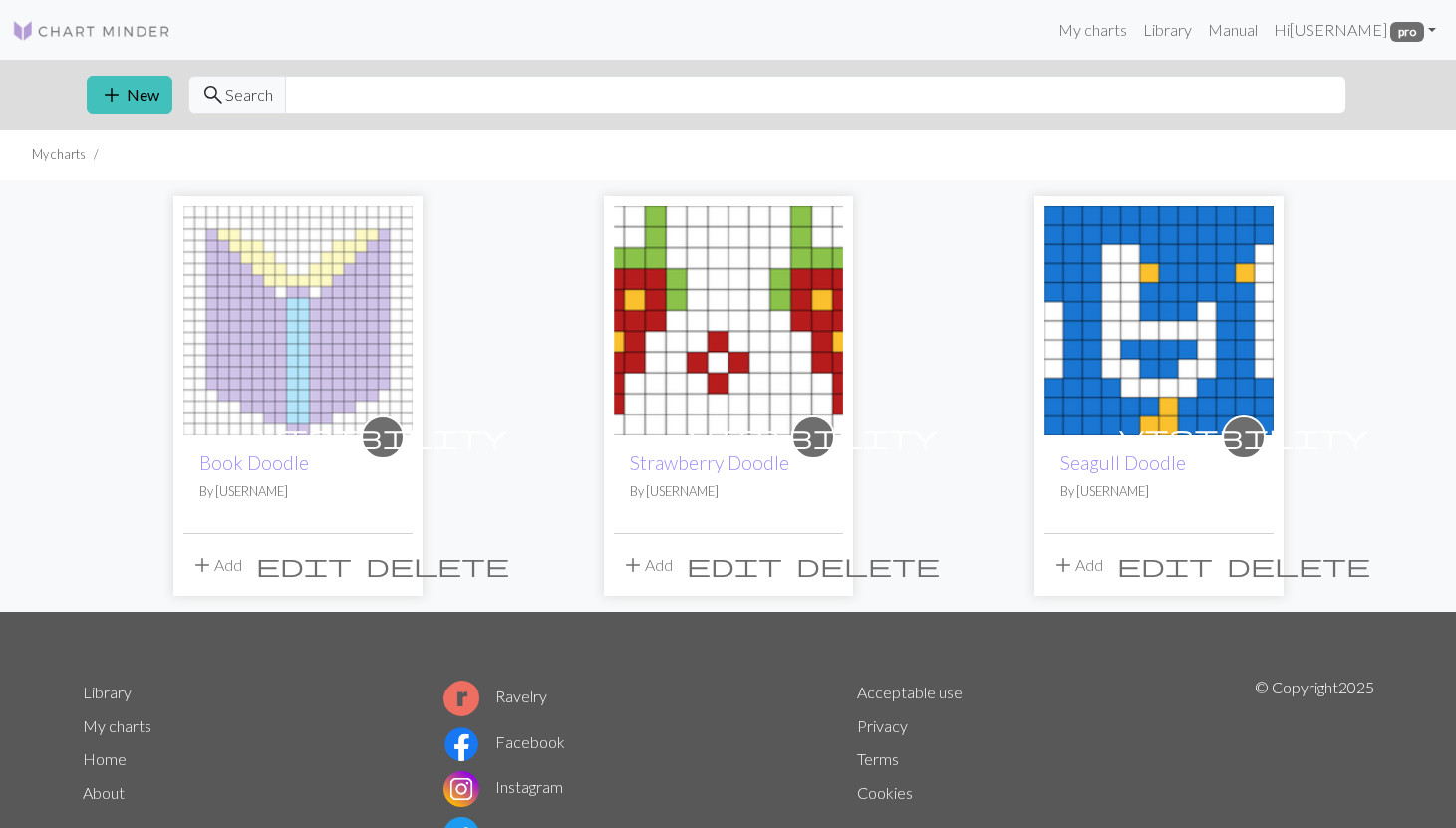 click on "visibility Book Doodle By   [USERNAME]" at bounding box center (298, 484) 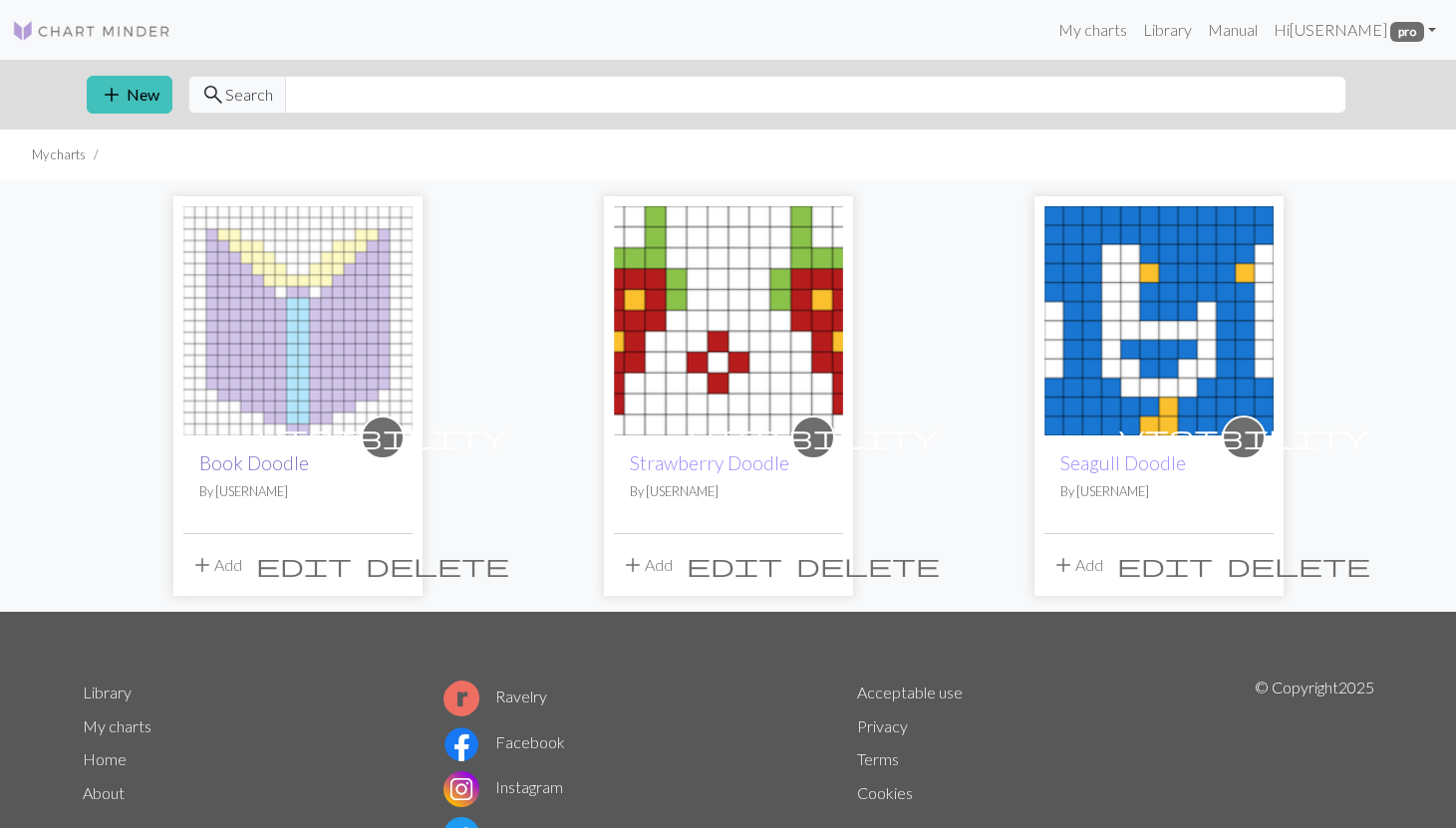 click on "Book Doodle" at bounding box center (254, 462) 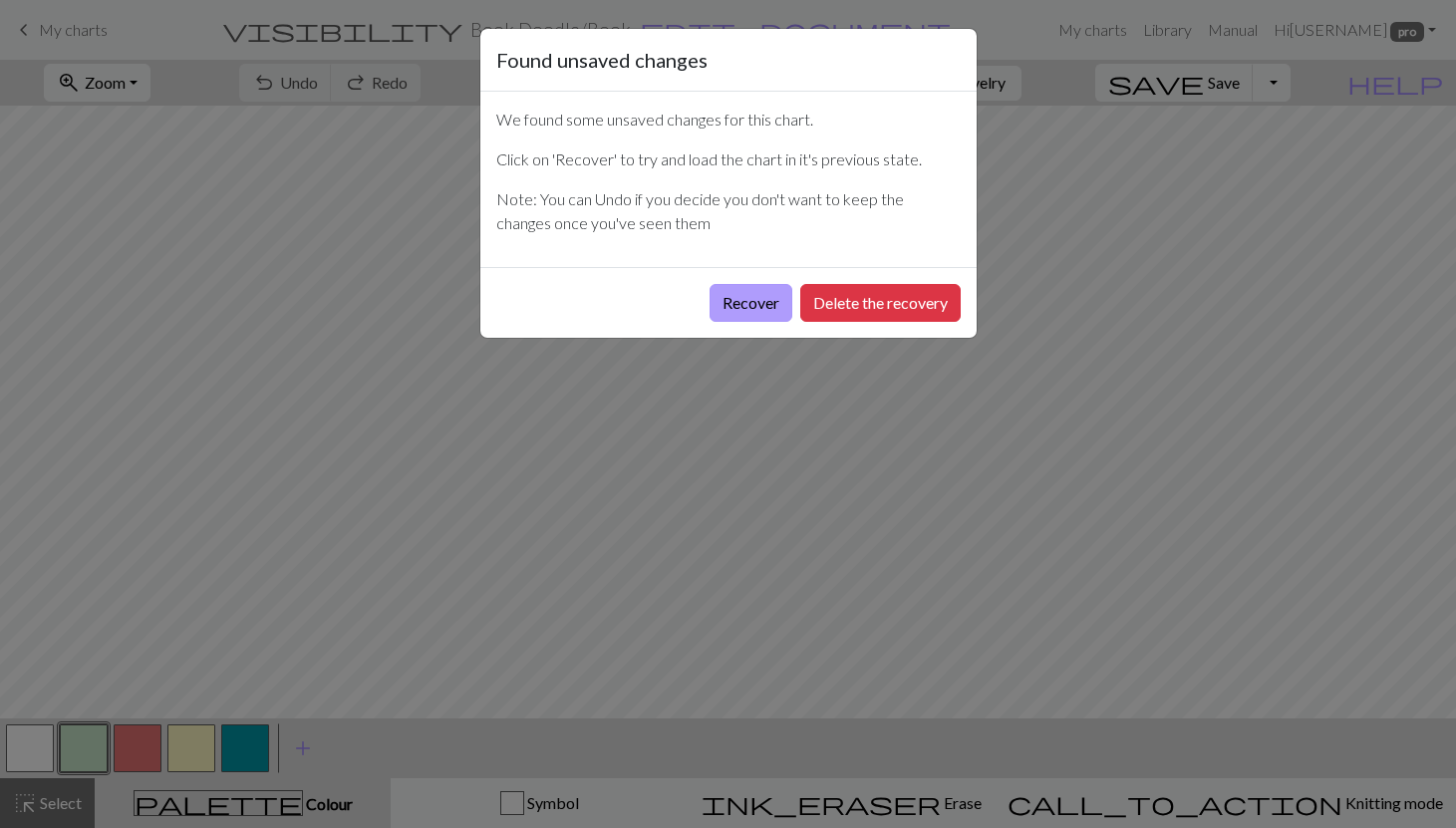 click on "Recover" at bounding box center [750, 303] 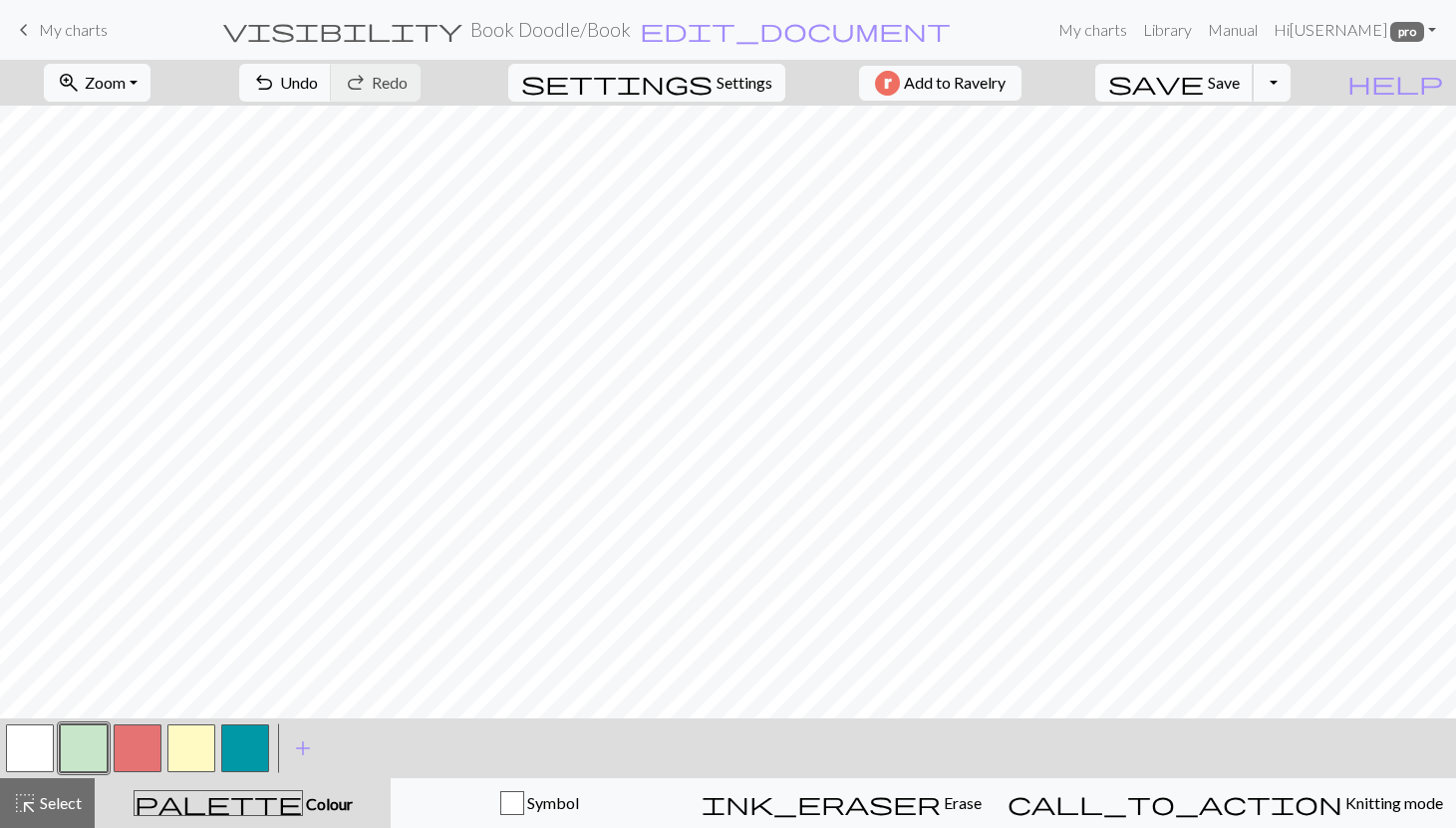 click on "save" at bounding box center (1156, 83) 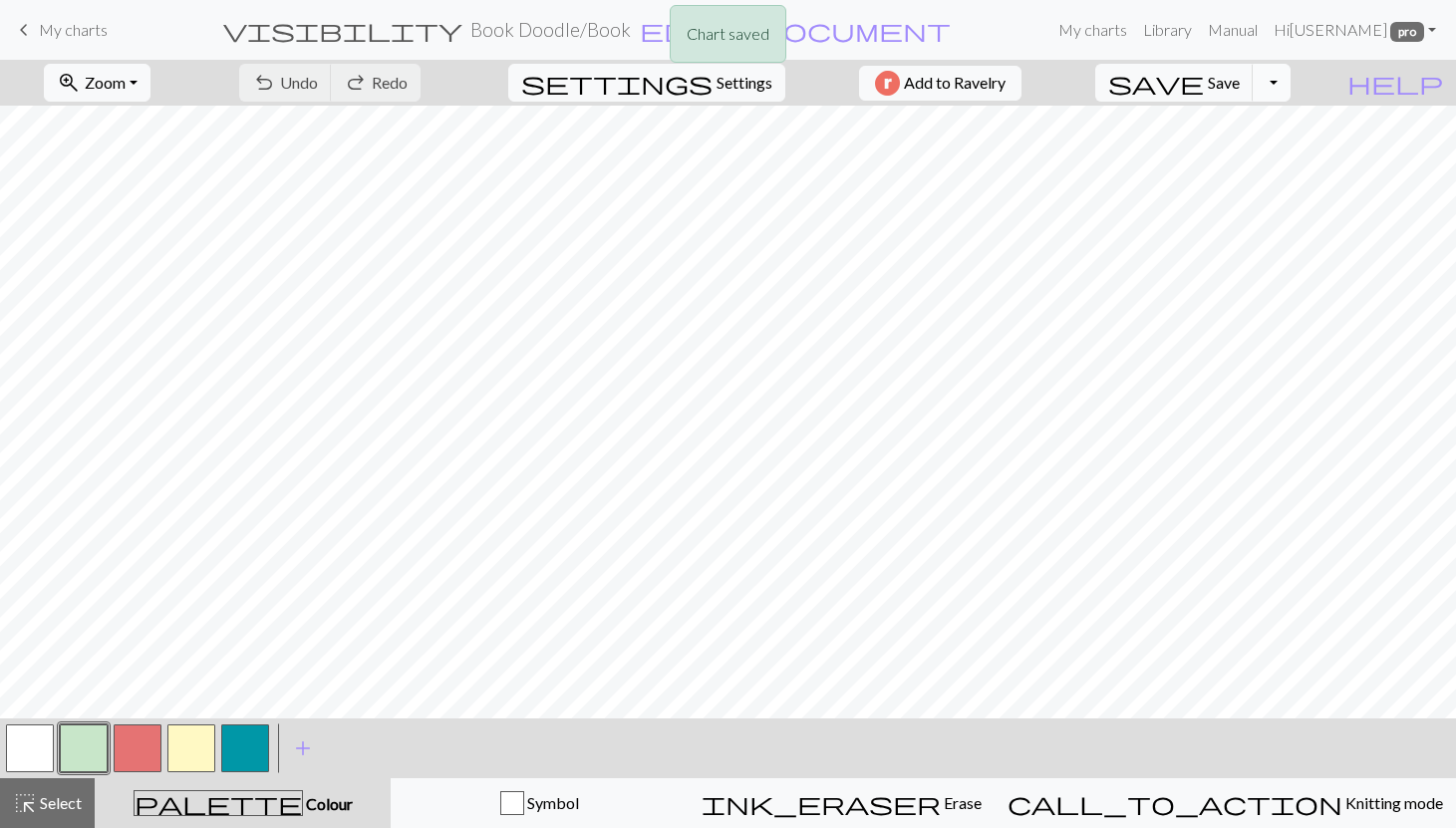 click on "Toggle Dropdown" at bounding box center (1272, 83) 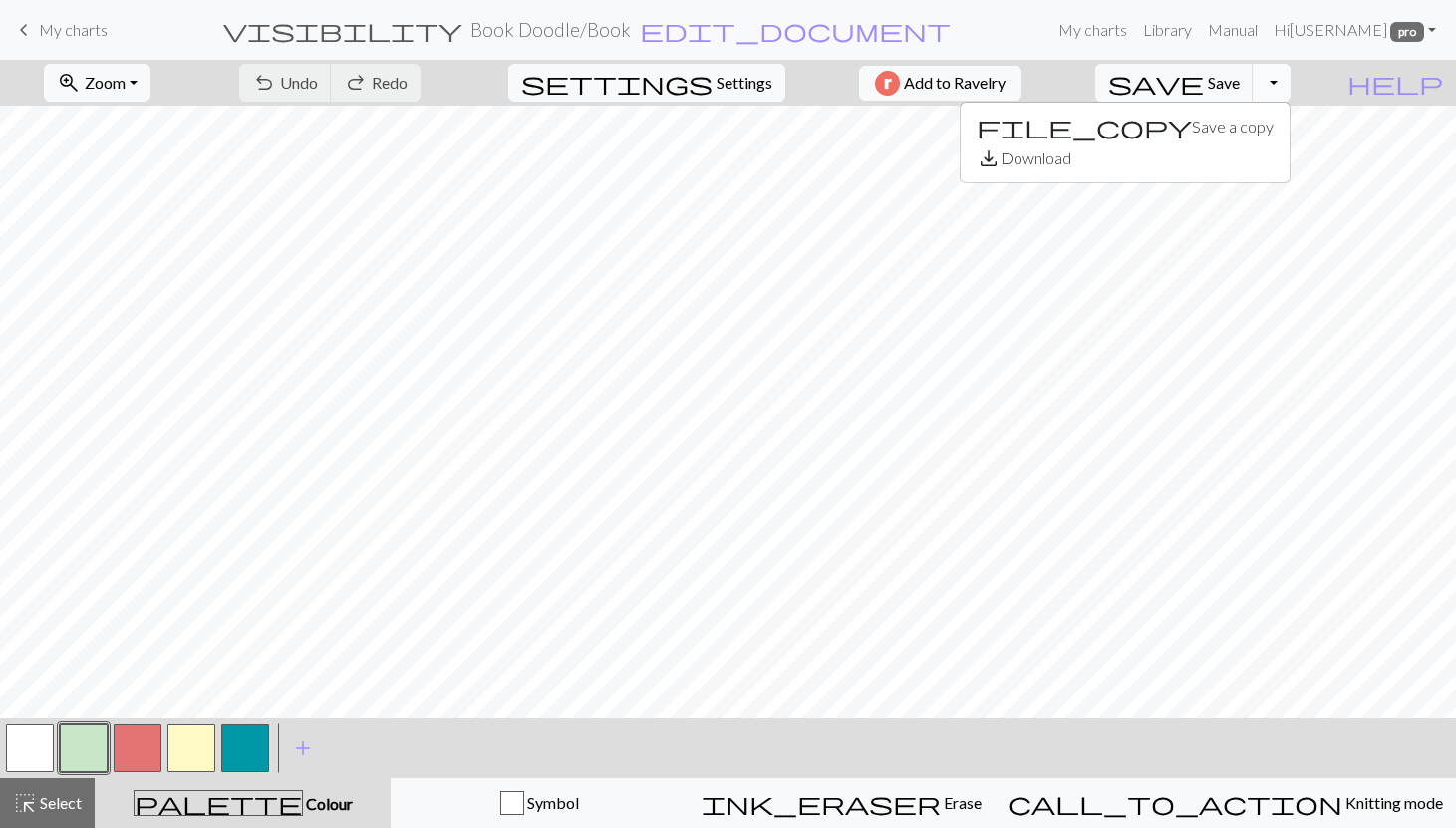 click on "Toggle Dropdown" at bounding box center (1272, 83) 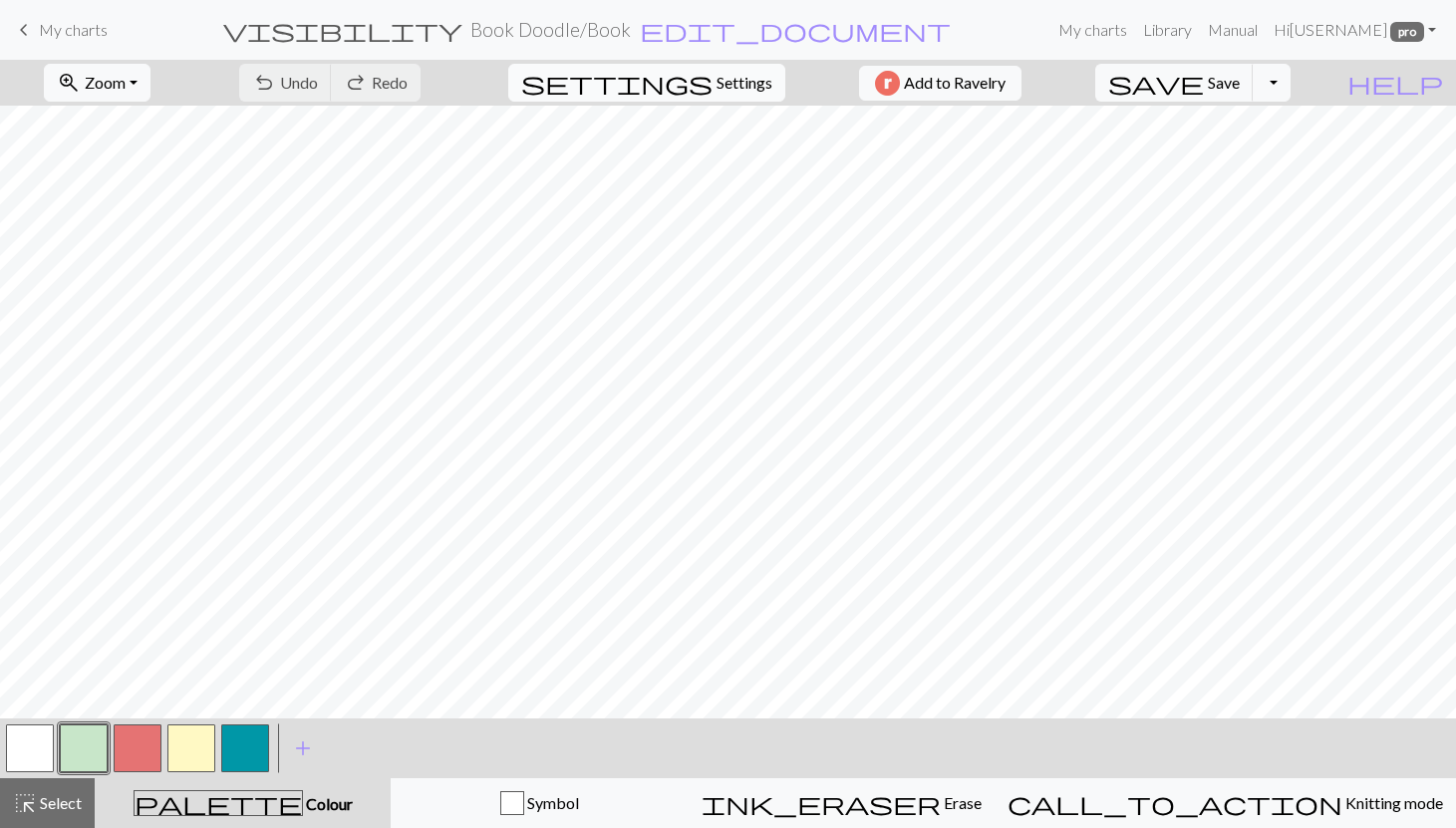 click on "settings" at bounding box center [617, 83] 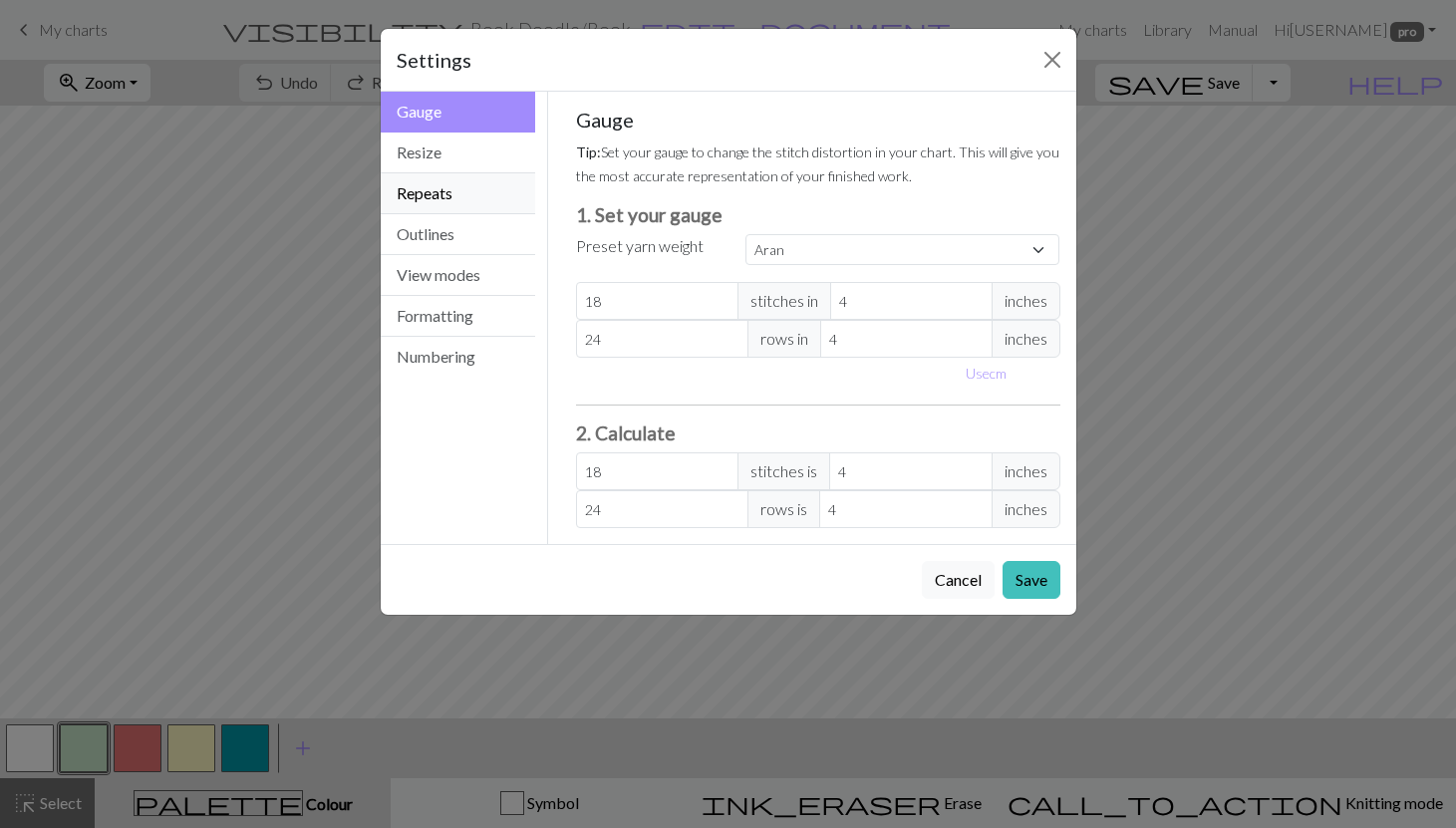 click on "Repeats" at bounding box center (458, 193) 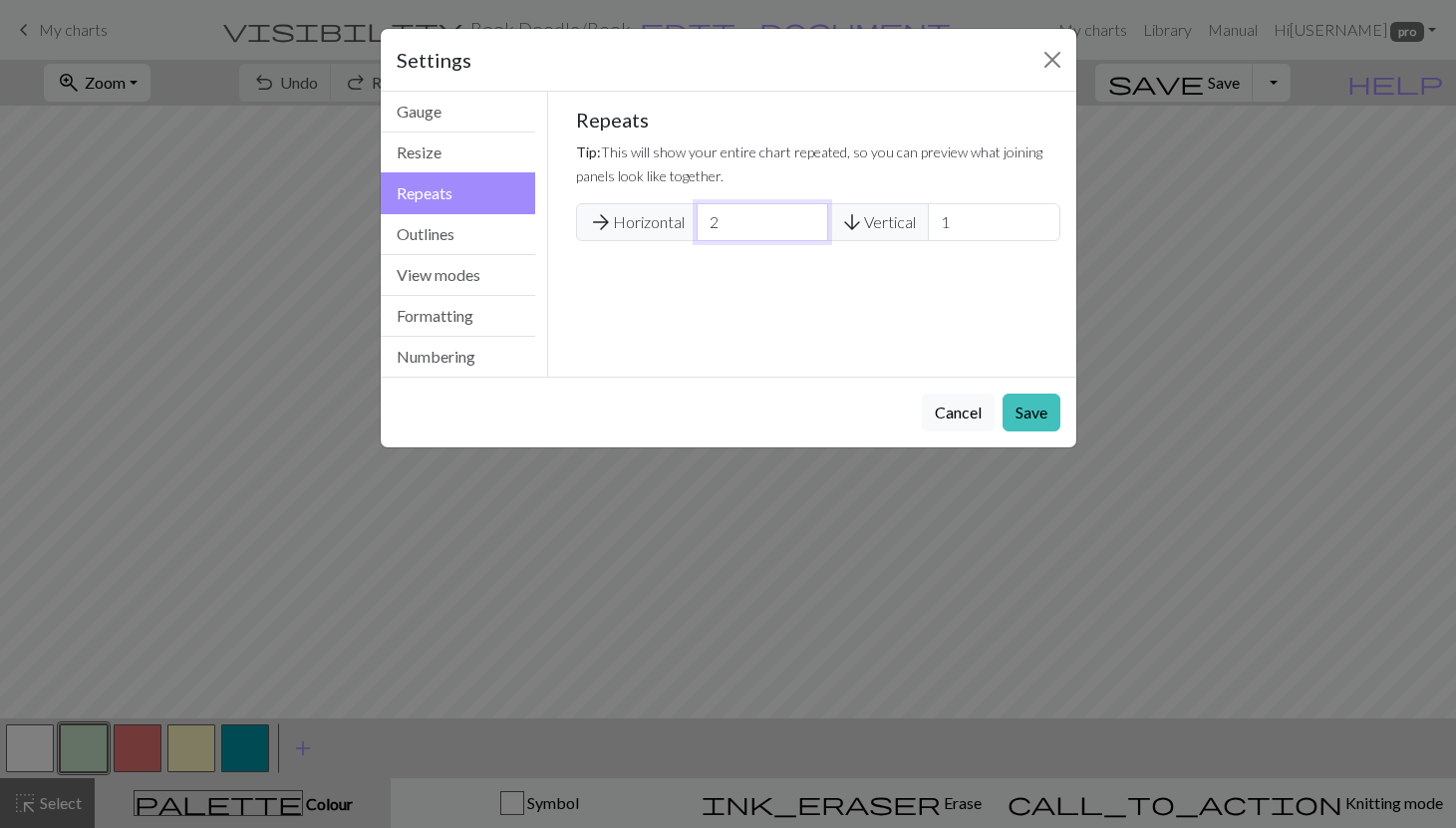 click on "2" at bounding box center [762, 222] 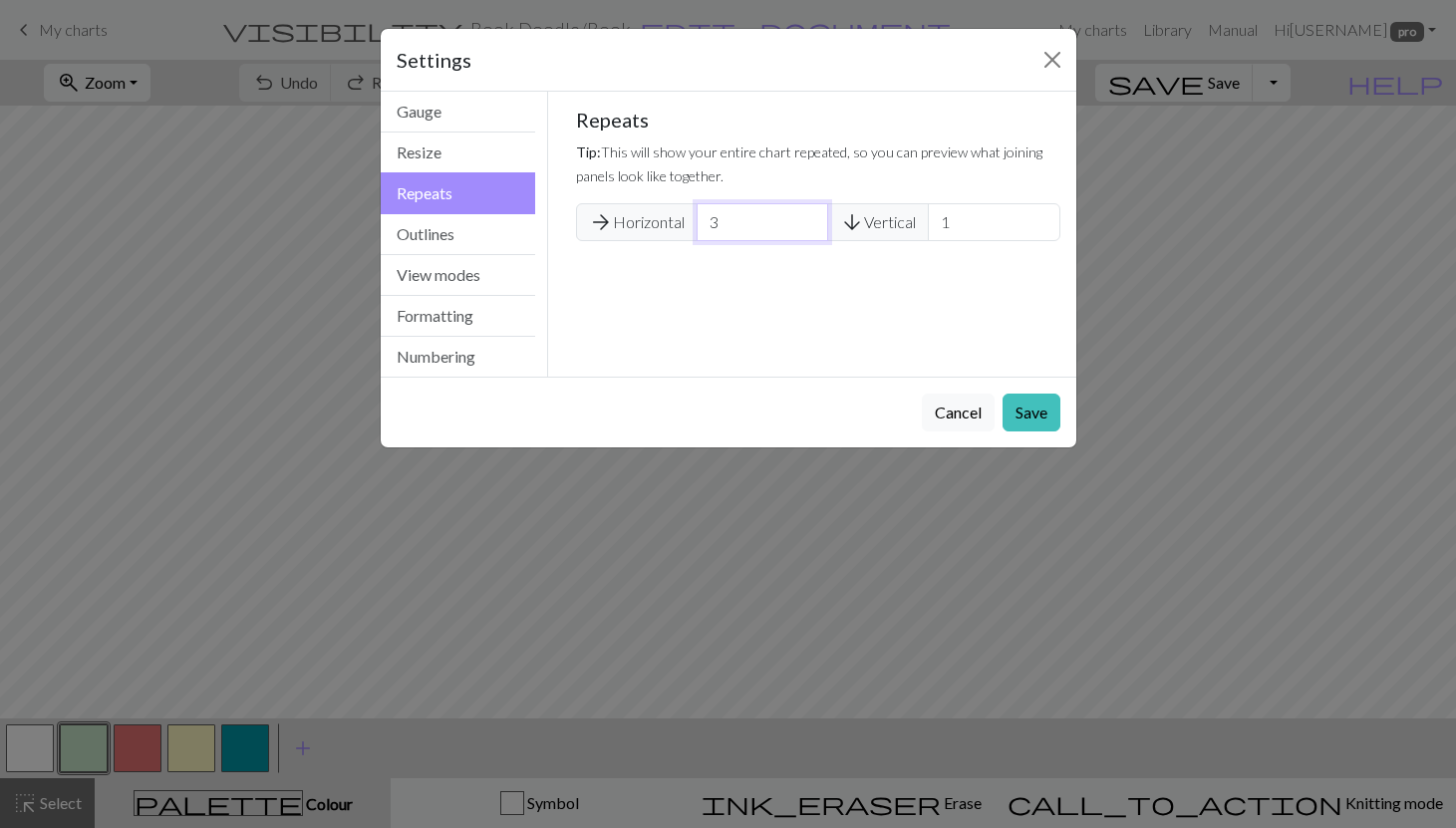 type on "3" 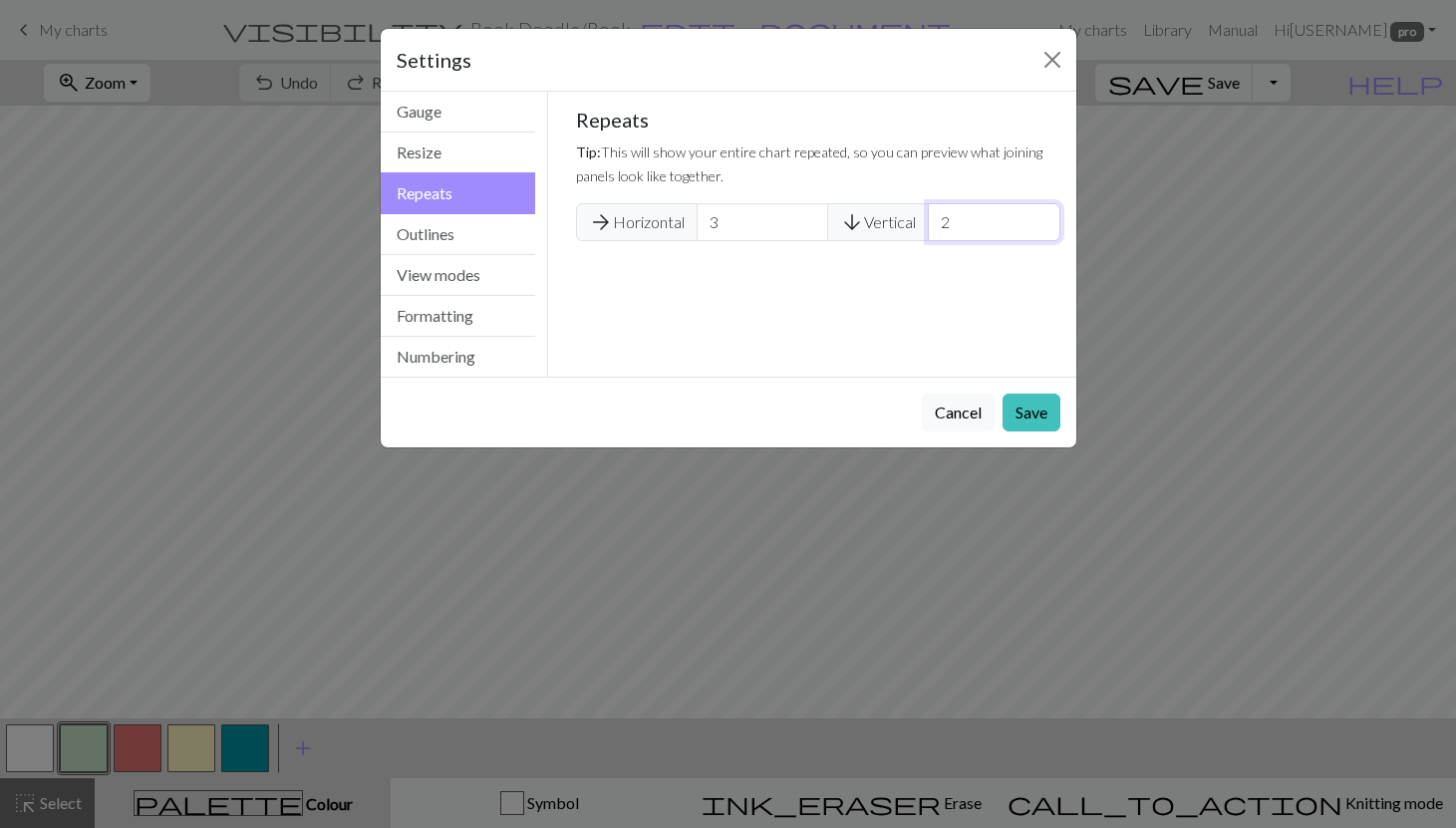 click on "2" at bounding box center [994, 222] 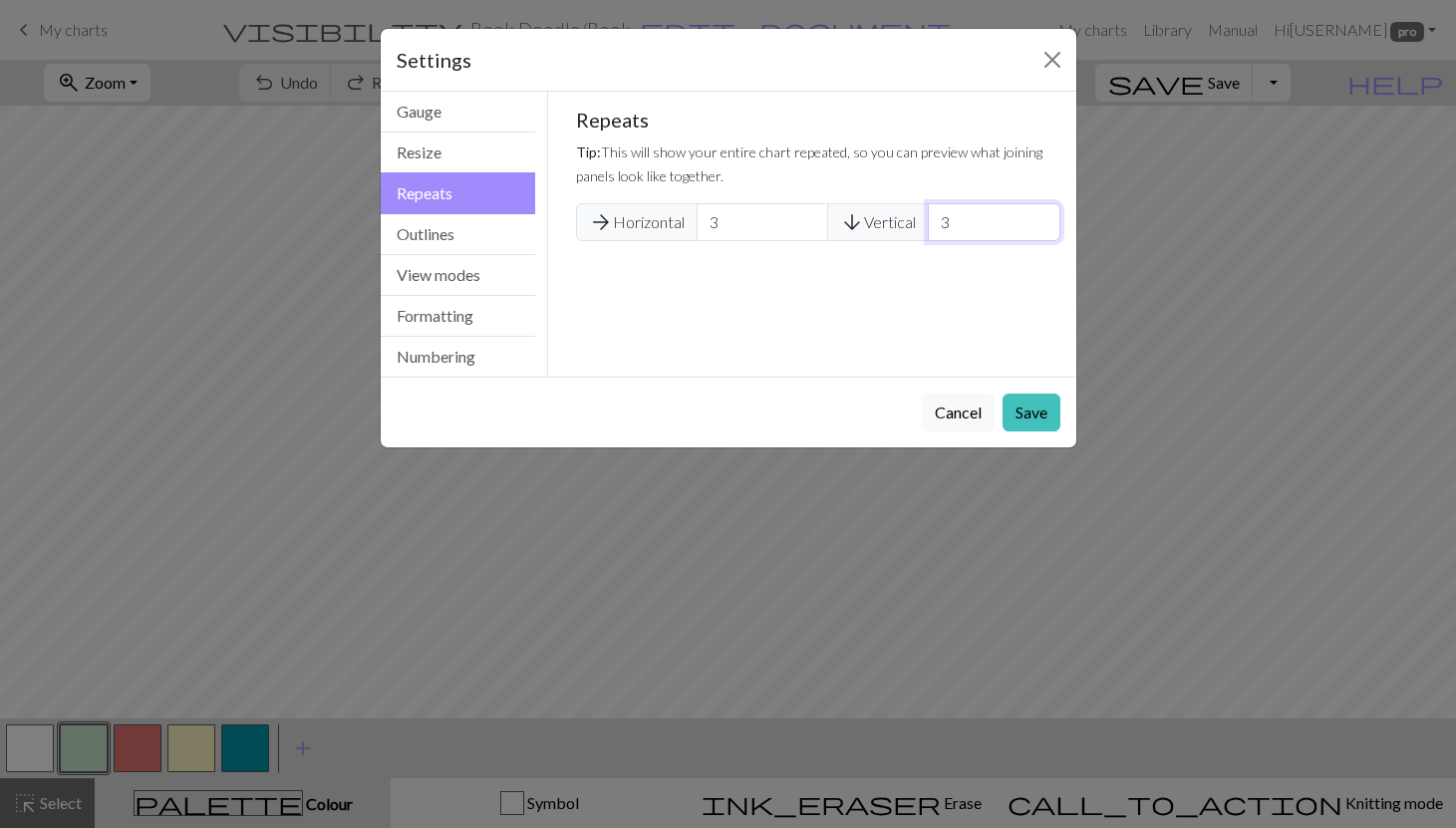 type on "3" 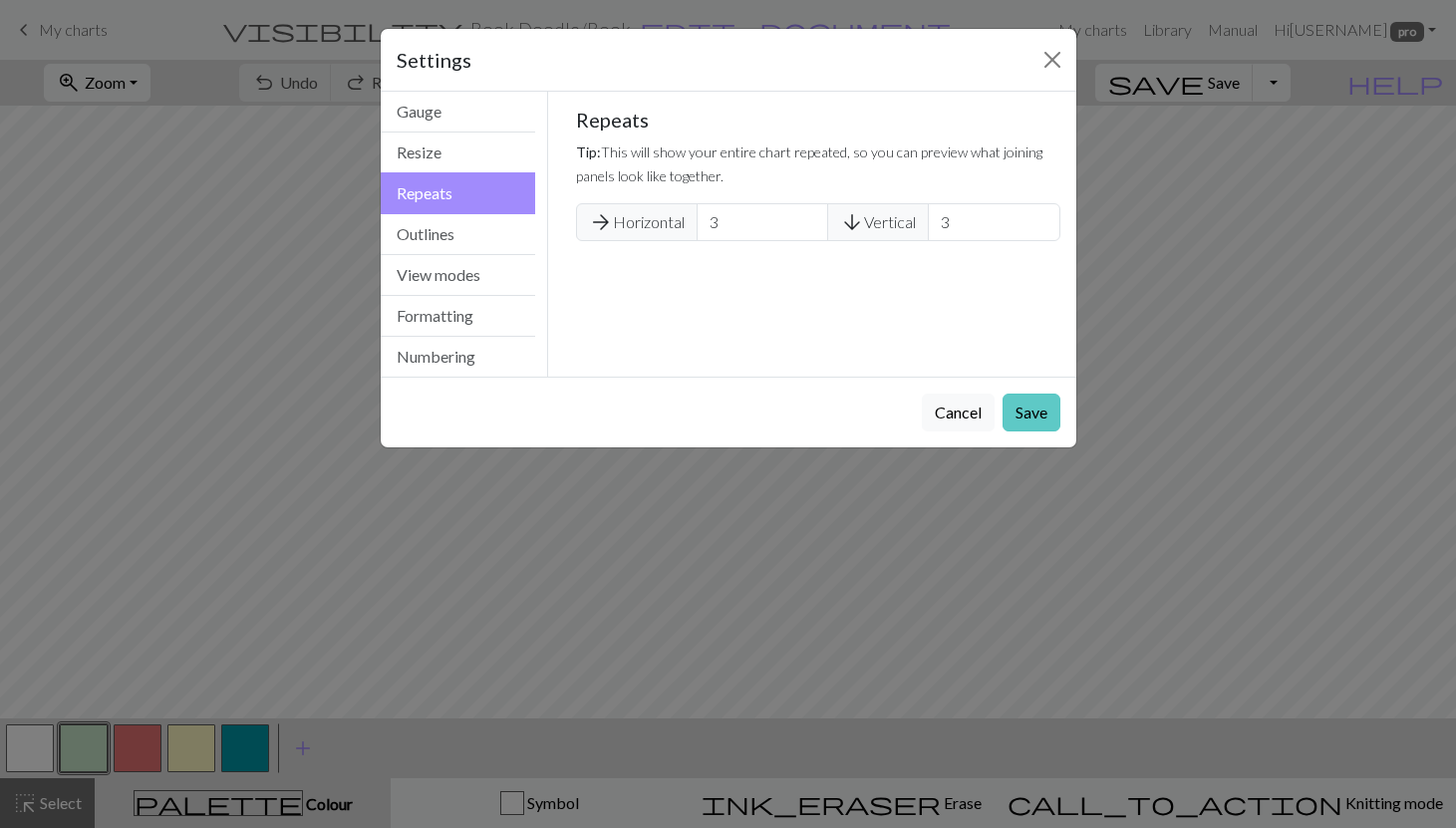 click on "Save" at bounding box center (1031, 413) 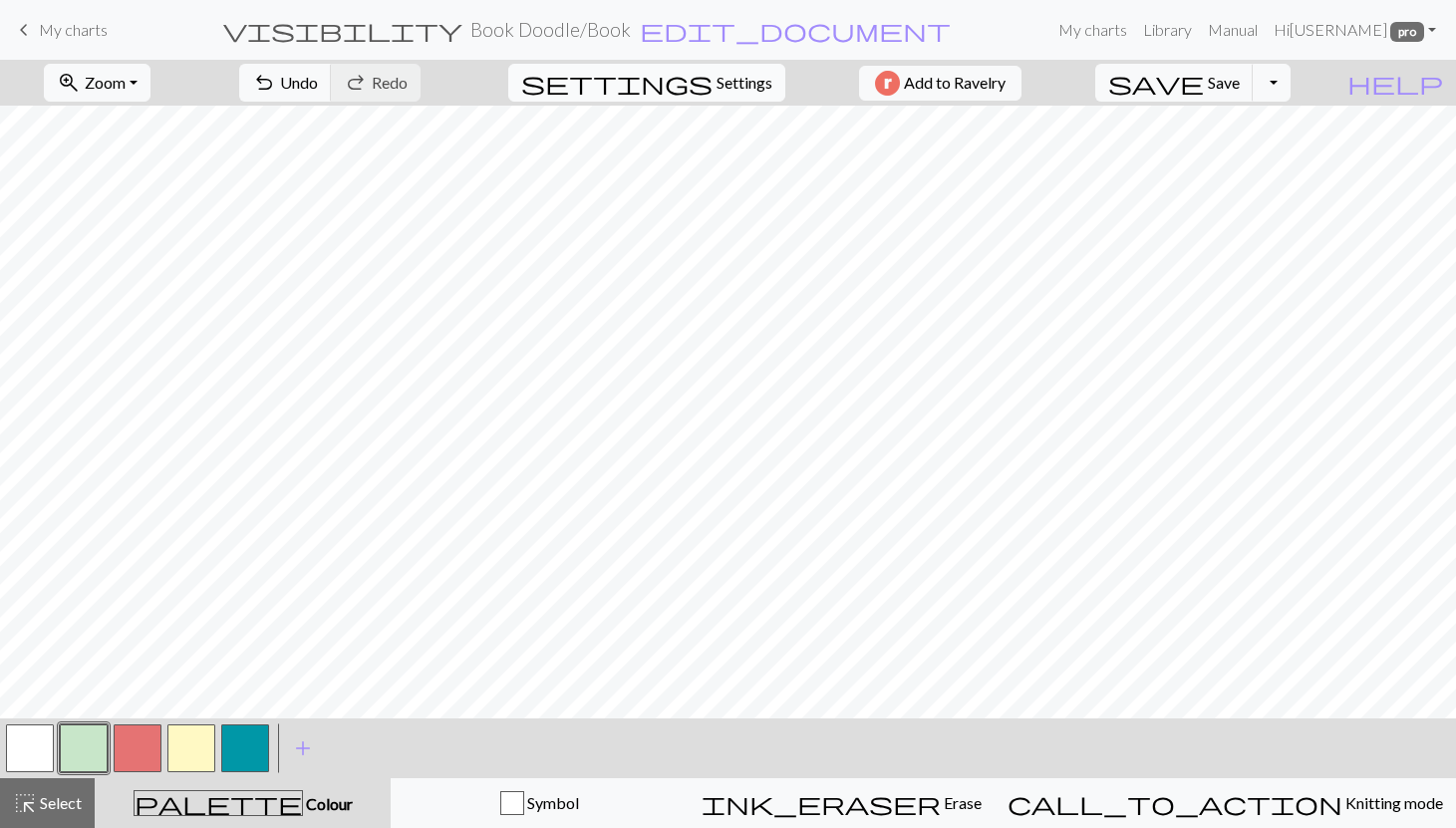 click on "Settings" at bounding box center [744, 83] 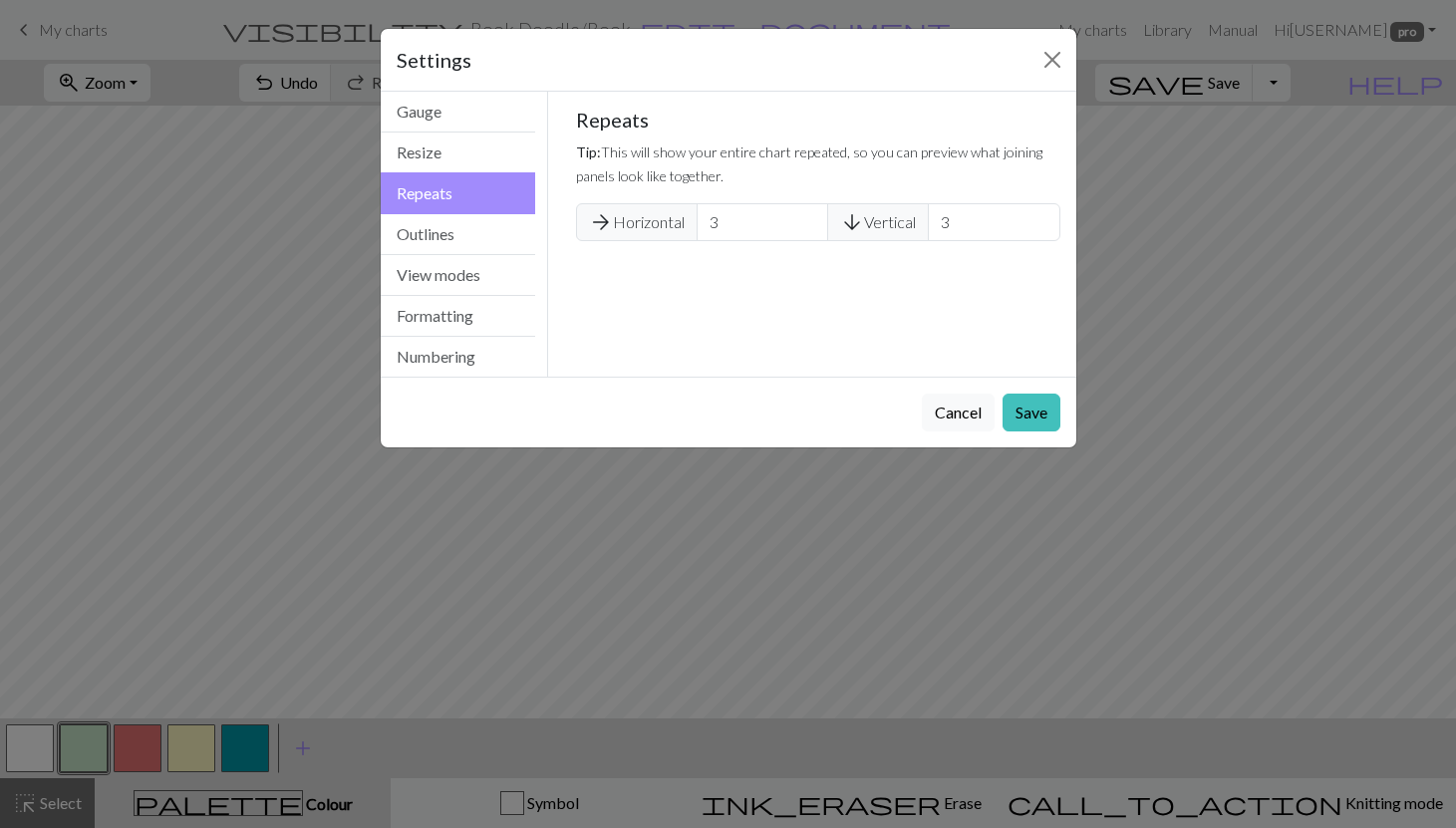 click on "Settings" at bounding box center (728, 60) 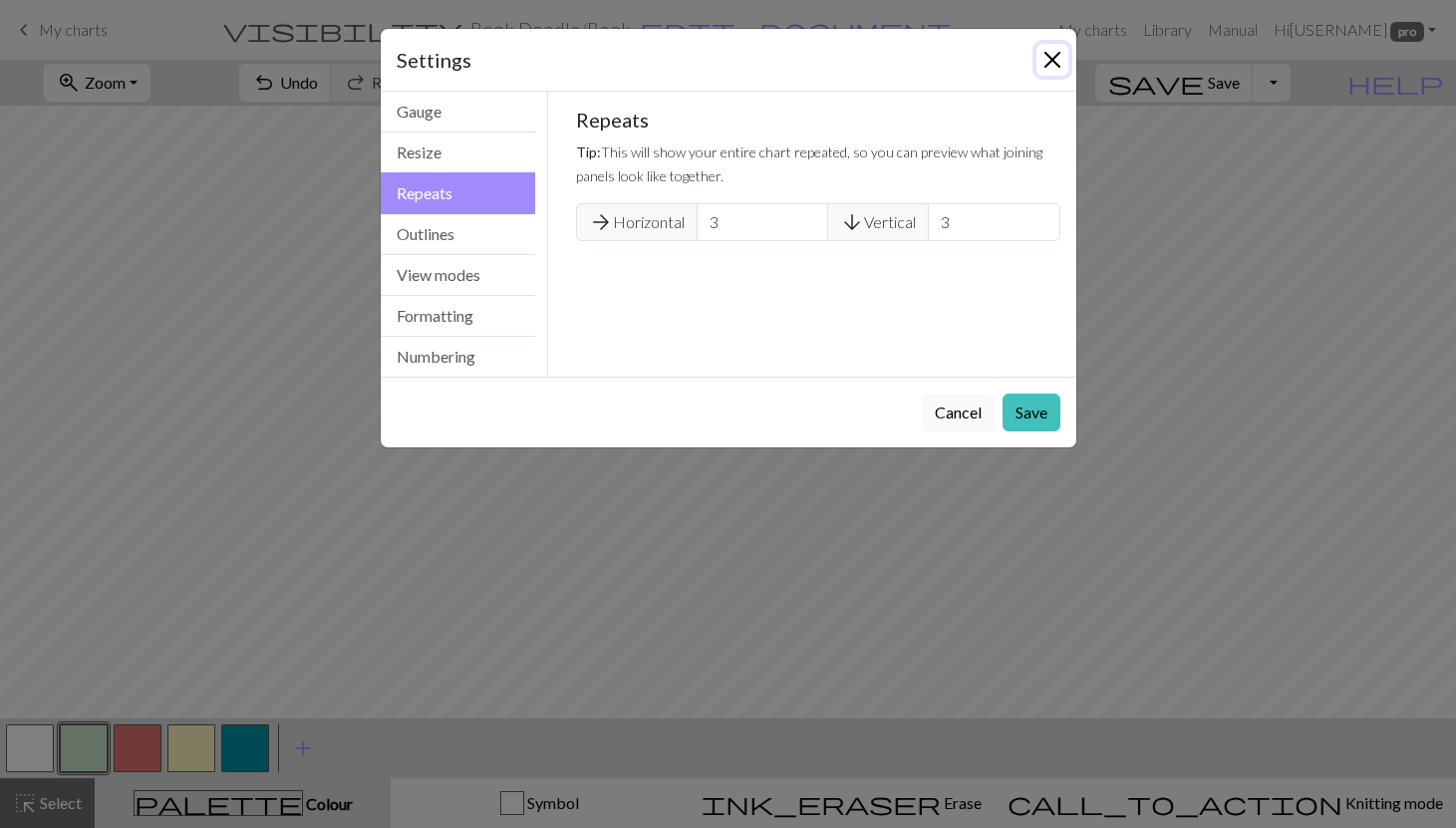 click at bounding box center [1052, 60] 